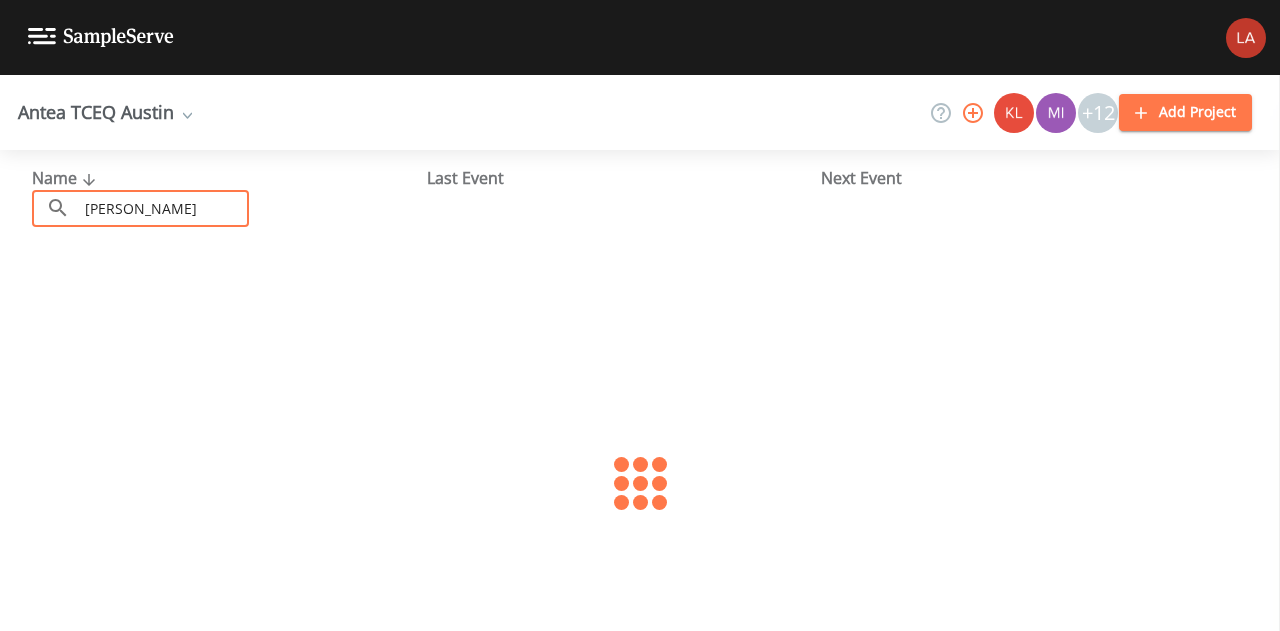 scroll, scrollTop: 0, scrollLeft: 0, axis: both 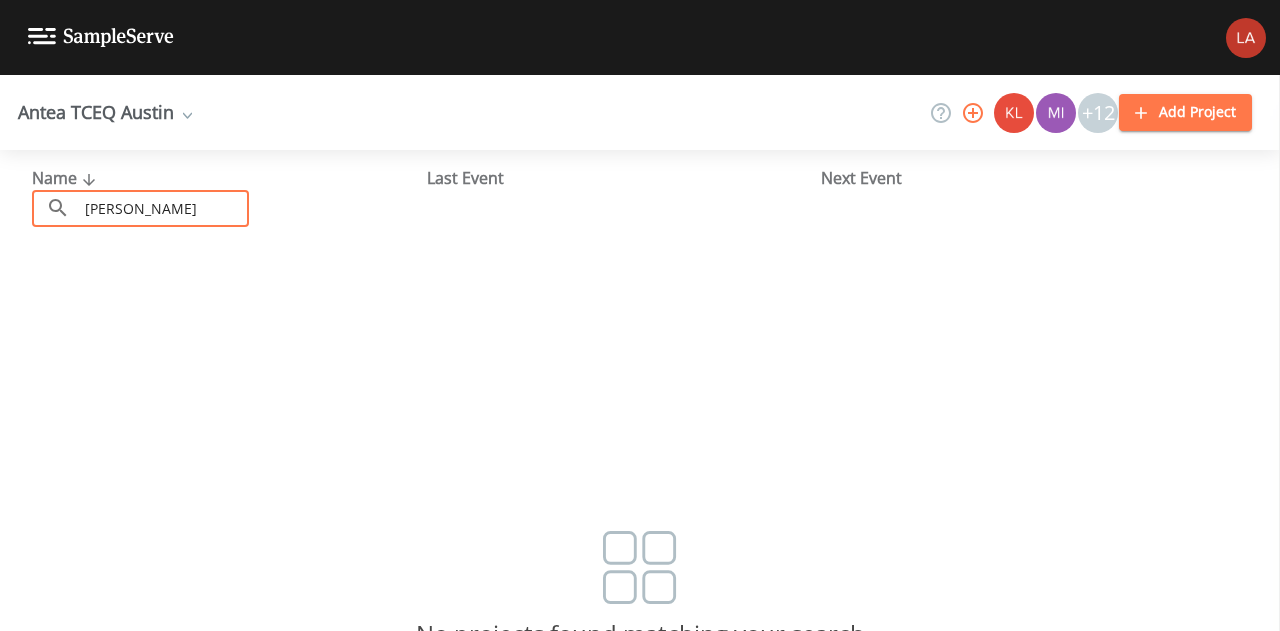 type on "[PERSON_NAME]" 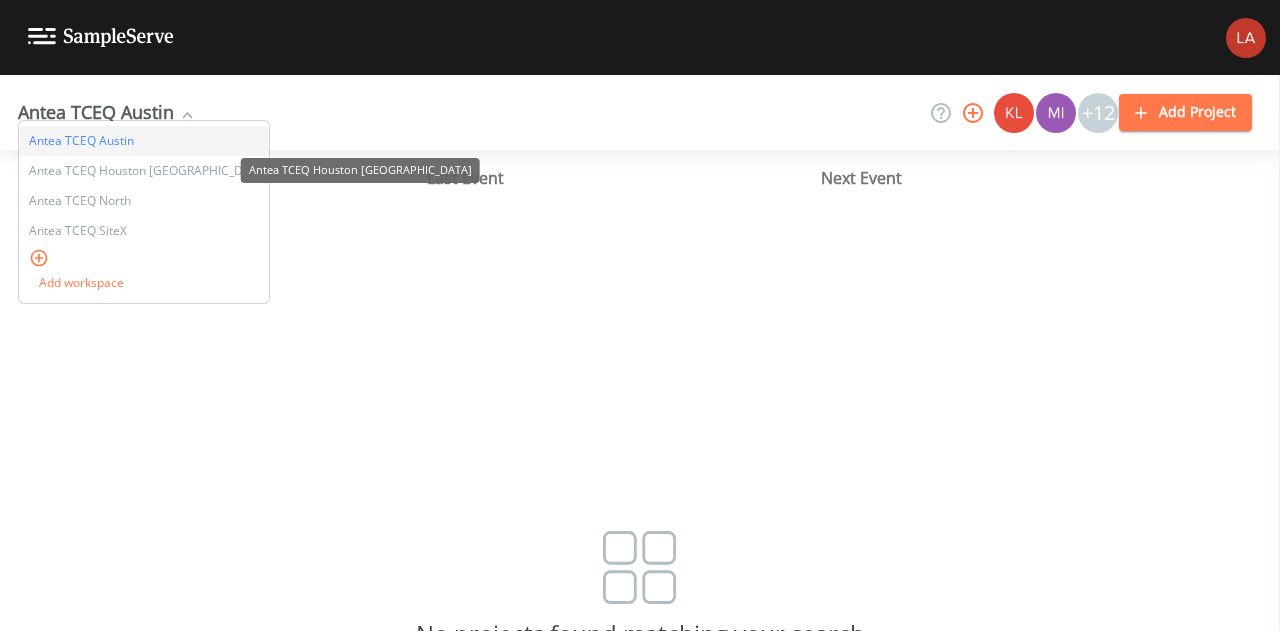click on "Antea TCEQ Houston [GEOGRAPHIC_DATA]" at bounding box center (144, 171) 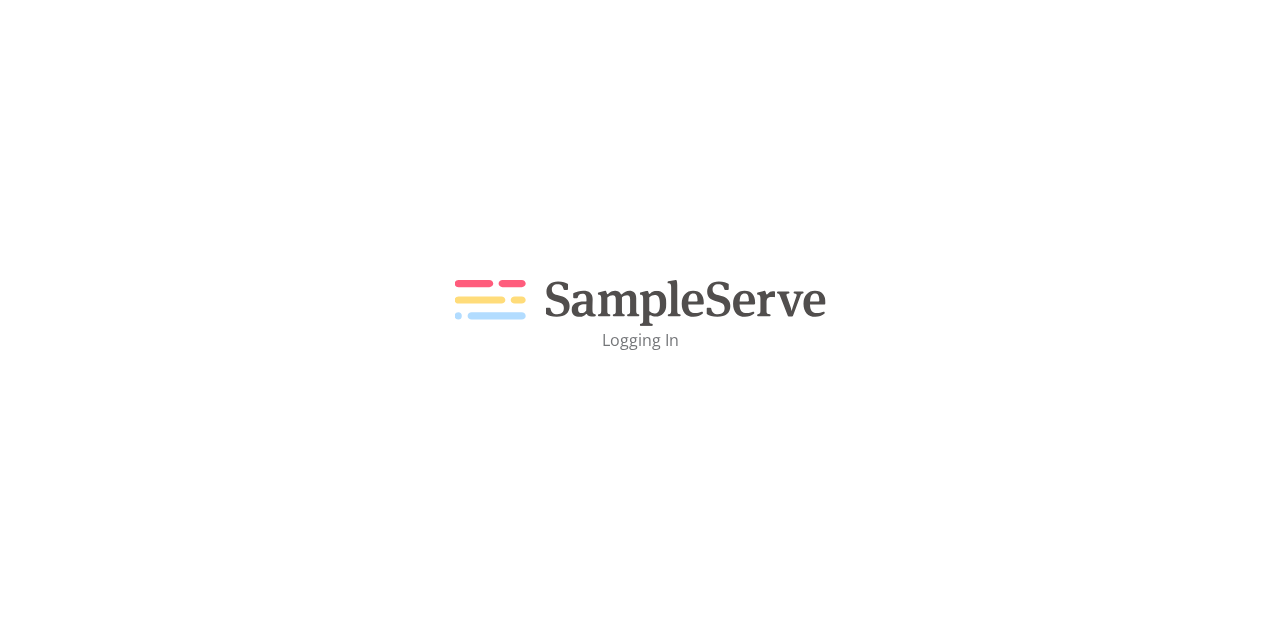 scroll, scrollTop: 0, scrollLeft: 0, axis: both 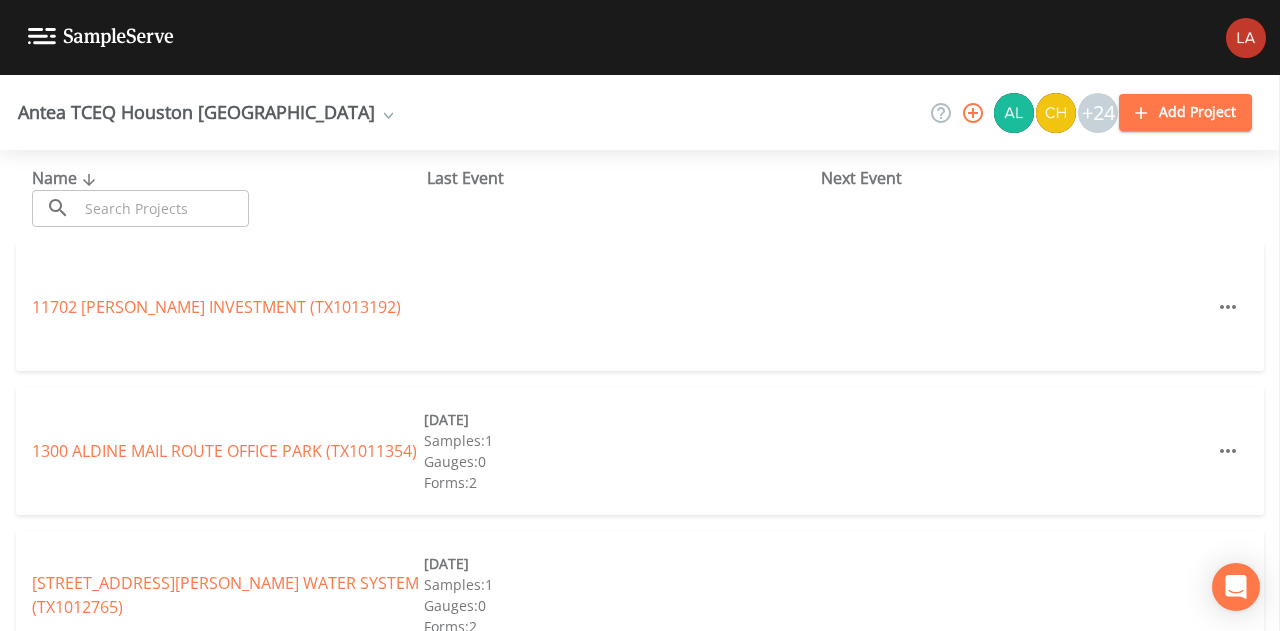click at bounding box center [163, 208] 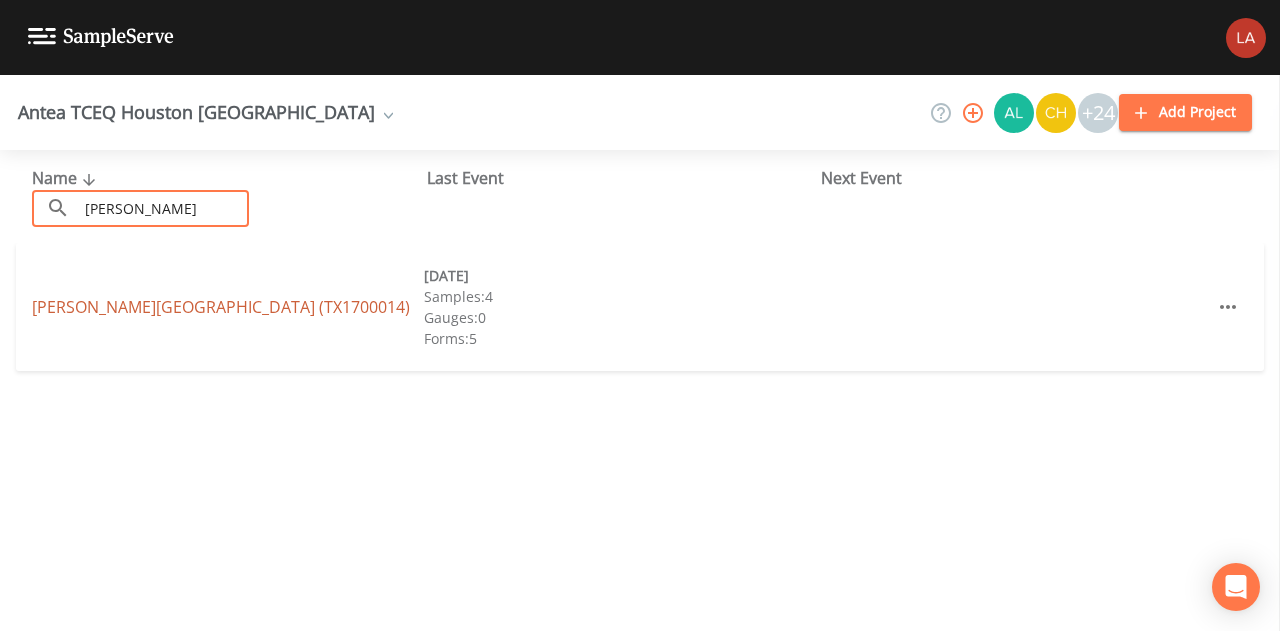 type on "[PERSON_NAME]" 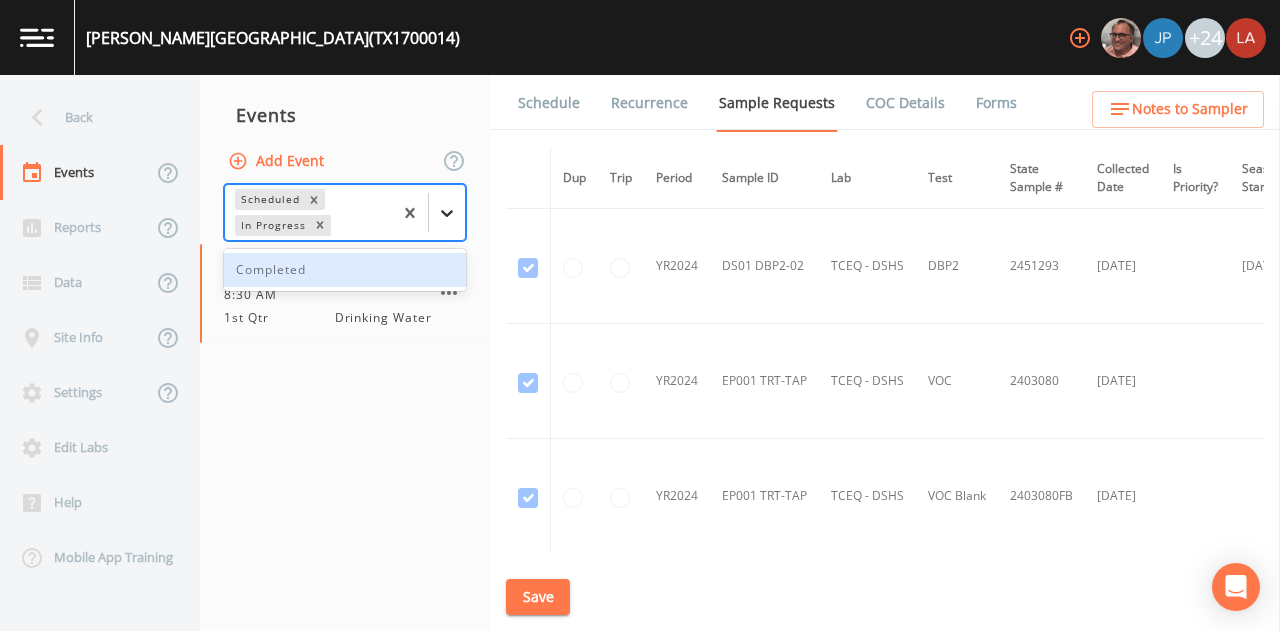 click 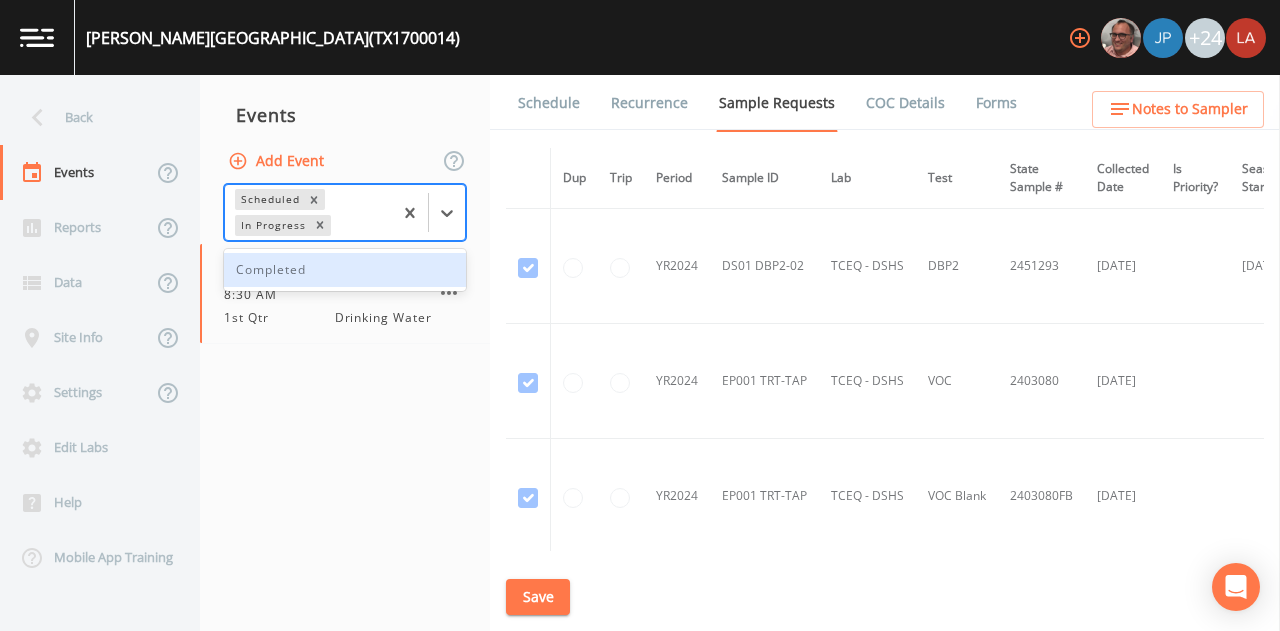 click on "Completed" at bounding box center (345, 270) 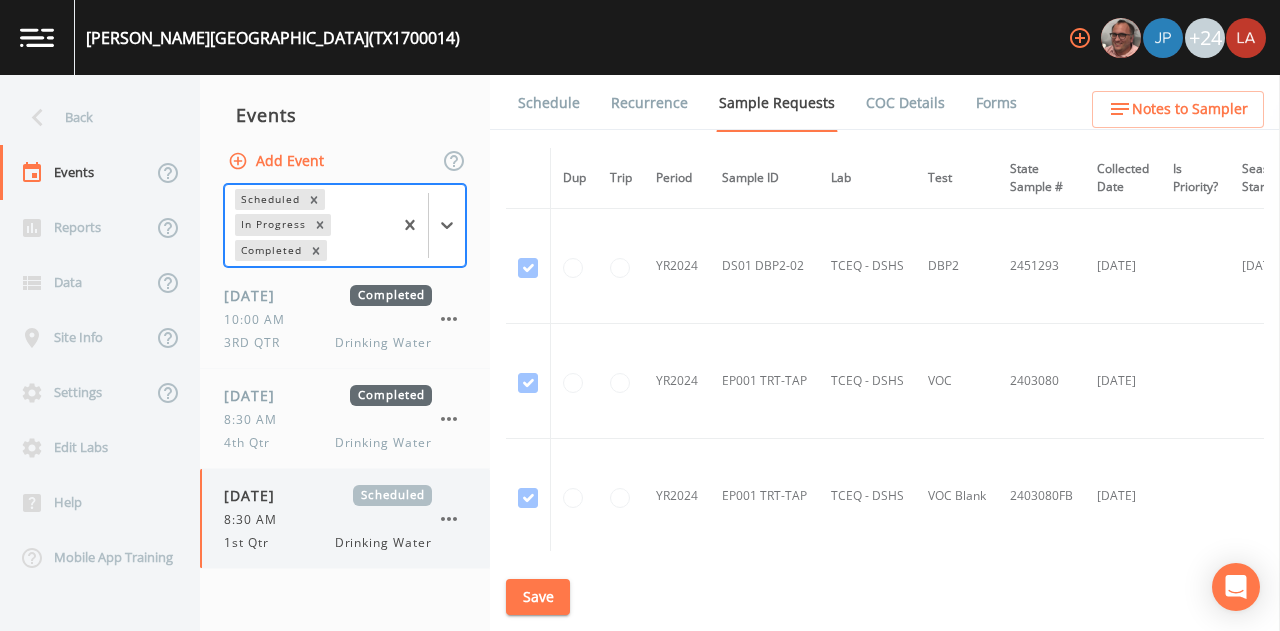 click on "8:30 AM" at bounding box center [328, 520] 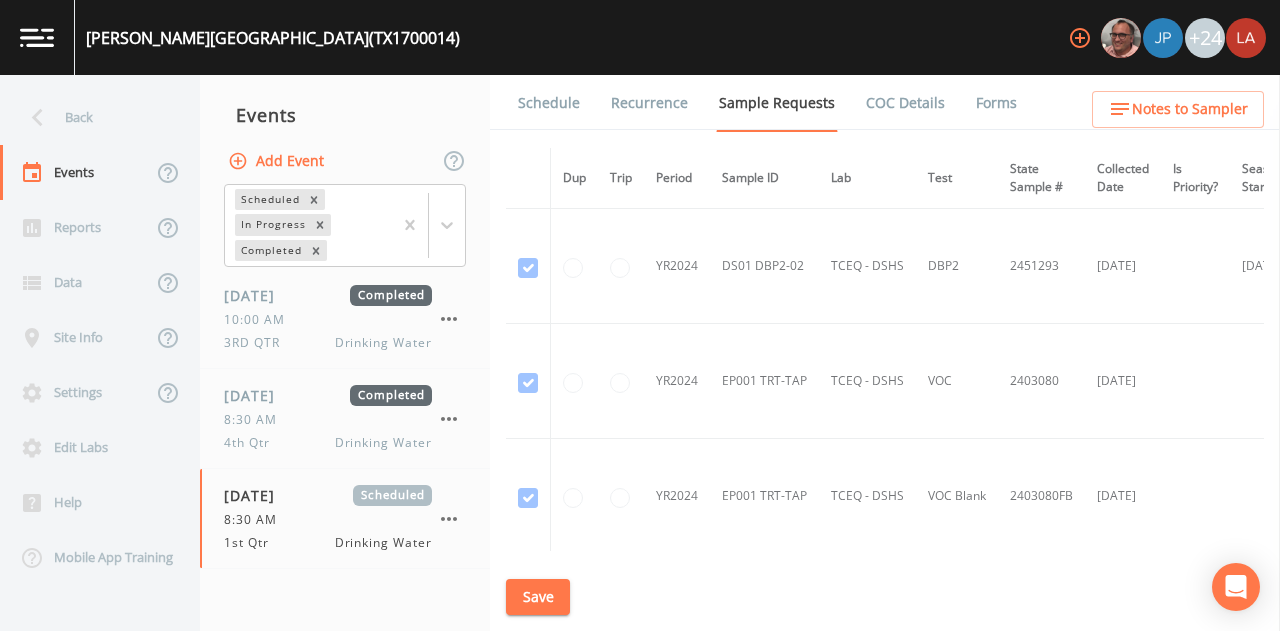 click on "Schedule" at bounding box center (549, 103) 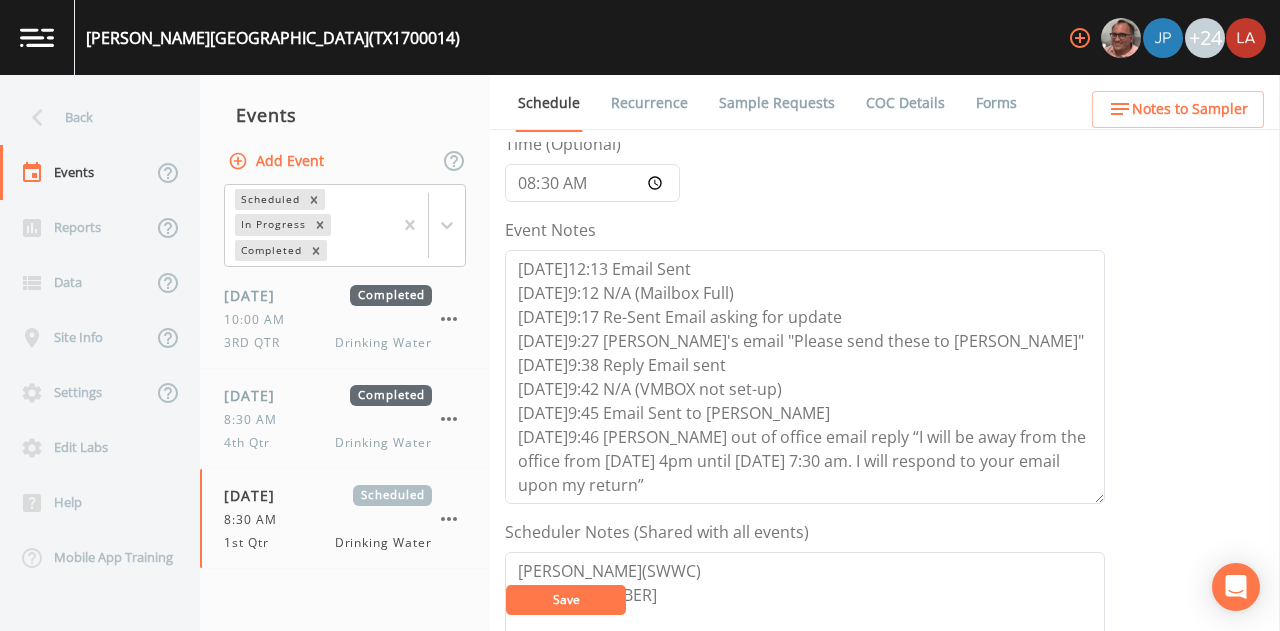 scroll, scrollTop: 286, scrollLeft: 0, axis: vertical 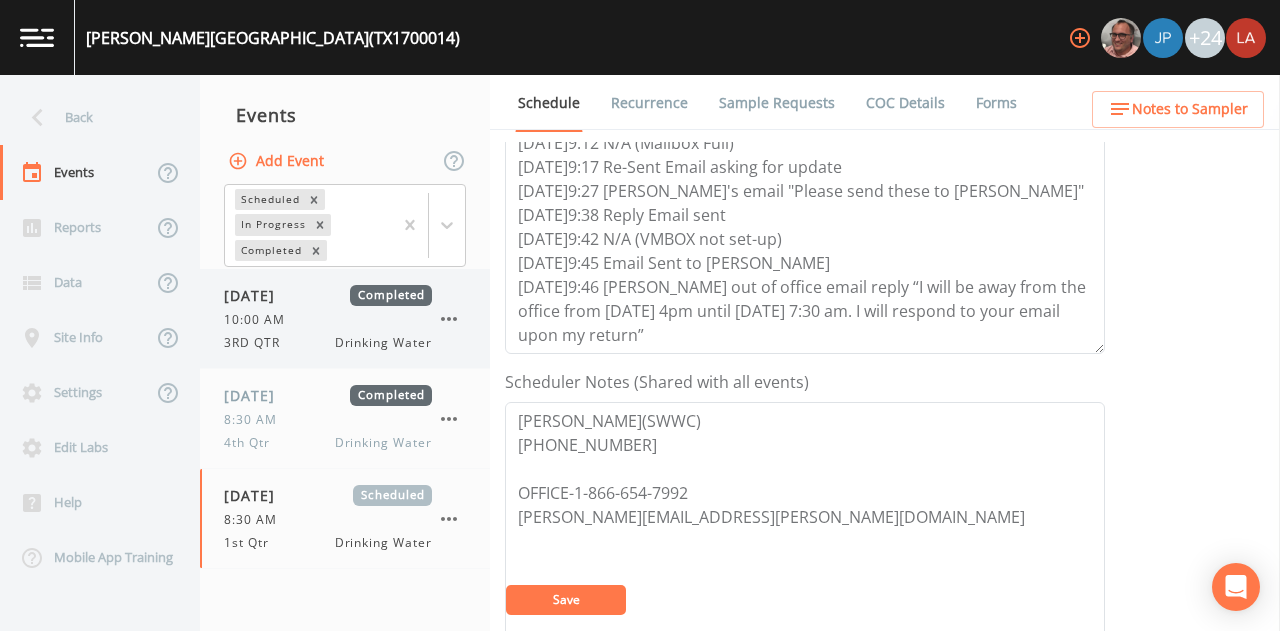 click on "09/30/2024 Completed 10:00 AM 3RD QTR Drinking Water" at bounding box center [328, 318] 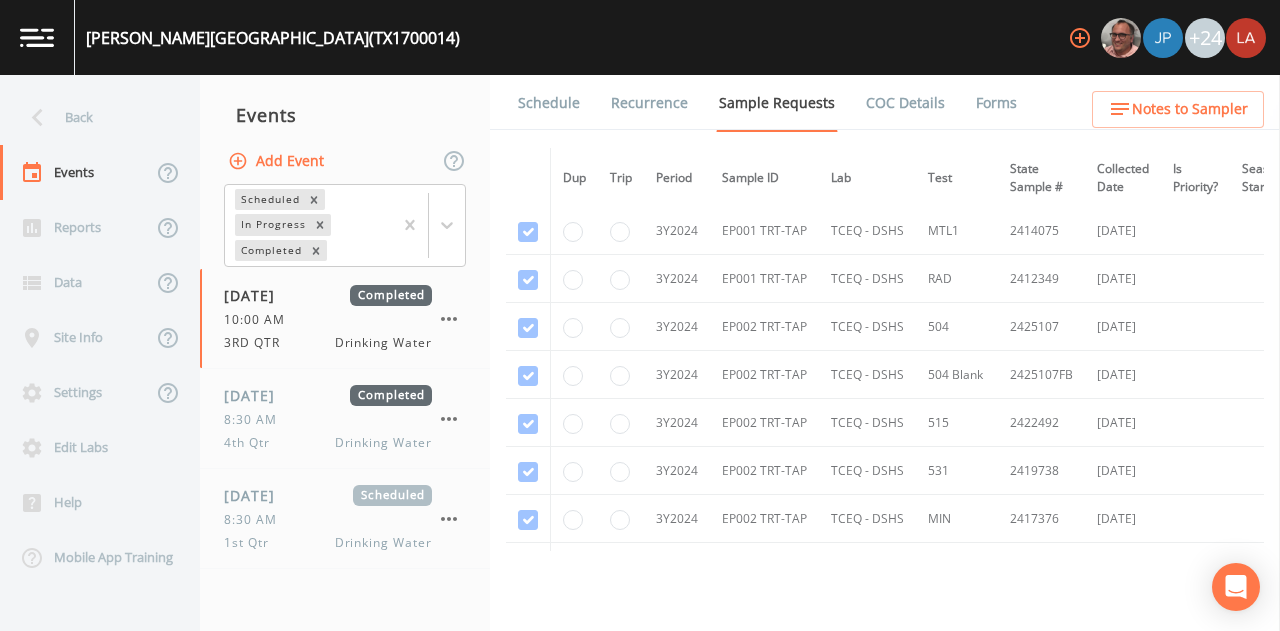 scroll, scrollTop: 1273, scrollLeft: 0, axis: vertical 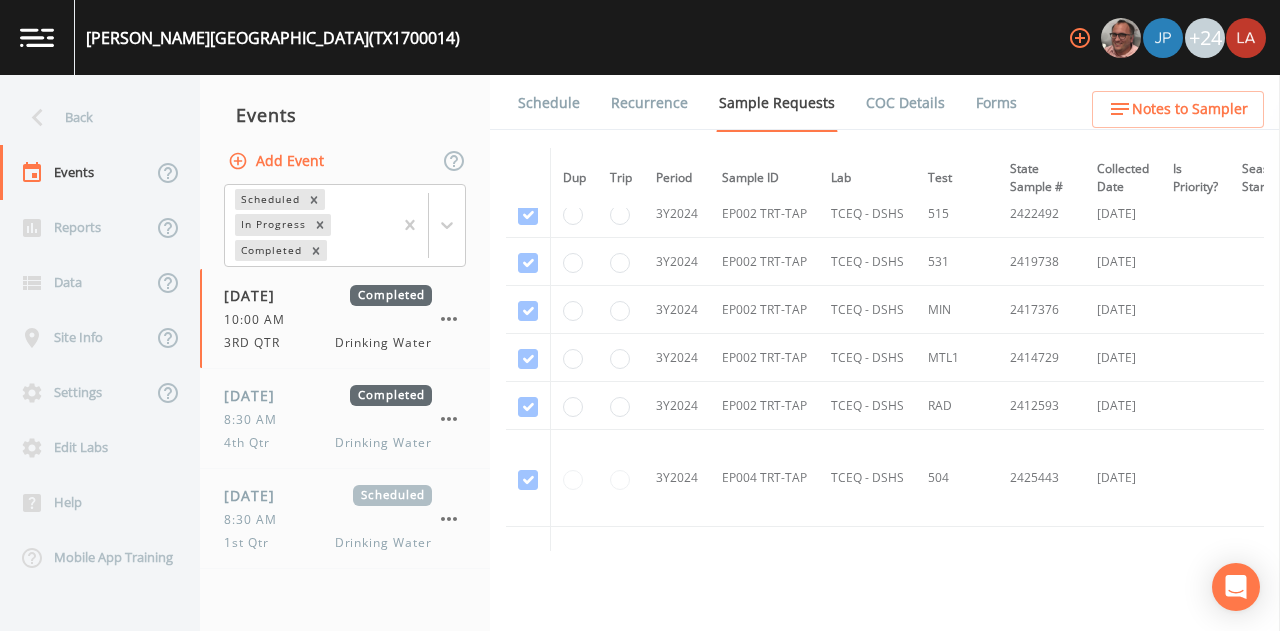 click on "Schedule" at bounding box center (549, 103) 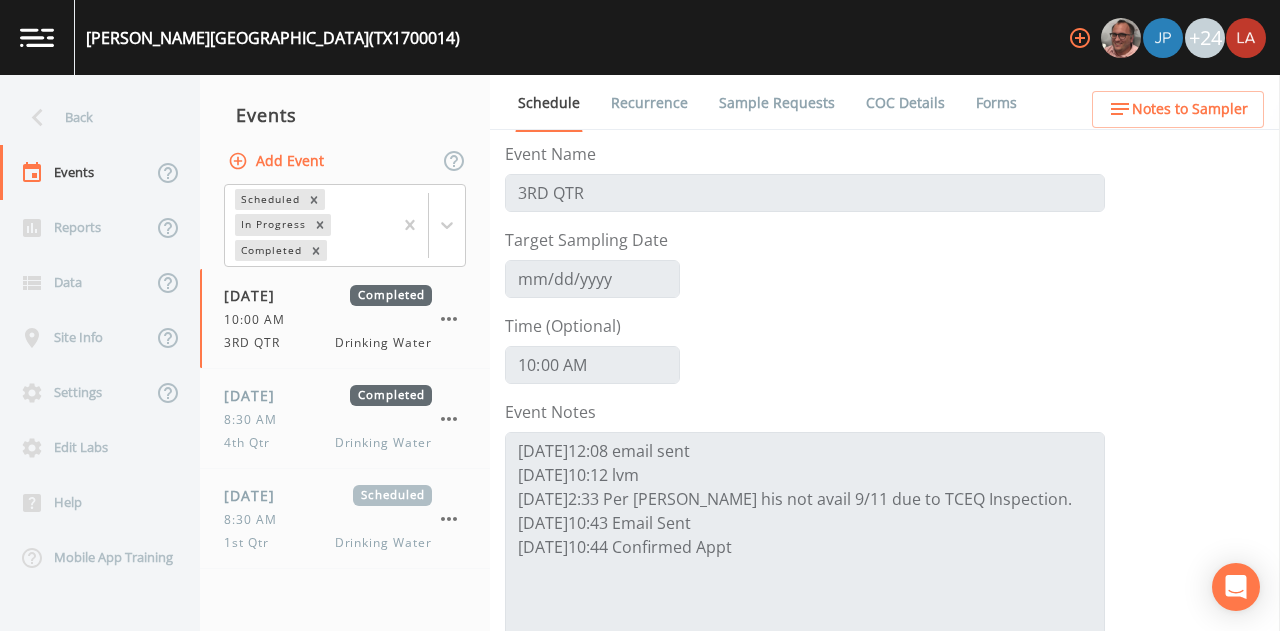 scroll, scrollTop: 356, scrollLeft: 0, axis: vertical 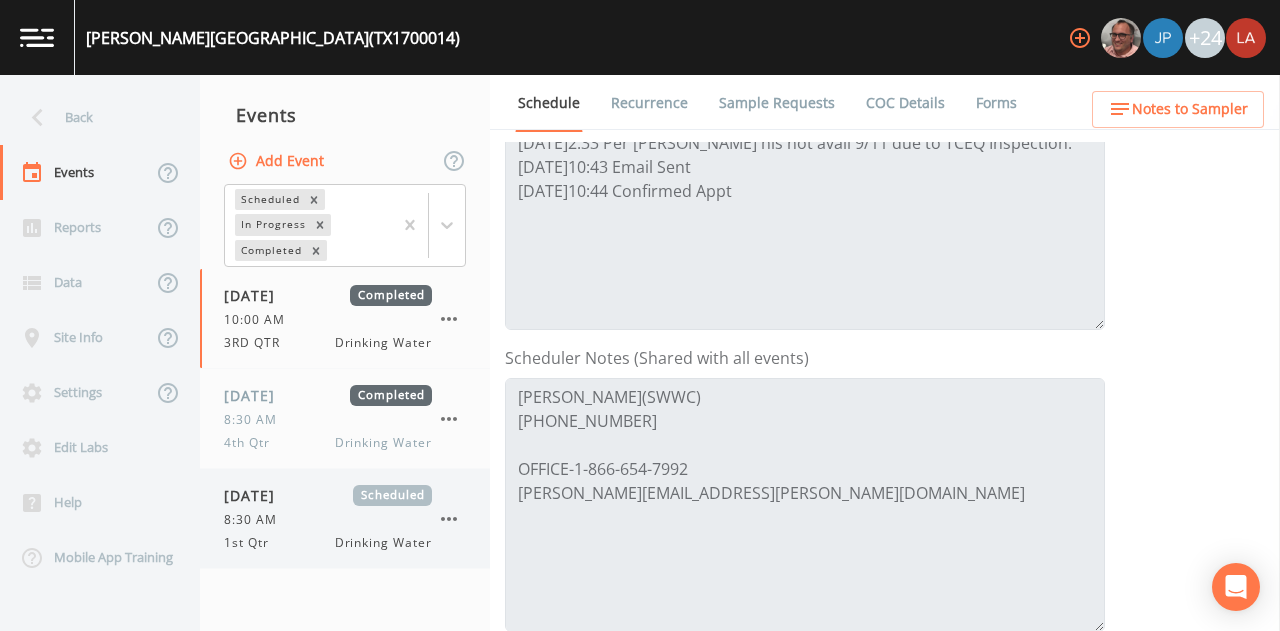 click on "8:30 AM" at bounding box center (256, 520) 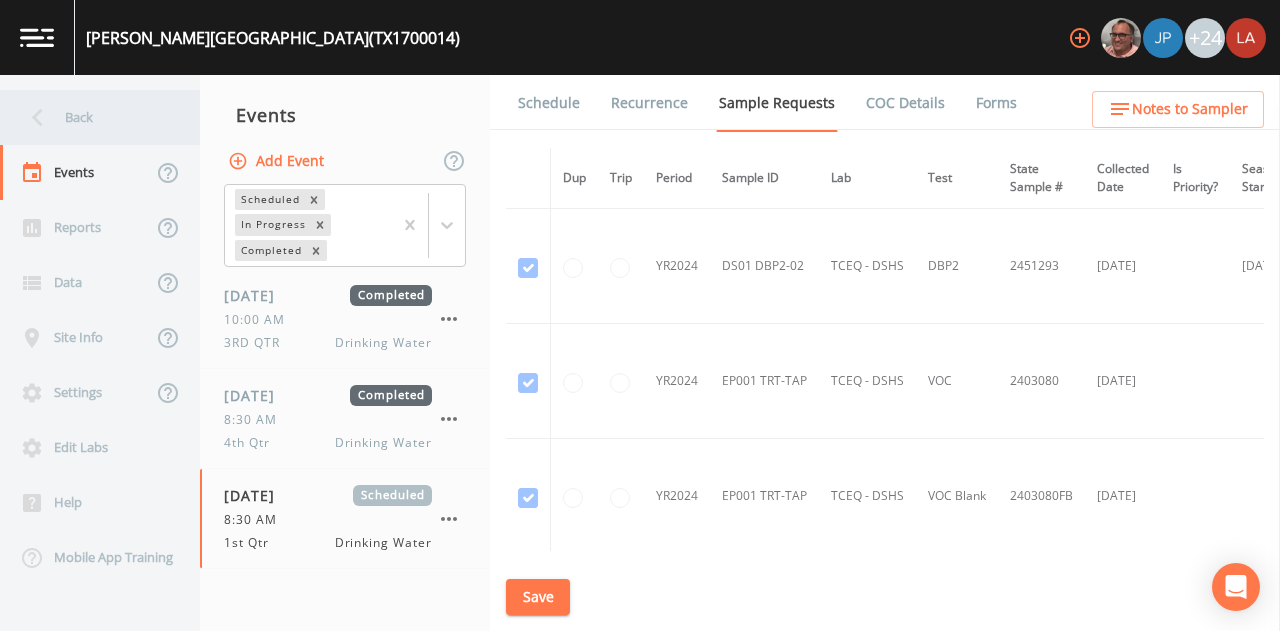 click on "Back" at bounding box center (90, 117) 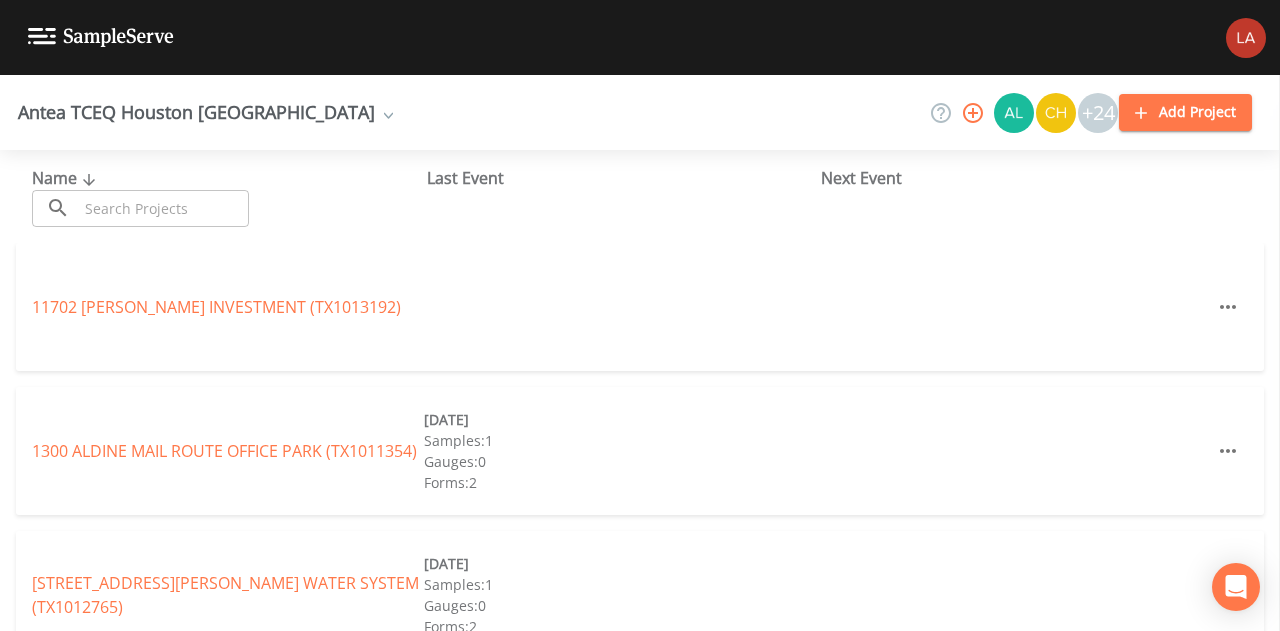 click at bounding box center [163, 208] 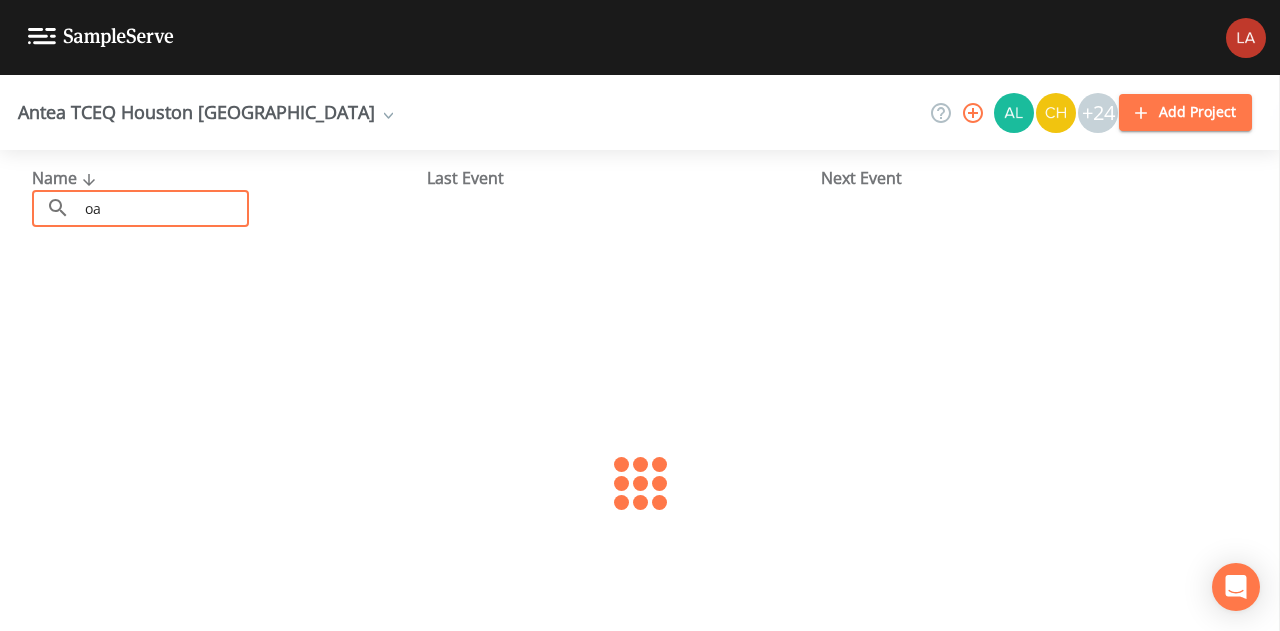 type on "o" 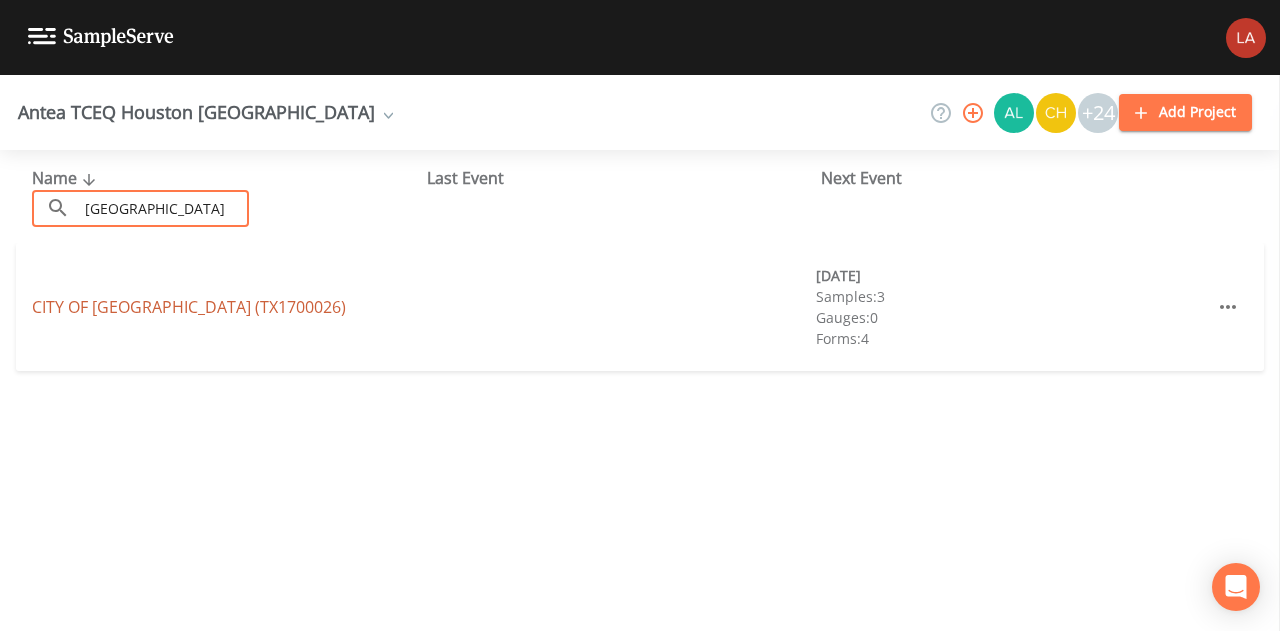 type on "panorama village" 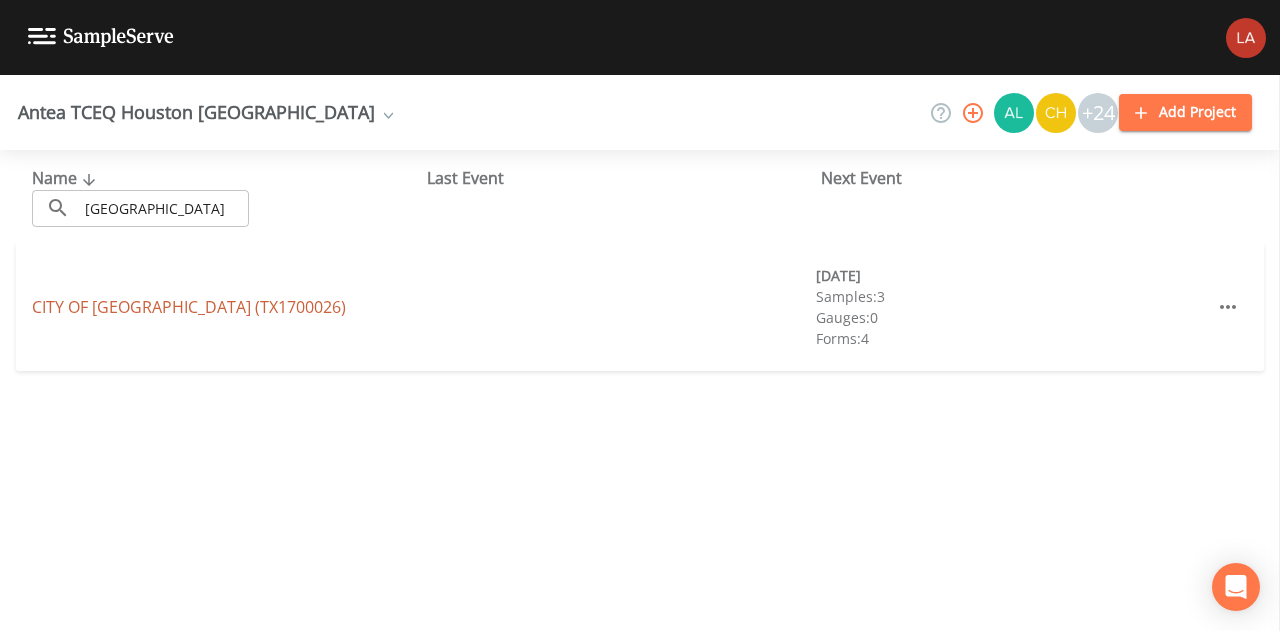 click on "CITY OF PANORAMA VILLAGE   (TX1700026)" at bounding box center (189, 307) 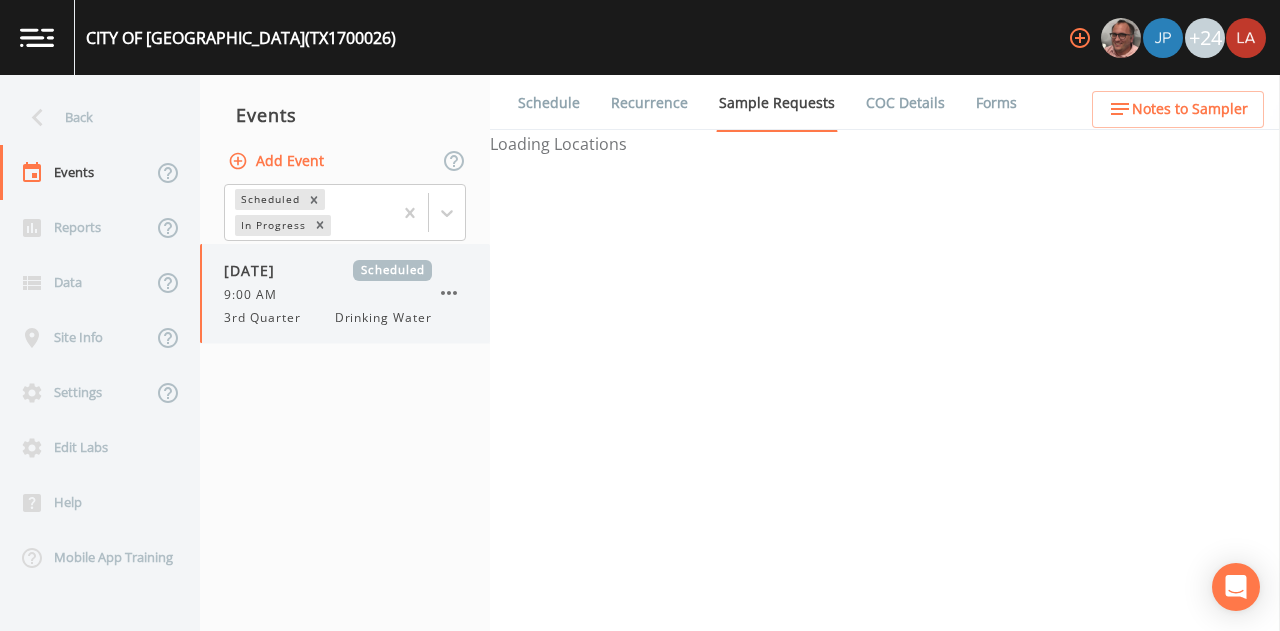 click on "07/10/2025 Scheduled 9:00 AM 3rd Quarter Drinking Water" at bounding box center [345, 293] 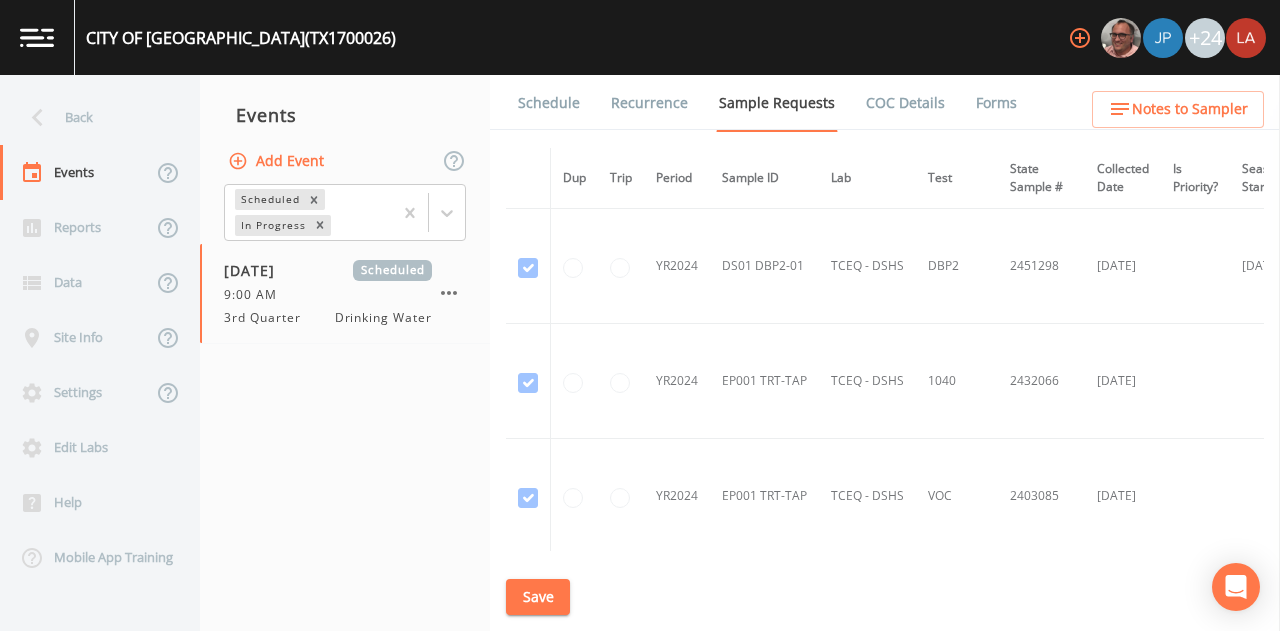 click on "Schedule" at bounding box center (549, 103) 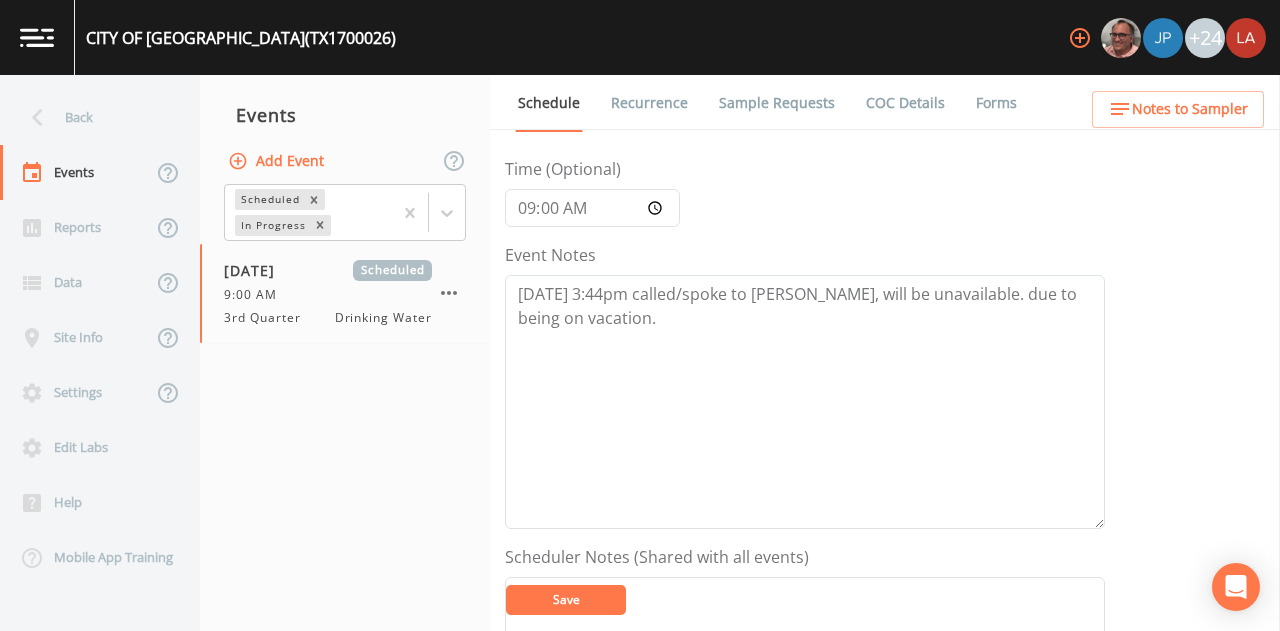 scroll, scrollTop: 0, scrollLeft: 0, axis: both 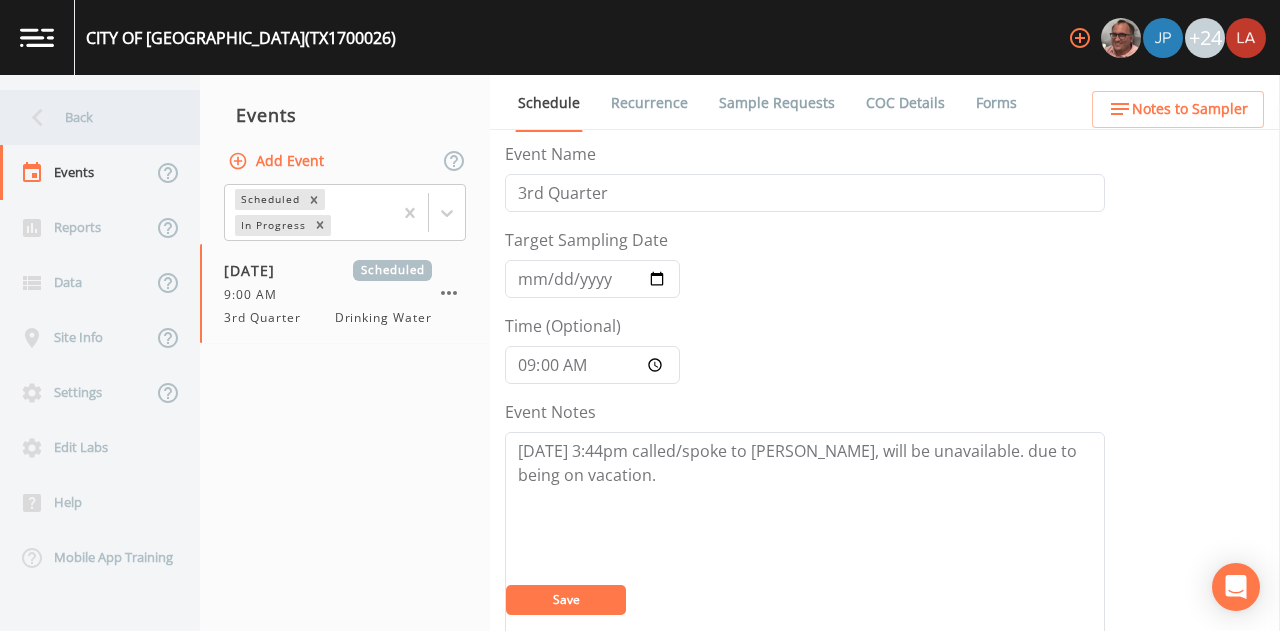 click on "Back" at bounding box center [90, 117] 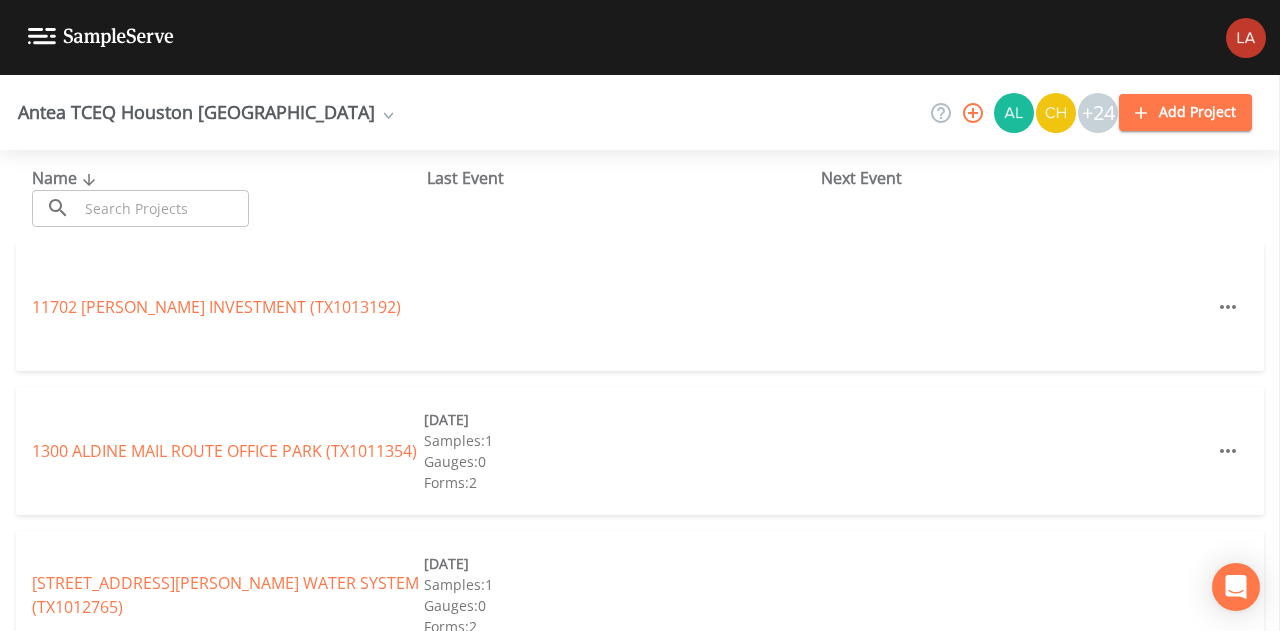 click at bounding box center [163, 208] 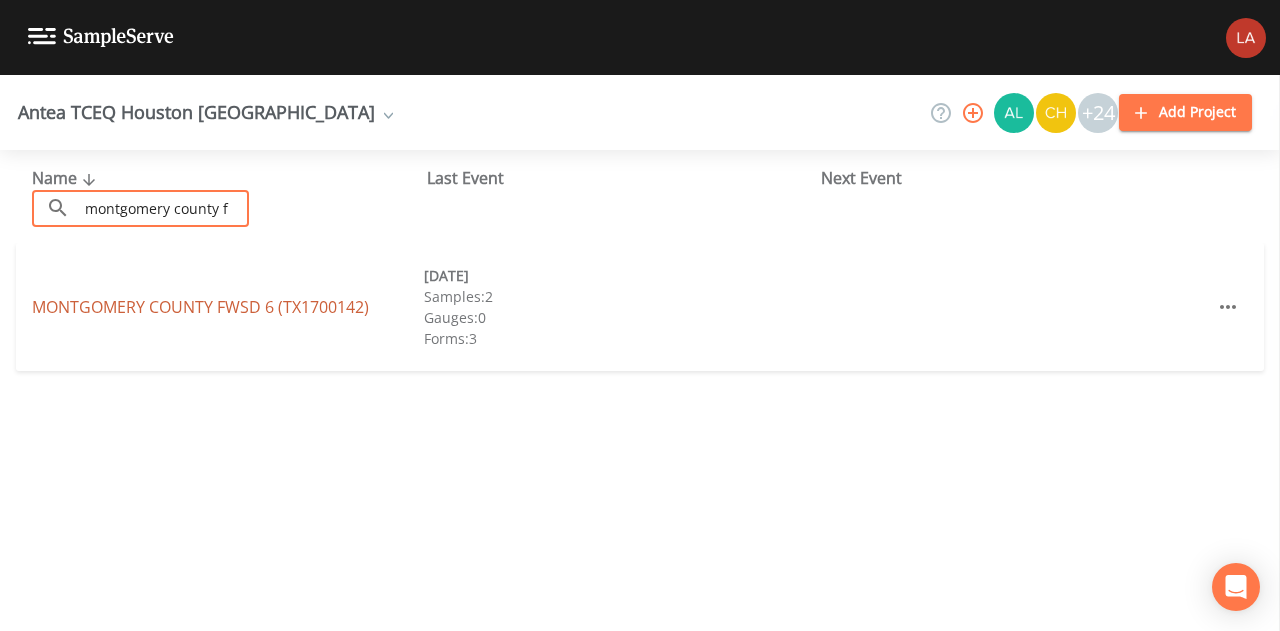type on "montgomery county f" 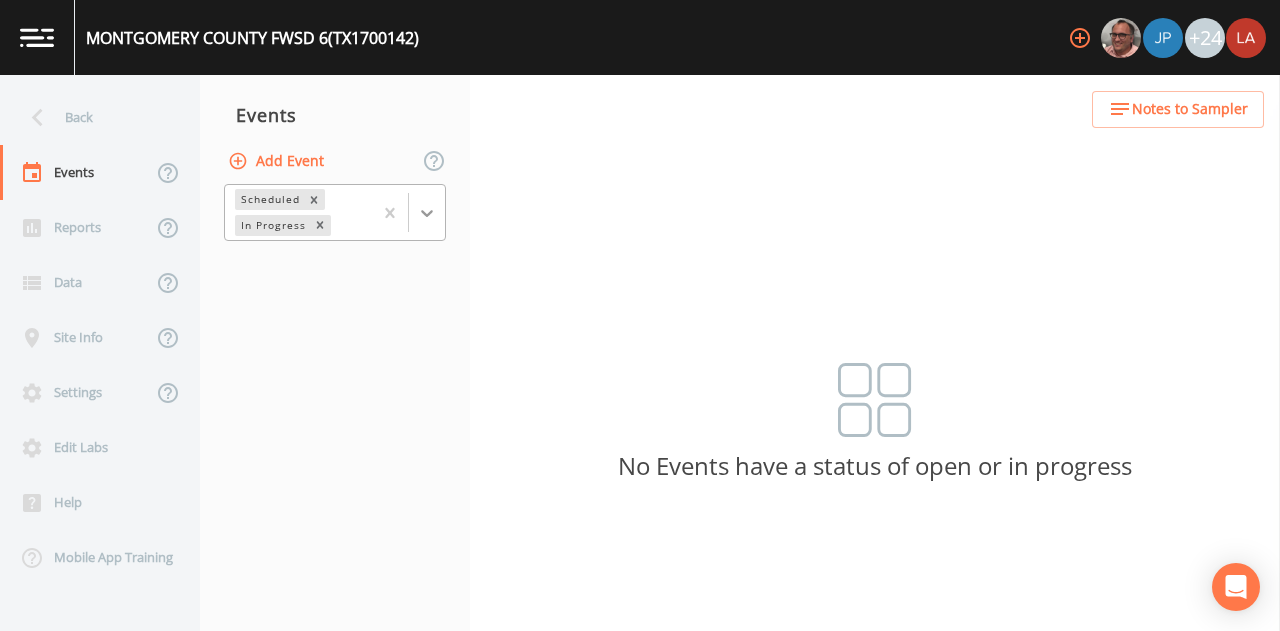 click 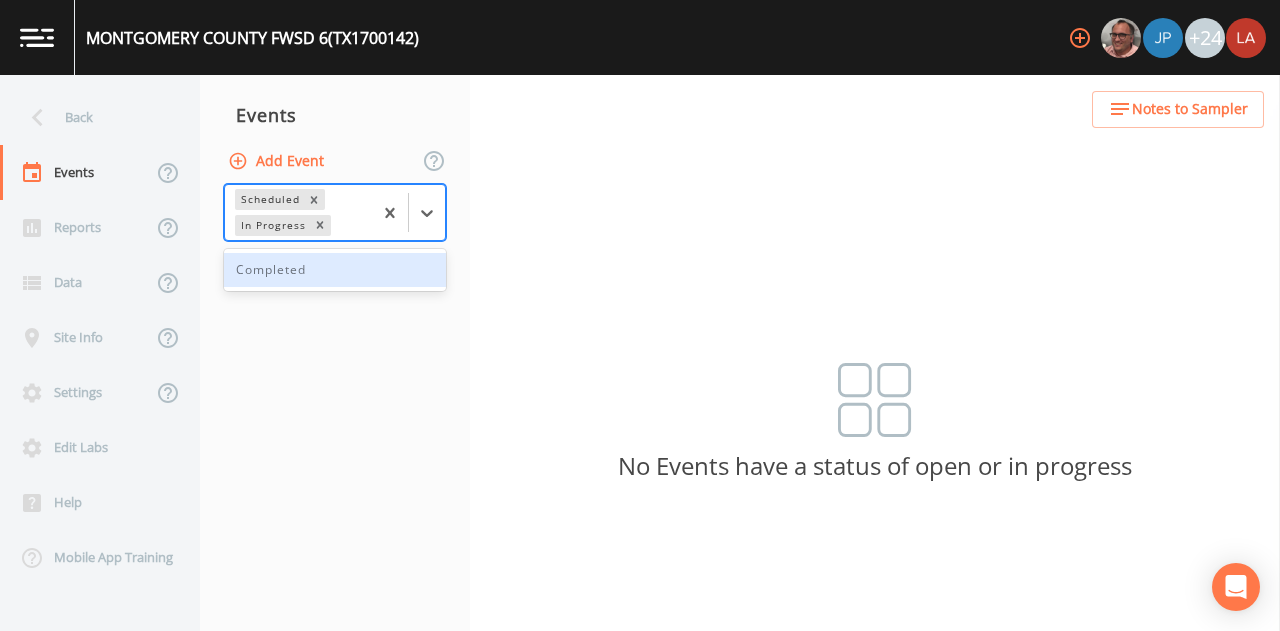 click on "Completed" at bounding box center (335, 270) 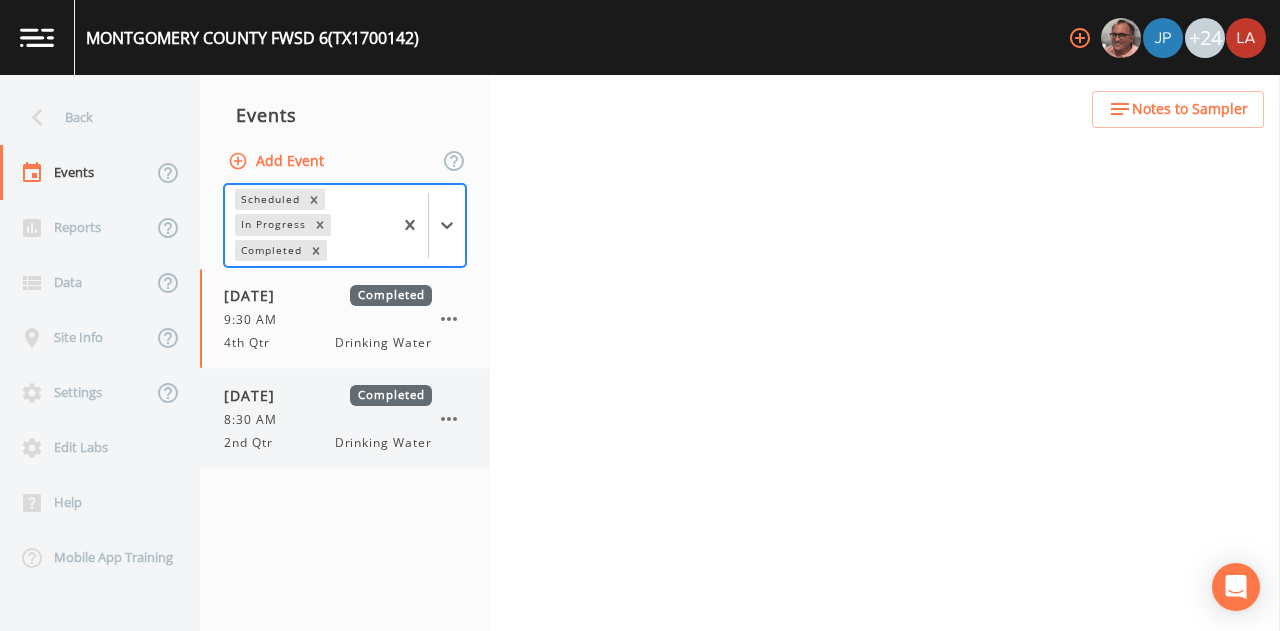 click on "8:30 AM" at bounding box center (328, 420) 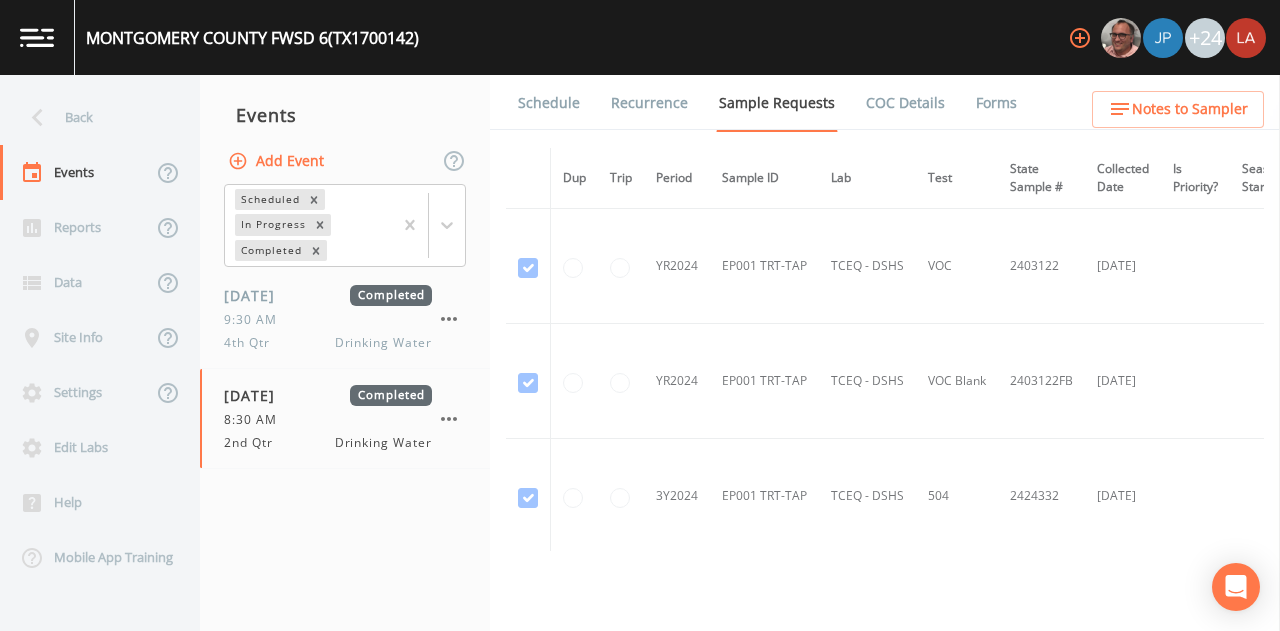 click on "Schedule" at bounding box center (549, 103) 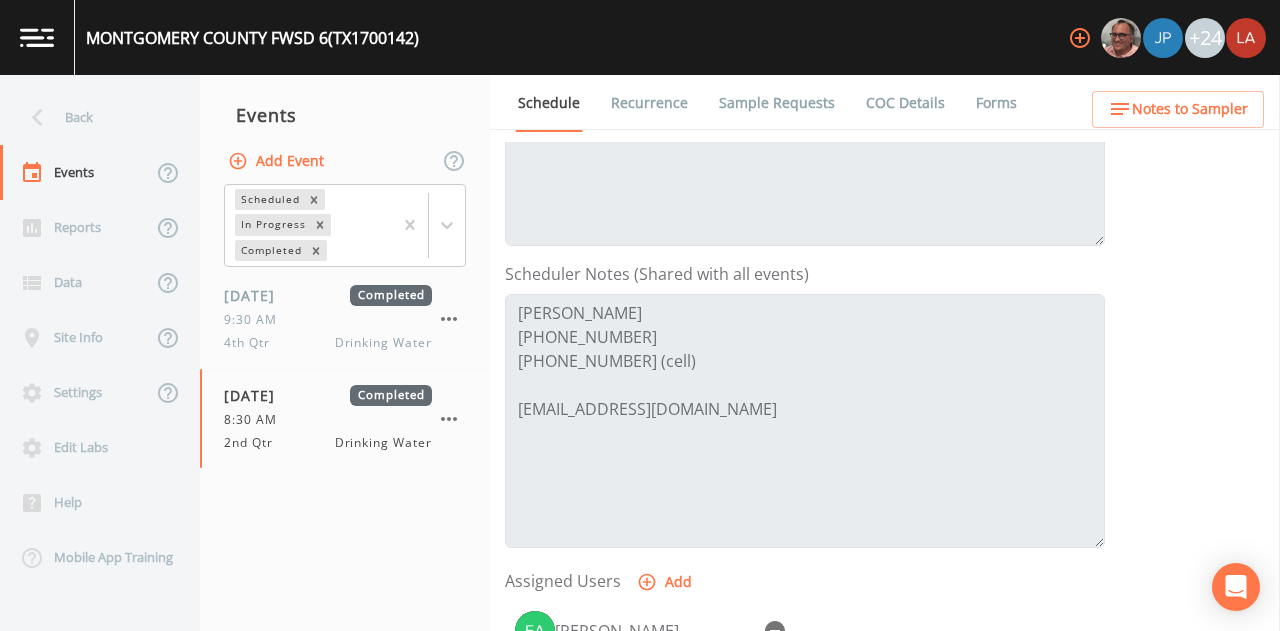 scroll, scrollTop: 0, scrollLeft: 0, axis: both 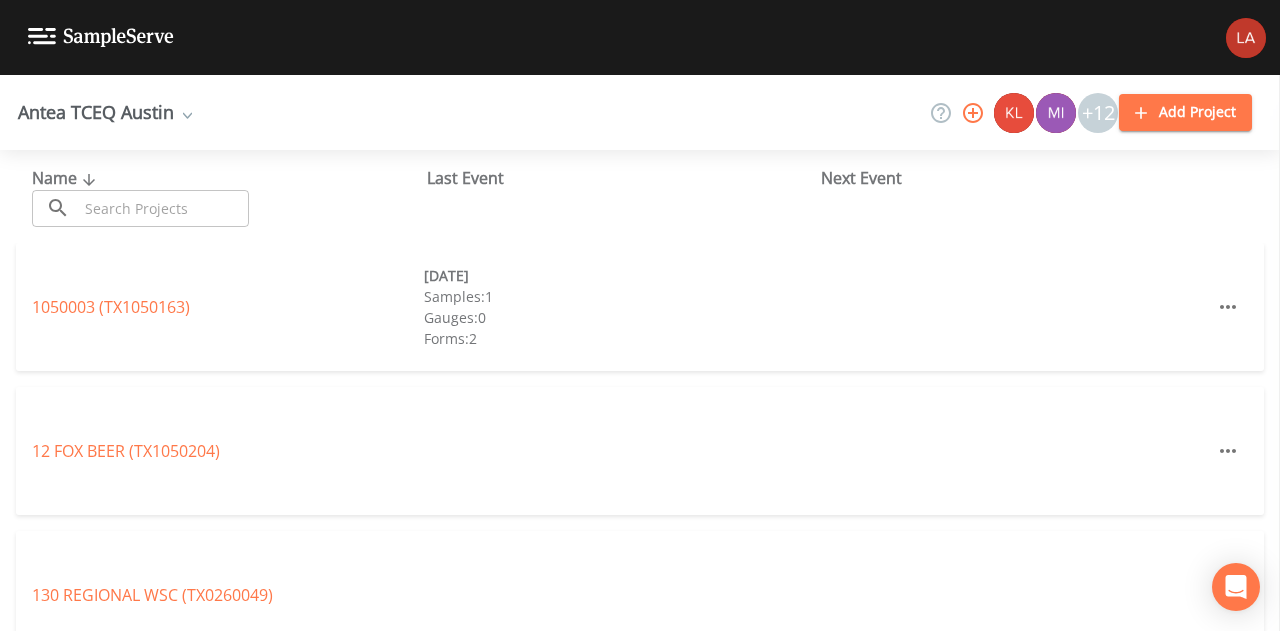 click on "Antea TCEQ Austin Antea TCEQ Austin Antea TCEQ Houston San Antonio Antea TCEQ North Antea TCEQ SiteX  Add workspace  +12 Add Project" at bounding box center (640, 112) 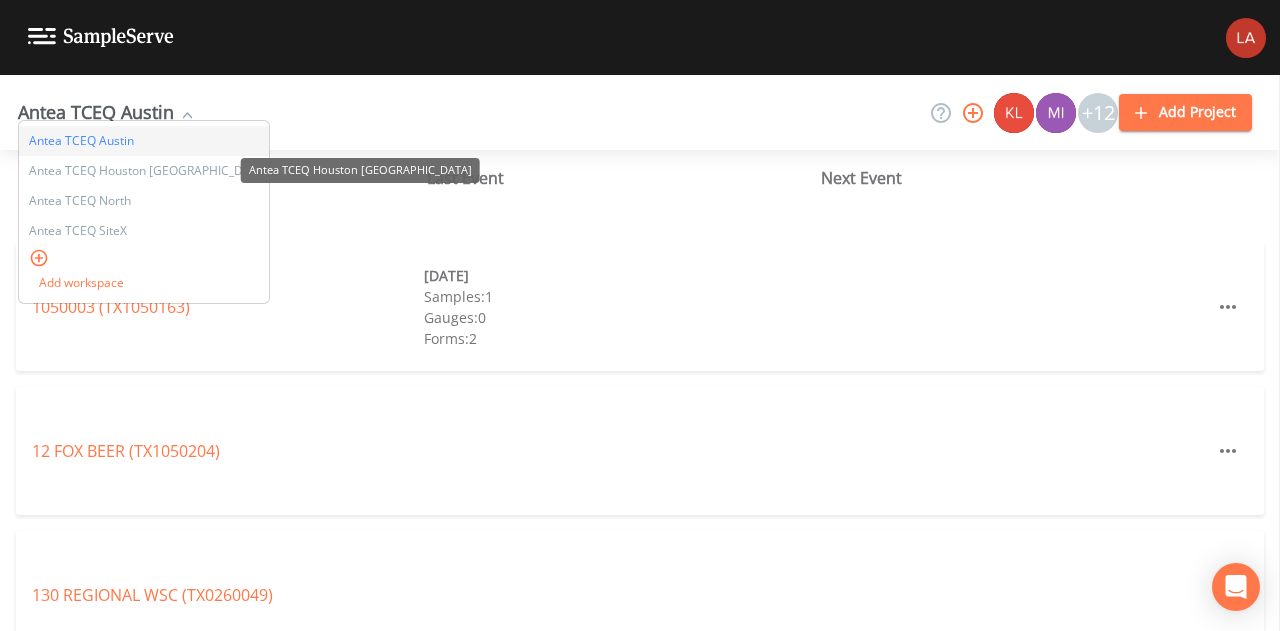 click on "Antea TCEQ Houston [GEOGRAPHIC_DATA]" at bounding box center [144, 171] 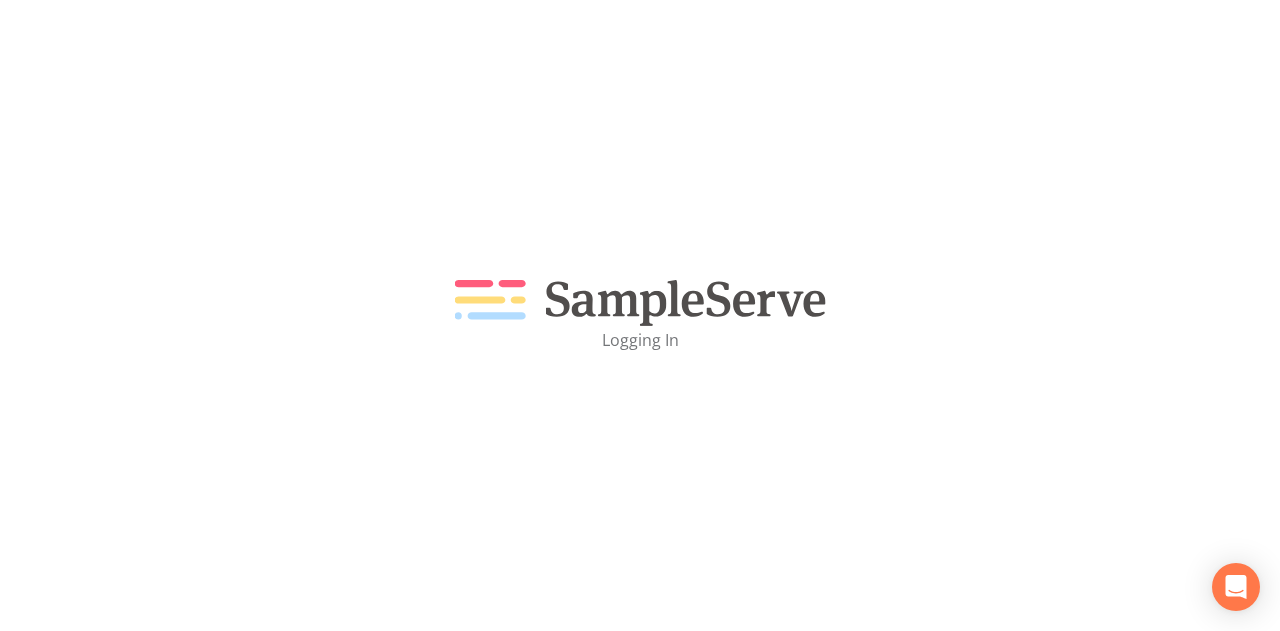 scroll, scrollTop: 0, scrollLeft: 0, axis: both 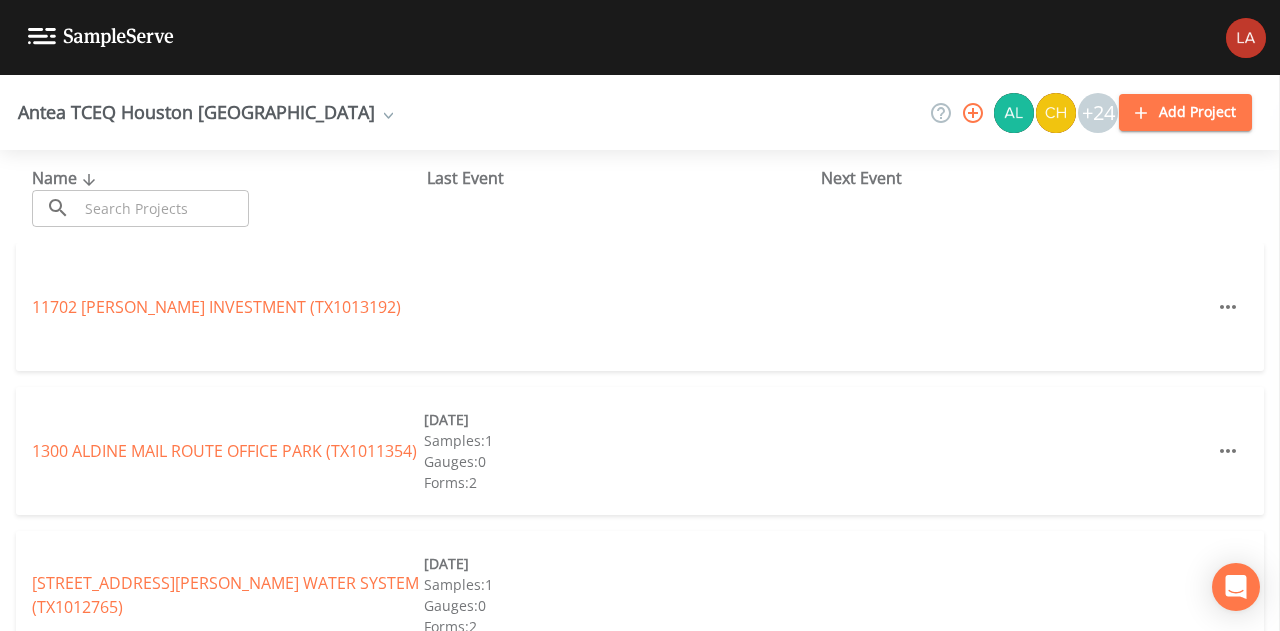 click at bounding box center (163, 208) 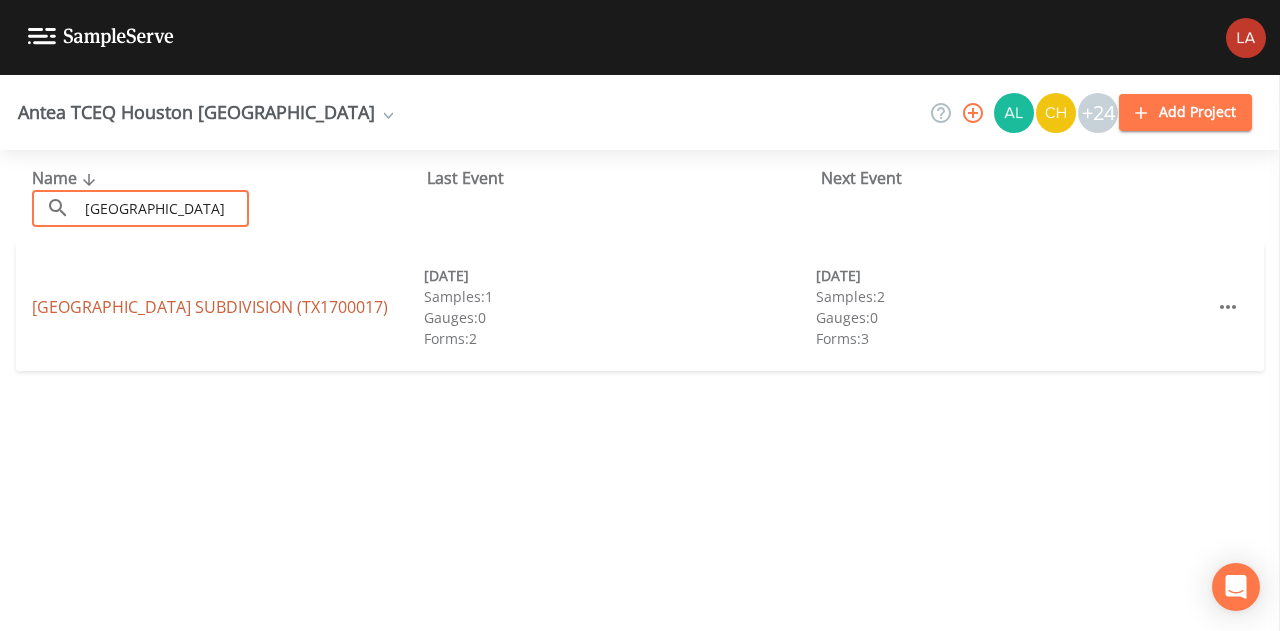 type on "[GEOGRAPHIC_DATA]" 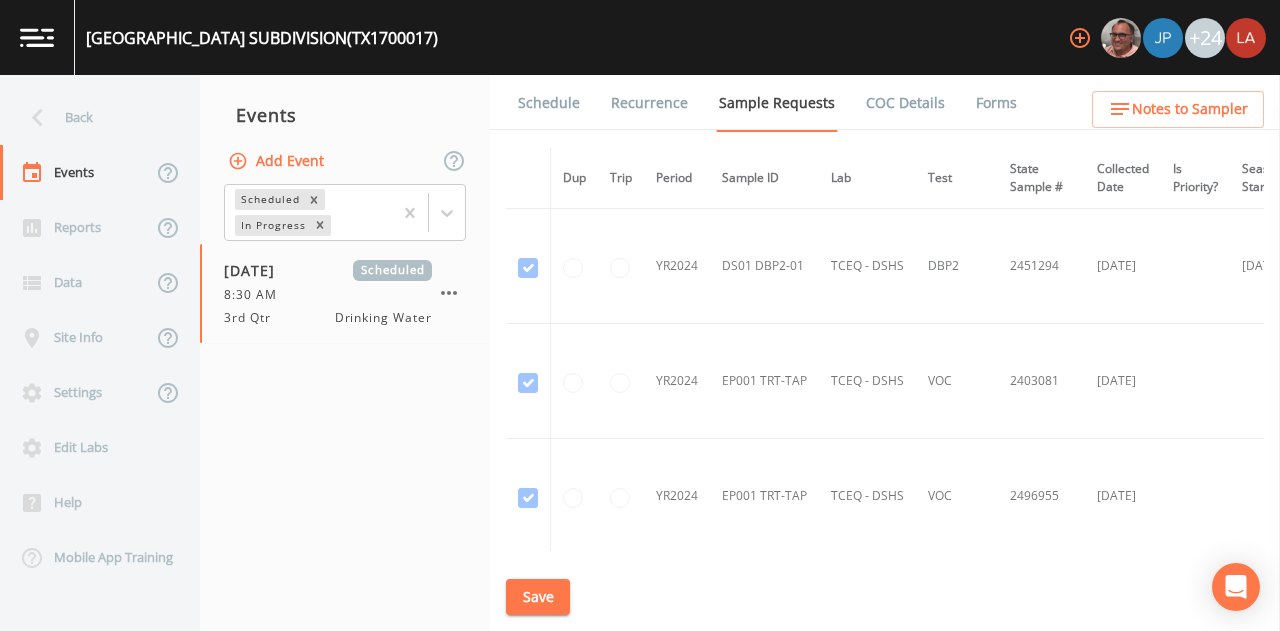 click 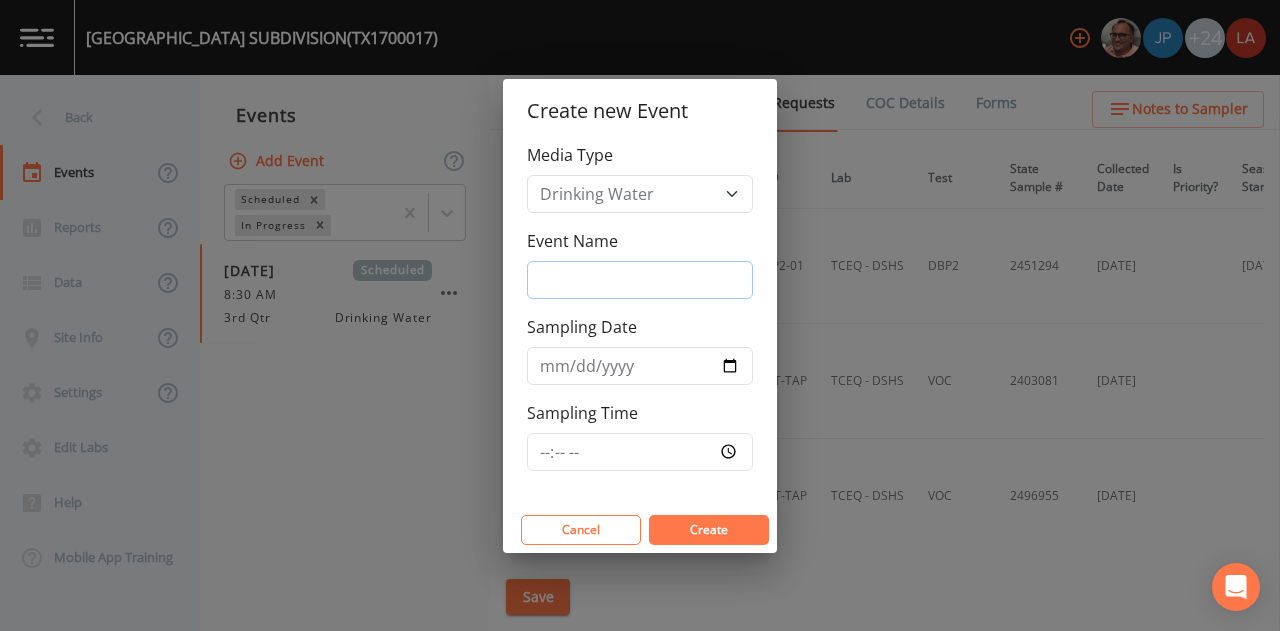 click on "Event Name" at bounding box center [640, 280] 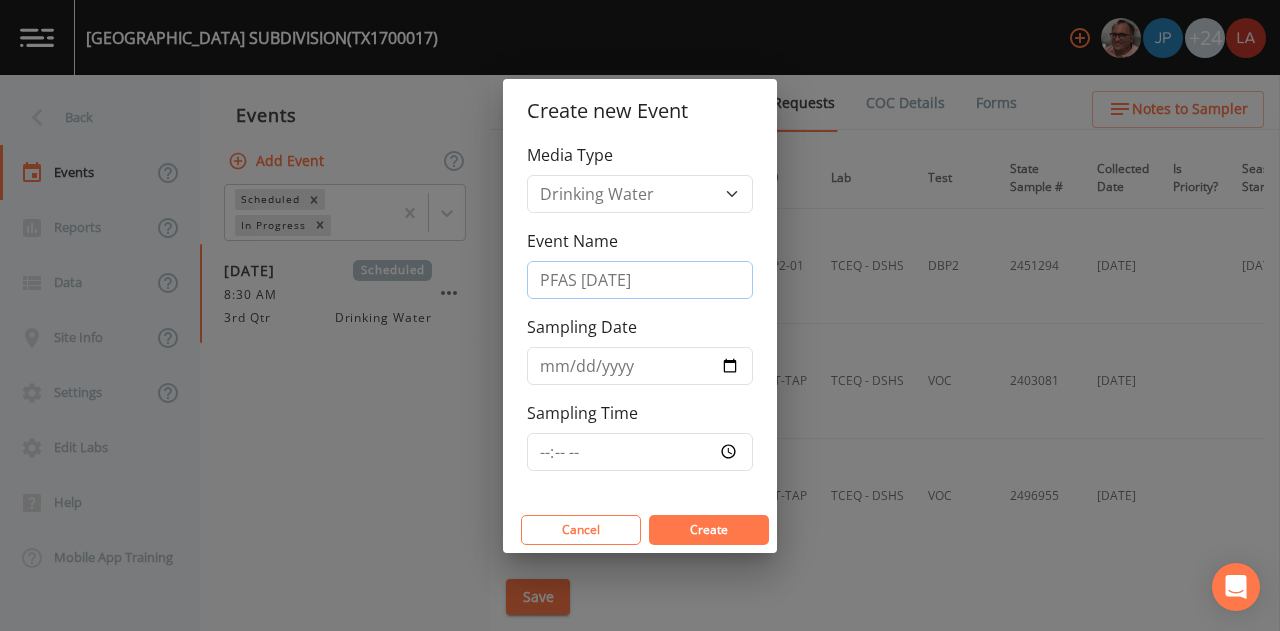 drag, startPoint x: 645, startPoint y: 265, endPoint x: 390, endPoint y: 267, distance: 255.00784 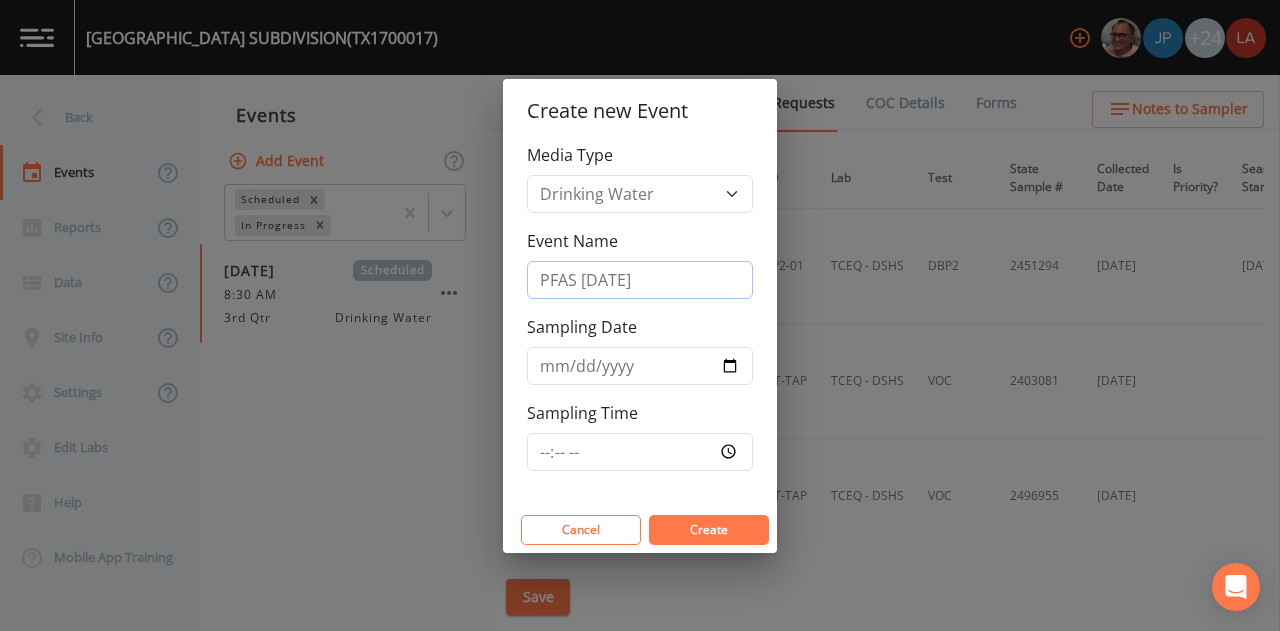 type on "PFAS 7/8/25" 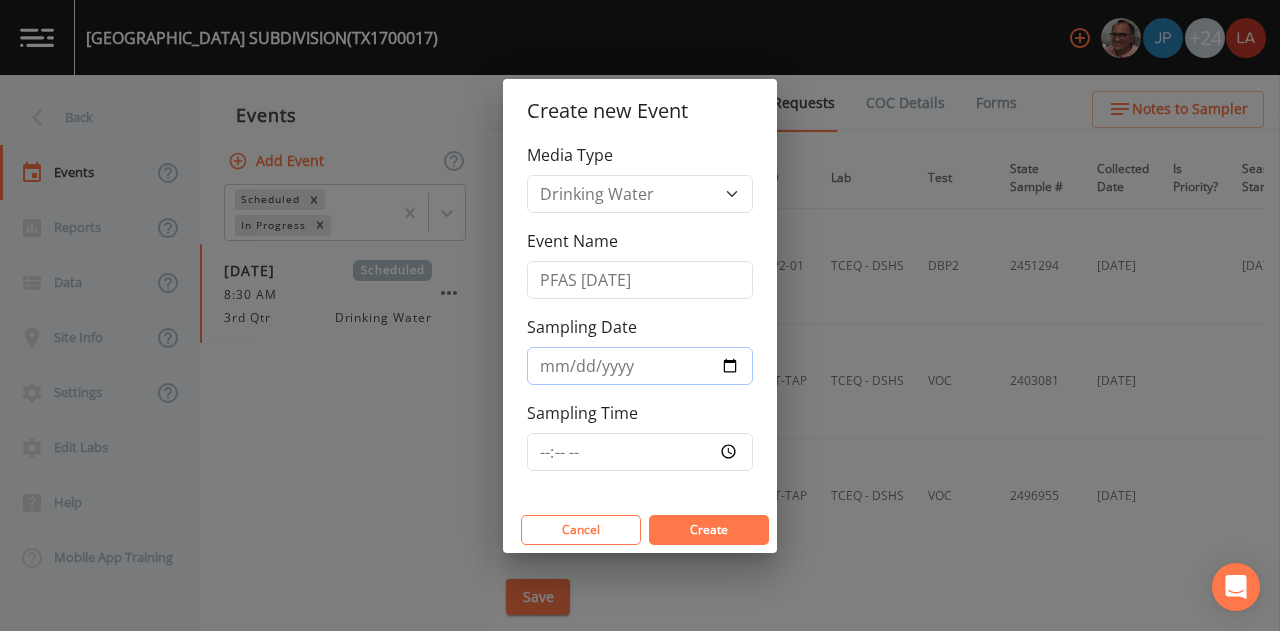 click on "Sampling Date" at bounding box center [640, 366] 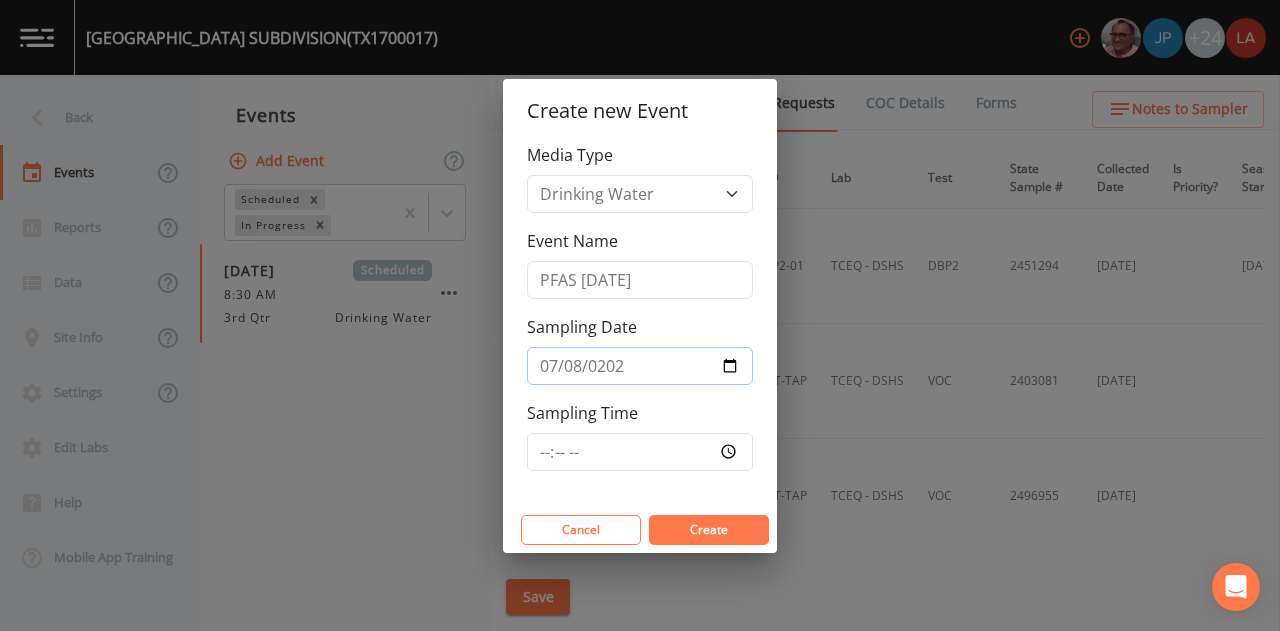 type on "2025-07-08" 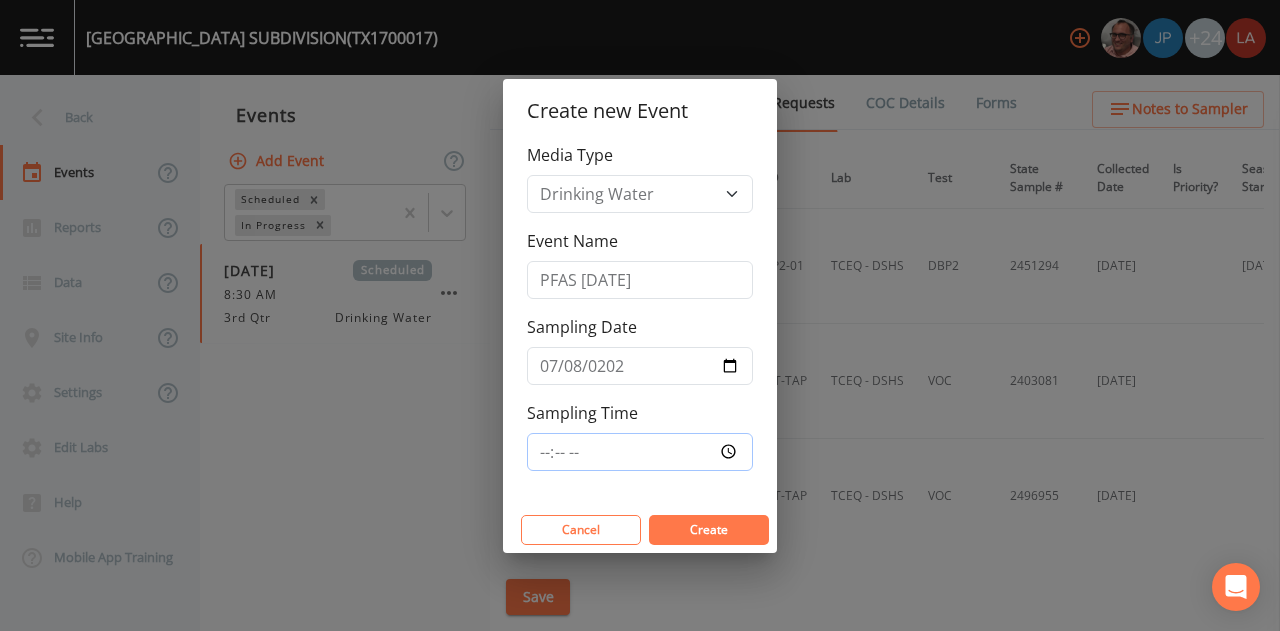 type on "10:00" 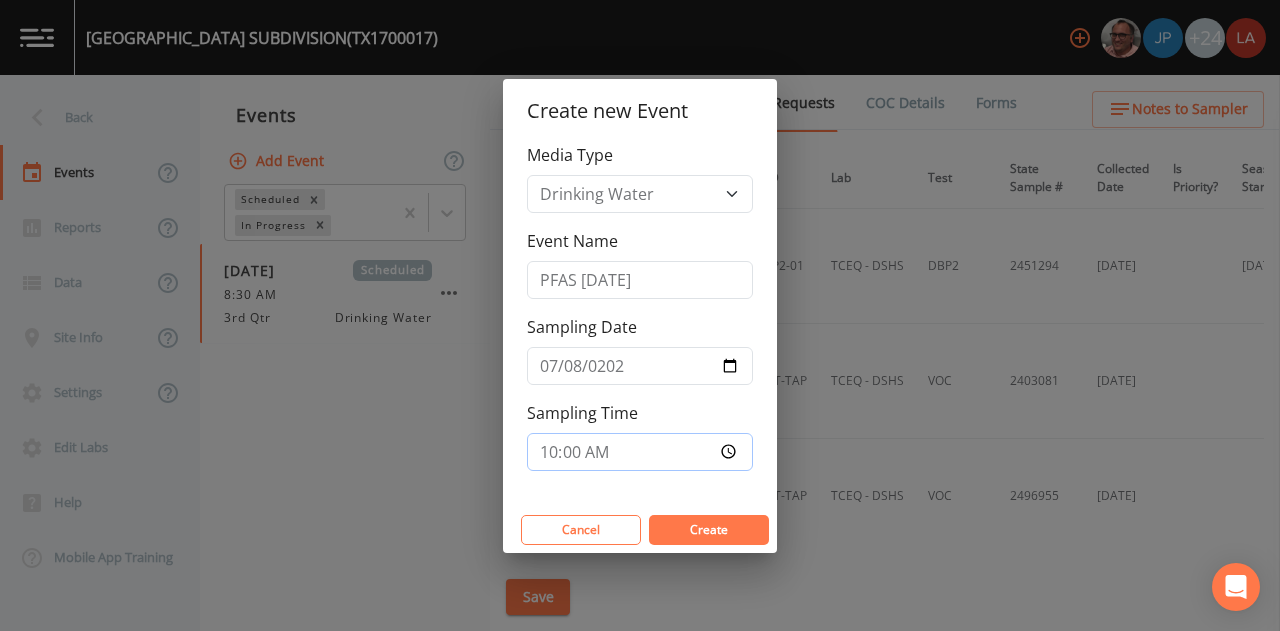click on "Create" at bounding box center [709, 530] 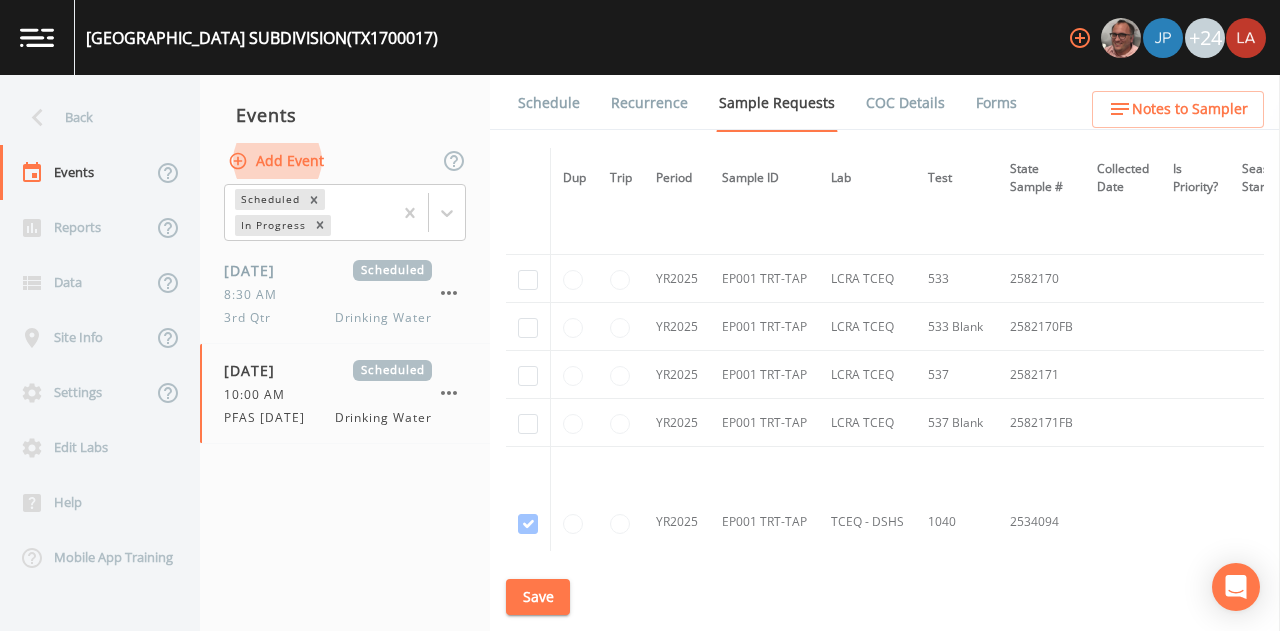 scroll, scrollTop: 1369, scrollLeft: 0, axis: vertical 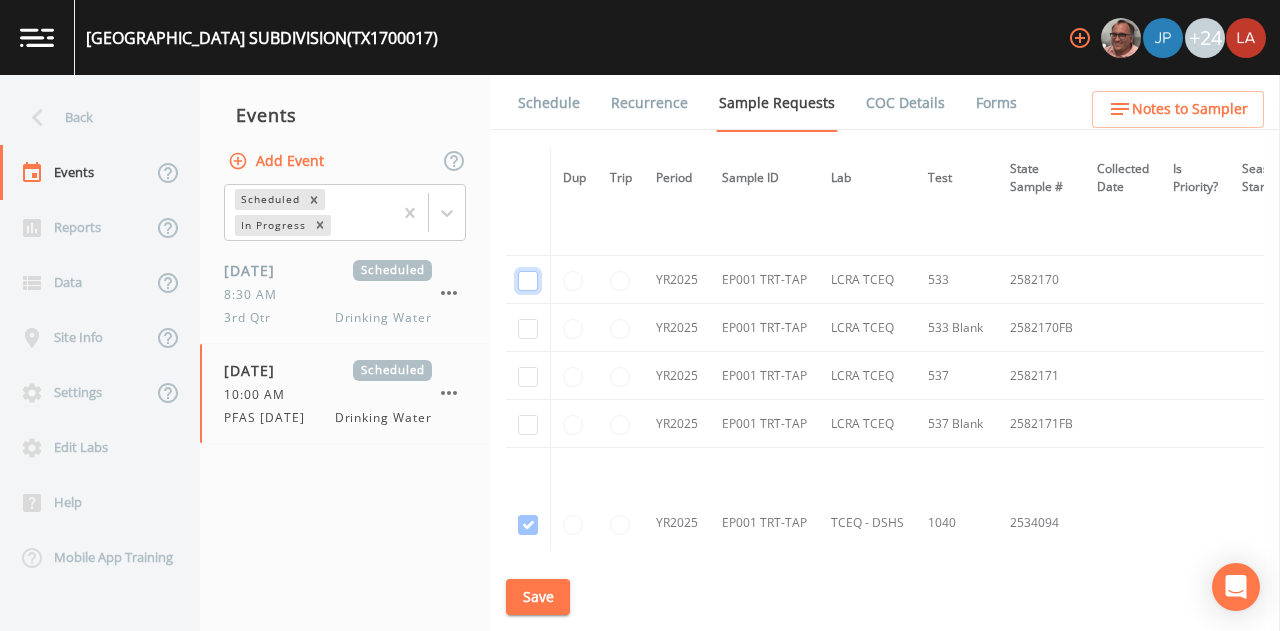 click at bounding box center [528, 281] 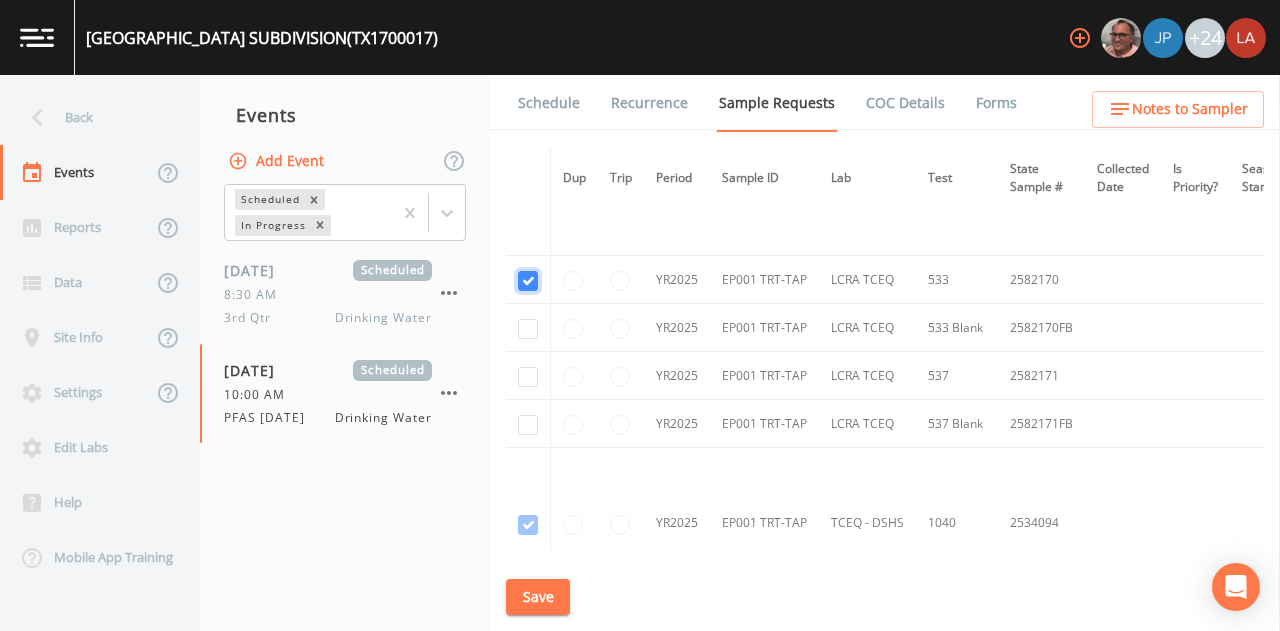 checkbox on "true" 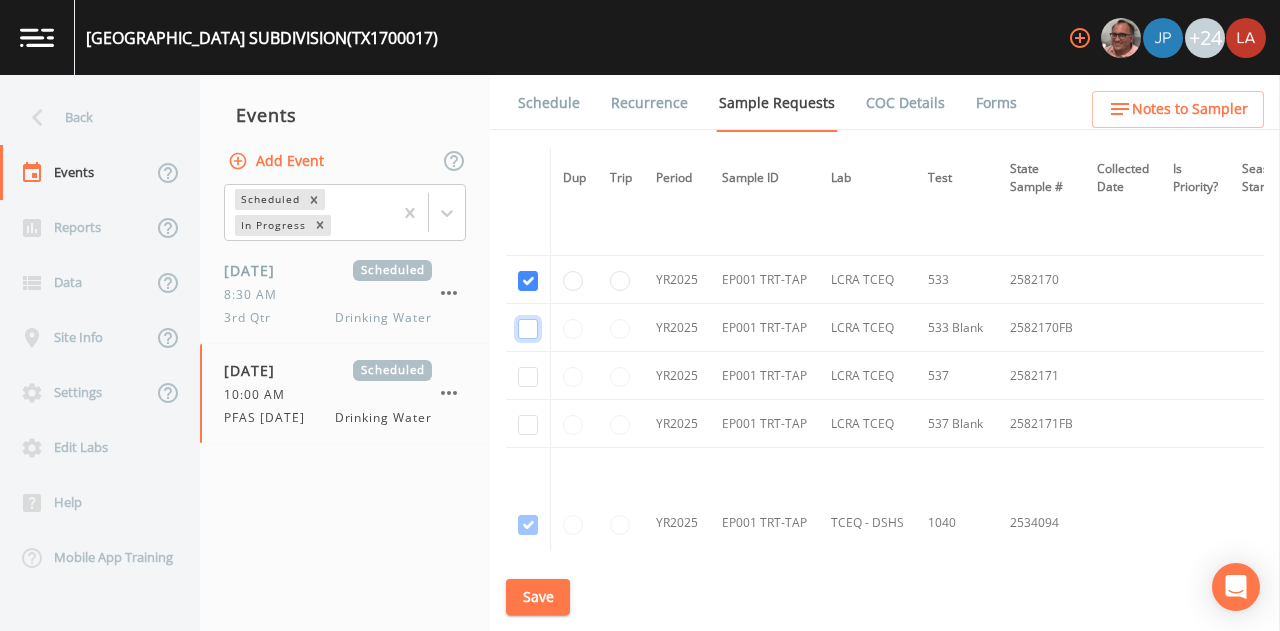 click at bounding box center [528, 329] 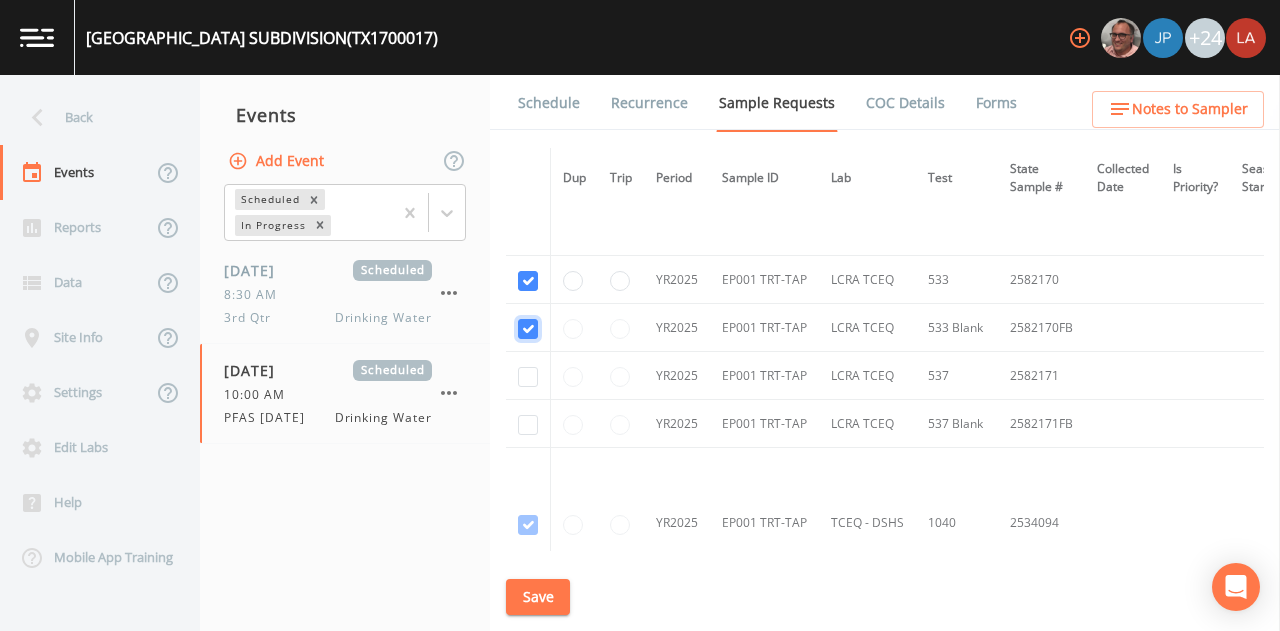 checkbox on "true" 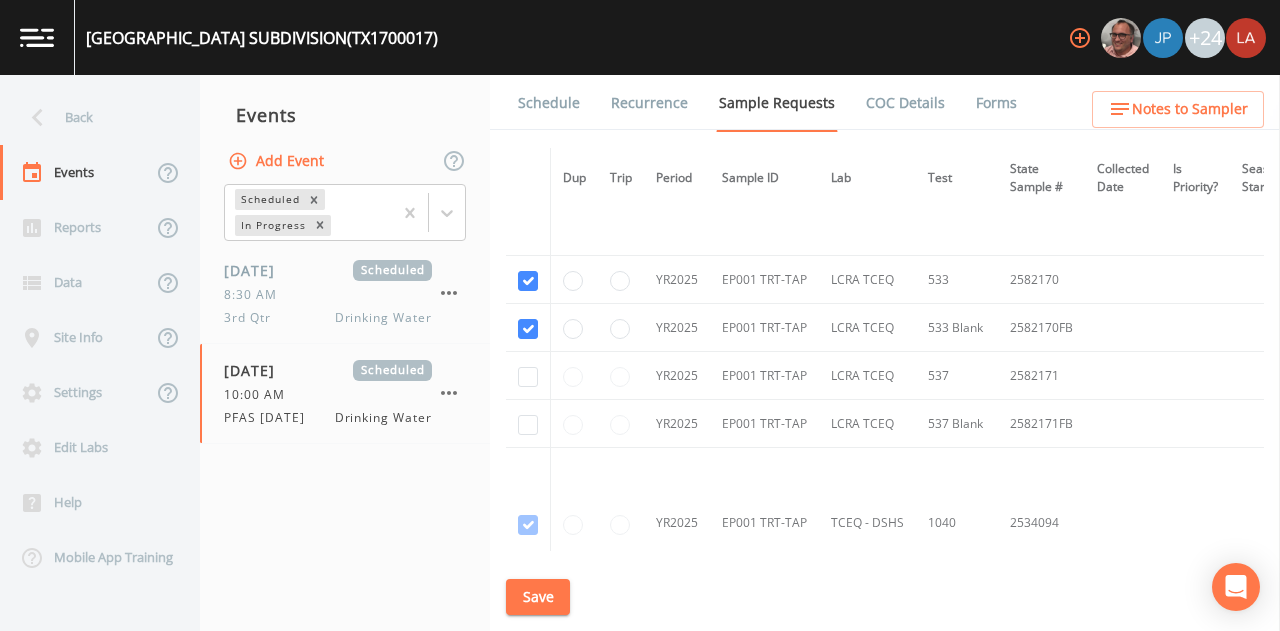 click at bounding box center (528, 376) 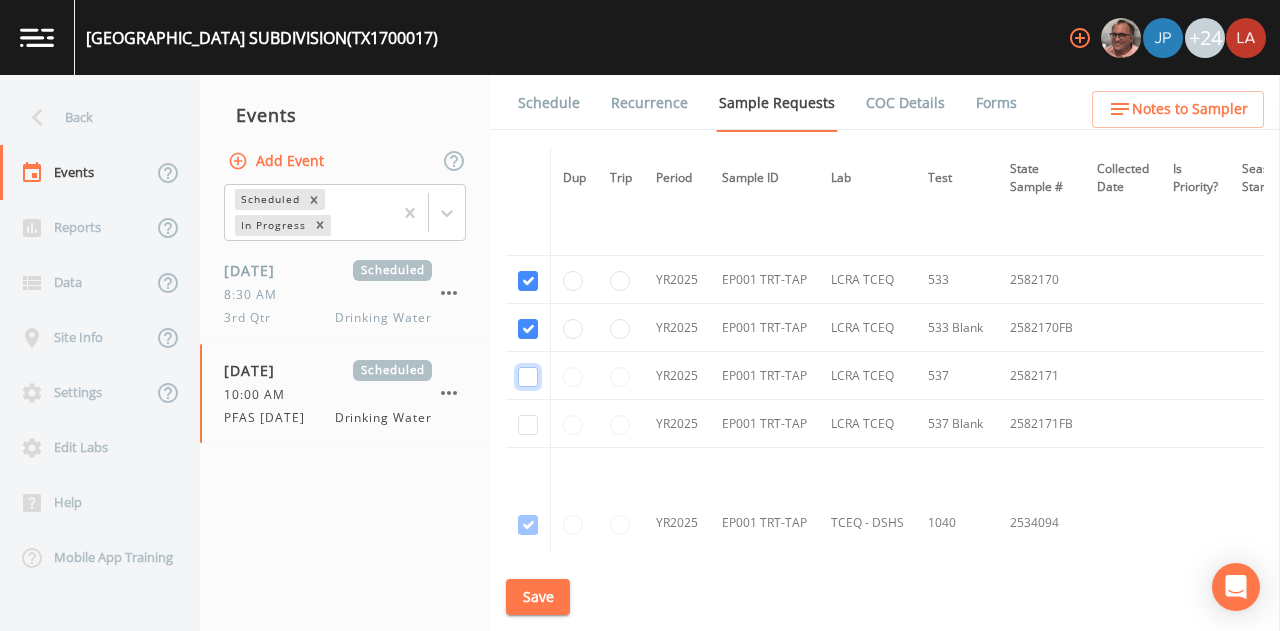 click at bounding box center (528, 377) 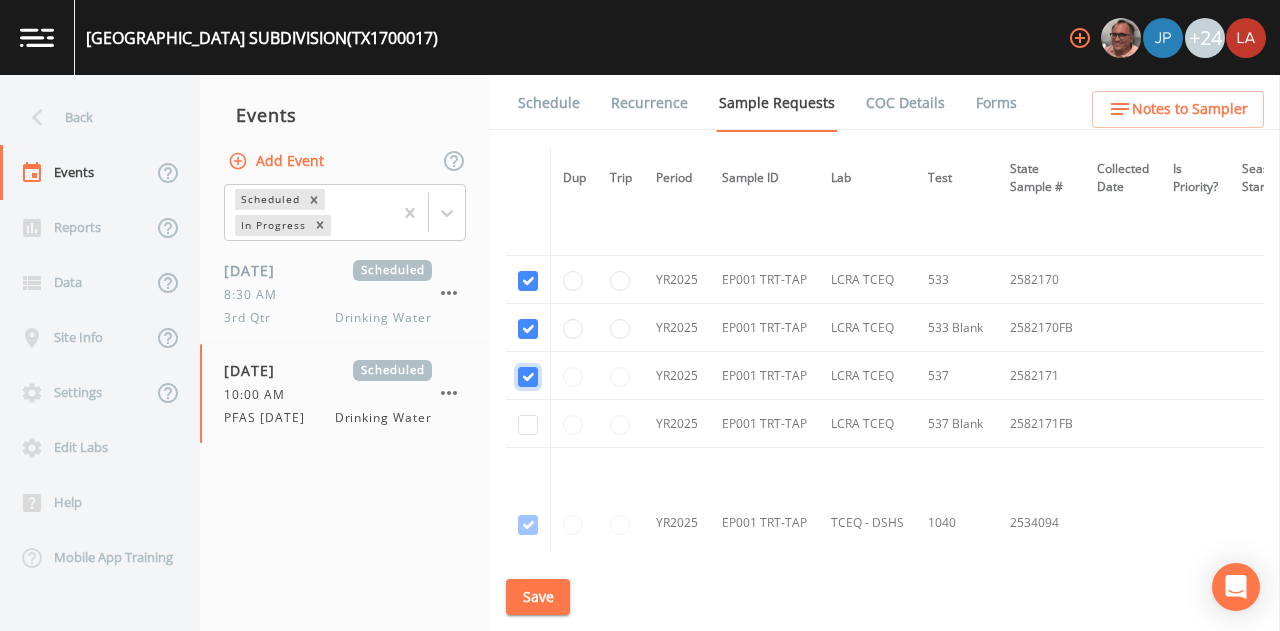 checkbox on "true" 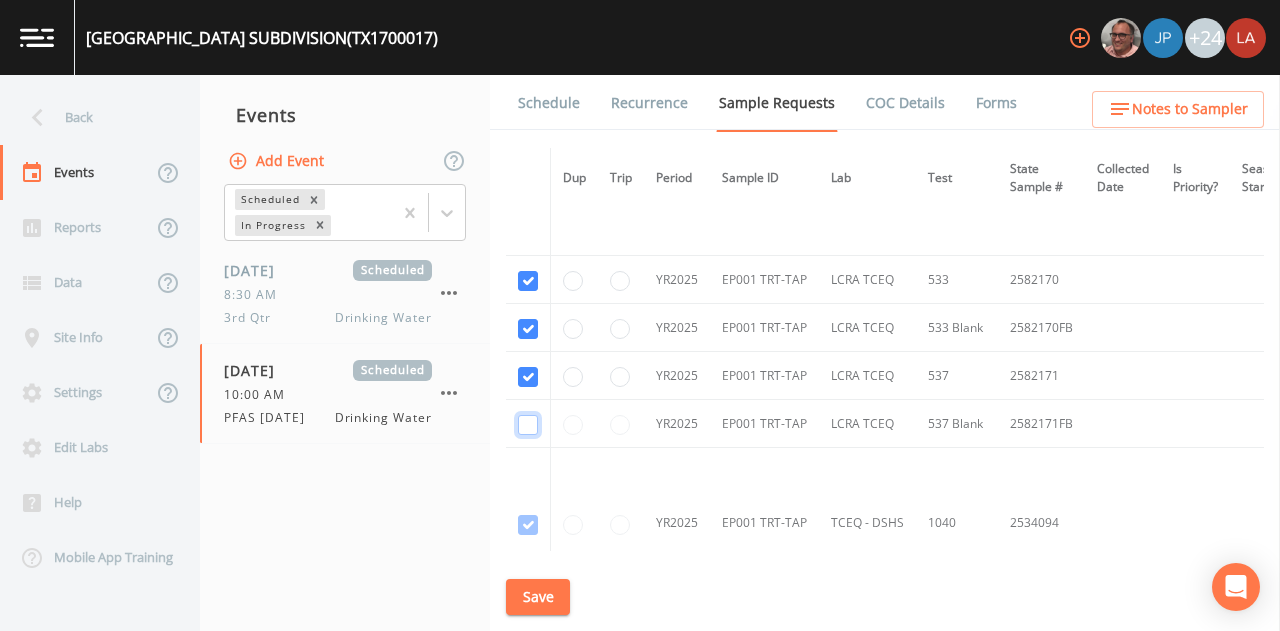 click at bounding box center (528, 425) 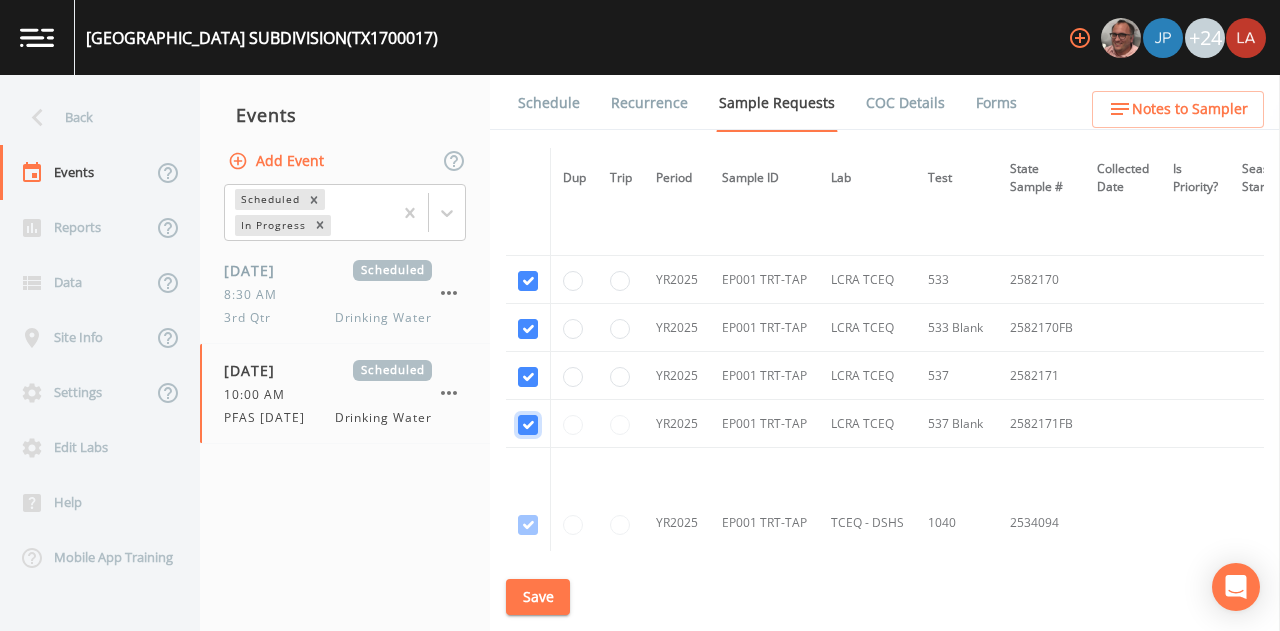 checkbox on "true" 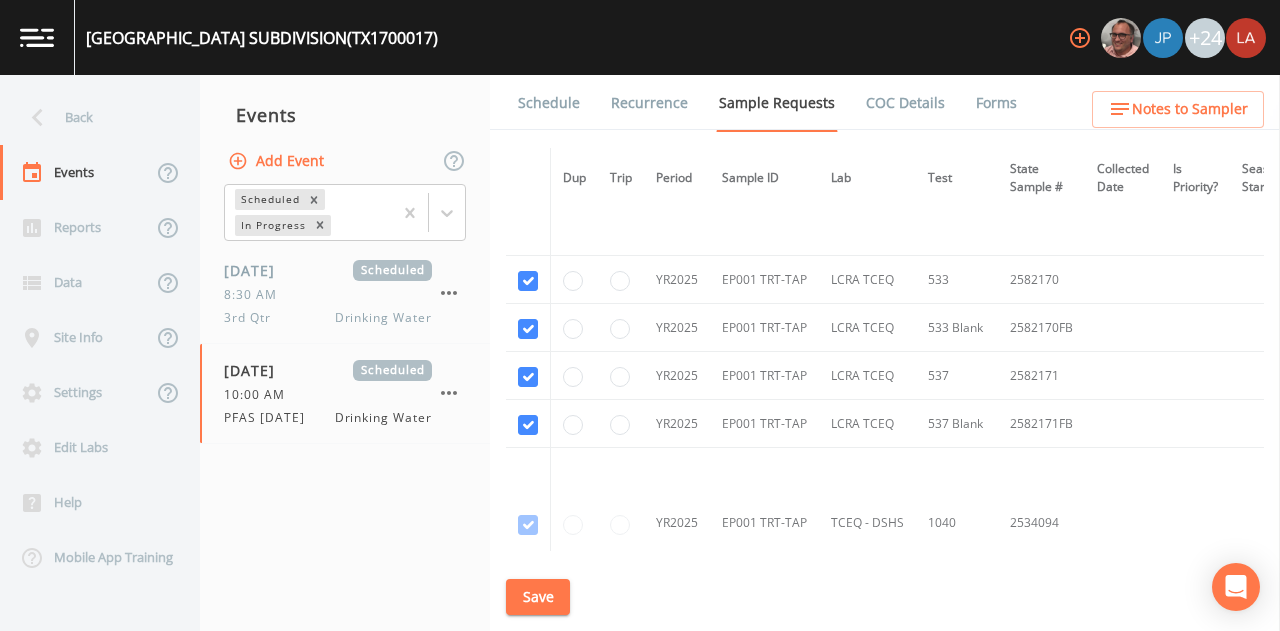click on "Save" at bounding box center (538, 597) 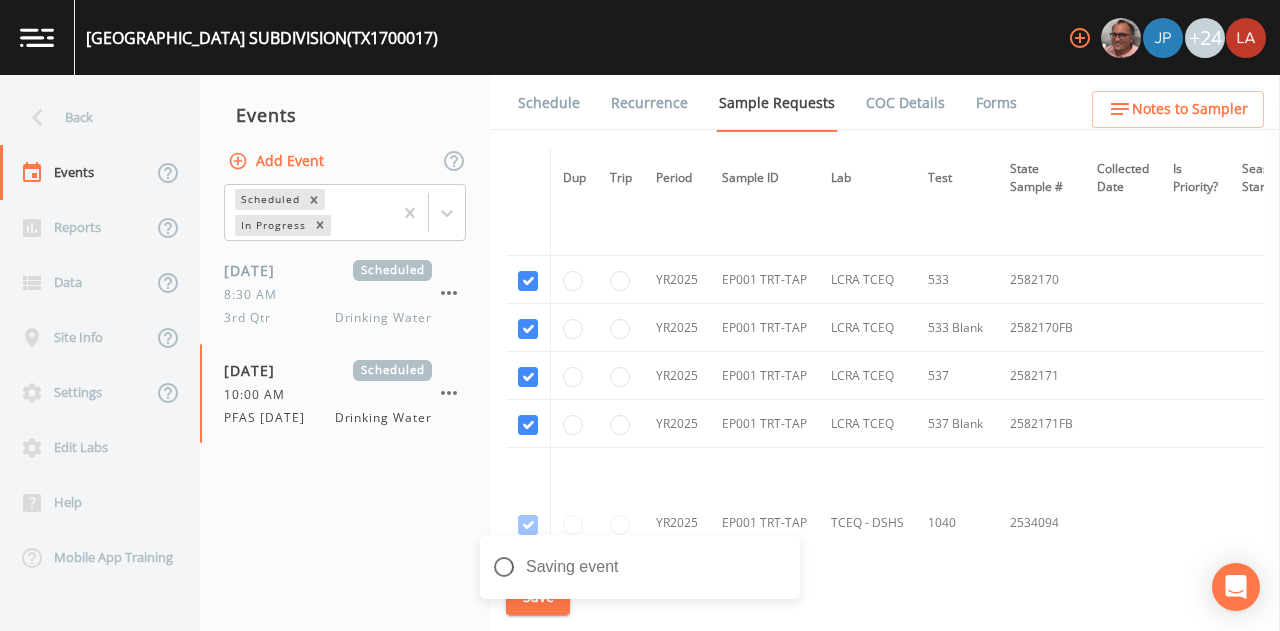 click on "Schedule" at bounding box center (549, 103) 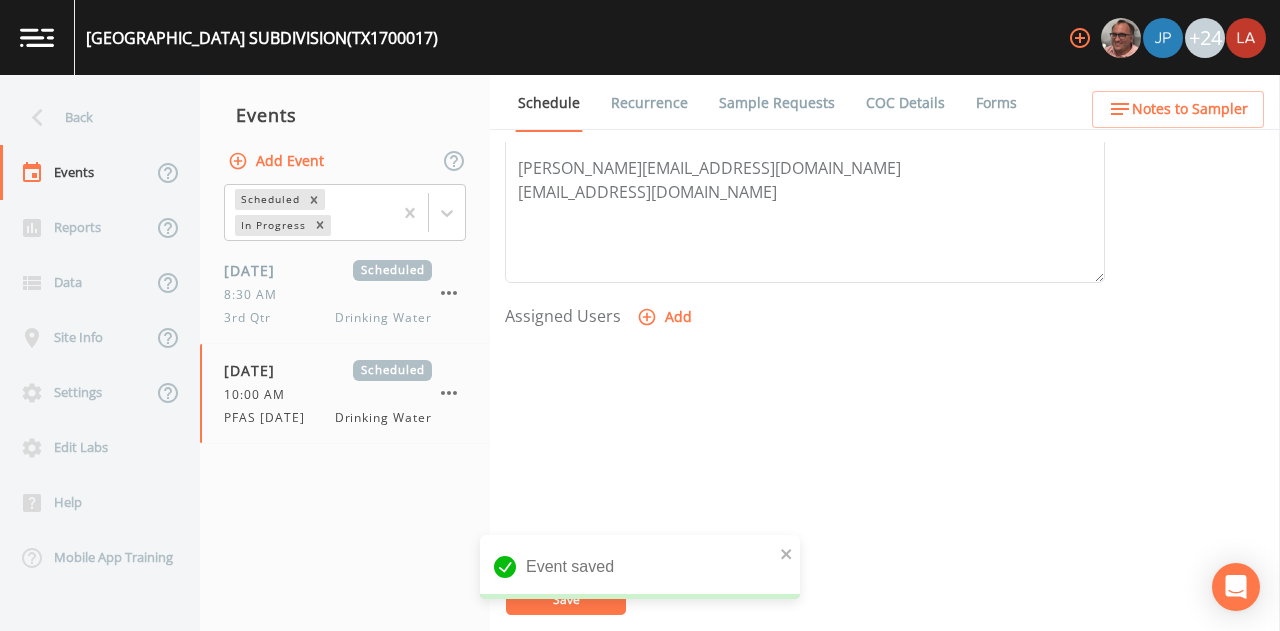 scroll, scrollTop: 709, scrollLeft: 0, axis: vertical 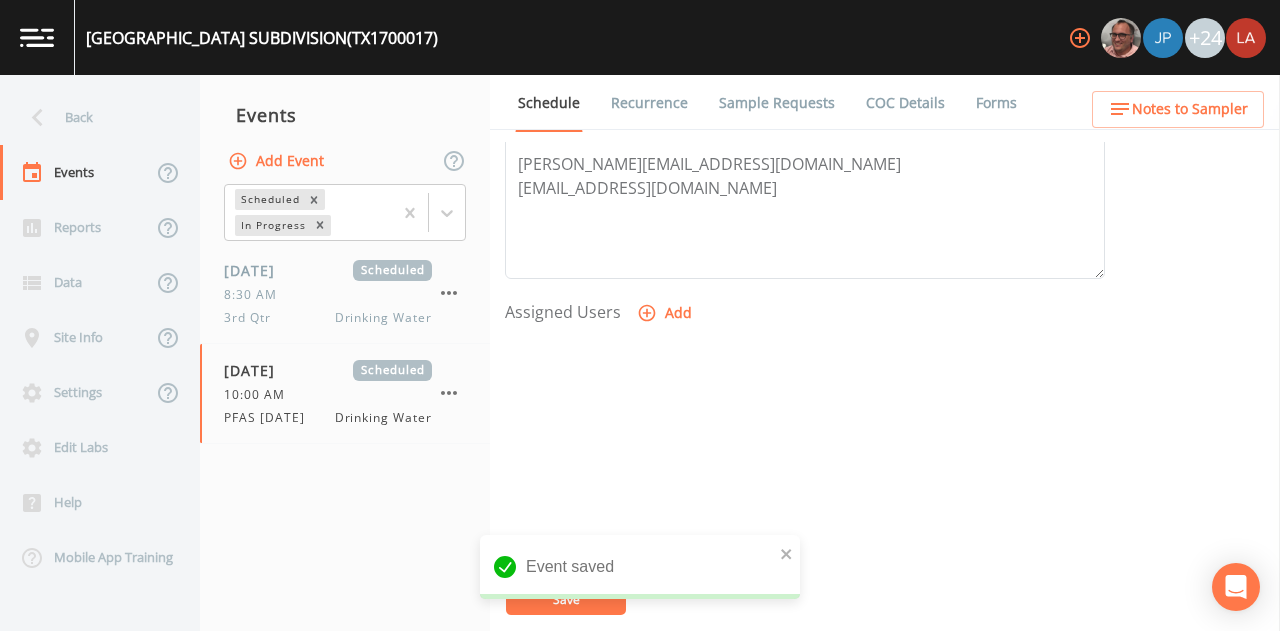 click on "Add" at bounding box center [666, 313] 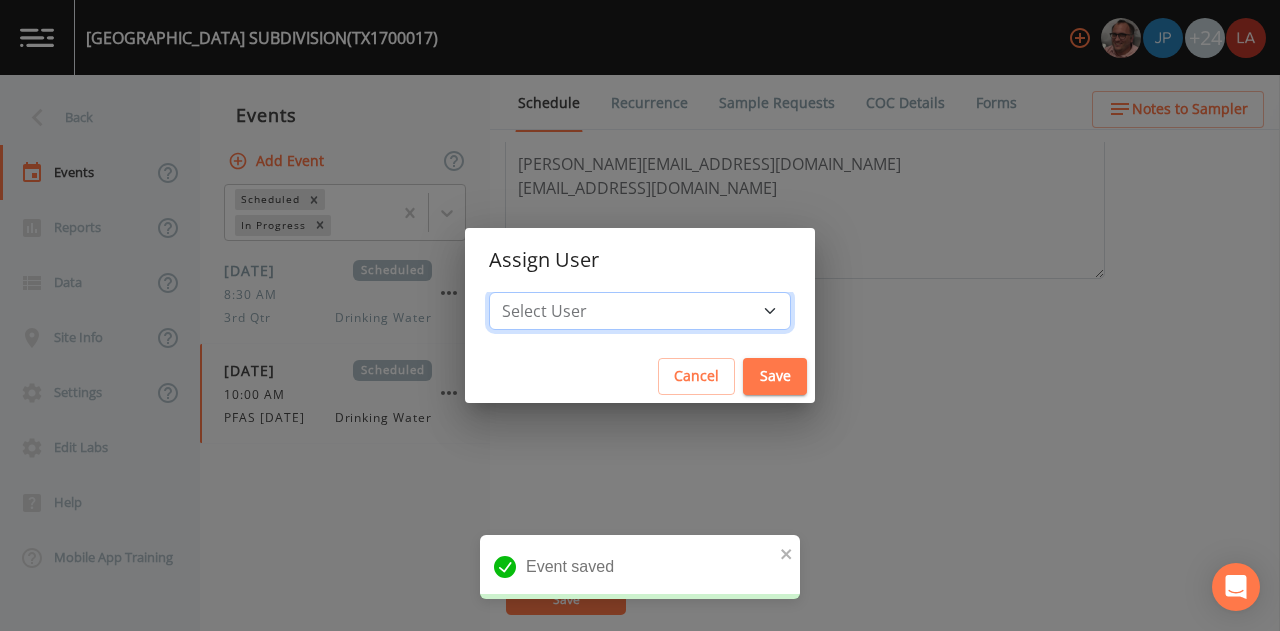 click on "Select User Mike  Franklin Joshua gere  Paul David  Weber Zachary  Evans Stafford  Johnson Stephanie  Hernandez Deon  brooks Joseph  Hayward Alaina  Hahn Jose Garcia   John  Kapsen Stanley Q  Porter Lisa  Brooks Julio C Sanchez  Jr Keith  Borst Connie Turner   Matthew  thomas Earl Miller   Brandon  Fox Rodolfo  Ramirez Annie  Huebner Sloan  Rigamonti Lauren  Saenz Reagan  Janecek Charles  Medina Geneva  Hill" at bounding box center (640, 311) 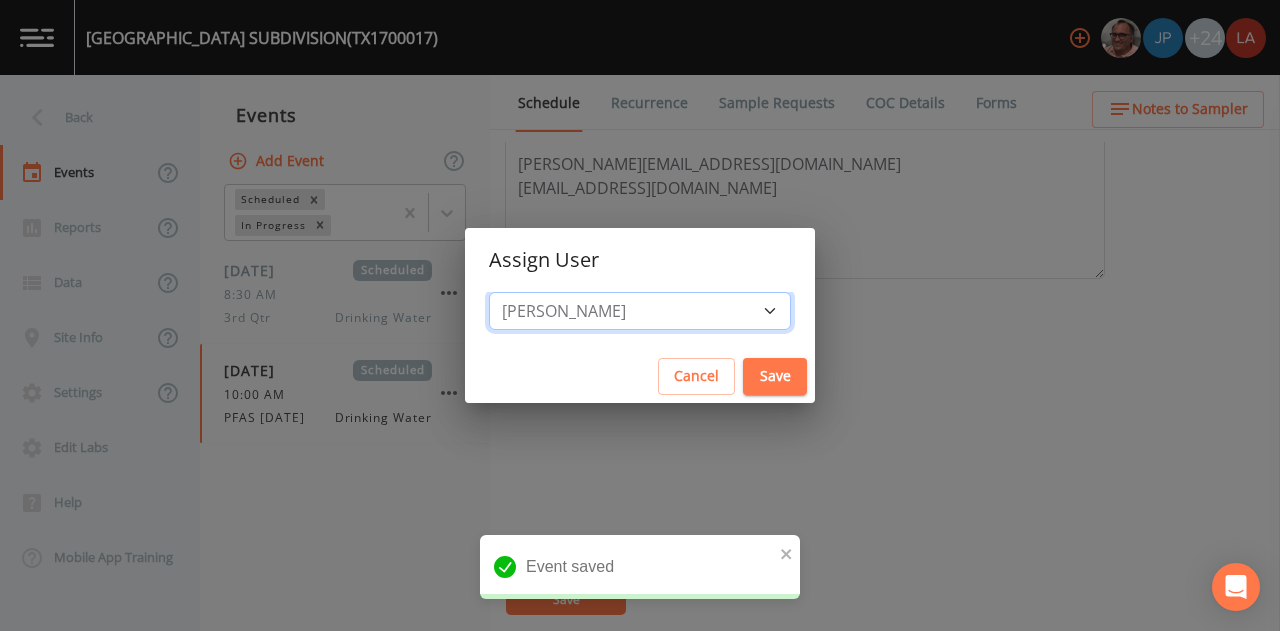 click on "Select User Mike  Franklin Joshua gere  Paul David  Weber Zachary  Evans Stafford  Johnson Stephanie  Hernandez Deon  brooks Joseph  Hayward Alaina  Hahn Jose Garcia   John  Kapsen Stanley Q  Porter Lisa  Brooks Julio C Sanchez  Jr Keith  Borst Connie Turner   Matthew  thomas Earl Miller   Brandon  Fox Rodolfo  Ramirez Annie  Huebner Sloan  Rigamonti Lauren  Saenz Reagan  Janecek Charles  Medina Geneva  Hill" at bounding box center [640, 311] 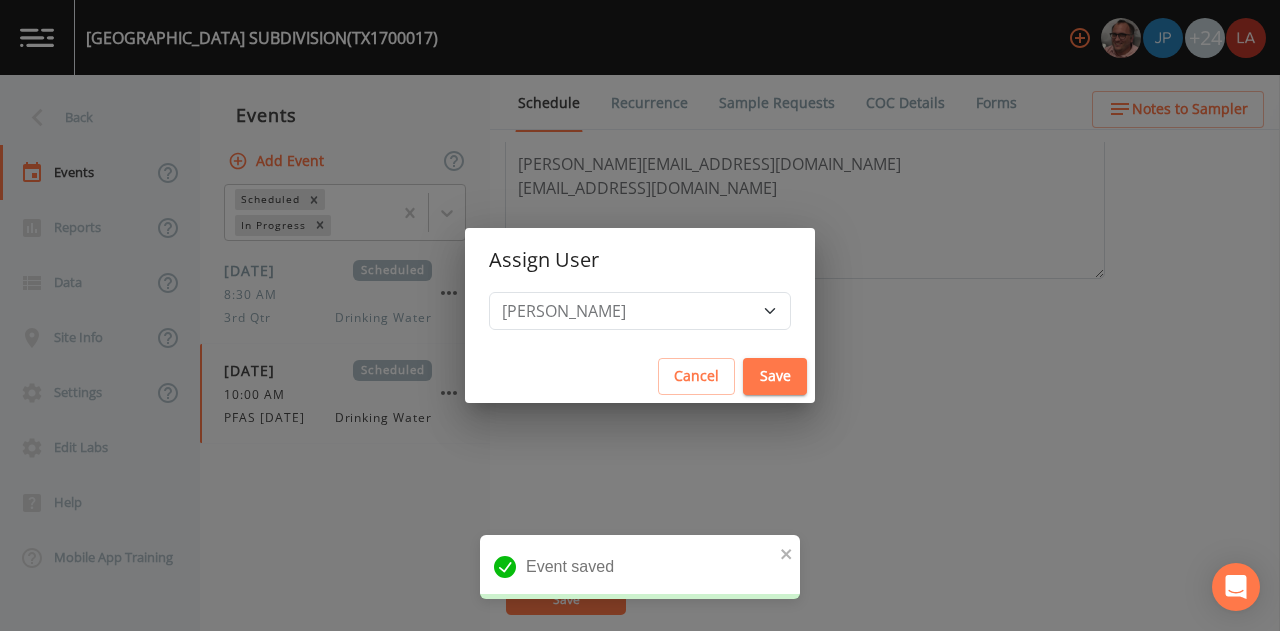 click on "Save" at bounding box center [775, 376] 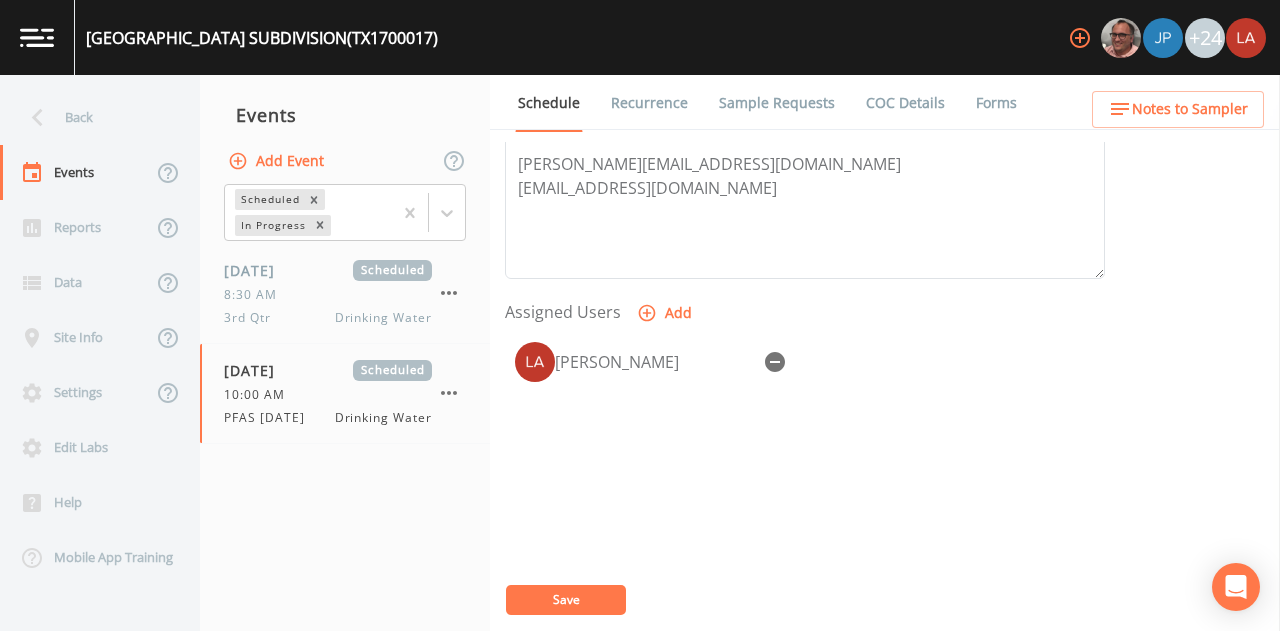 click on "Save" at bounding box center [566, 599] 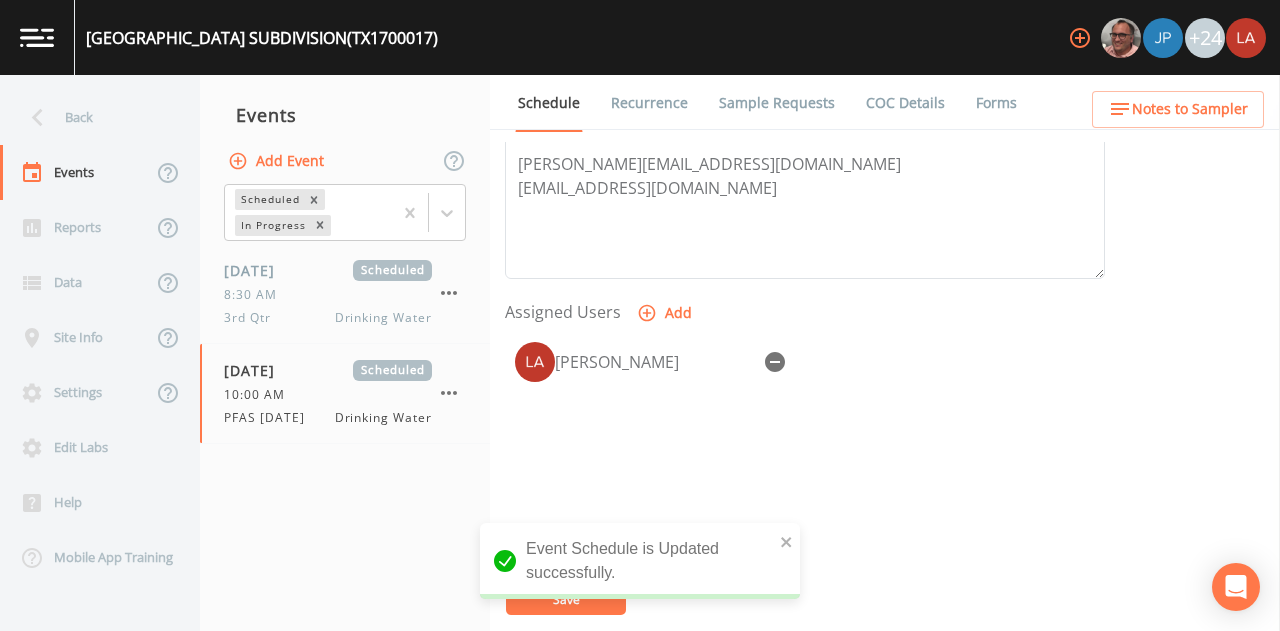click on "Events Add Event Scheduled In Progress 07/07/2025 Scheduled 8:30 AM 3rd Qtr Drinking Water 07/08/2025 Scheduled 10:00 AM PFAS 7/8/25 Drinking Water" at bounding box center (345, 353) 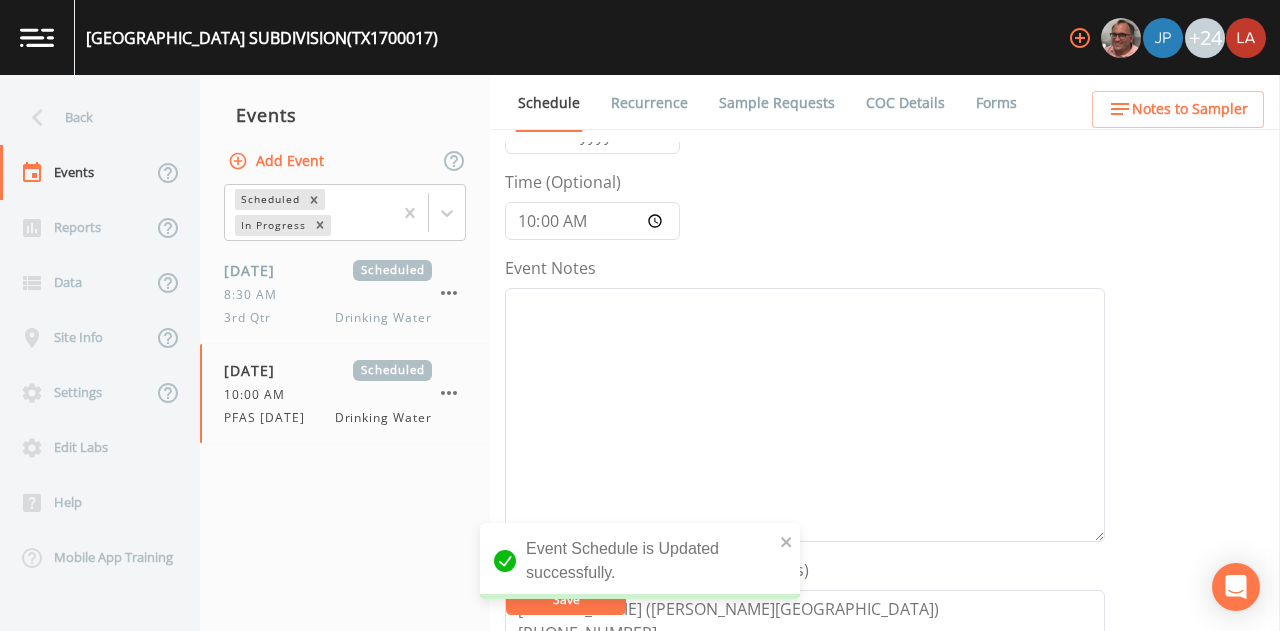 scroll, scrollTop: 0, scrollLeft: 0, axis: both 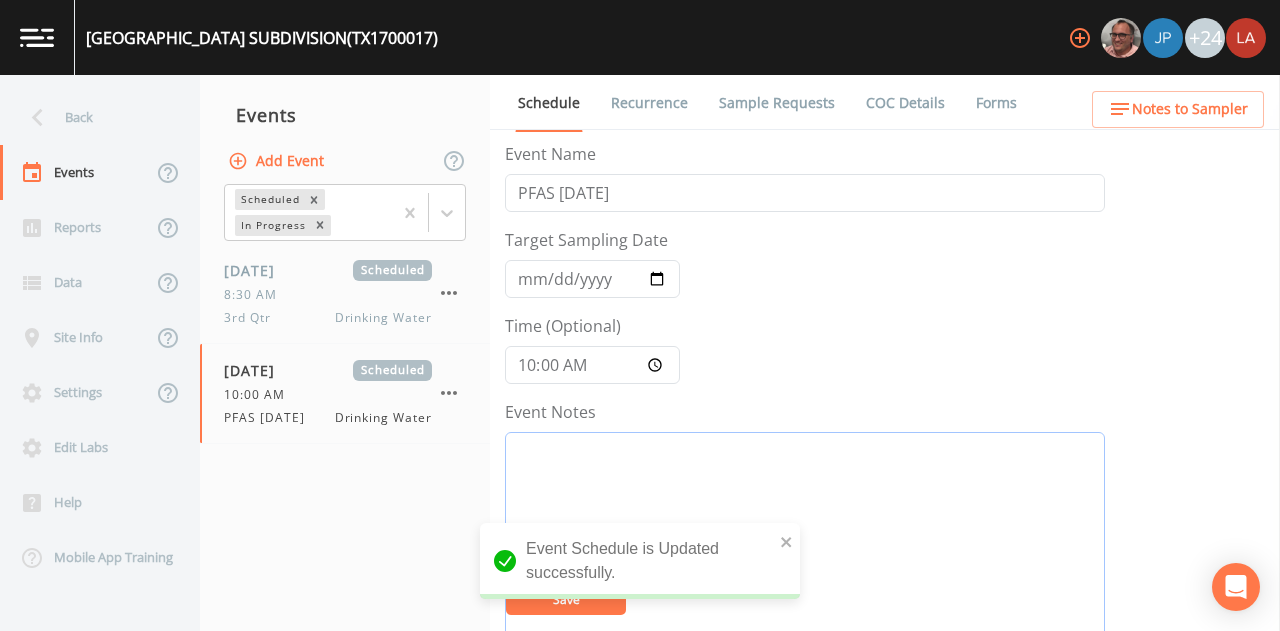 click on "Event Notes" at bounding box center (805, 559) 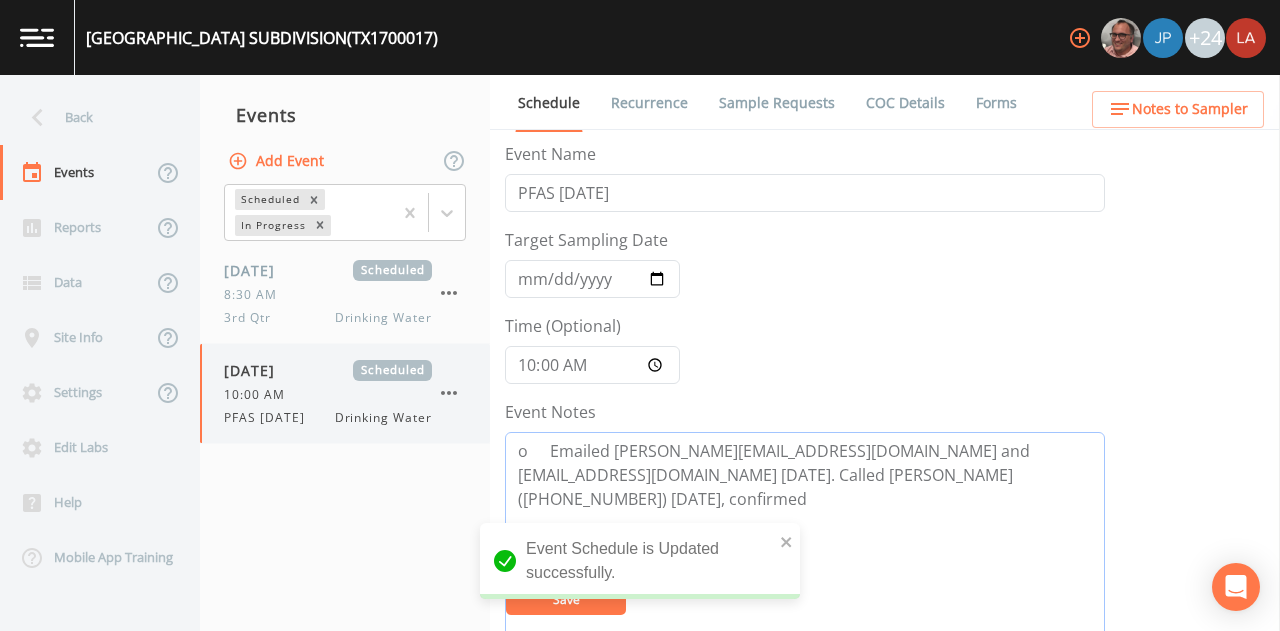 drag, startPoint x: 550, startPoint y: 451, endPoint x: 410, endPoint y: 422, distance: 142.97203 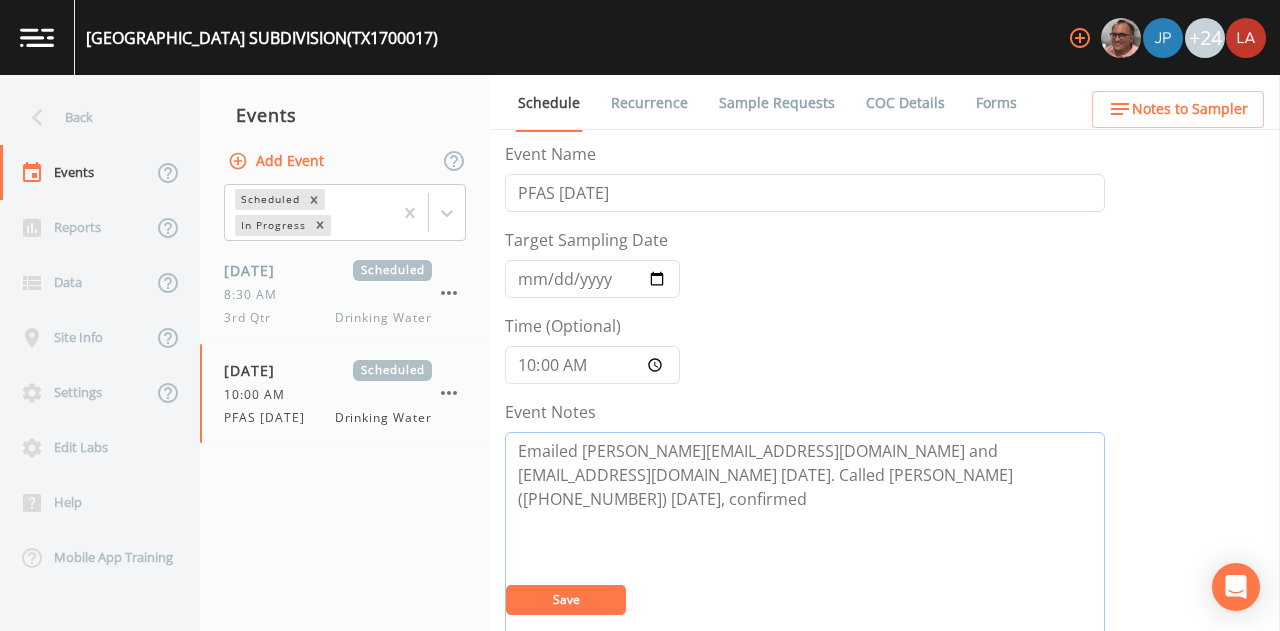 type on "Emailed John@Hayswater.com and BLucas@Hayswater.com 7/2/25. Called Brian Lucas (281-924-7699) 7/2/25, confirmed" 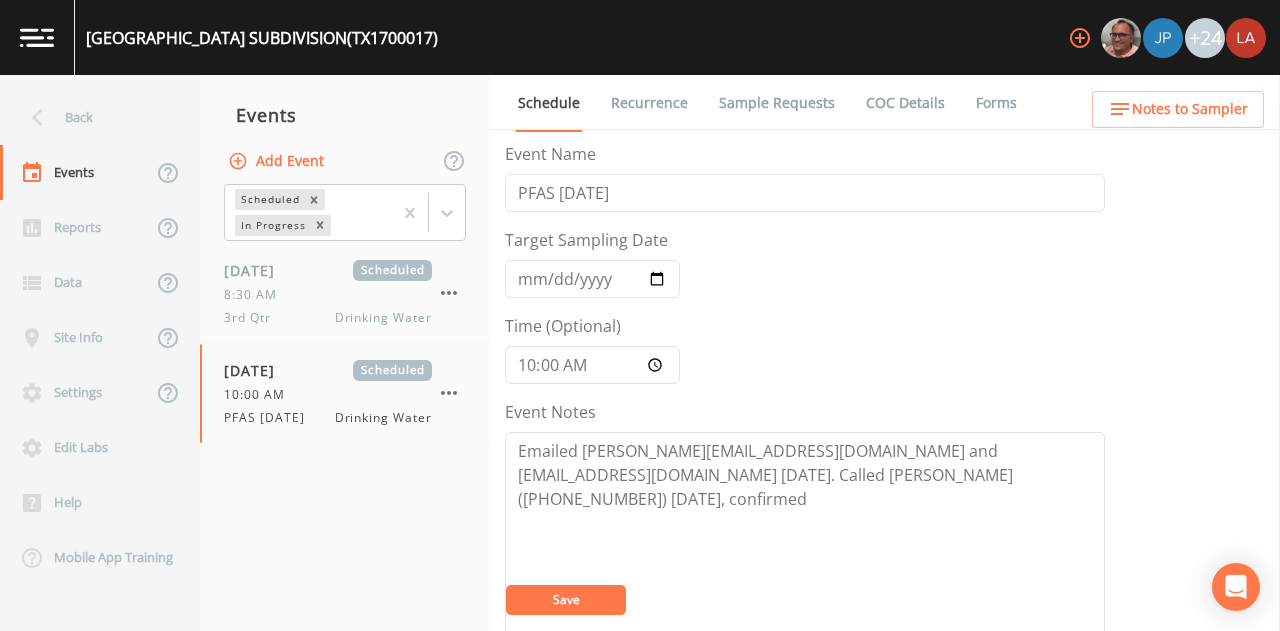 click on "Save" at bounding box center (566, 600) 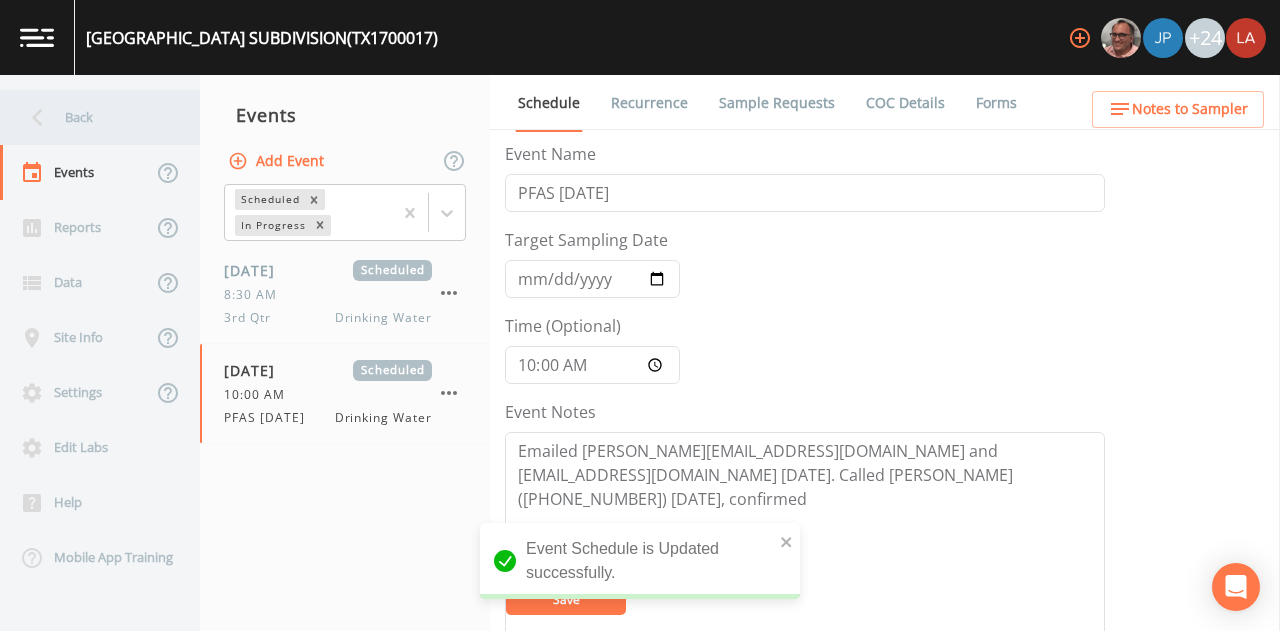 click on "Back" at bounding box center [90, 117] 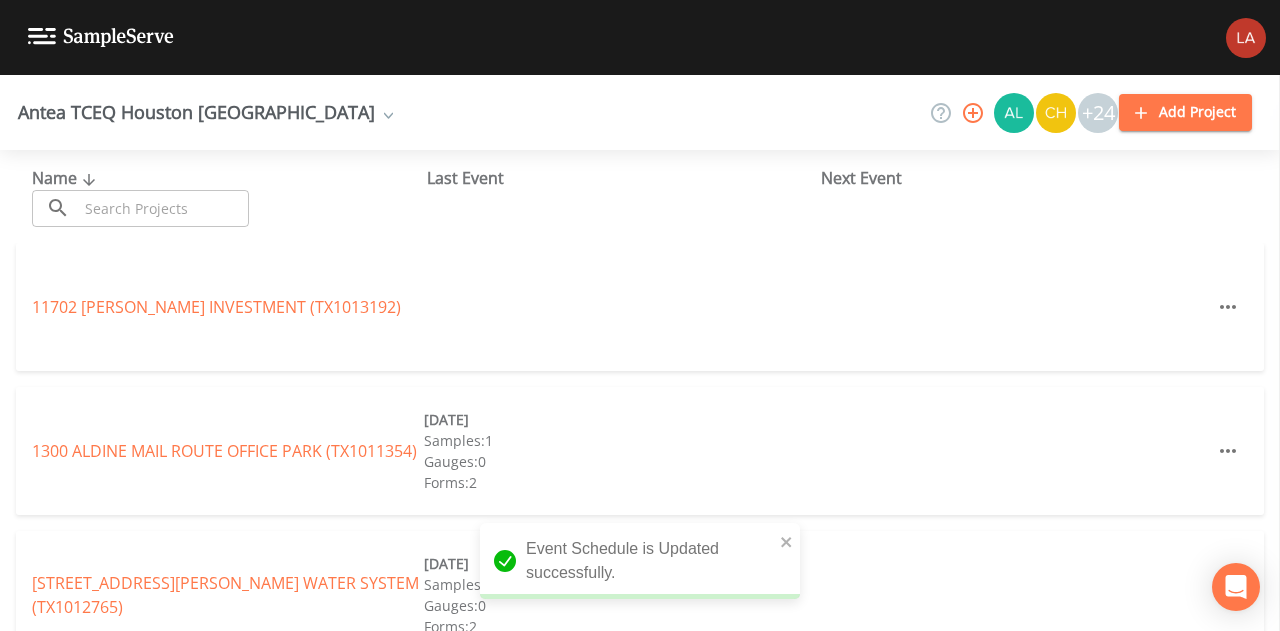 click at bounding box center (163, 208) 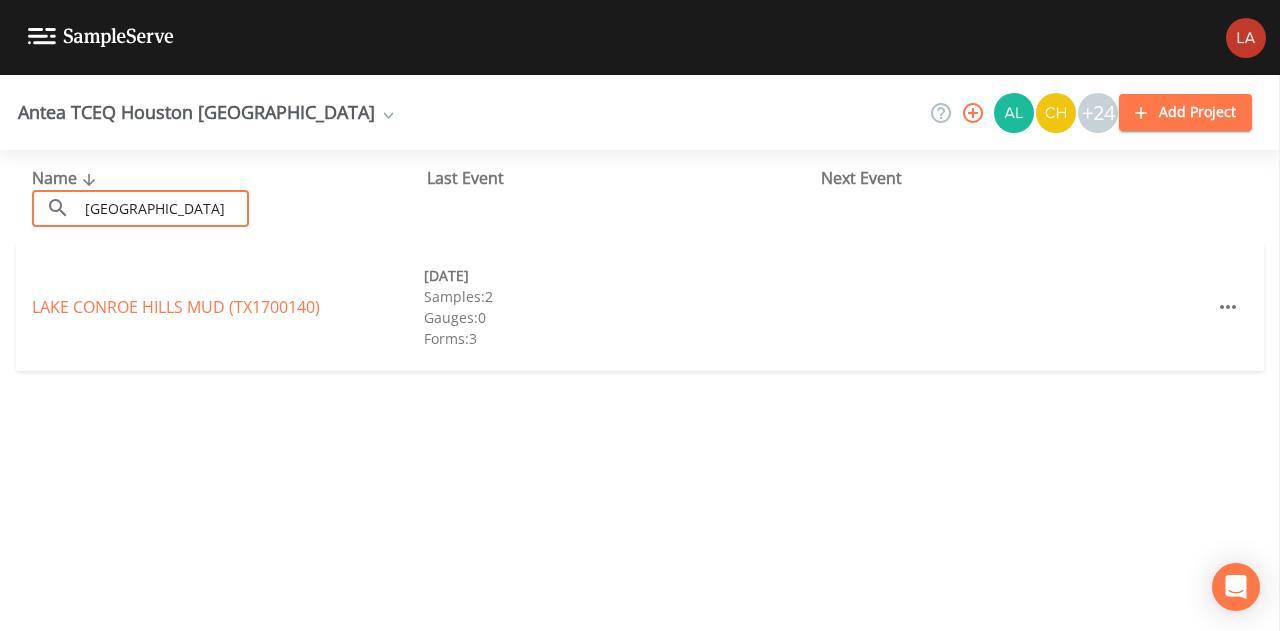 type on "lake conroe hills" 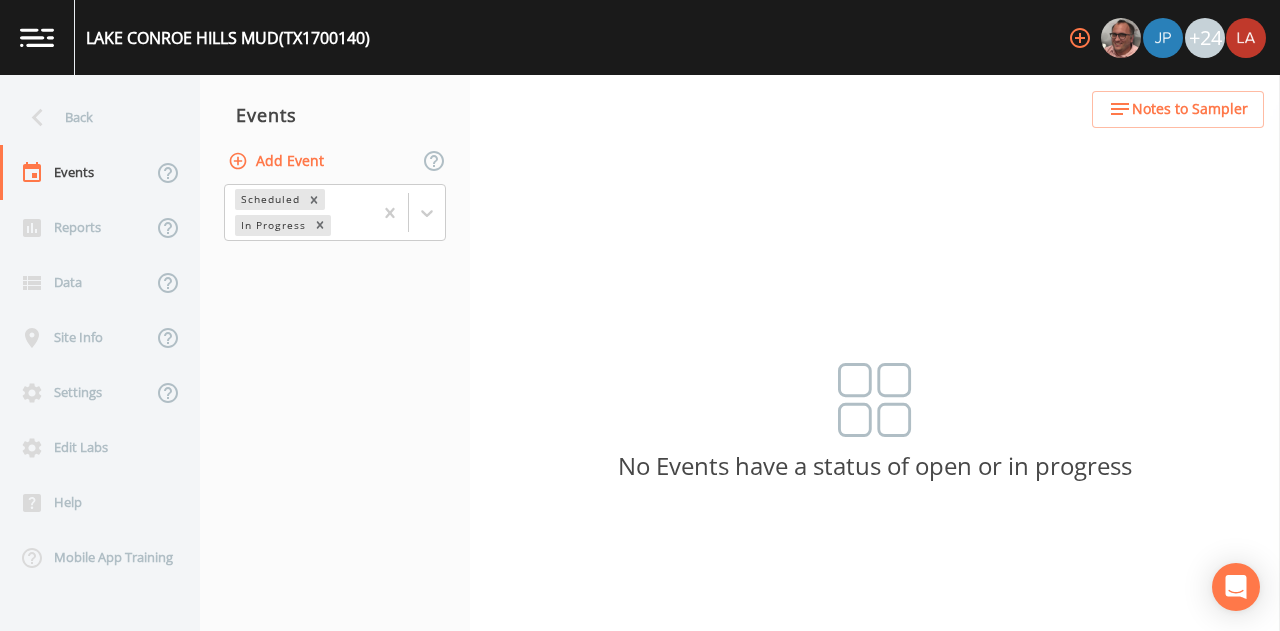 click on "Add Event" at bounding box center [278, 161] 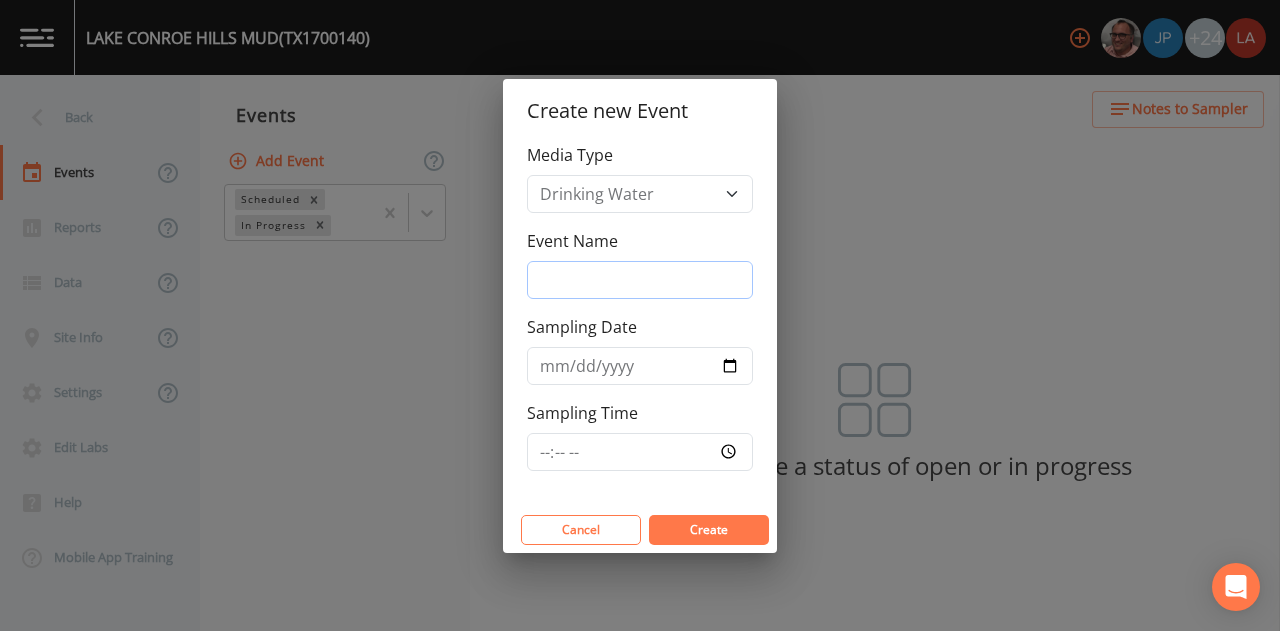 click on "Event Name" at bounding box center [640, 280] 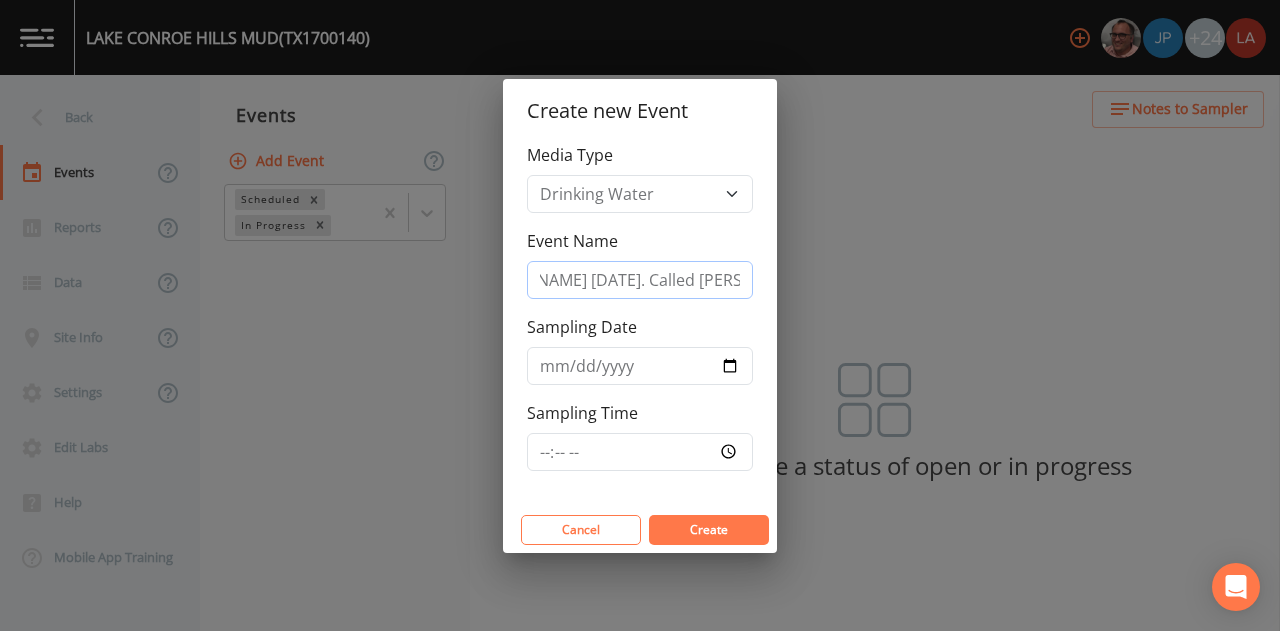 scroll, scrollTop: 0, scrollLeft: 0, axis: both 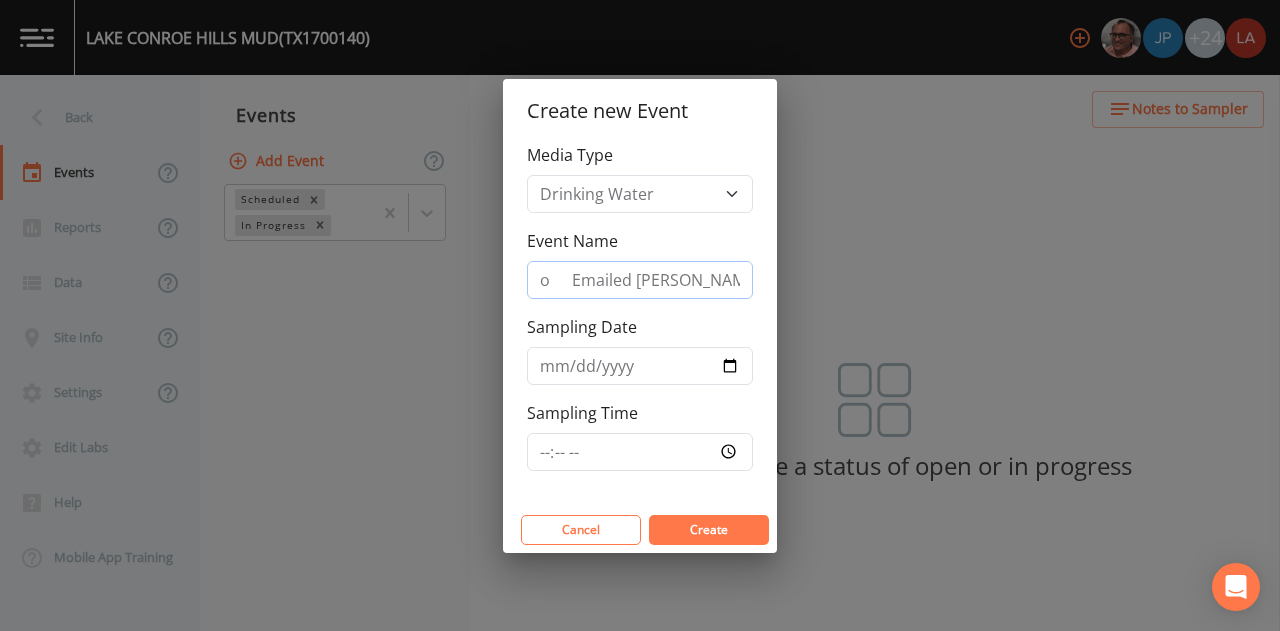 drag, startPoint x: 738, startPoint y: 276, endPoint x: 0, endPoint y: 213, distance: 740.68414 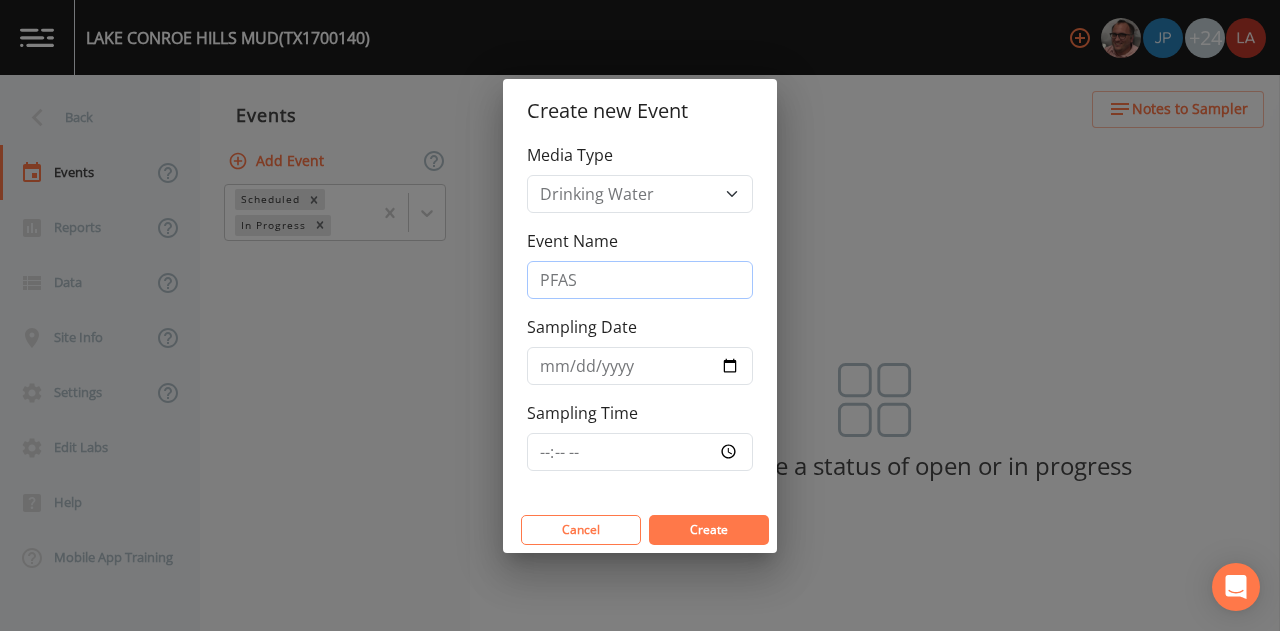 type on "PFAS 7/8/25" 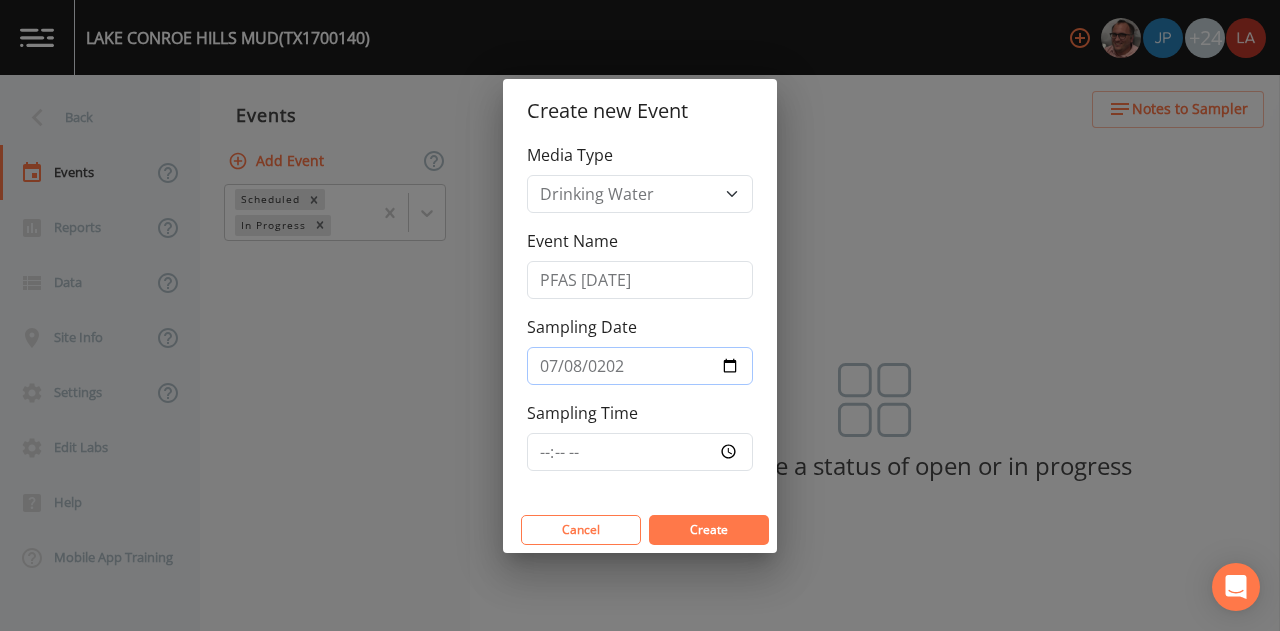 type on "2025-07-08" 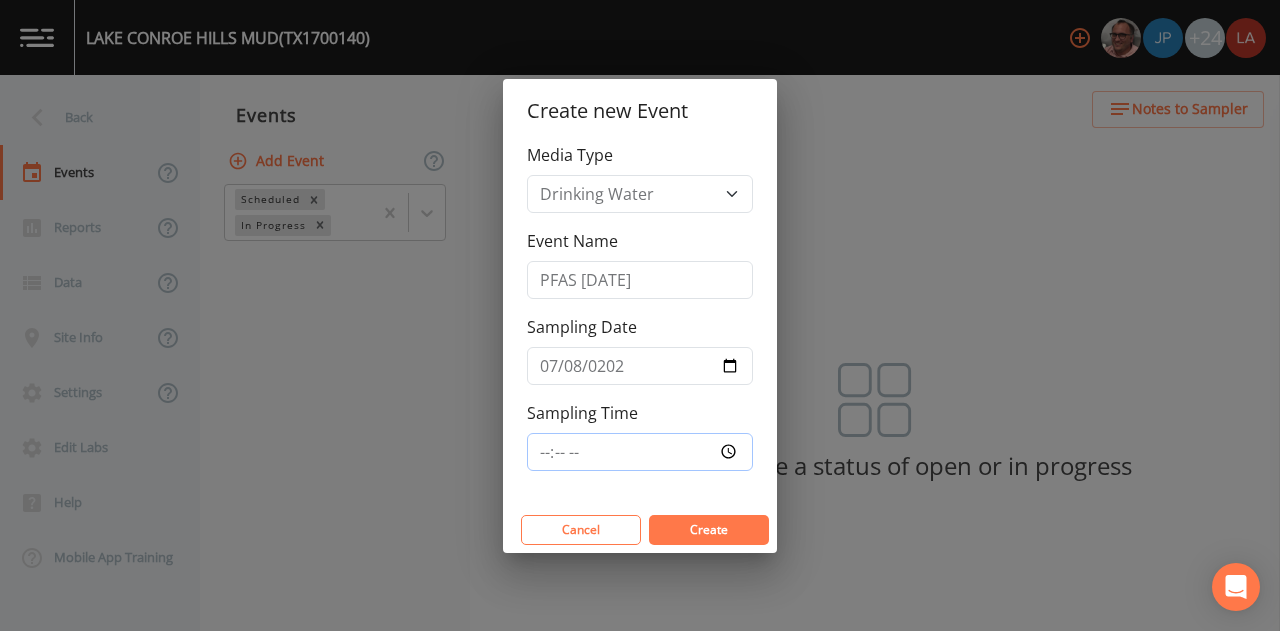 type on "10:45" 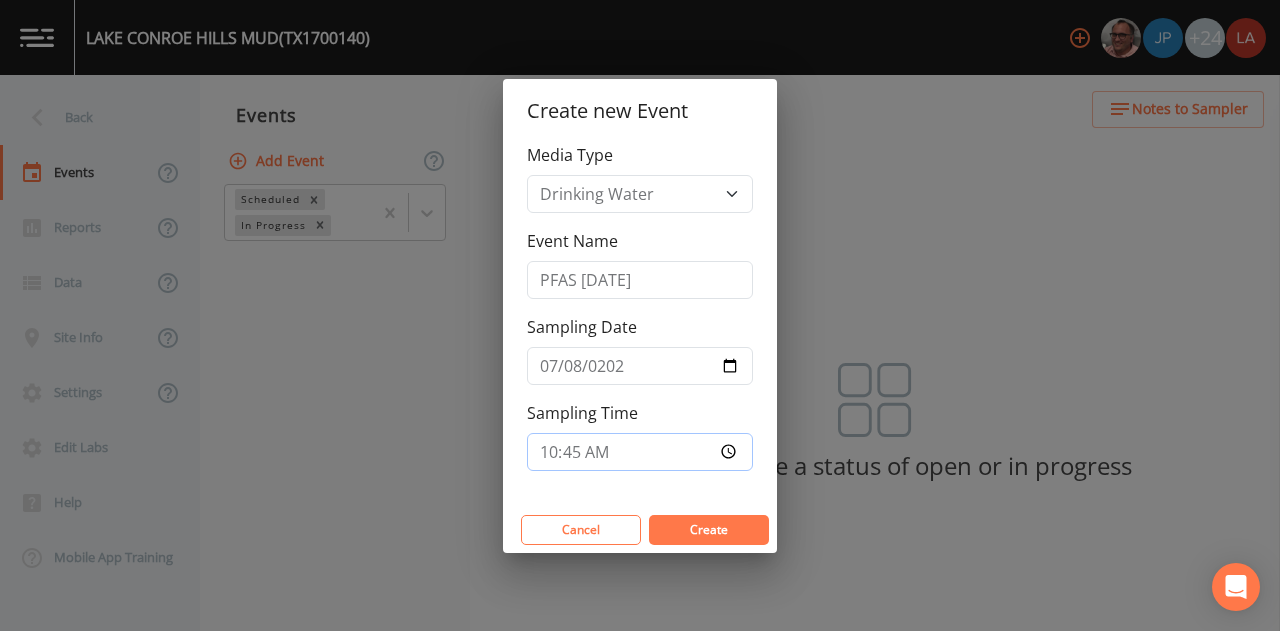 click on "Create" at bounding box center [709, 530] 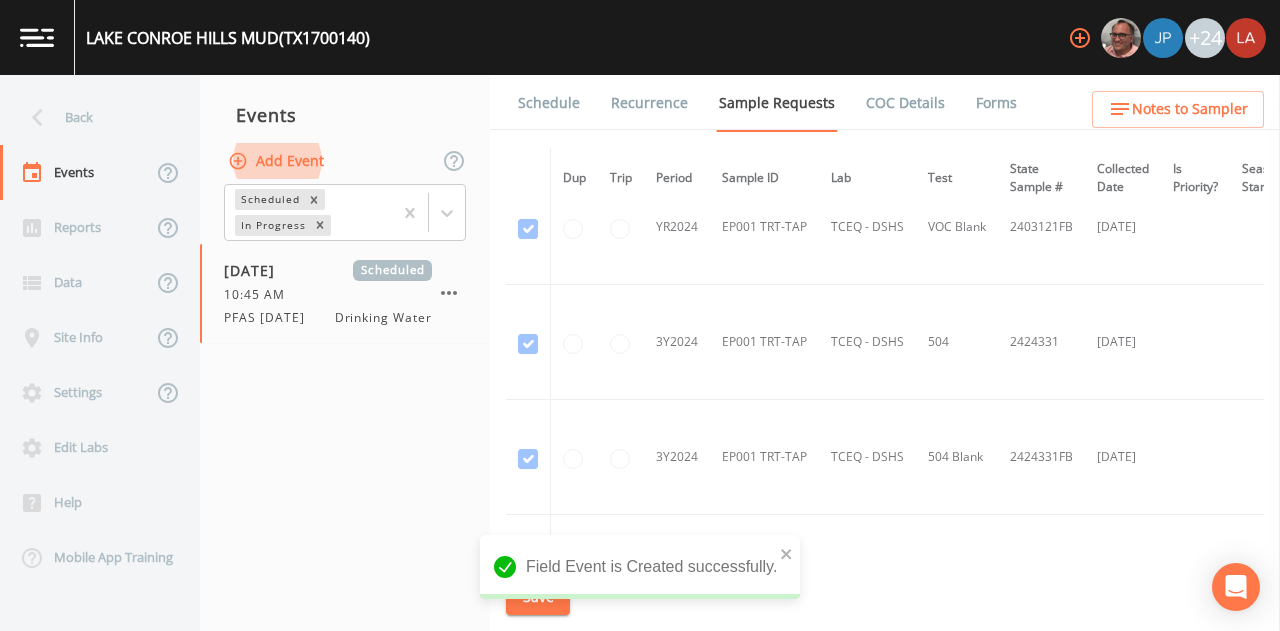 scroll, scrollTop: 262, scrollLeft: 0, axis: vertical 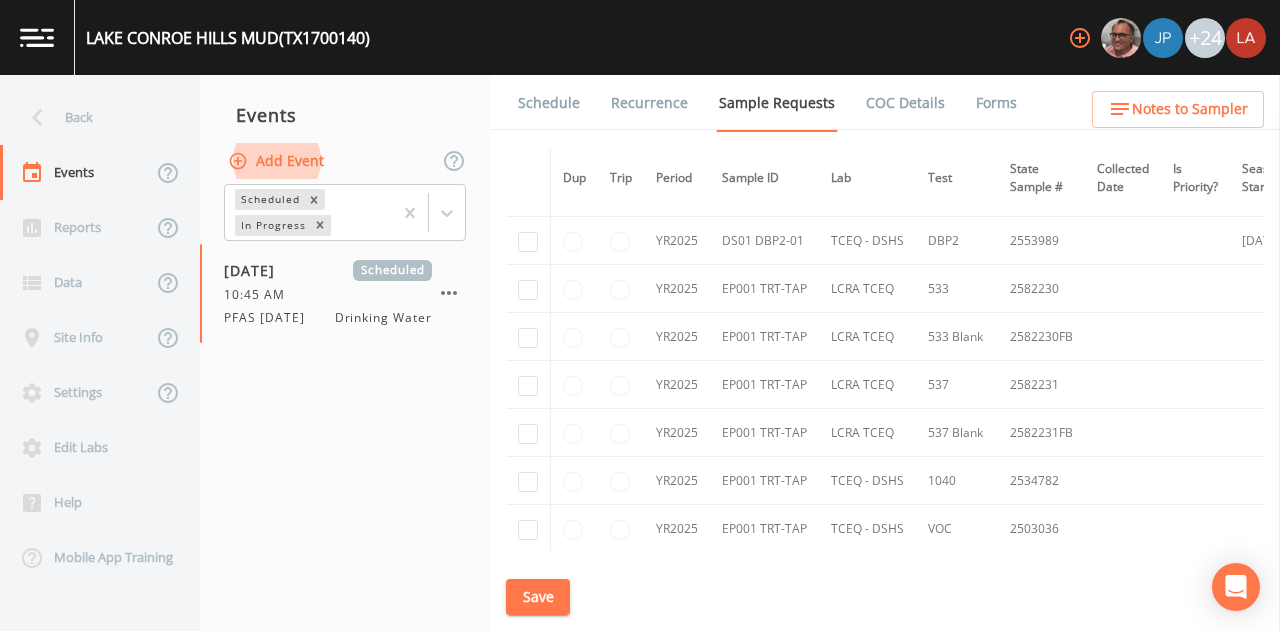 click at bounding box center (528, 289) 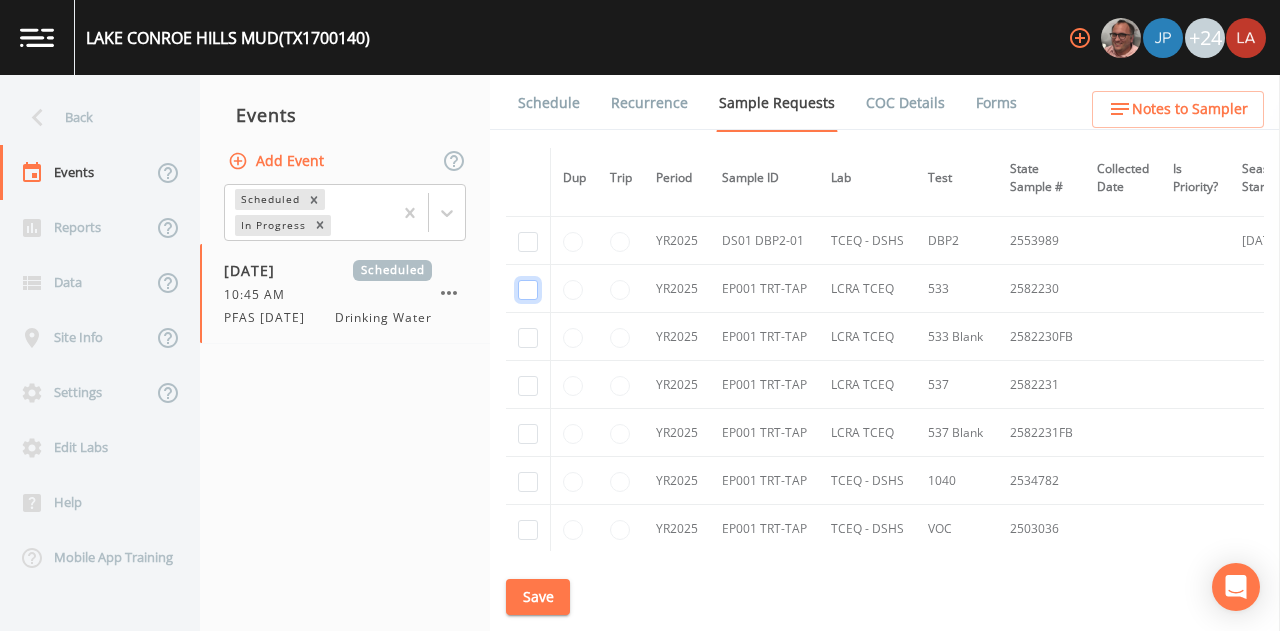 click at bounding box center [528, 290] 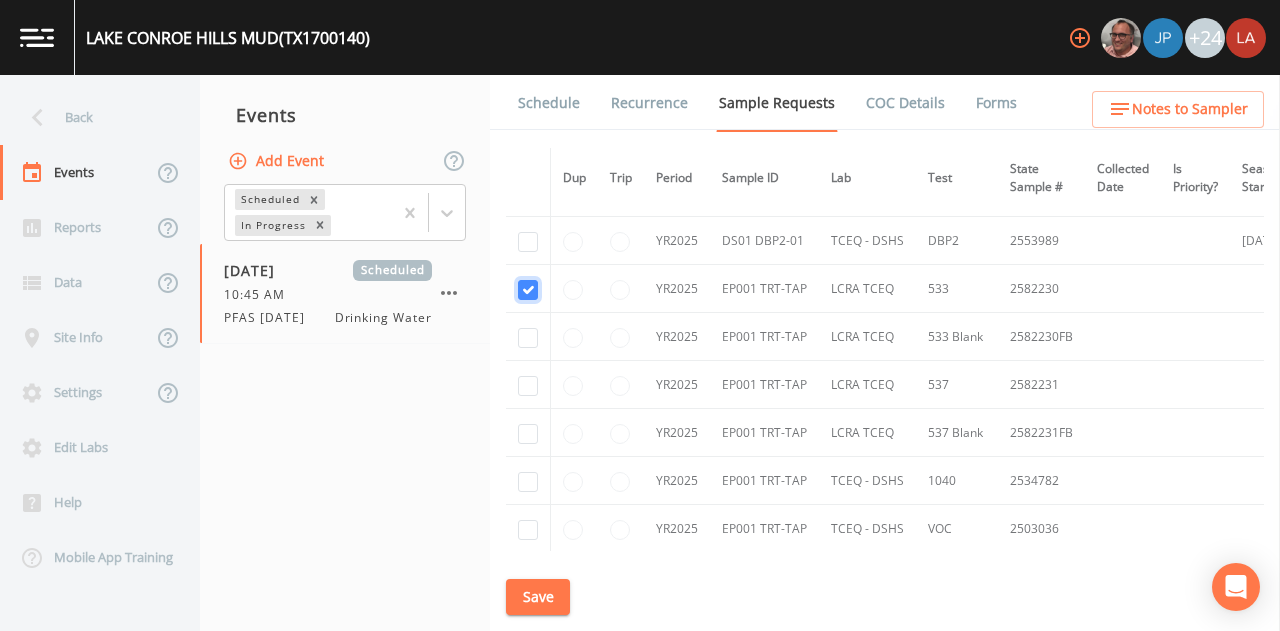 checkbox on "true" 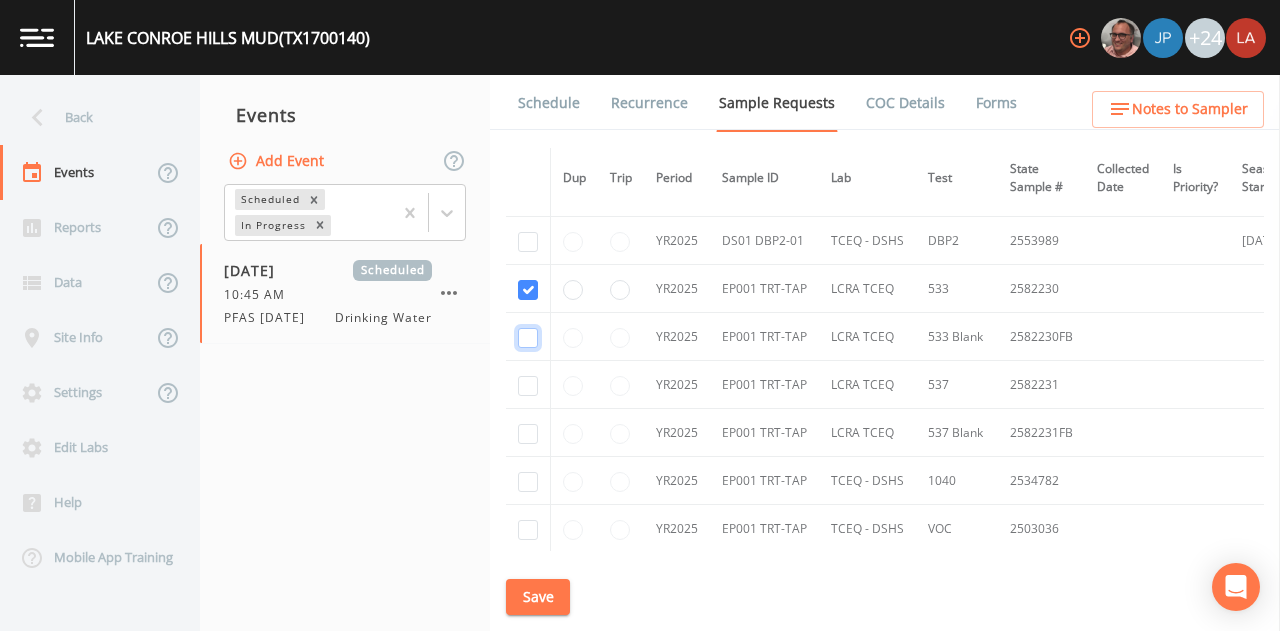 click at bounding box center (528, 338) 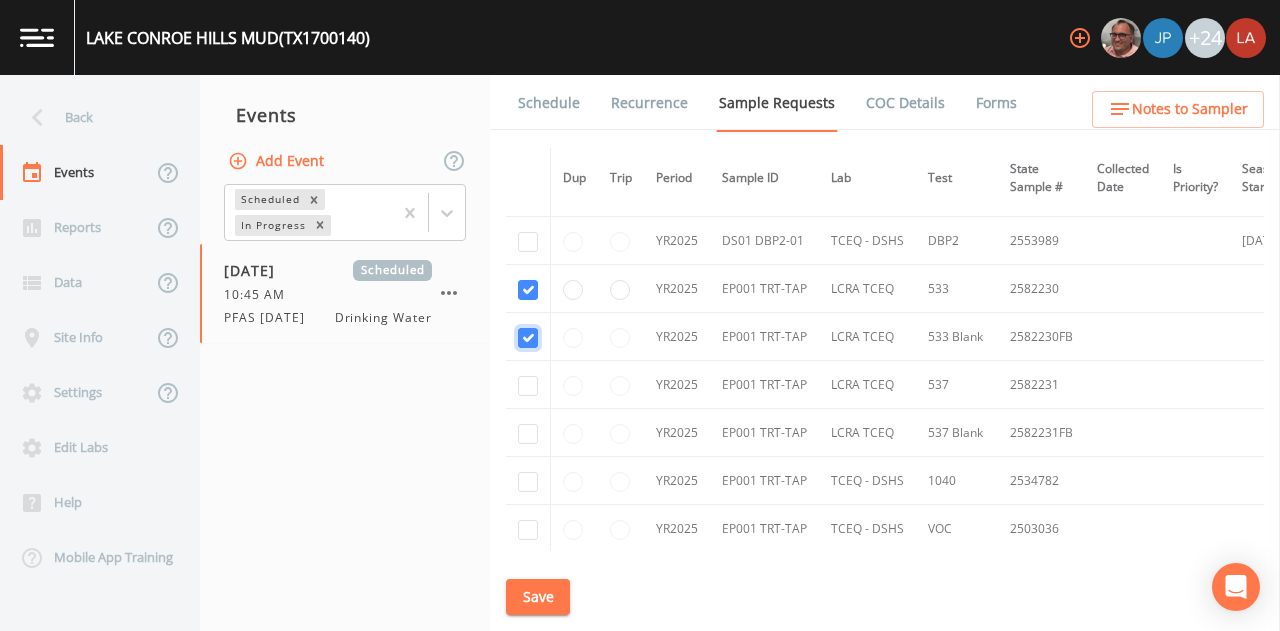 checkbox on "true" 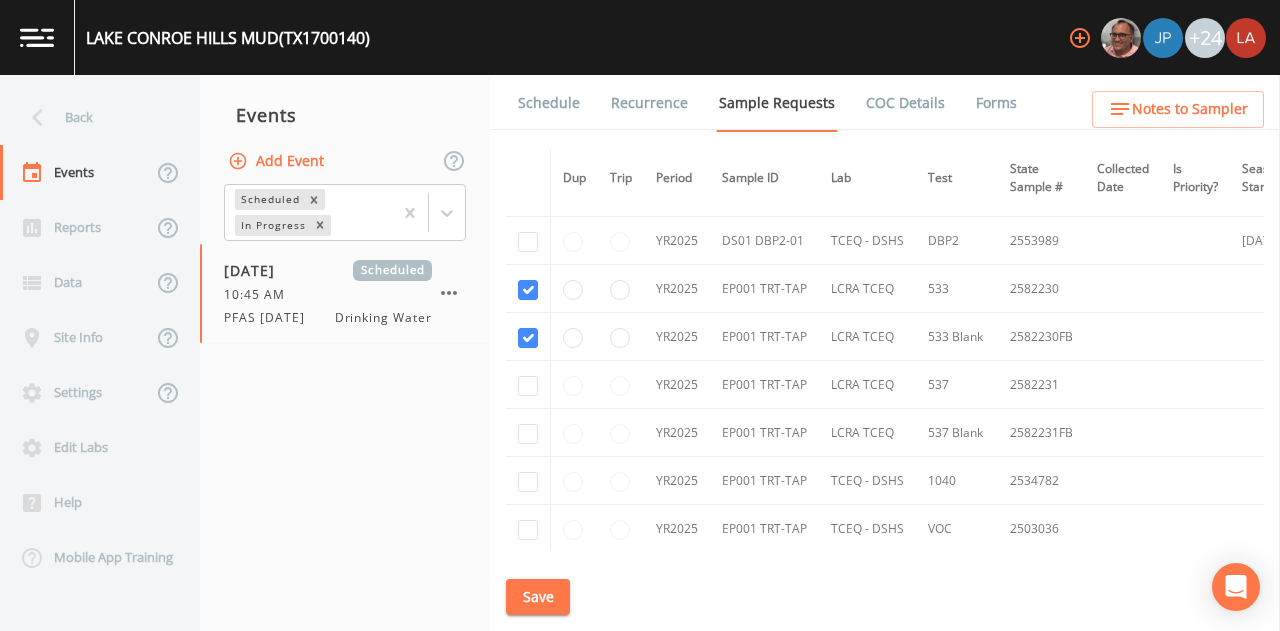 click at bounding box center (528, 385) 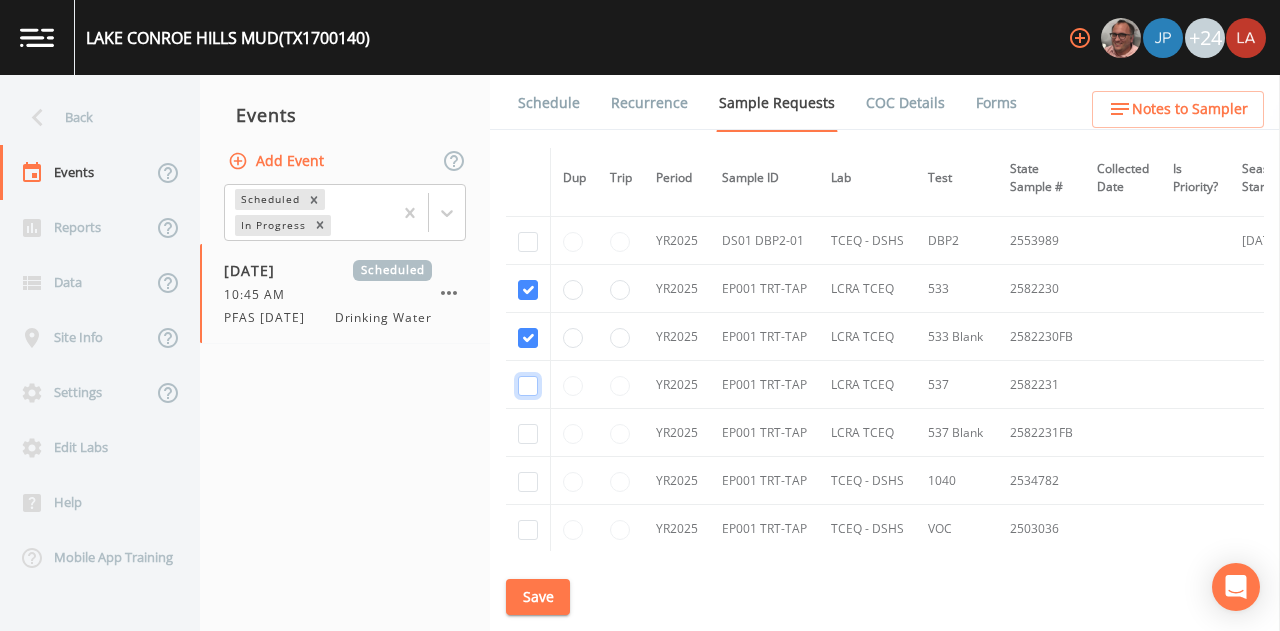 click at bounding box center [528, 386] 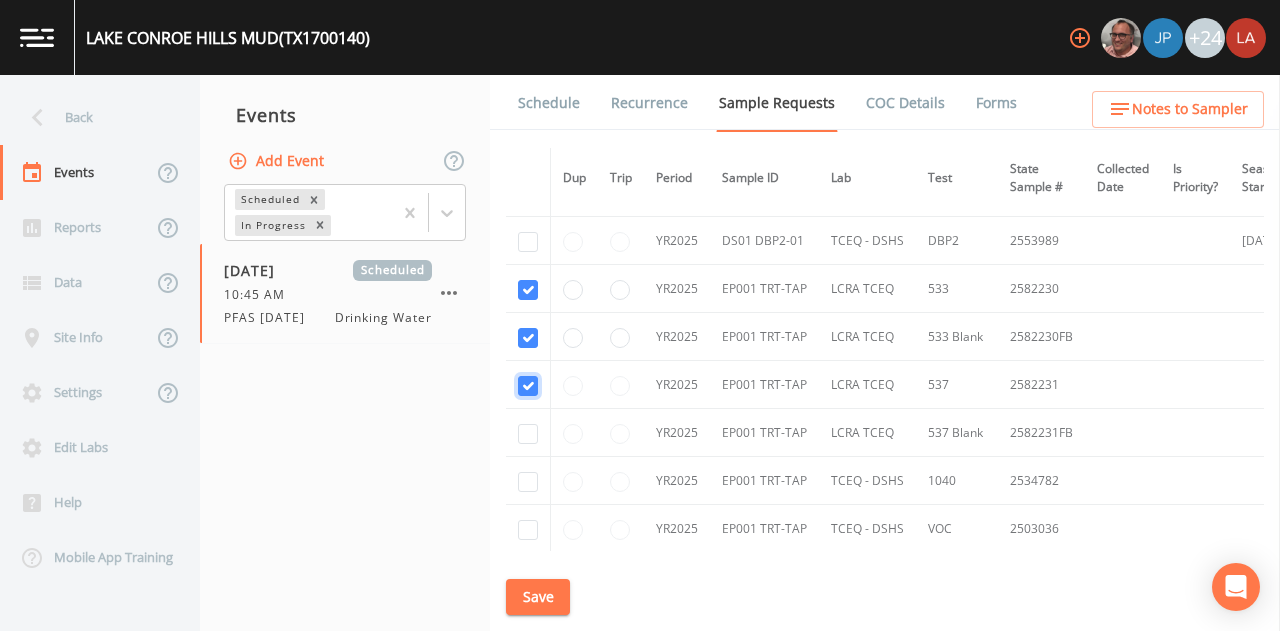 checkbox on "true" 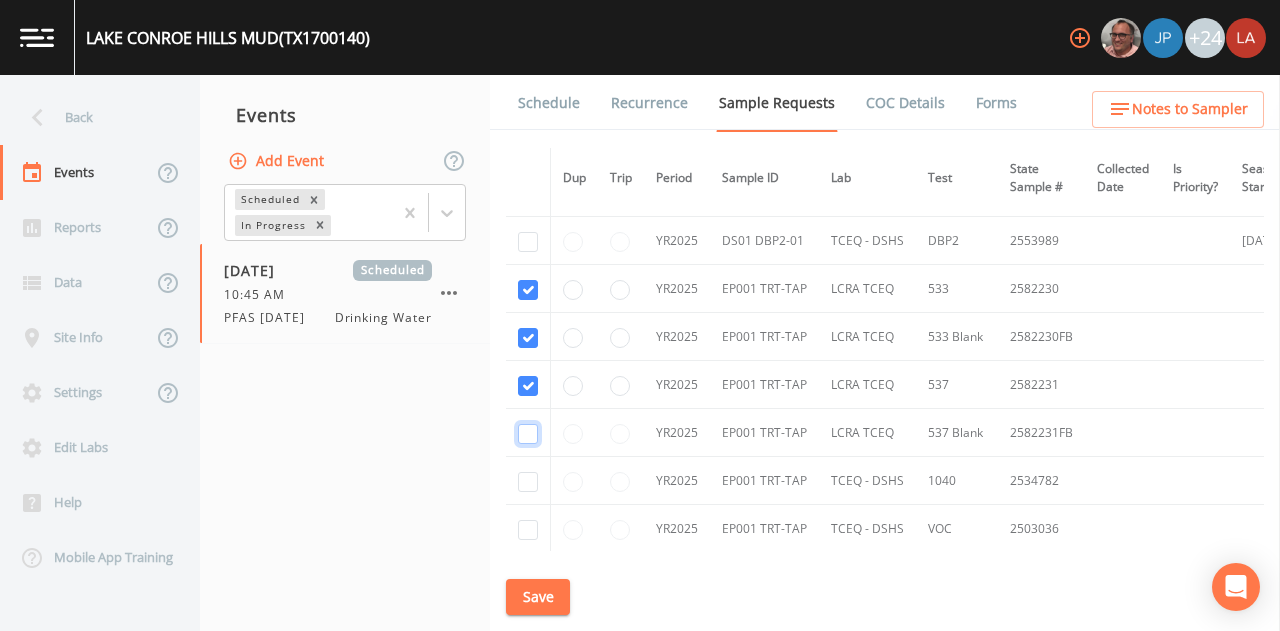 click at bounding box center (528, 434) 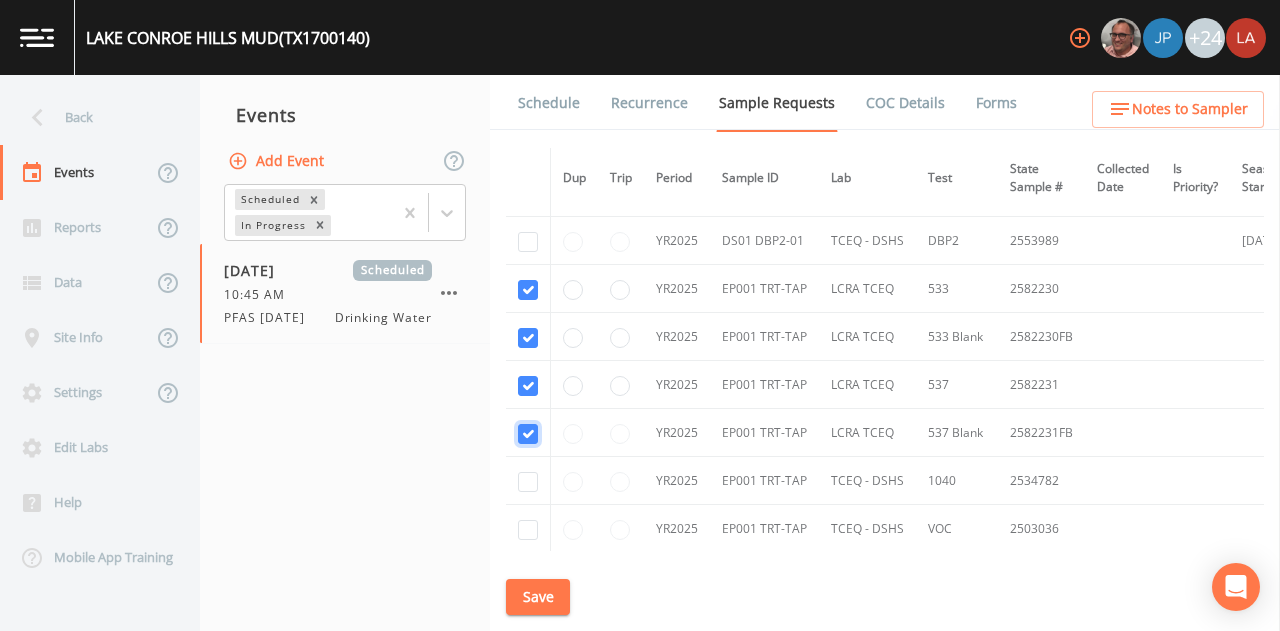 checkbox on "true" 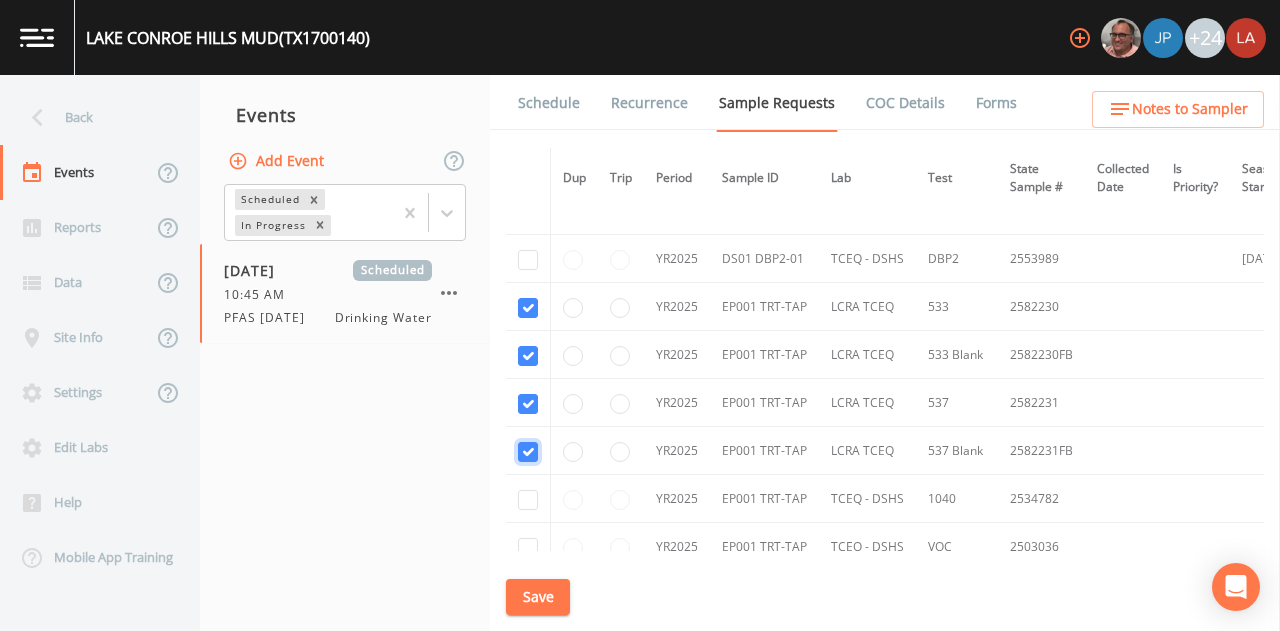 scroll, scrollTop: 1122, scrollLeft: 0, axis: vertical 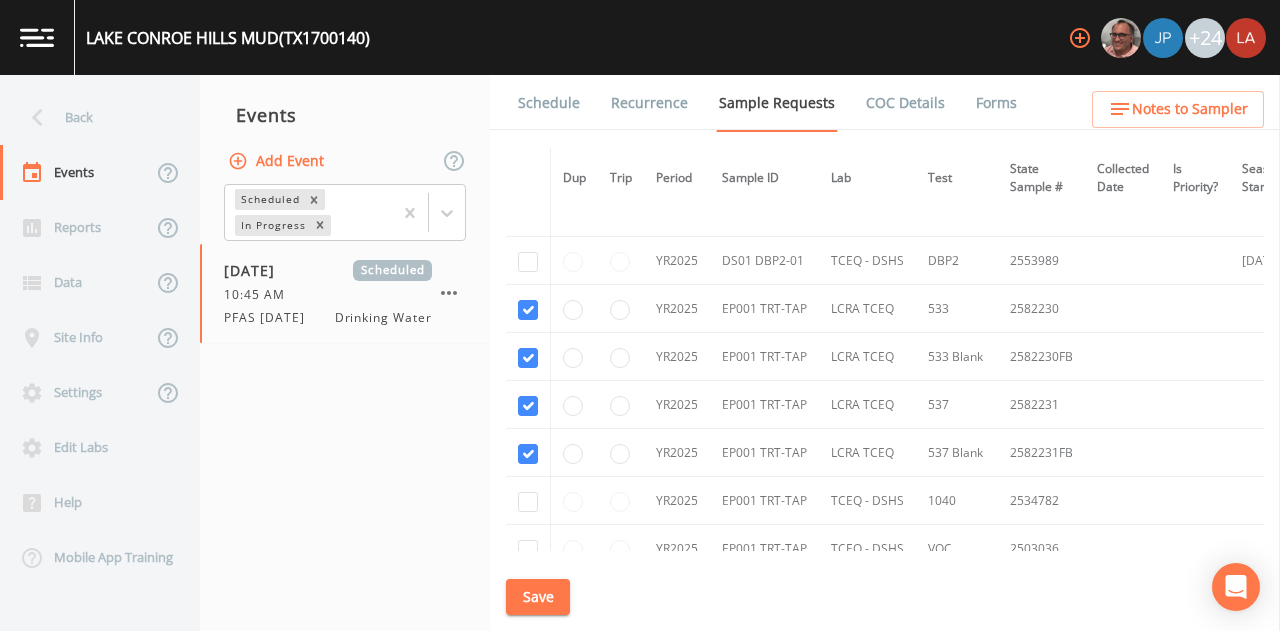 click on "Save" at bounding box center (538, 597) 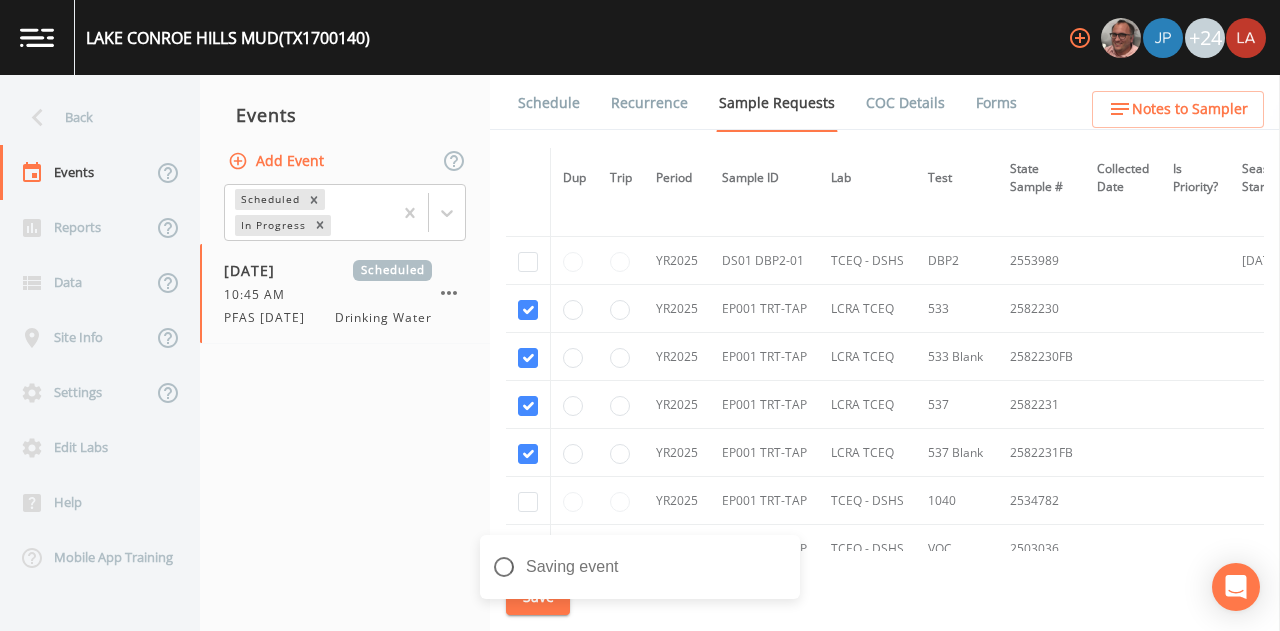 click on "Schedule" at bounding box center (549, 103) 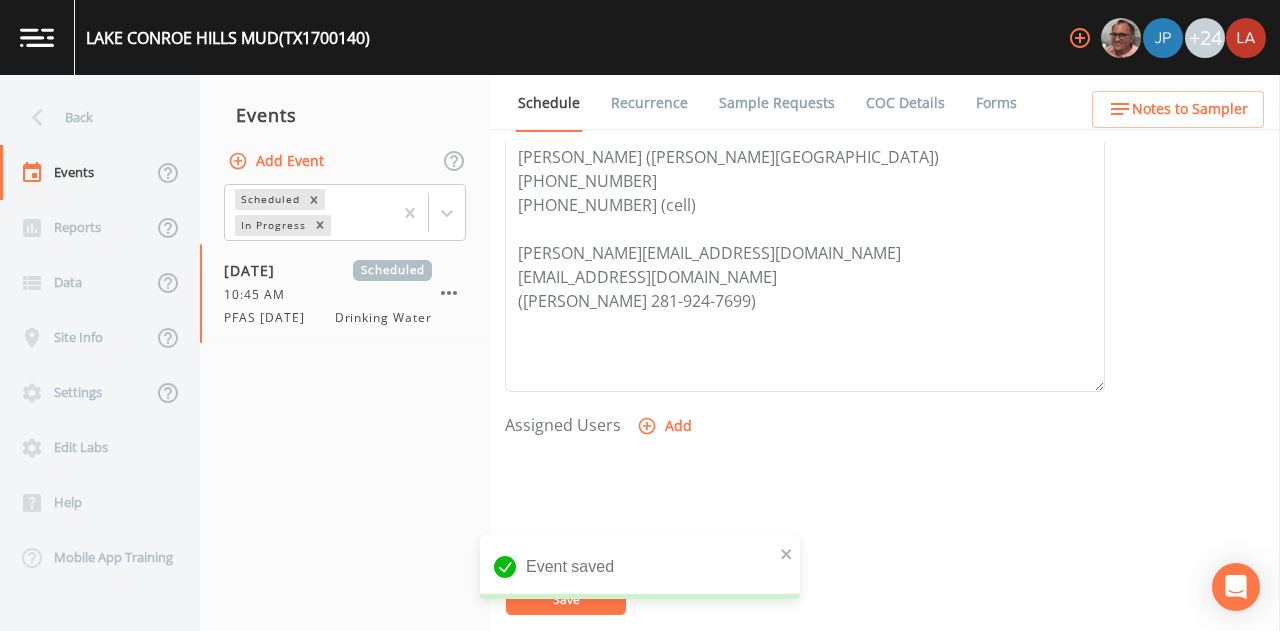 scroll, scrollTop: 693, scrollLeft: 0, axis: vertical 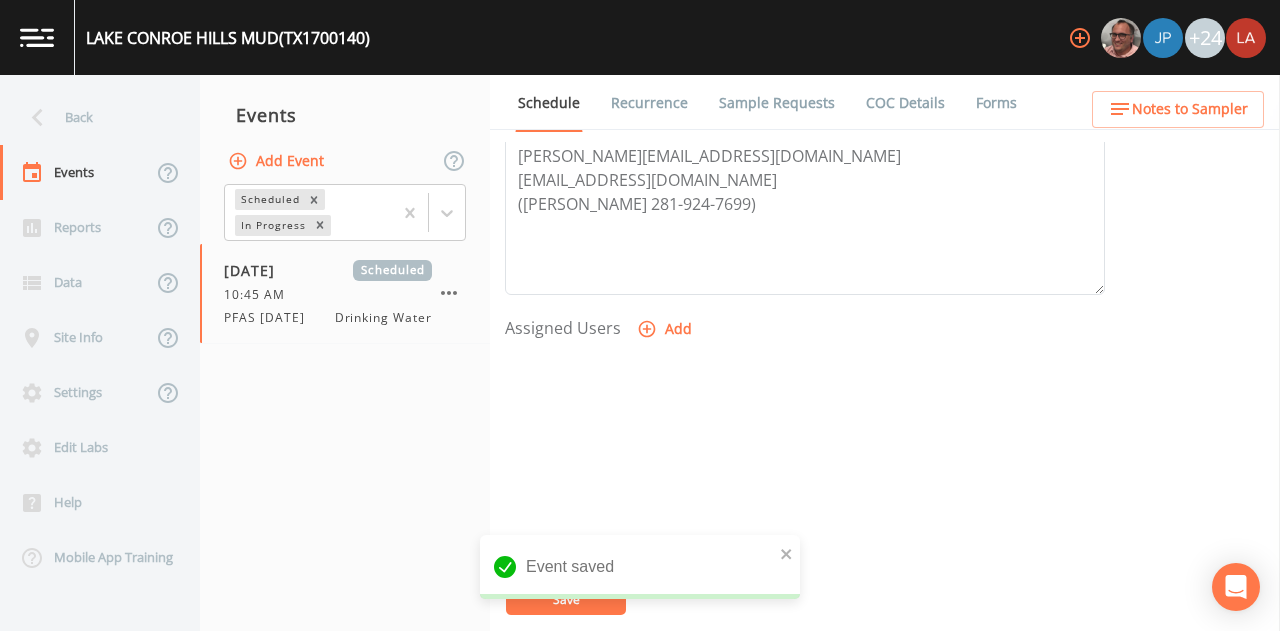 click on "Events Add Event Scheduled In Progress 07/08/2025 Scheduled 10:45 AM PFAS 7/8/25 Drinking Water" at bounding box center [345, 353] 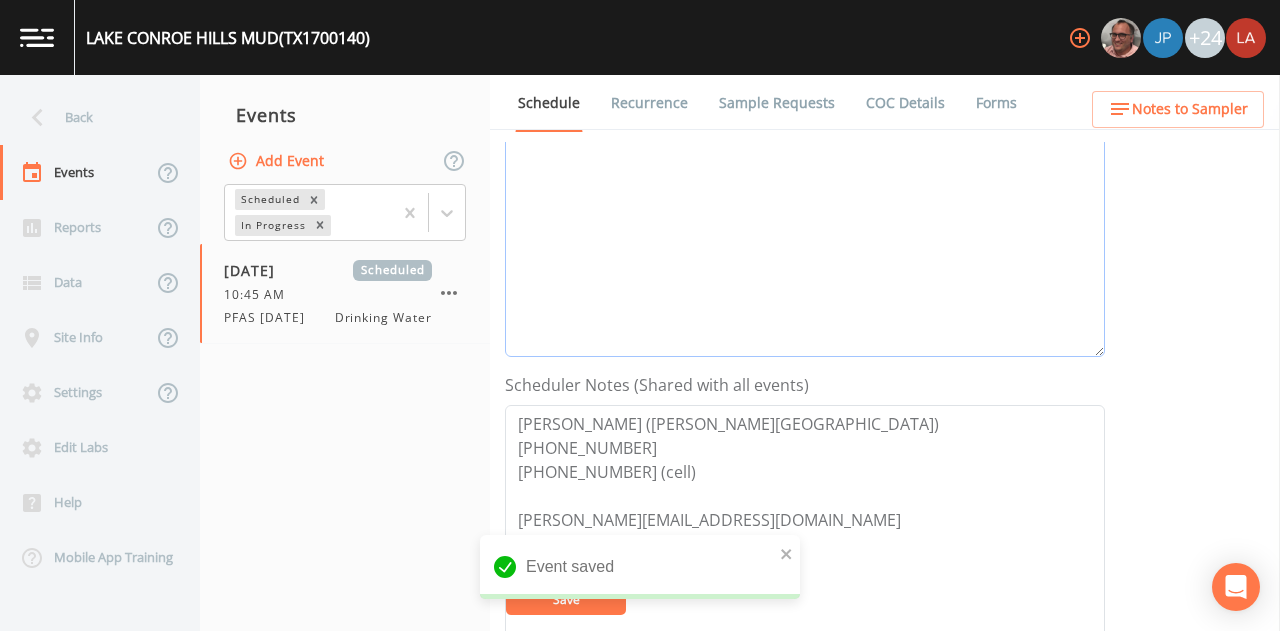 click on "Event Notes" at bounding box center (805, 230) 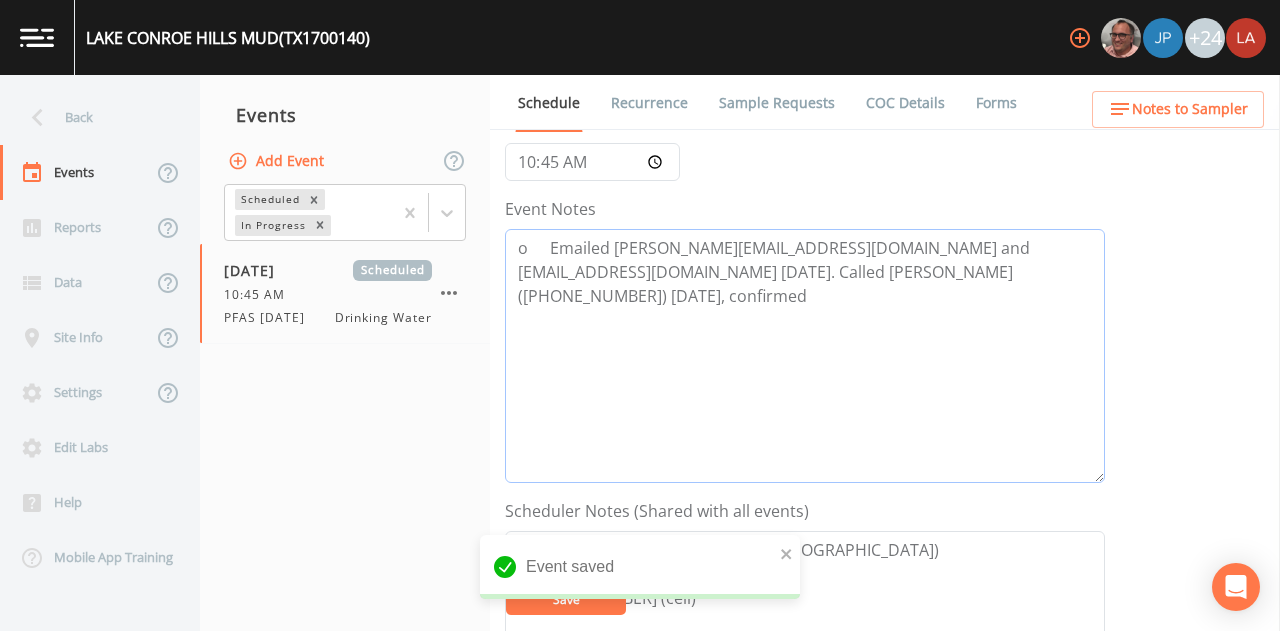 scroll, scrollTop: 201, scrollLeft: 0, axis: vertical 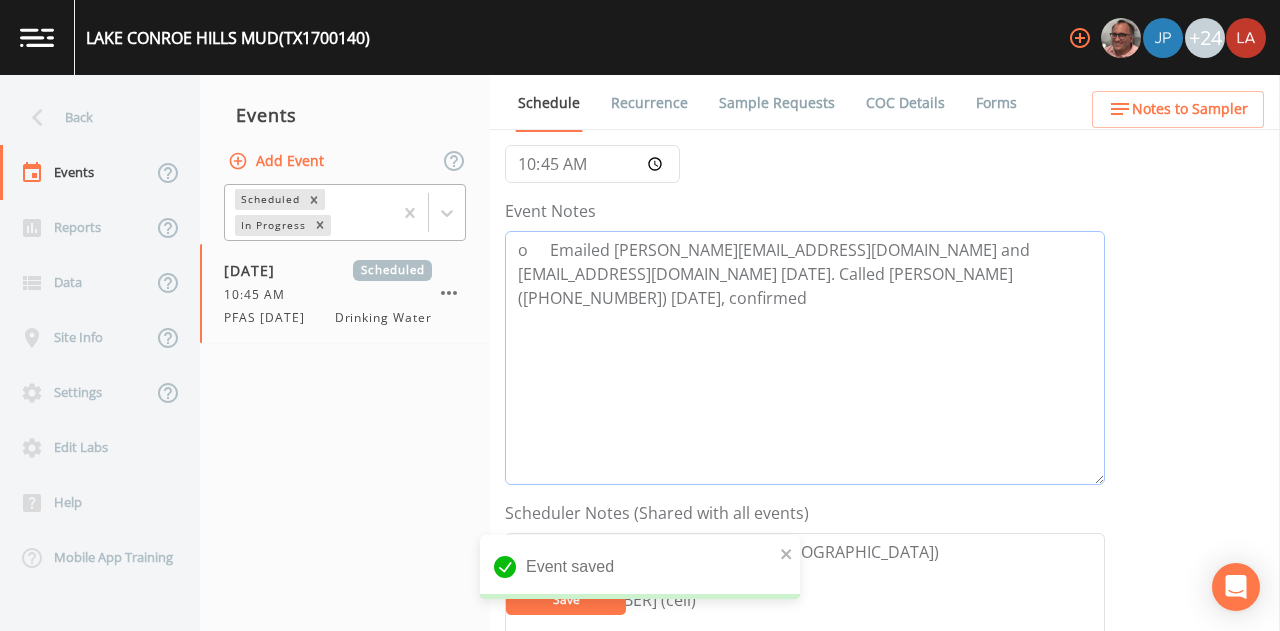 drag, startPoint x: 551, startPoint y: 236, endPoint x: 370, endPoint y: 217, distance: 181.9945 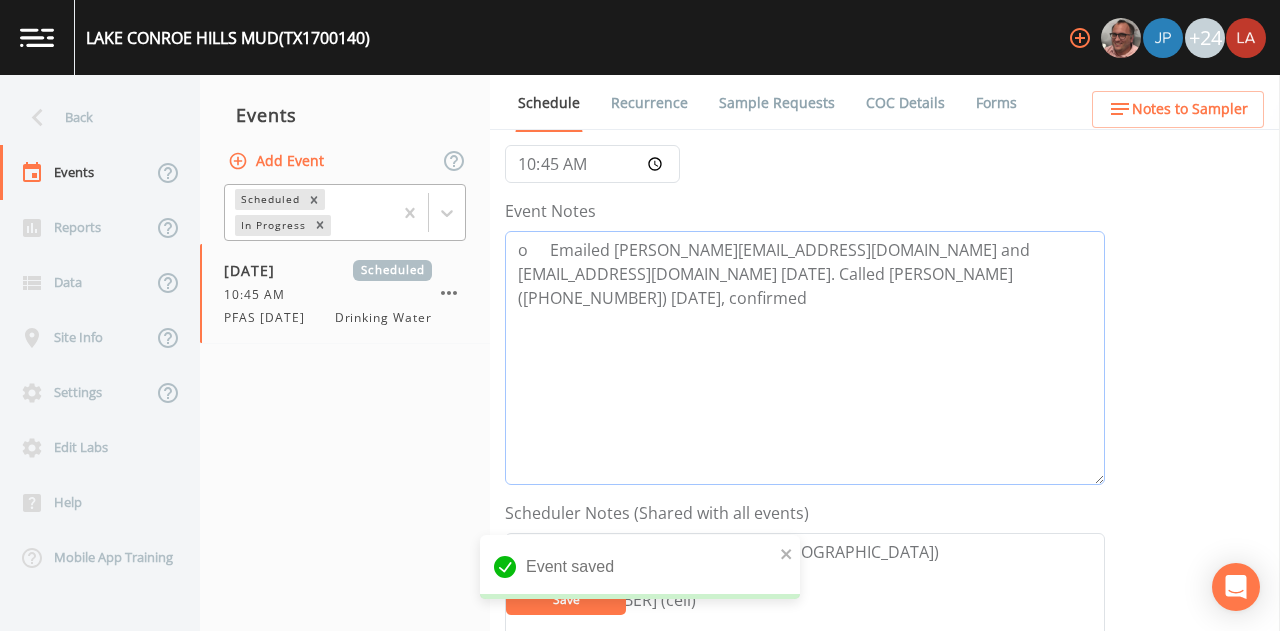 click on "Back Events Reports Data Site Info Settings Edit Labs Help Mobile App Training Events Add Event Scheduled In Progress 07/08/2025 Scheduled 10:45 AM PFAS 7/8/25 Drinking Water Schedule Recurrence Sample Requests COC Details Forms Event Name PFAS 7/8/25 Target Sampling Date 2025-07-08 Time (Optional) 10:45:00 Event Notes o	Emailed John@Hayswater.com and BLucas@Hayswater.com 7/2/25. Called Brian Lucas (281-924-7699) 7/2/25, confirmed Scheduler Notes (Shared with all events) John Wright (Hays North)
936-588-1166
832-585-2909 (cell)
john@hayswater.com
blucas@hayswater.com
(Brian Lucas 281-924-7699) Assigned Users Add Save Notes to Sampler" at bounding box center (640, 353) 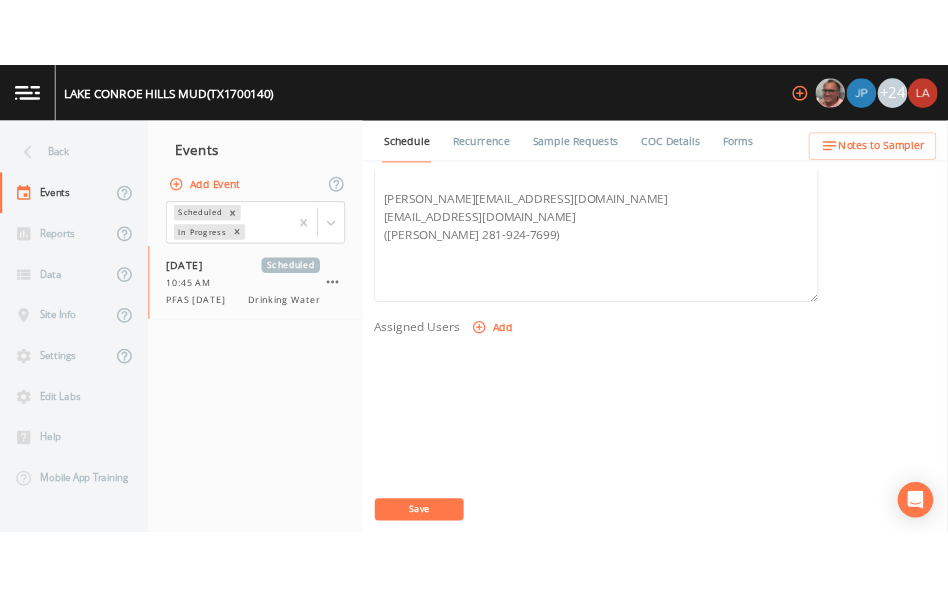scroll, scrollTop: 675, scrollLeft: 0, axis: vertical 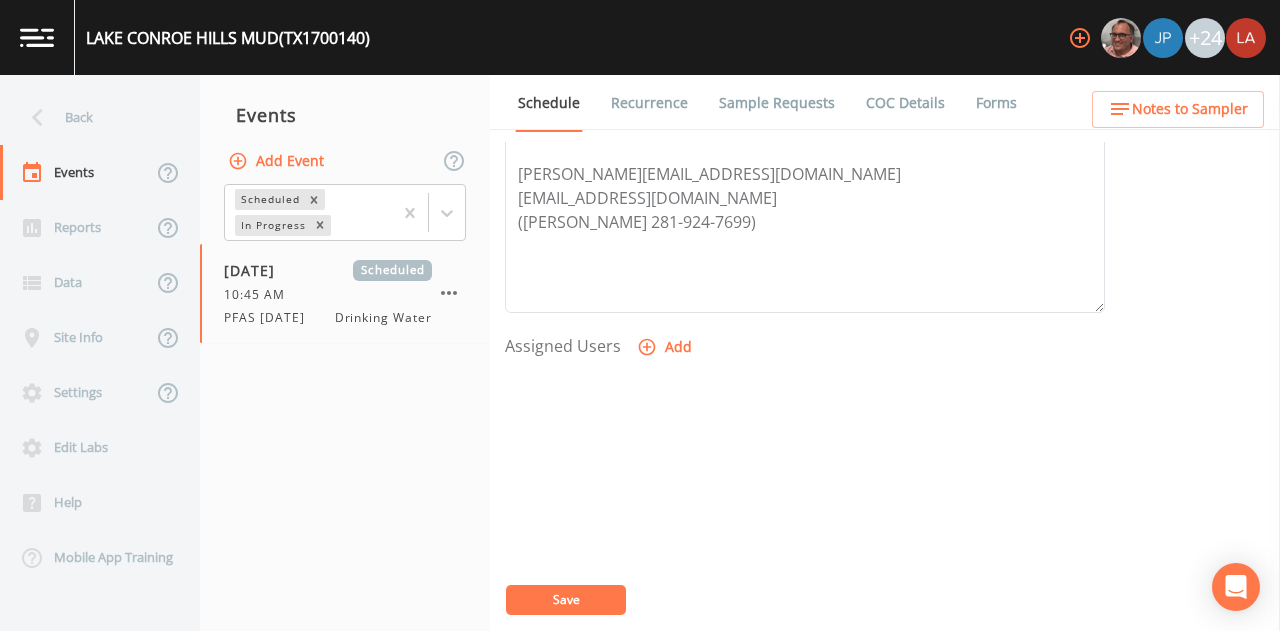 type on "Emailed John@Hayswater.com and BLucas@Hayswater.com 7/2/25. Called Brian Lucas (281-924-7699) 7/2/25, confirmed" 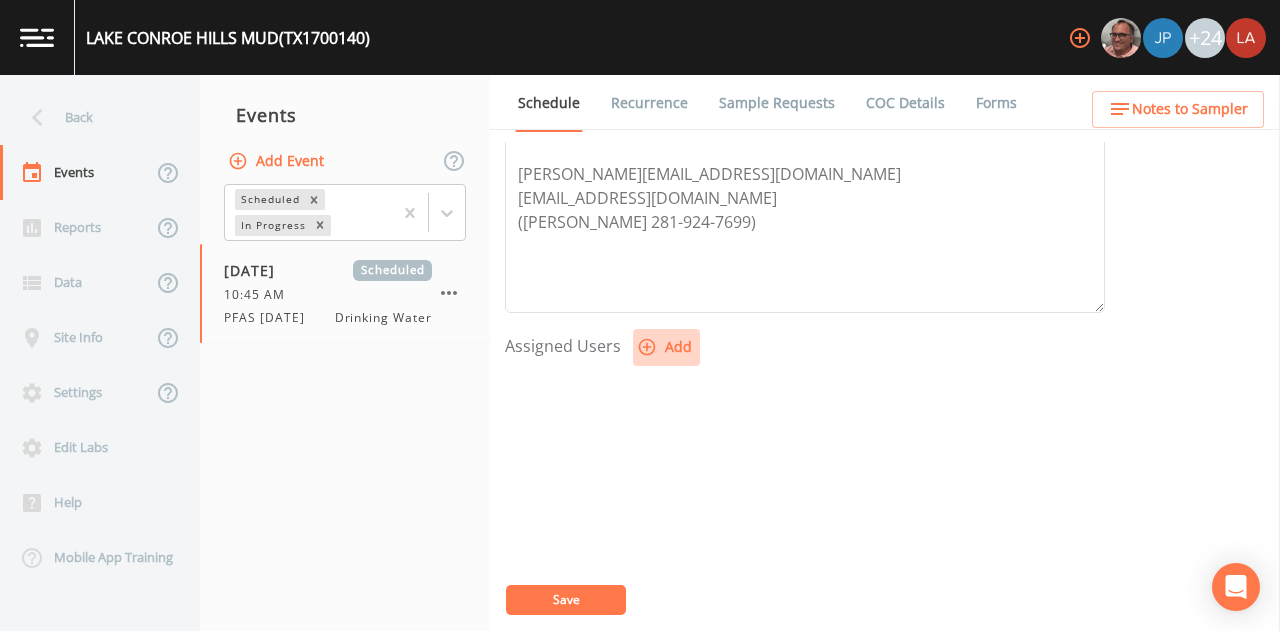 click on "Add" at bounding box center [666, 347] 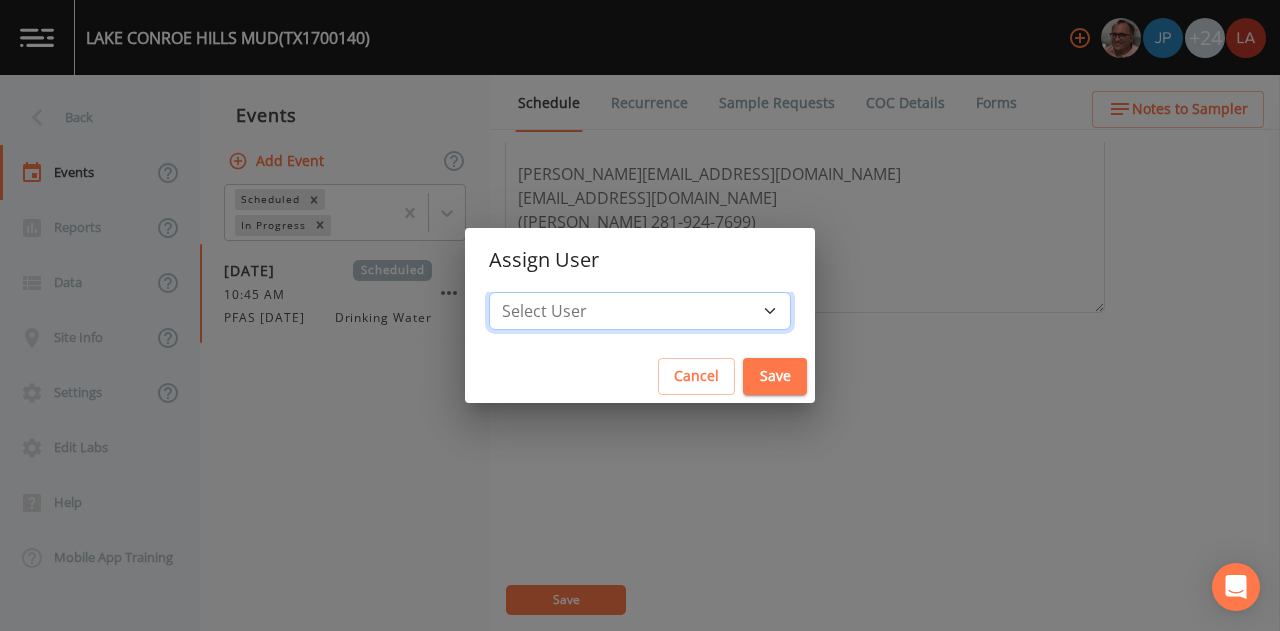 click on "Select User Mike  Franklin Joshua gere  Paul David  Weber Zachary  Evans Stafford  Johnson Stephanie  Hernandez Deon  brooks Alaina  Hahn Joseph  Hayward Jose Garcia   John  Kapsen Stanley Q  Porter Lisa  Brooks Julio C Sanchez  Jr Keith  Borst Connie Turner   Matthew  thomas Earl Miller   Brandon  Fox Rodolfo  Ramirez Annie  Huebner Sloan  Rigamonti Lauren  Saenz Reagan  Janecek Charles  Medina Geneva  Hill" at bounding box center (640, 311) 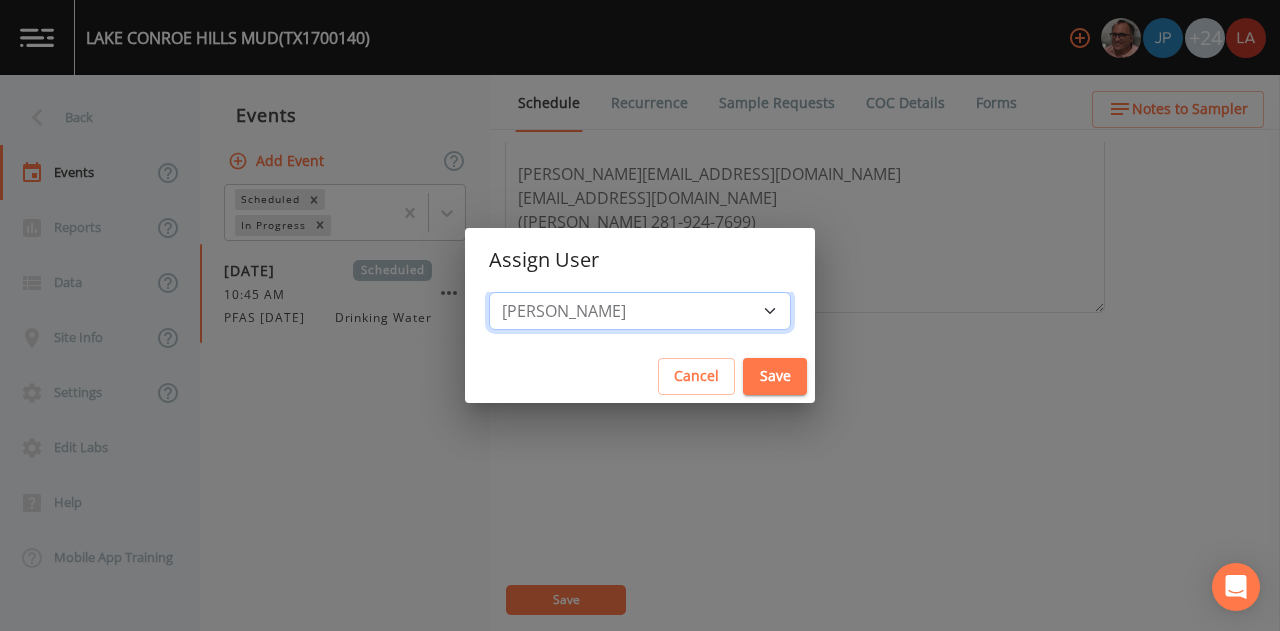click on "Select User Mike  Franklin Joshua gere  Paul David  Weber Zachary  Evans Stafford  Johnson Stephanie  Hernandez Deon  brooks Alaina  Hahn Joseph  Hayward Jose Garcia   John  Kapsen Stanley Q  Porter Lisa  Brooks Julio C Sanchez  Jr Keith  Borst Connie Turner   Matthew  thomas Earl Miller   Brandon  Fox Rodolfo  Ramirez Annie  Huebner Sloan  Rigamonti Lauren  Saenz Reagan  Janecek Charles  Medina Geneva  Hill" at bounding box center [640, 311] 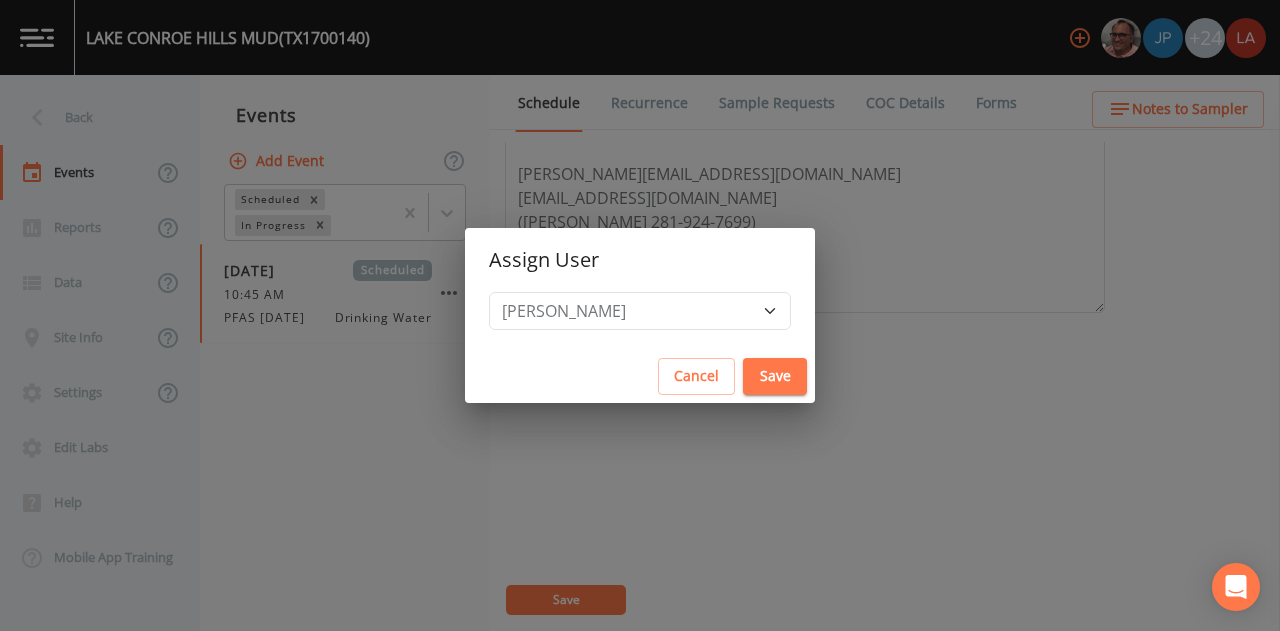 click on "Save" at bounding box center [775, 376] 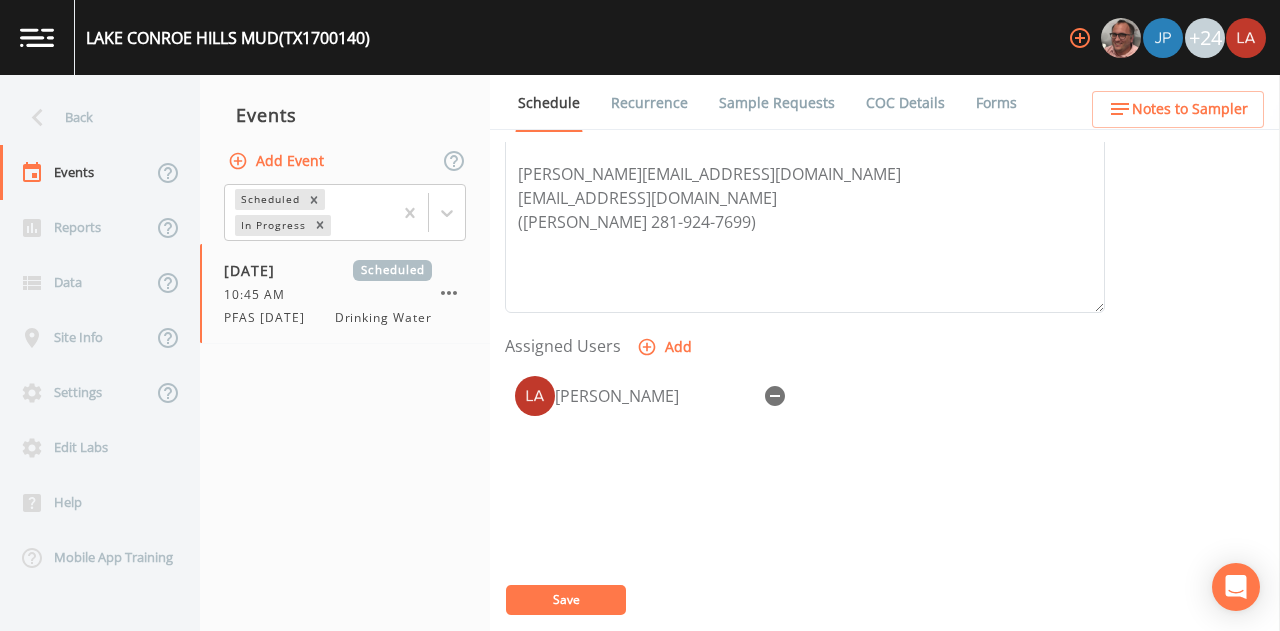 click on "Save" at bounding box center [566, 600] 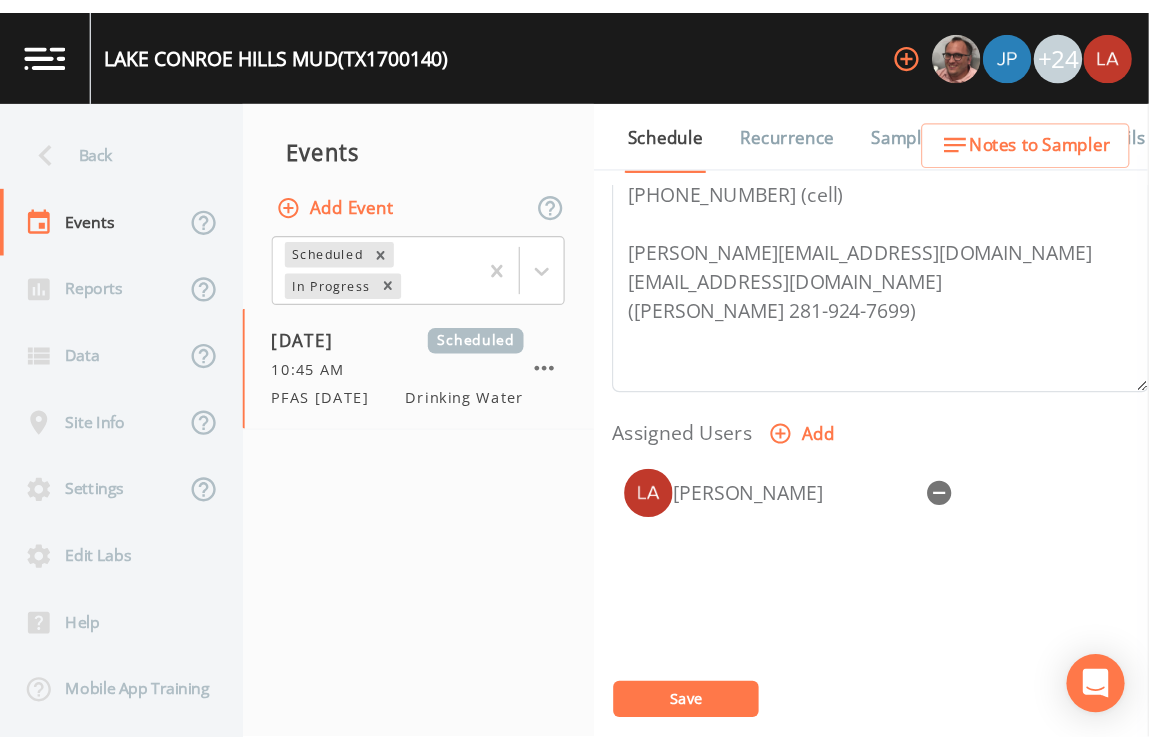scroll, scrollTop: 675, scrollLeft: 0, axis: vertical 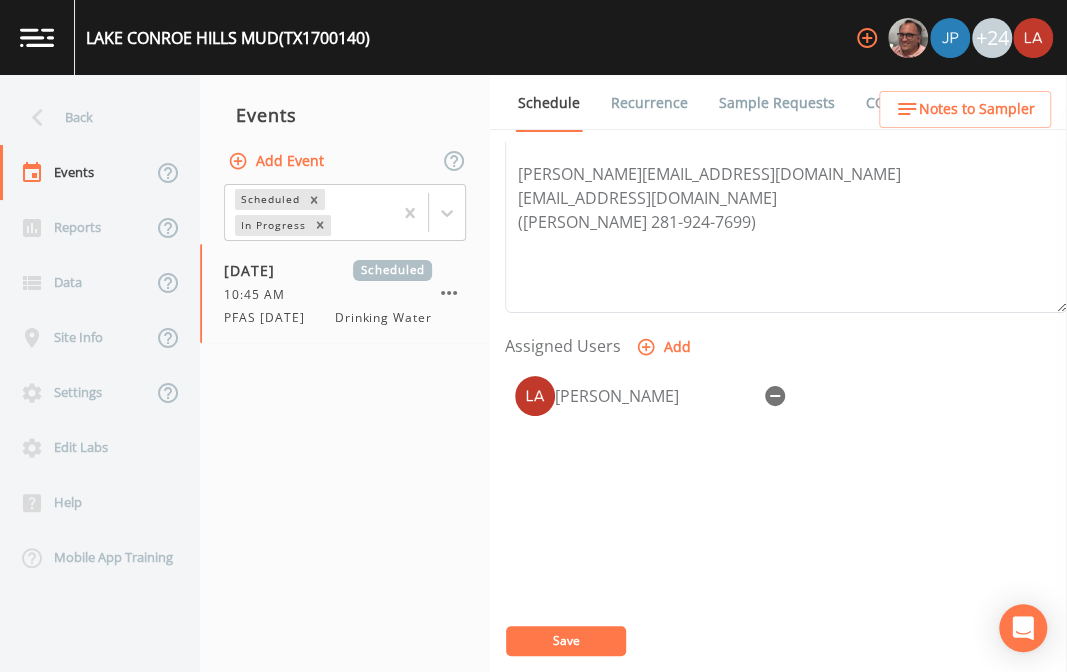click on "Save" at bounding box center (566, 640) 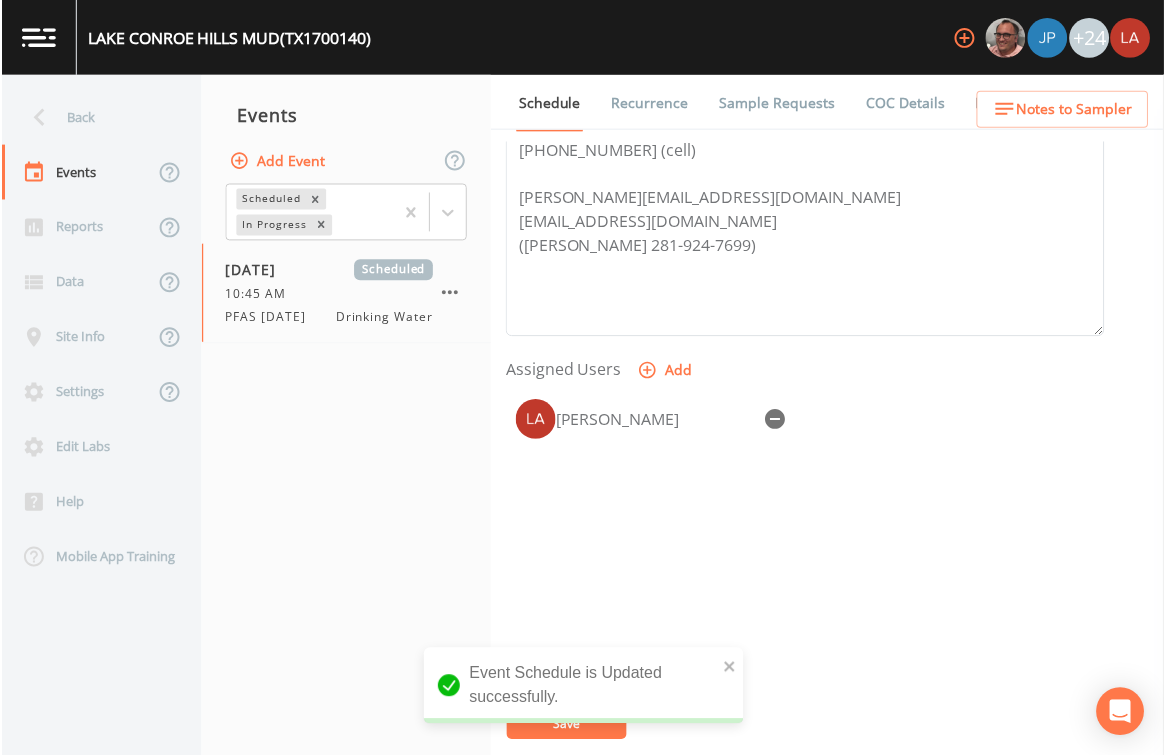 scroll, scrollTop: 653, scrollLeft: 0, axis: vertical 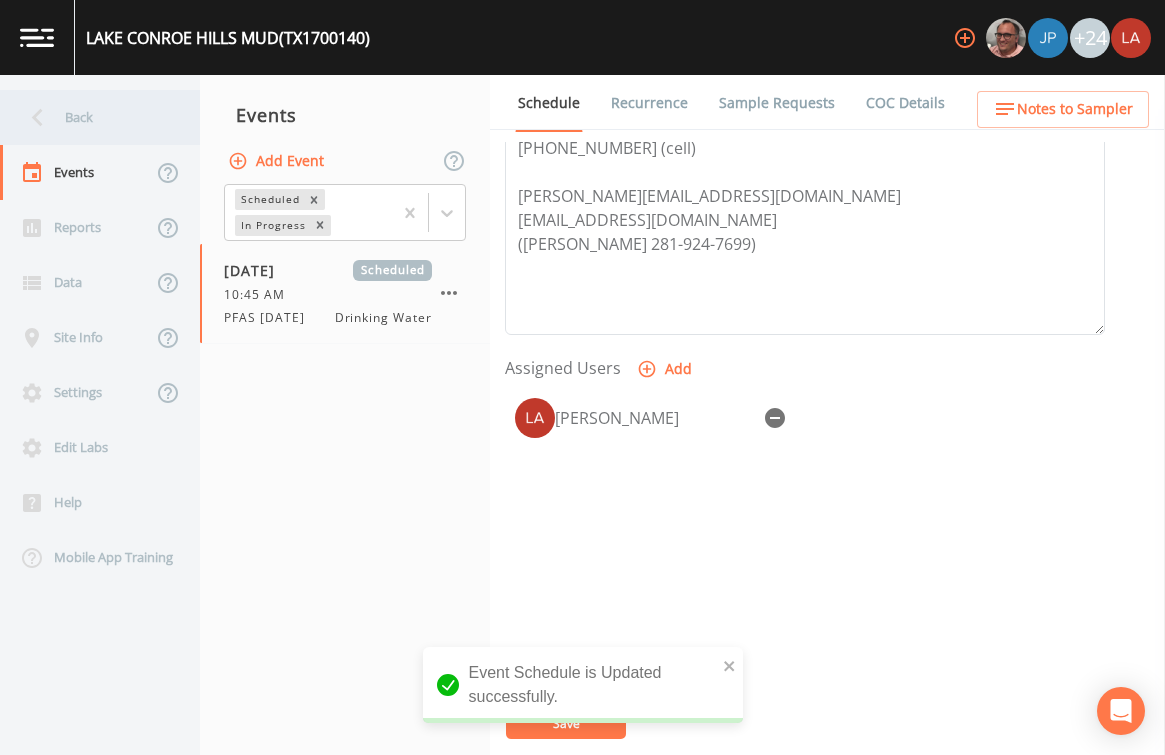click on "Back" at bounding box center (90, 117) 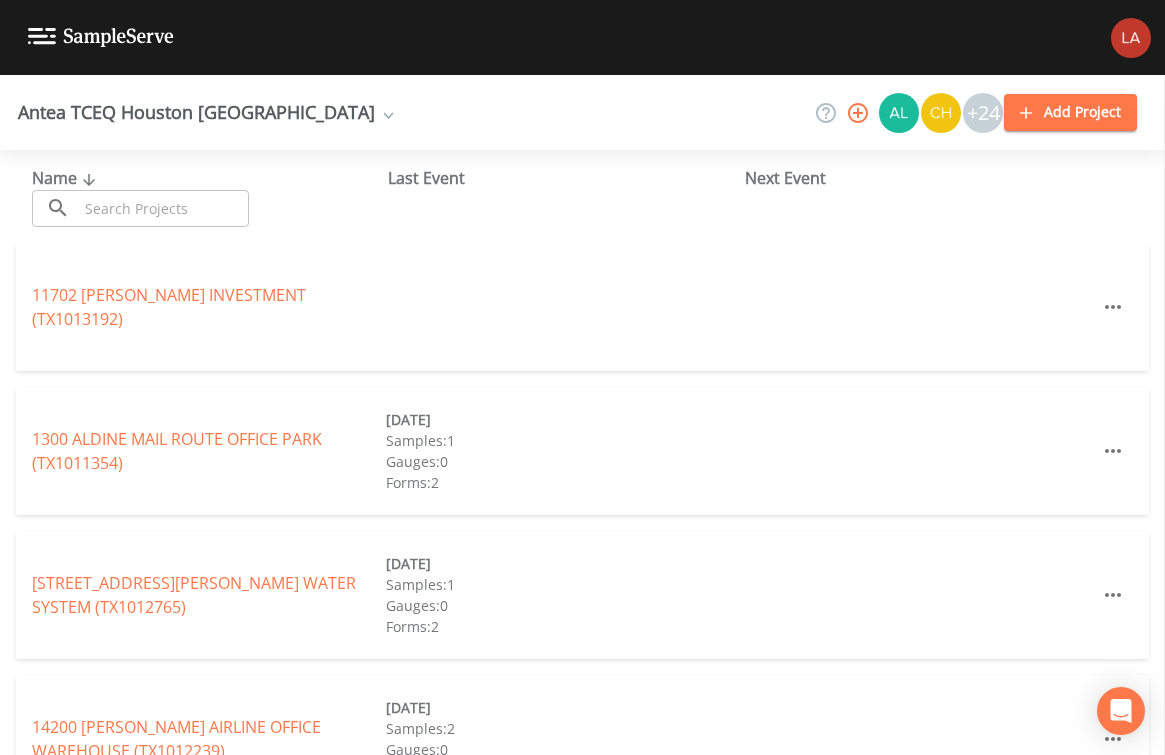 click at bounding box center [163, 208] 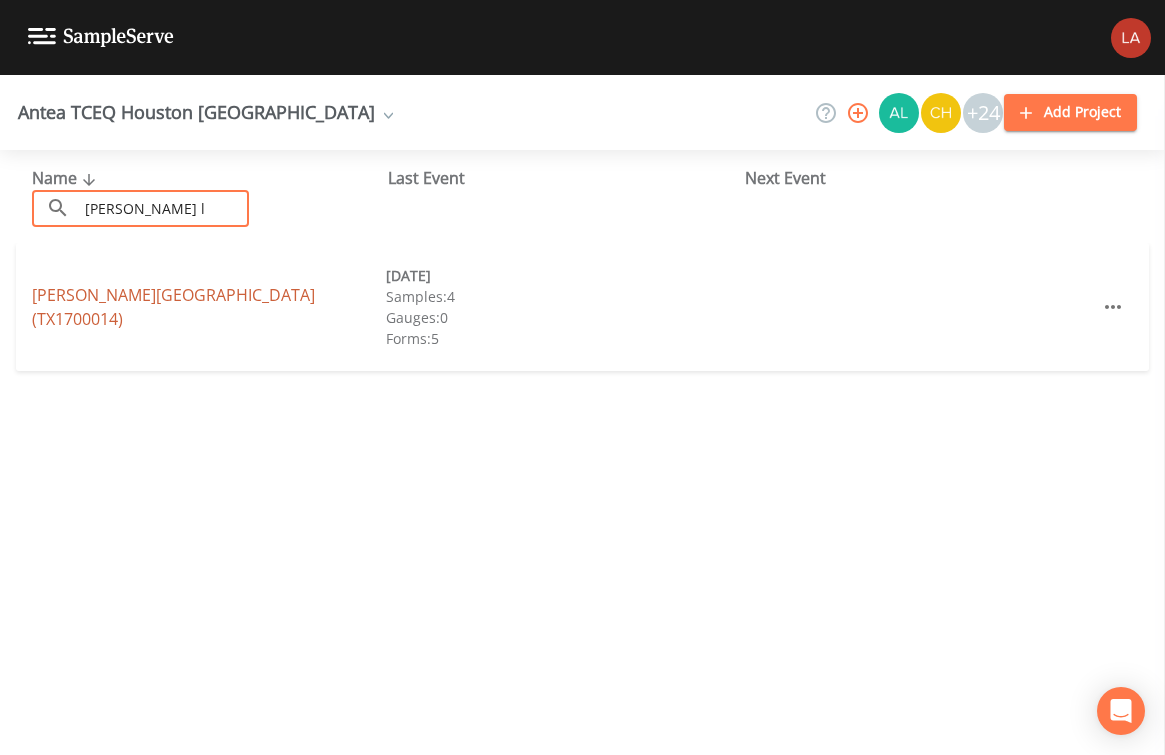 type on "hulon l" 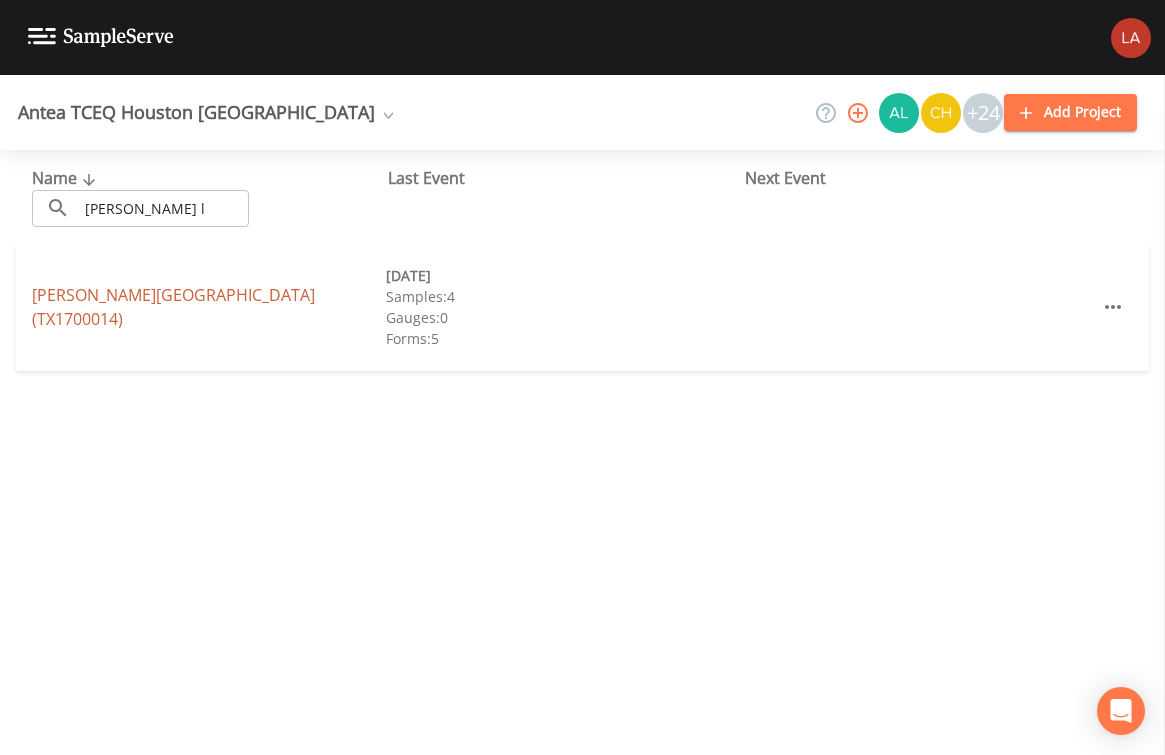 click on "HULON LAKES SUBDIVISION   (TX1700014)" at bounding box center (173, 307) 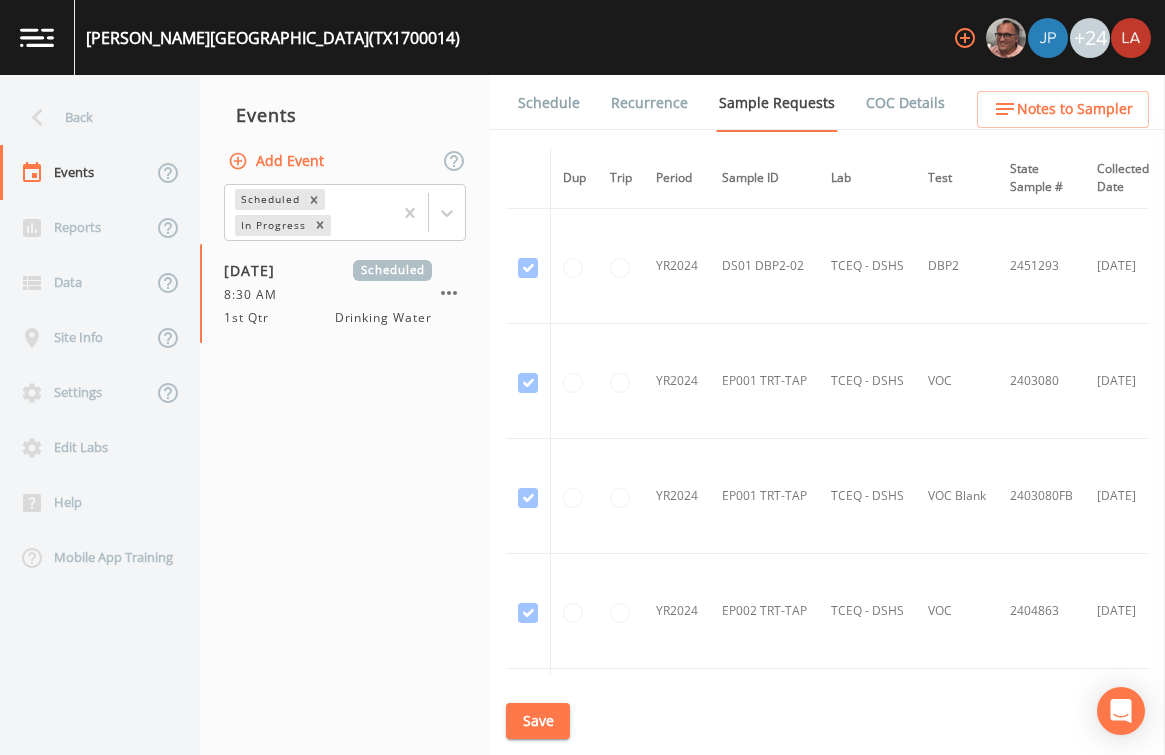 click on "Add Event" at bounding box center [278, 161] 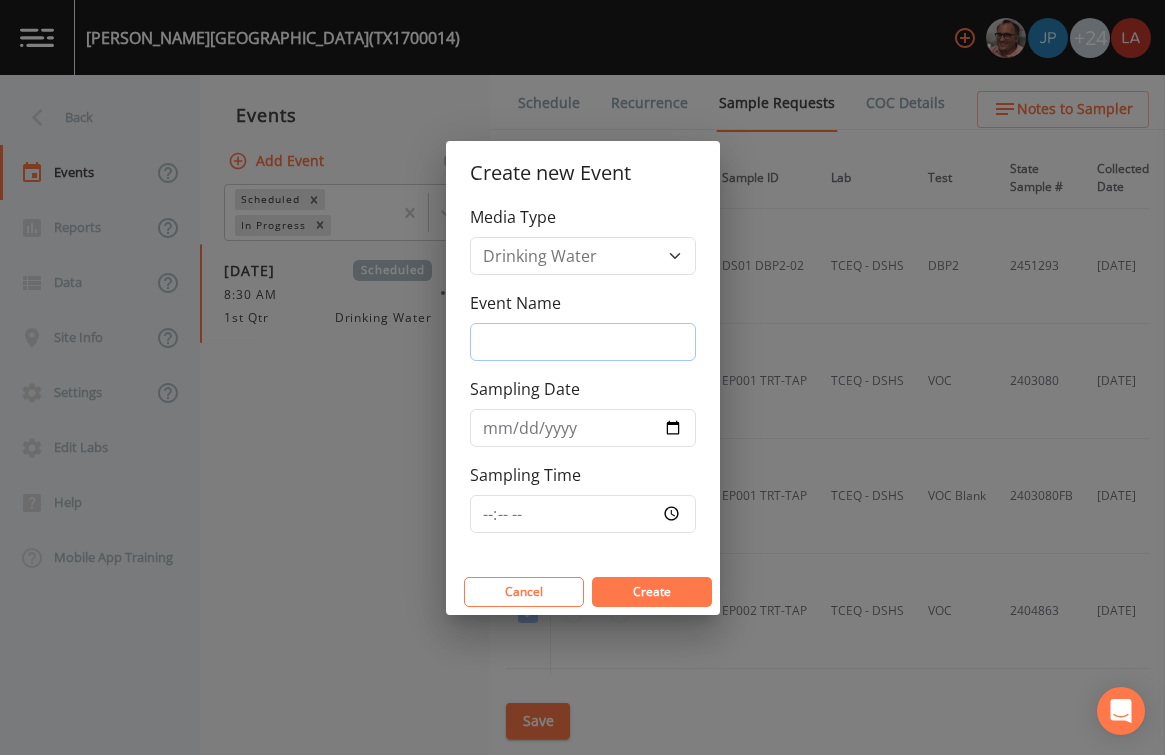 click on "Event Name" at bounding box center [583, 342] 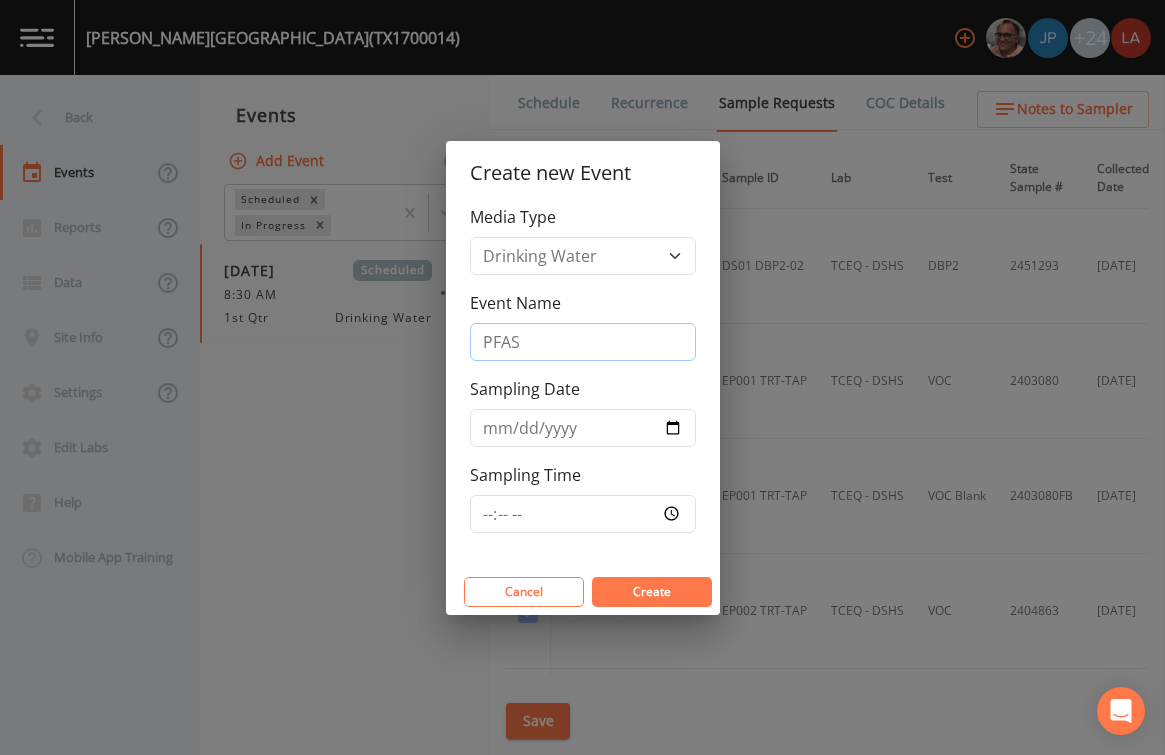 type on "PFAS 7/8/25" 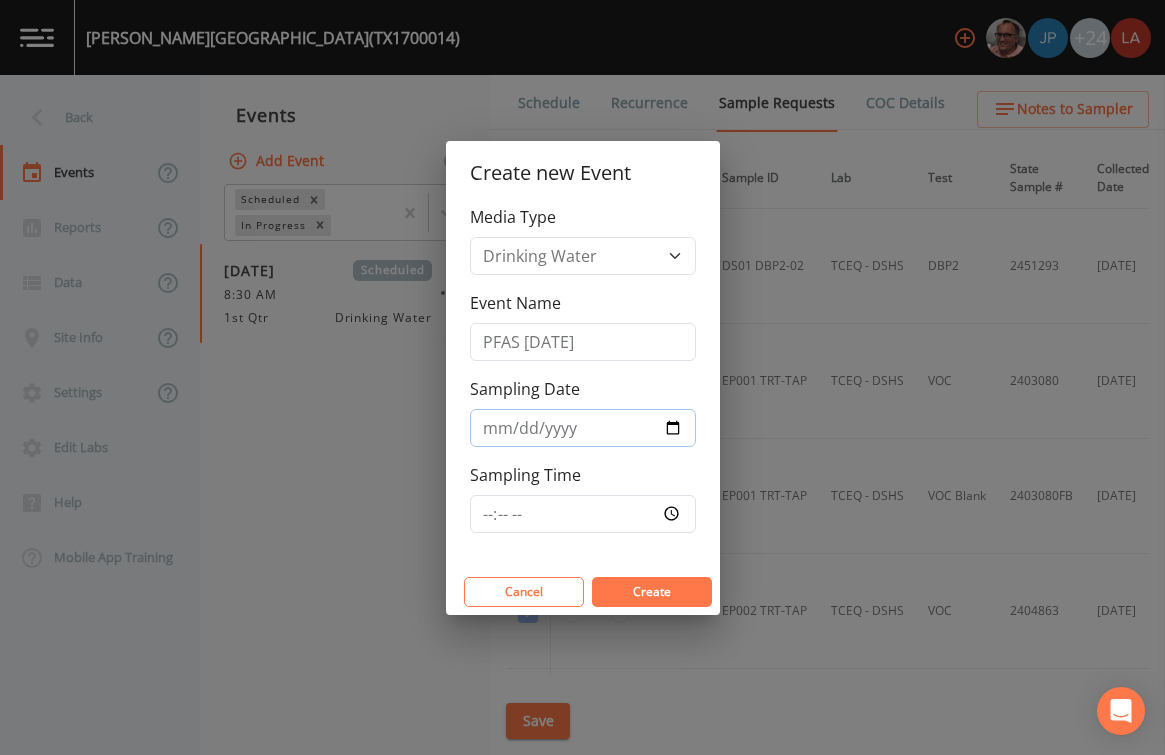 click on "Sampling Date" at bounding box center [583, 428] 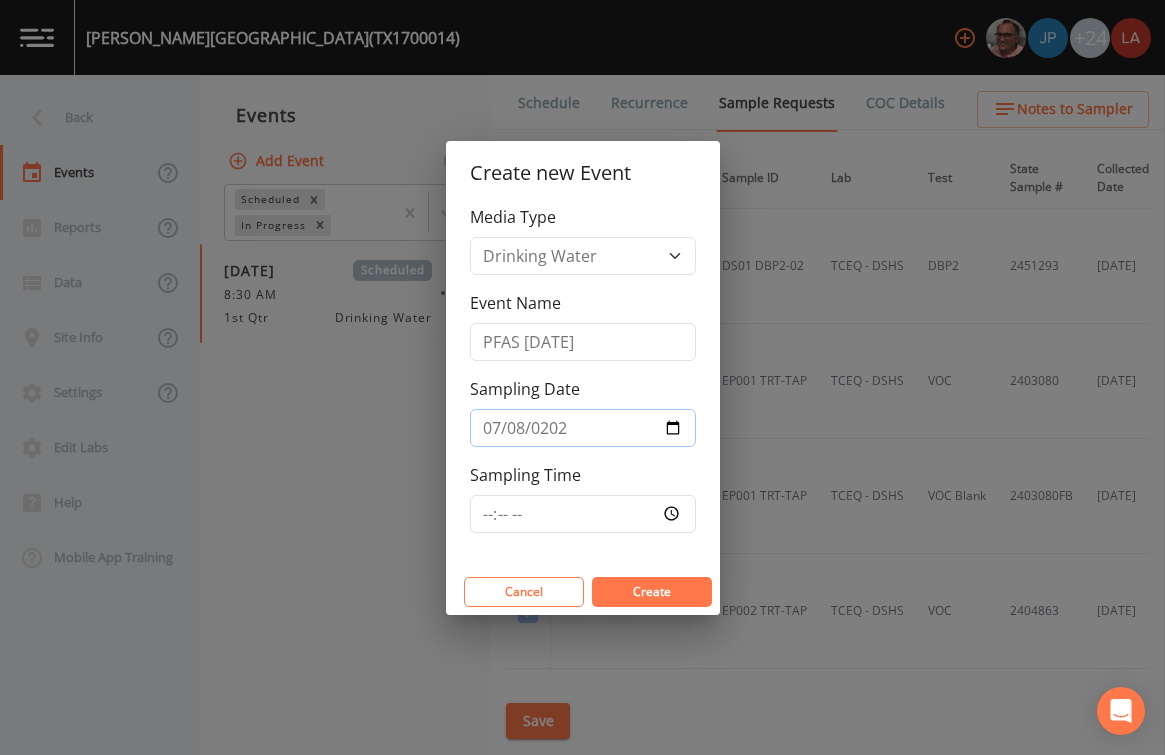 type on "2025-07-08" 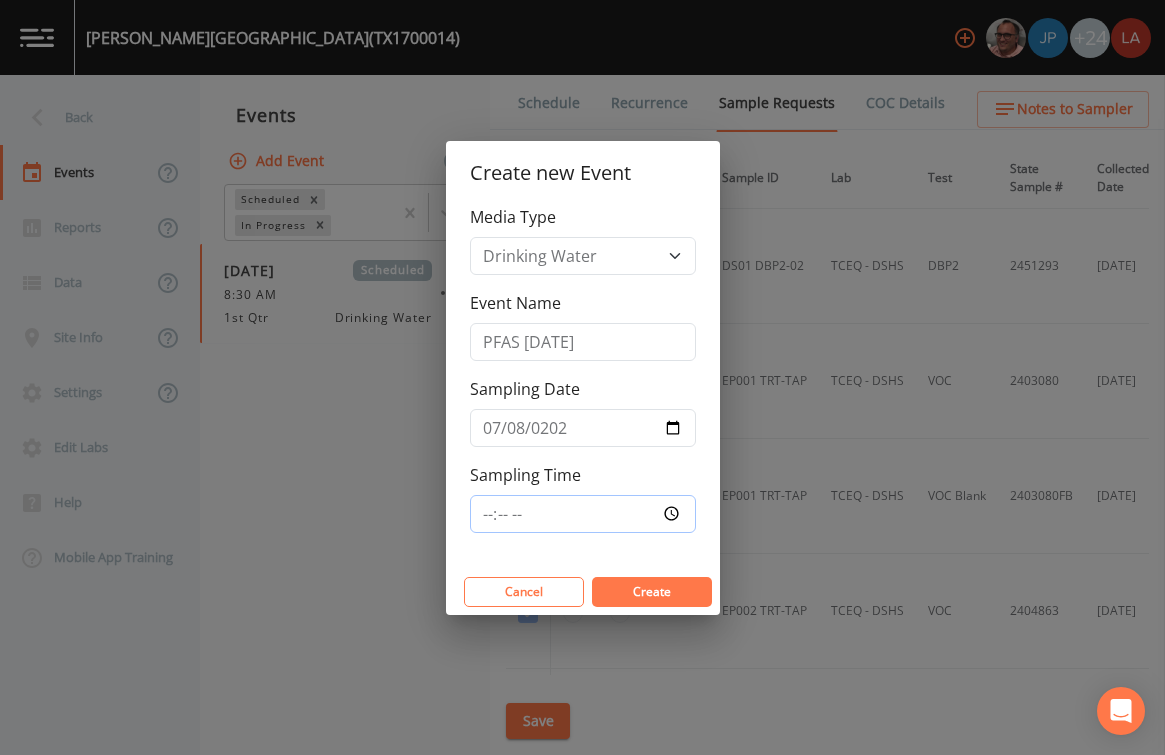 type on "11:15" 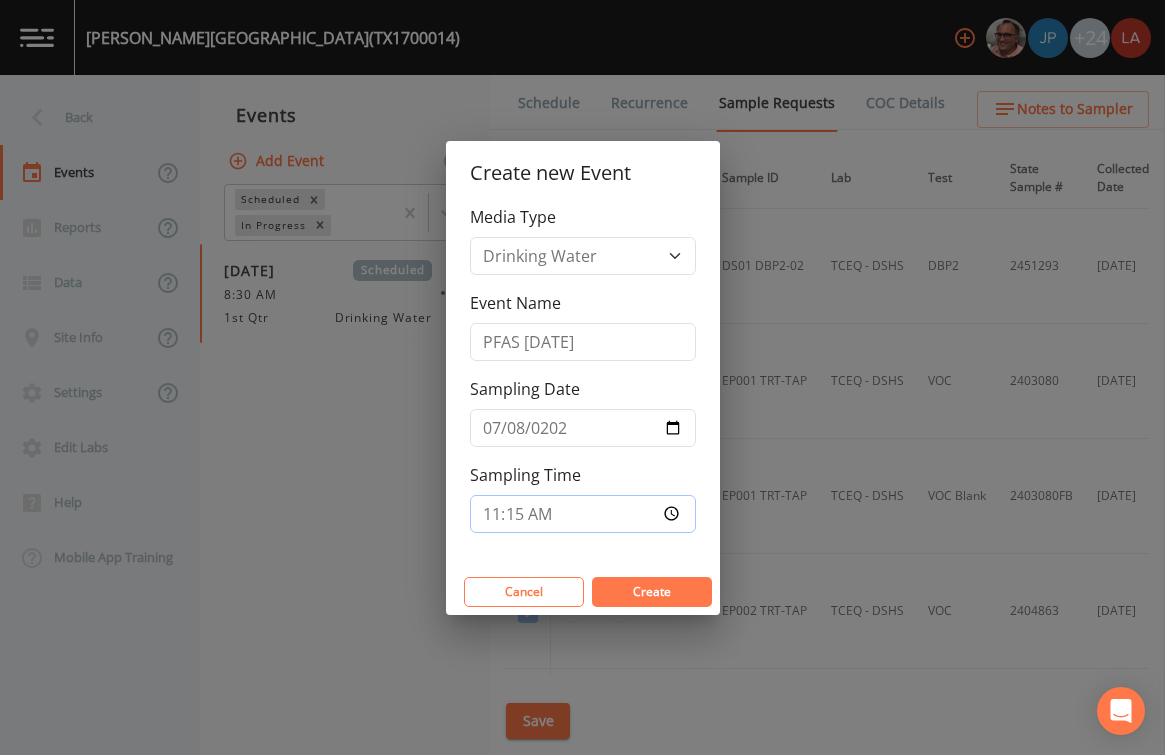 click on "Create" at bounding box center [652, 592] 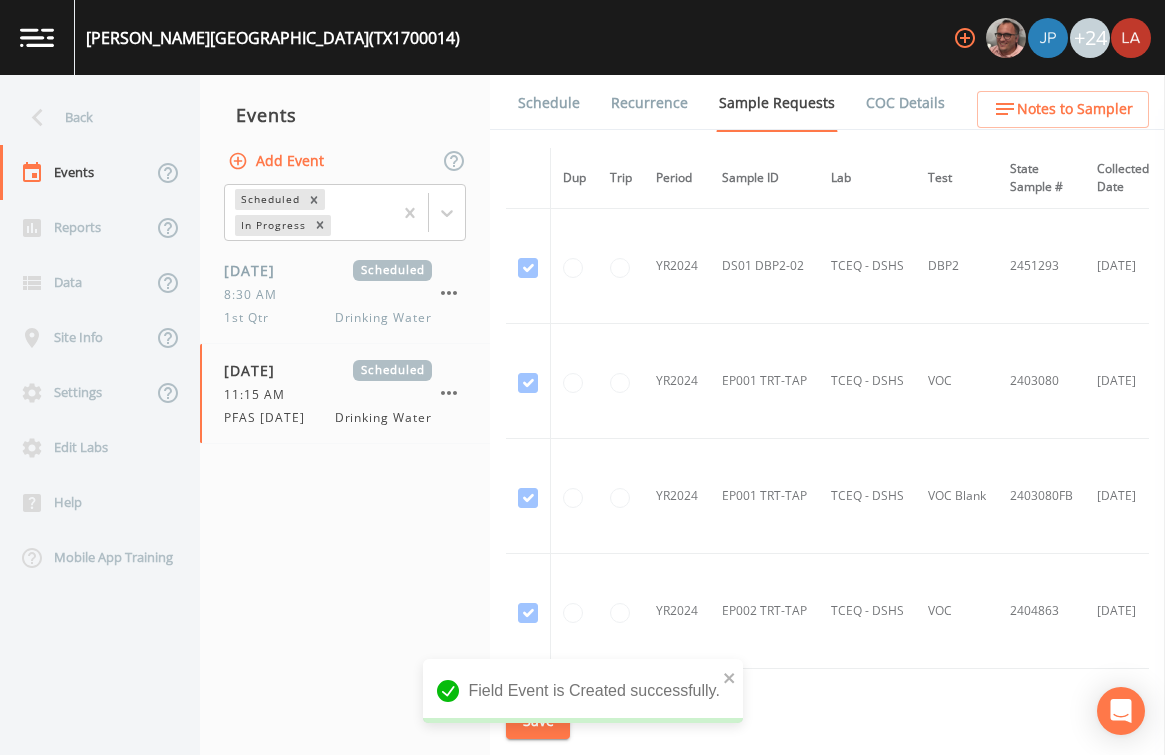 click on "Events Add Event Scheduled In Progress 03/31/2025 Scheduled 8:30 AM 1st Qtr Drinking Water 07/08/2025 Scheduled 11:15 AM PFAS 7/8/25 Drinking Water" at bounding box center [345, 415] 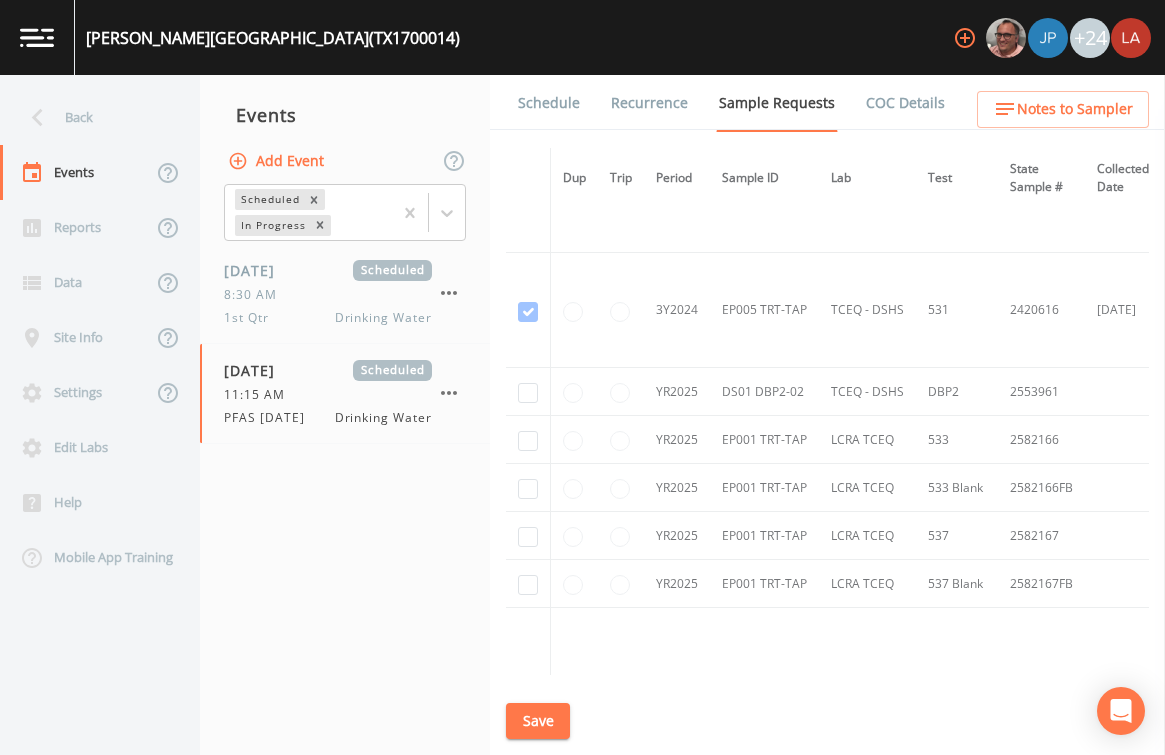 scroll, scrollTop: 3659, scrollLeft: 0, axis: vertical 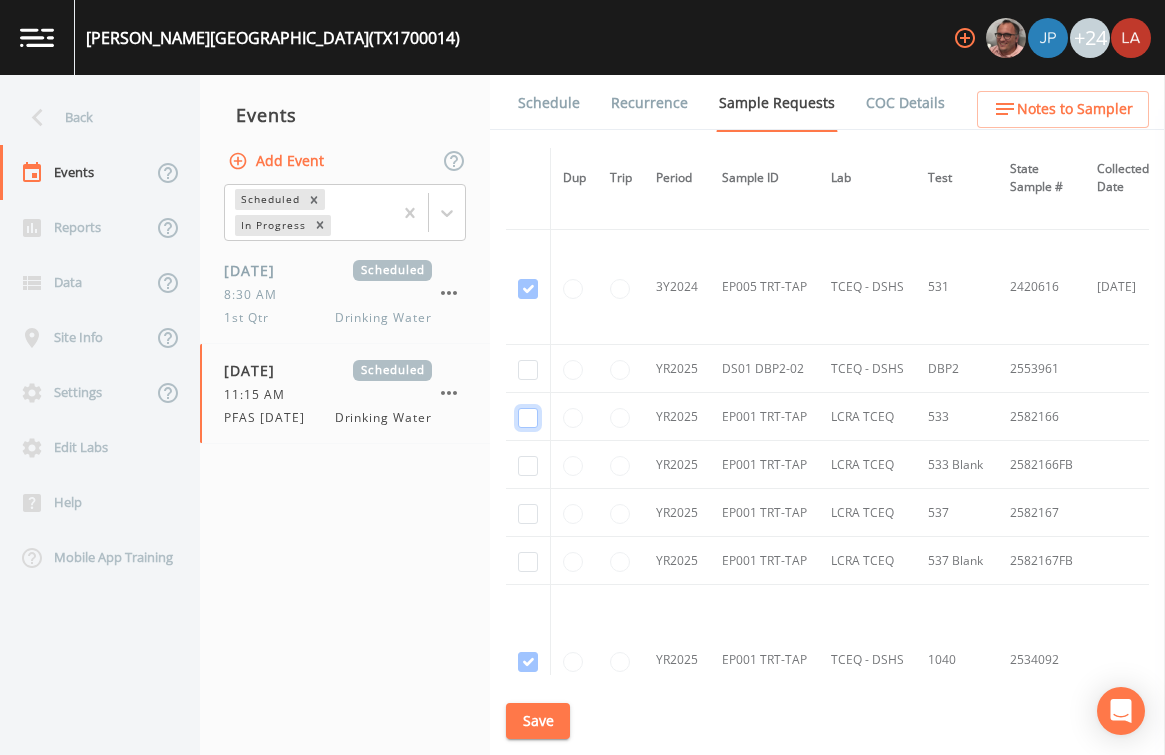 click at bounding box center (528, 418) 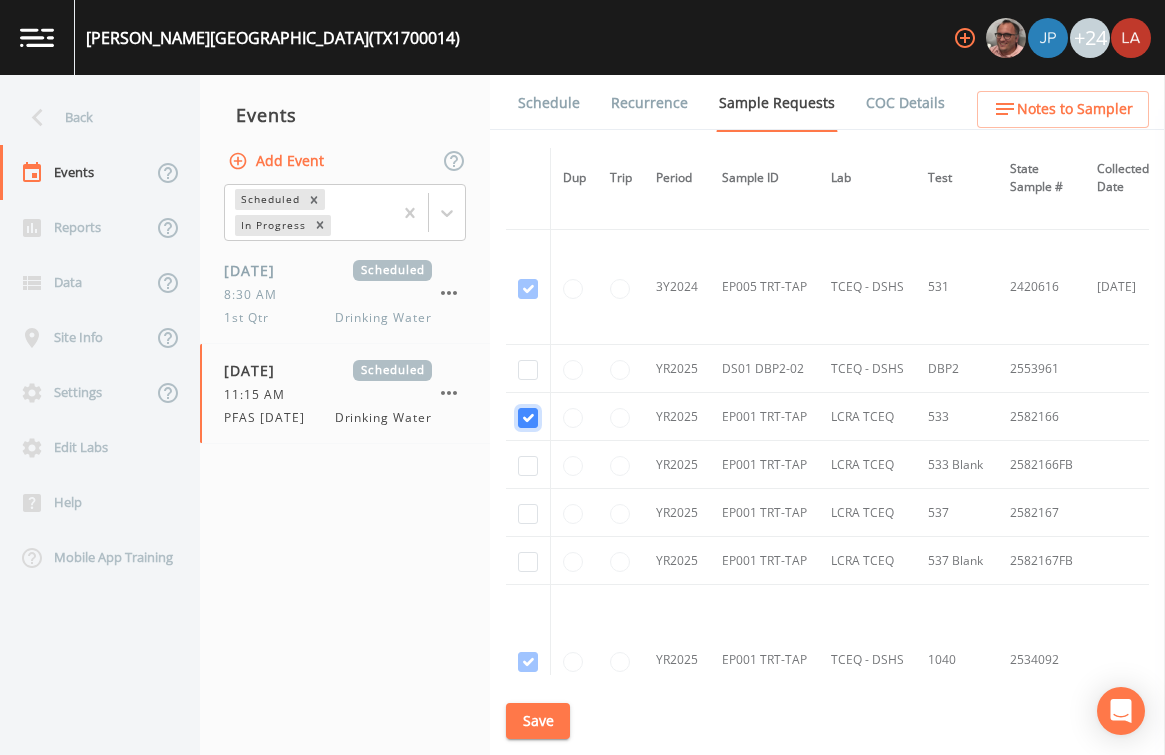 checkbox on "true" 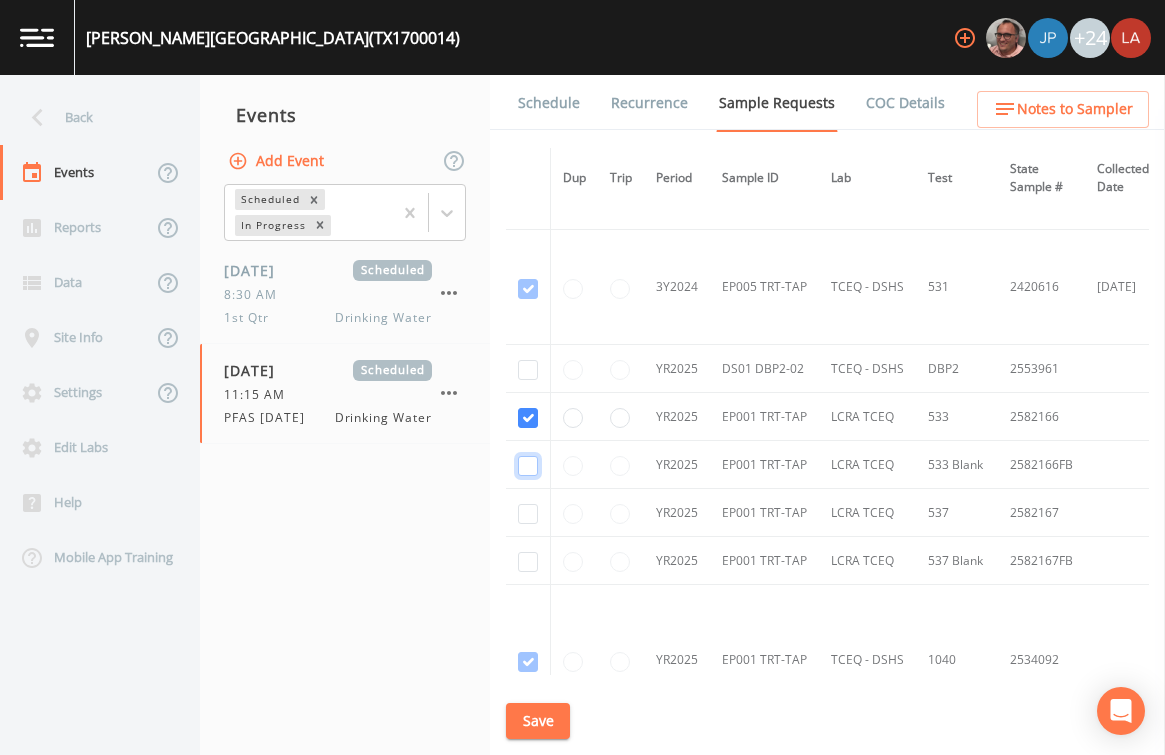click at bounding box center [528, 466] 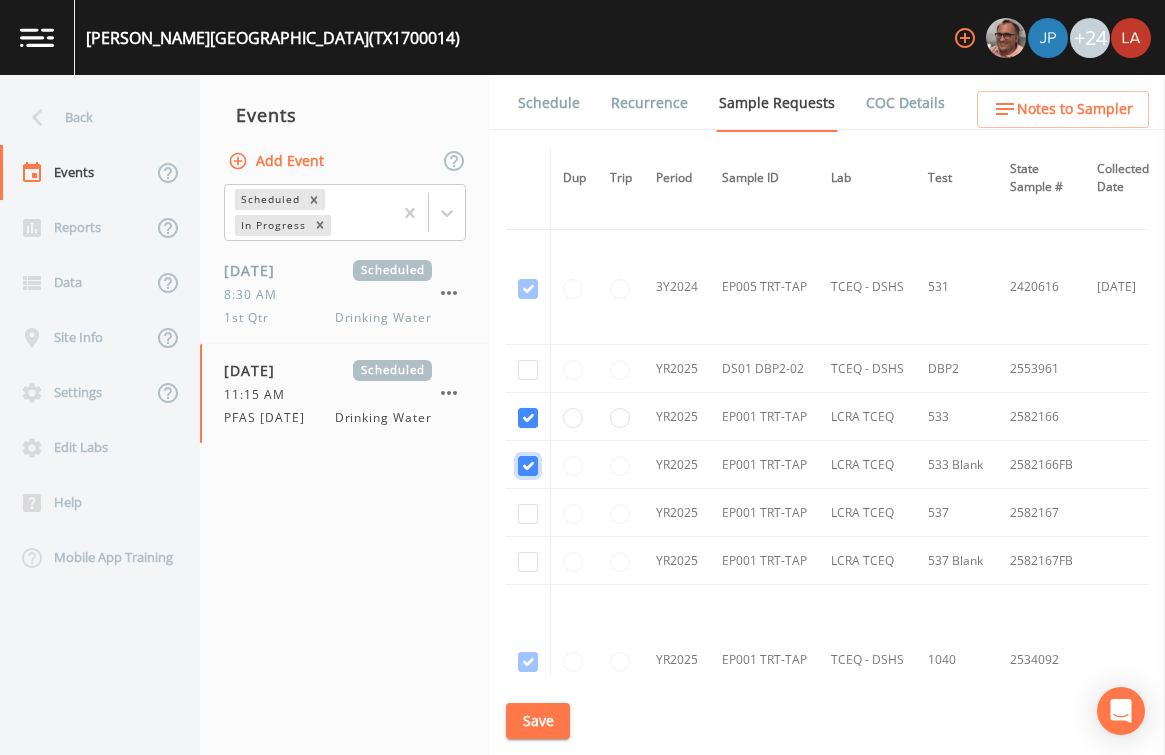 checkbox on "true" 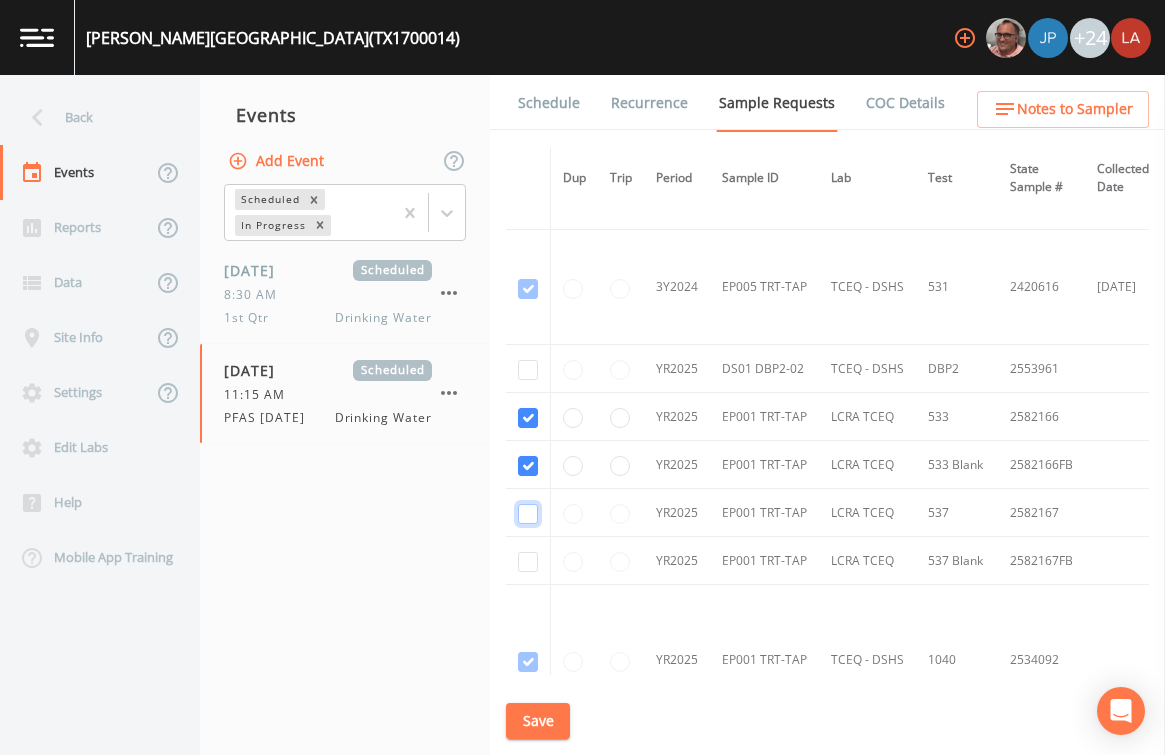click at bounding box center (528, 514) 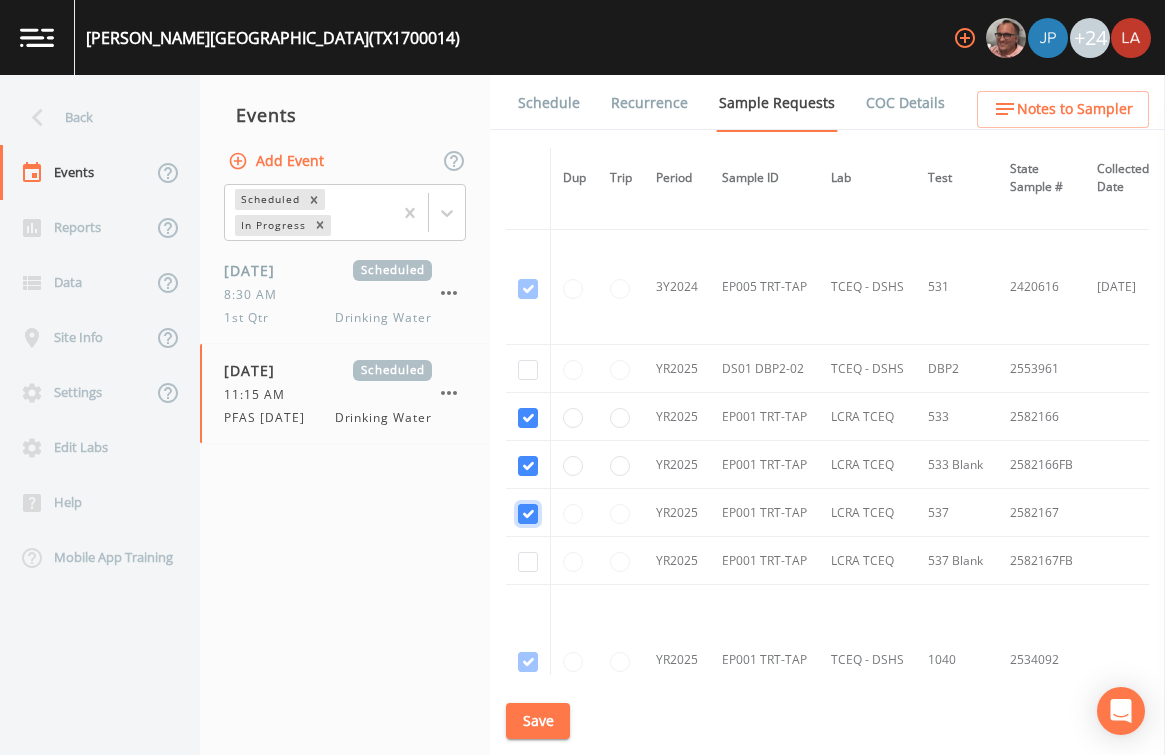 checkbox on "true" 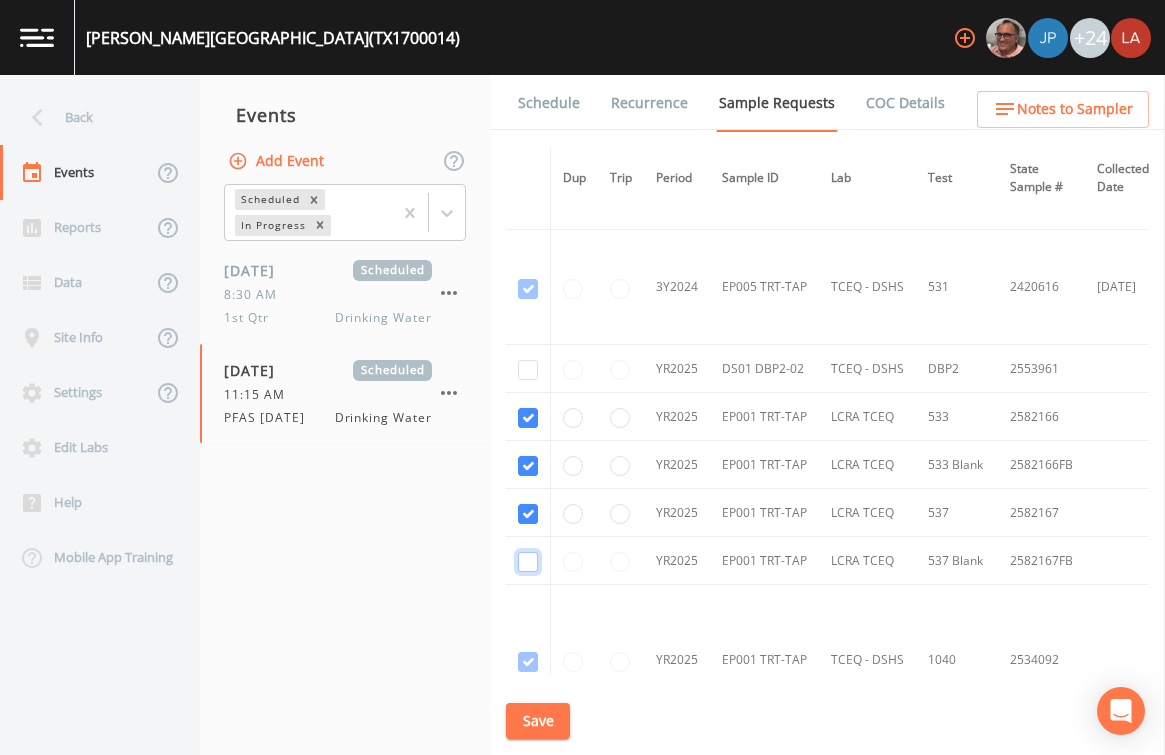 click at bounding box center (528, 562) 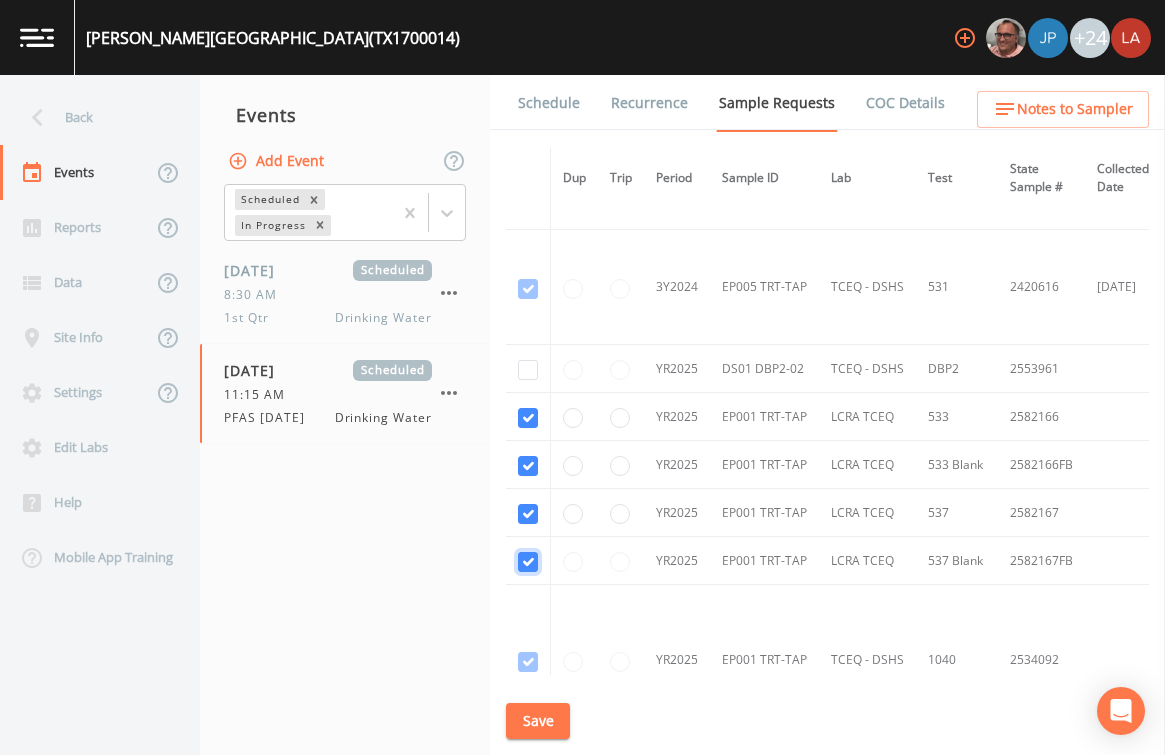 checkbox on "true" 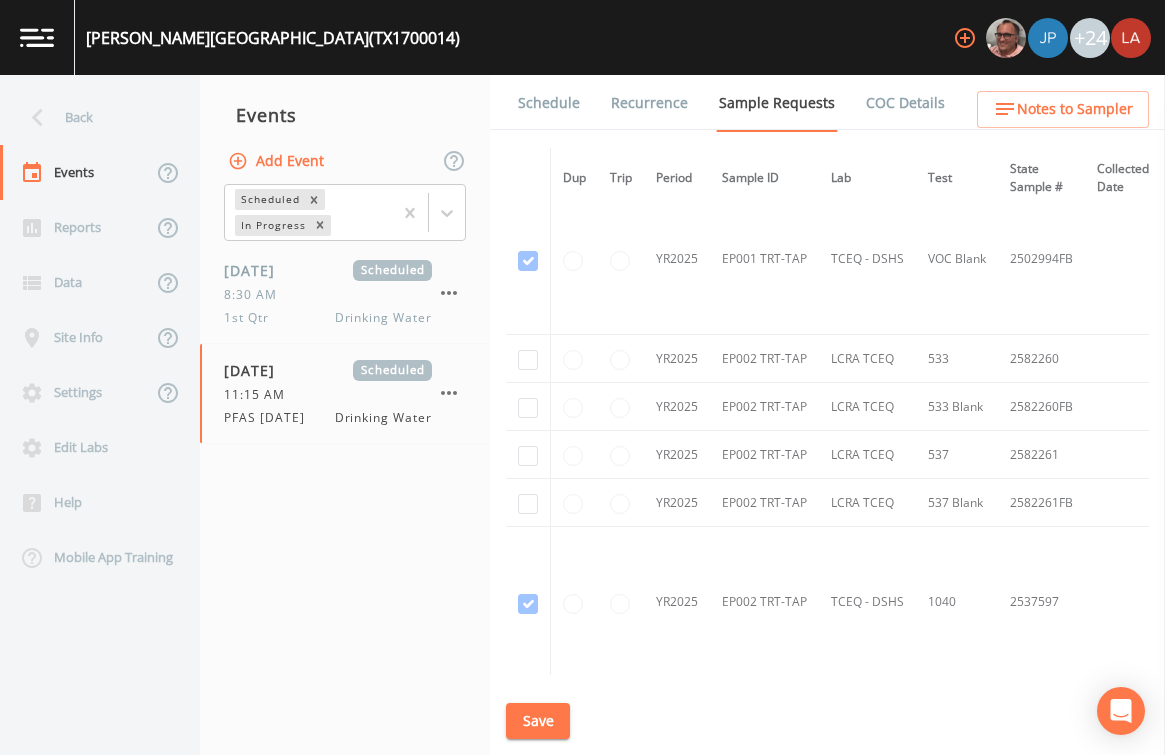 scroll, scrollTop: 4397, scrollLeft: 0, axis: vertical 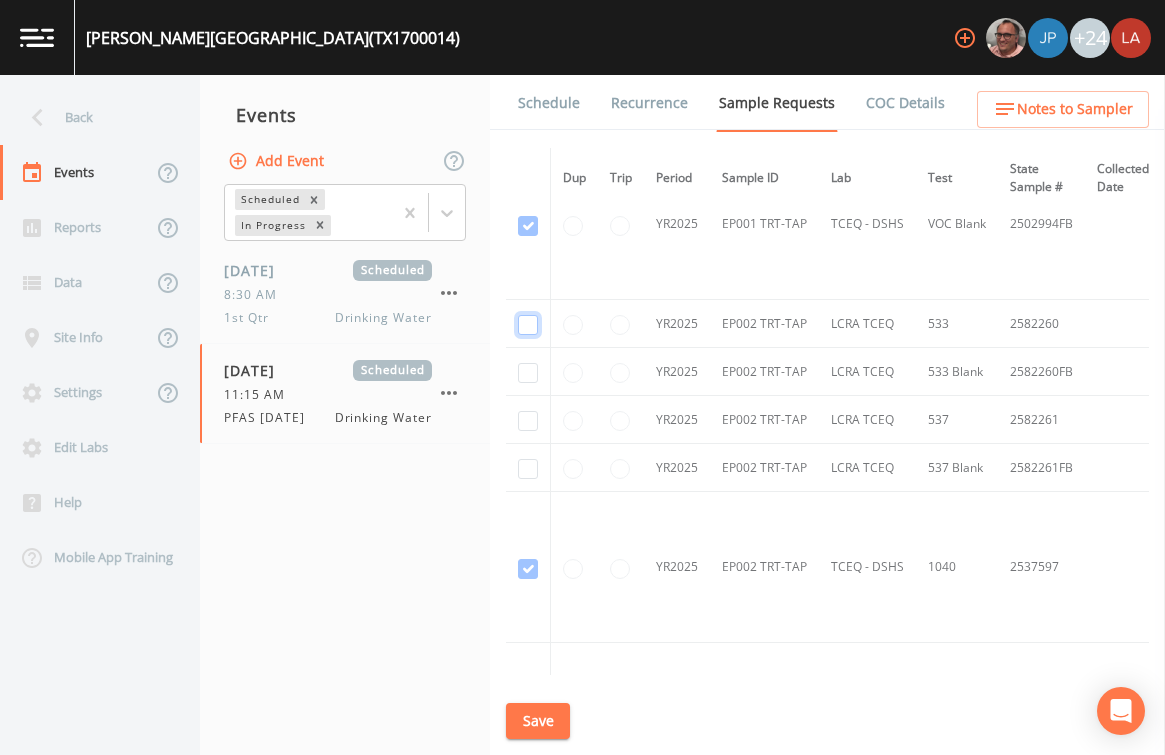 click at bounding box center (528, 325) 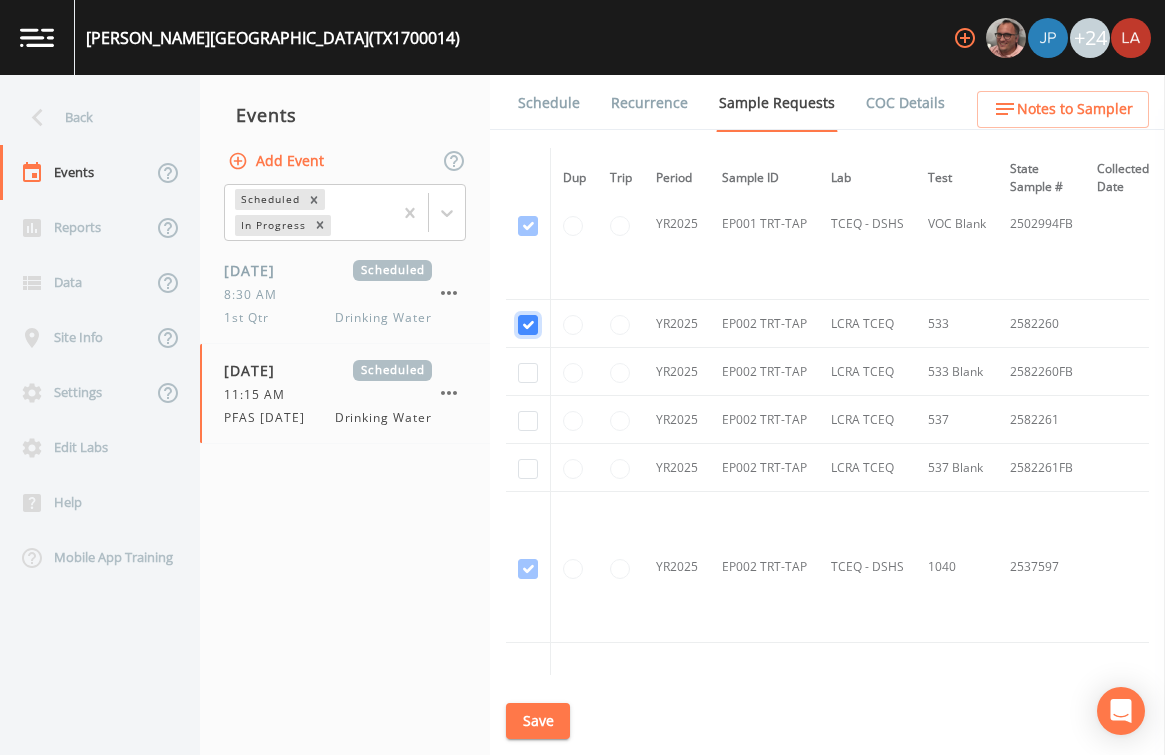 checkbox on "true" 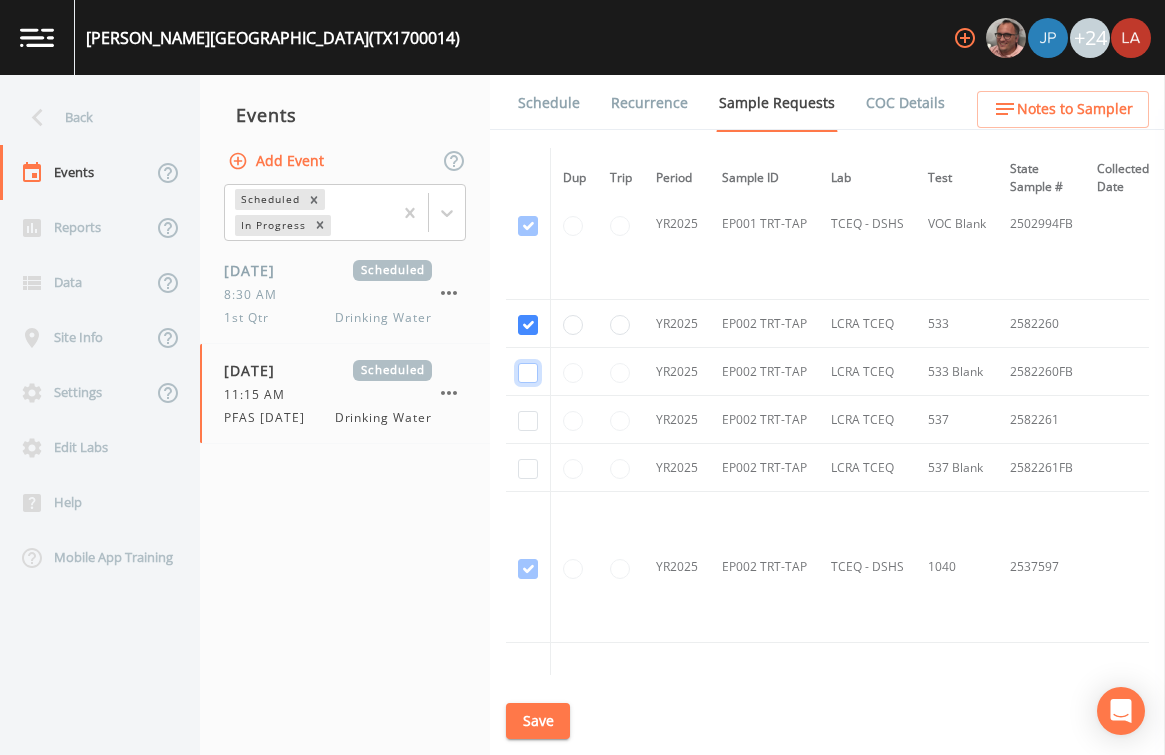 click at bounding box center (528, 373) 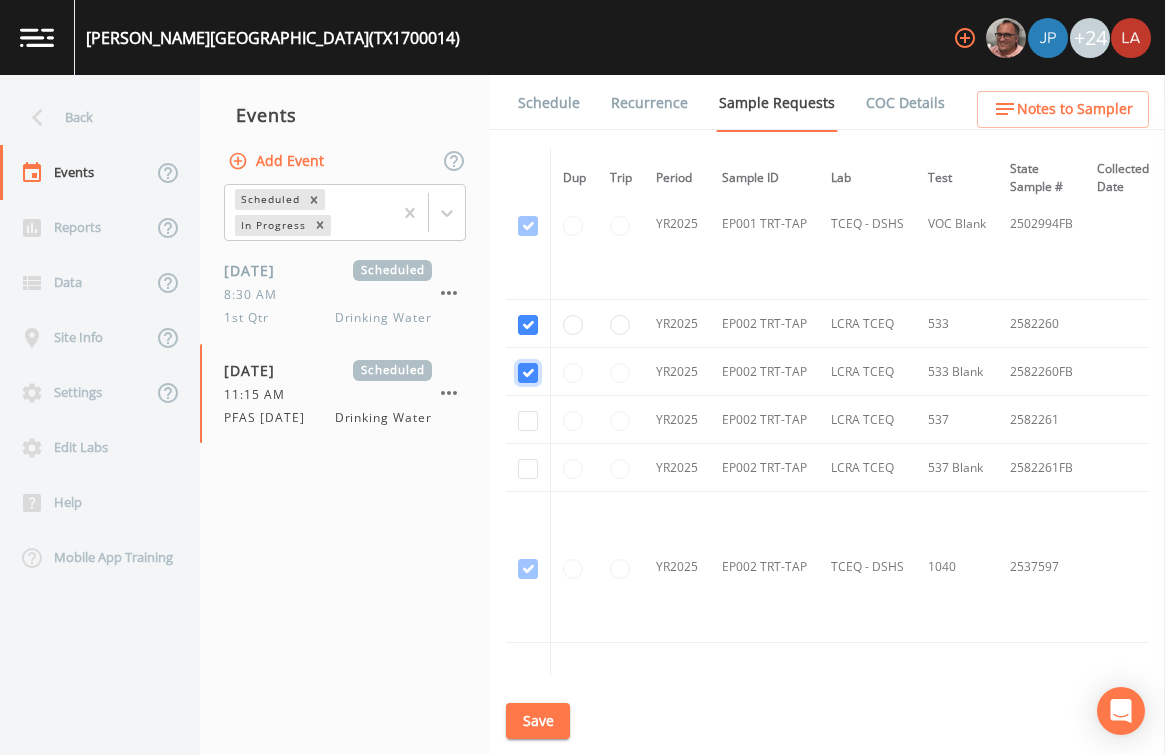 checkbox on "true" 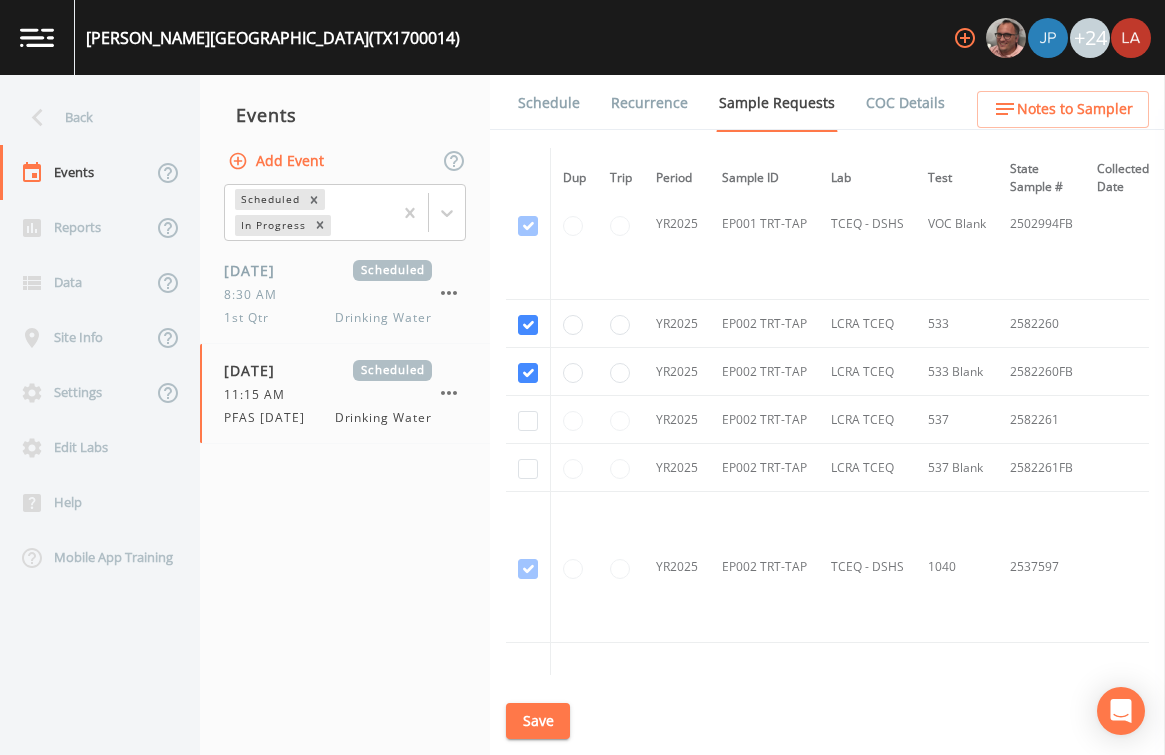 click at bounding box center (528, 420) 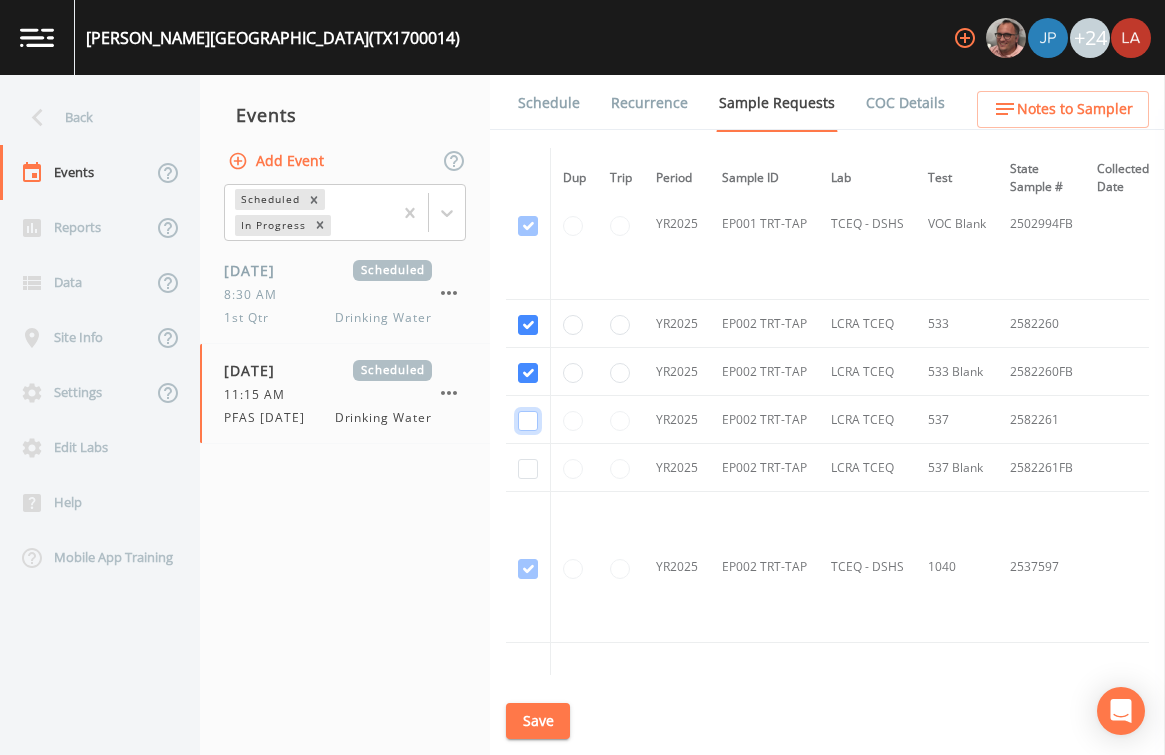 click at bounding box center (528, 421) 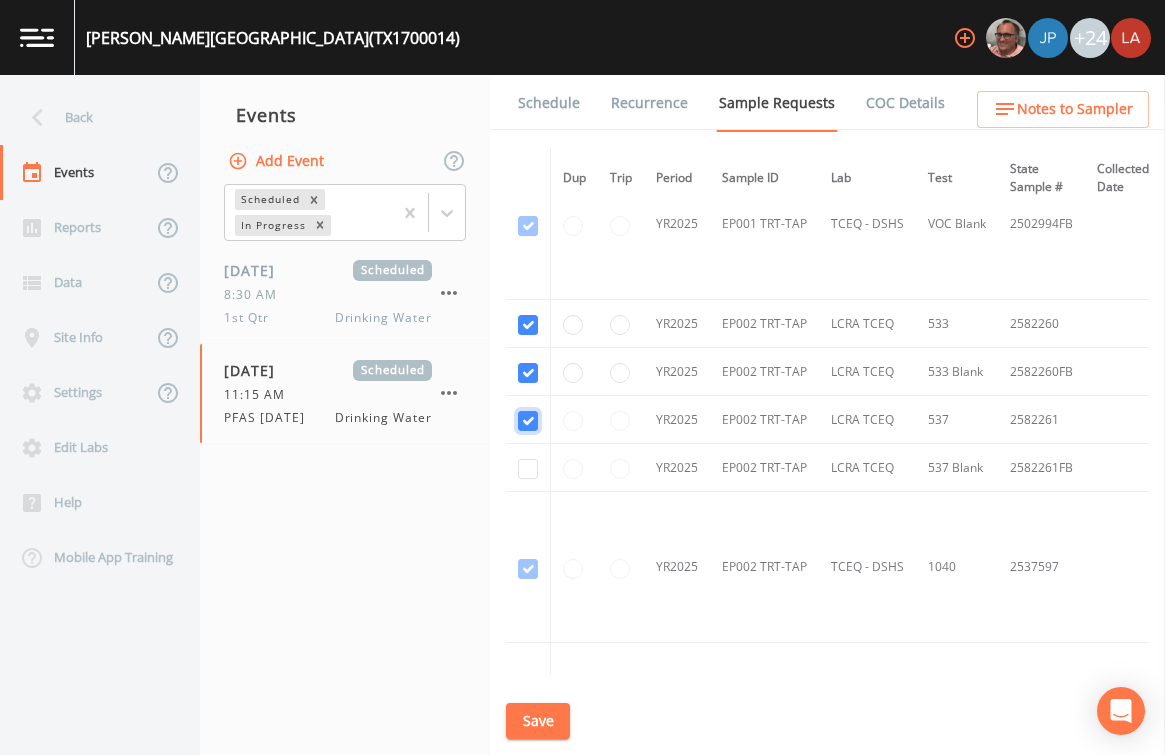checkbox on "true" 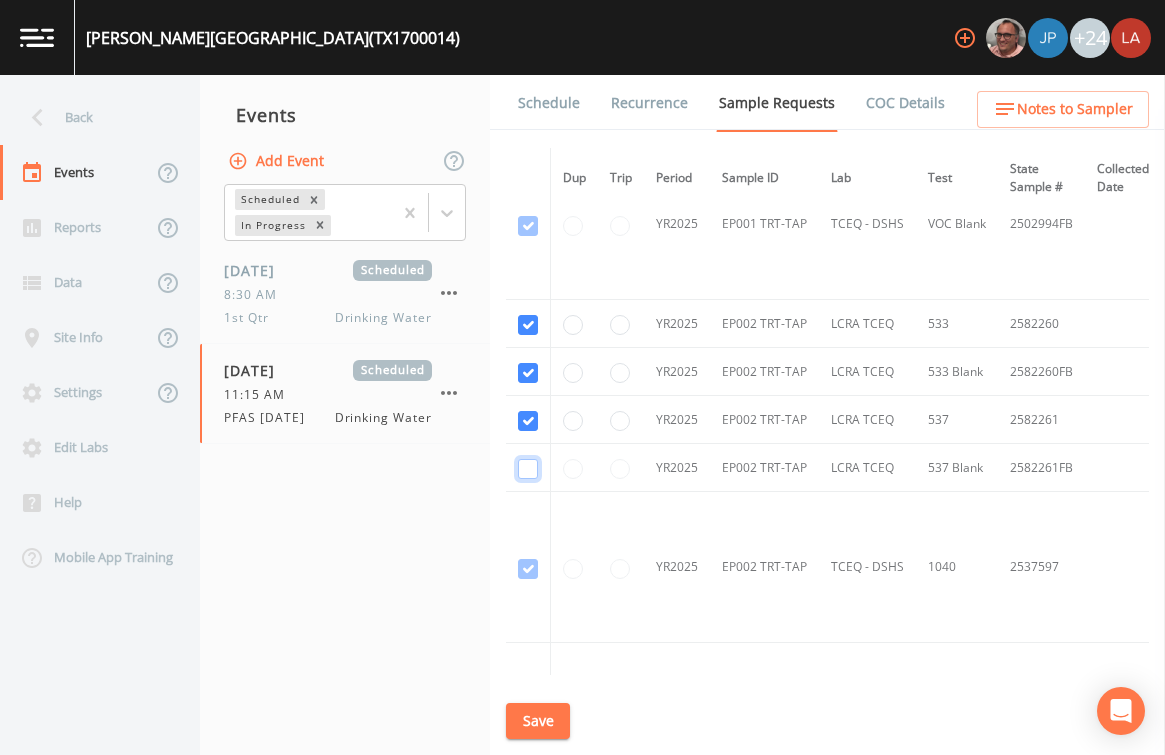 click at bounding box center (528, 469) 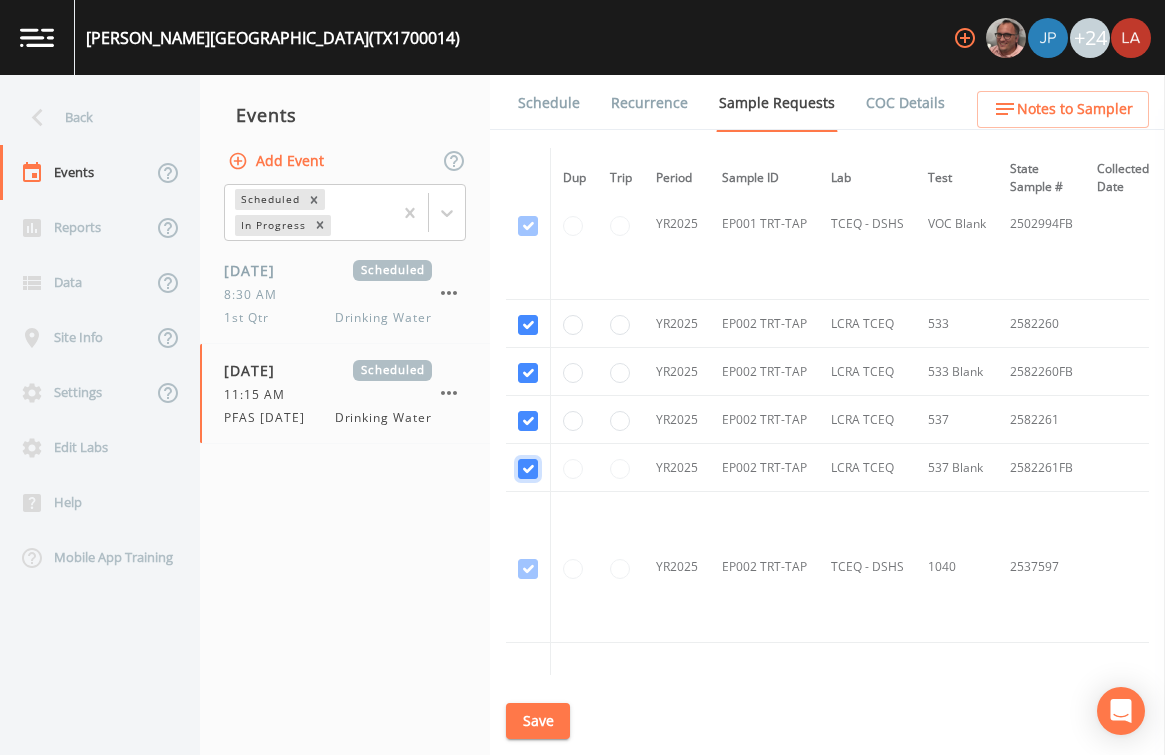 checkbox on "true" 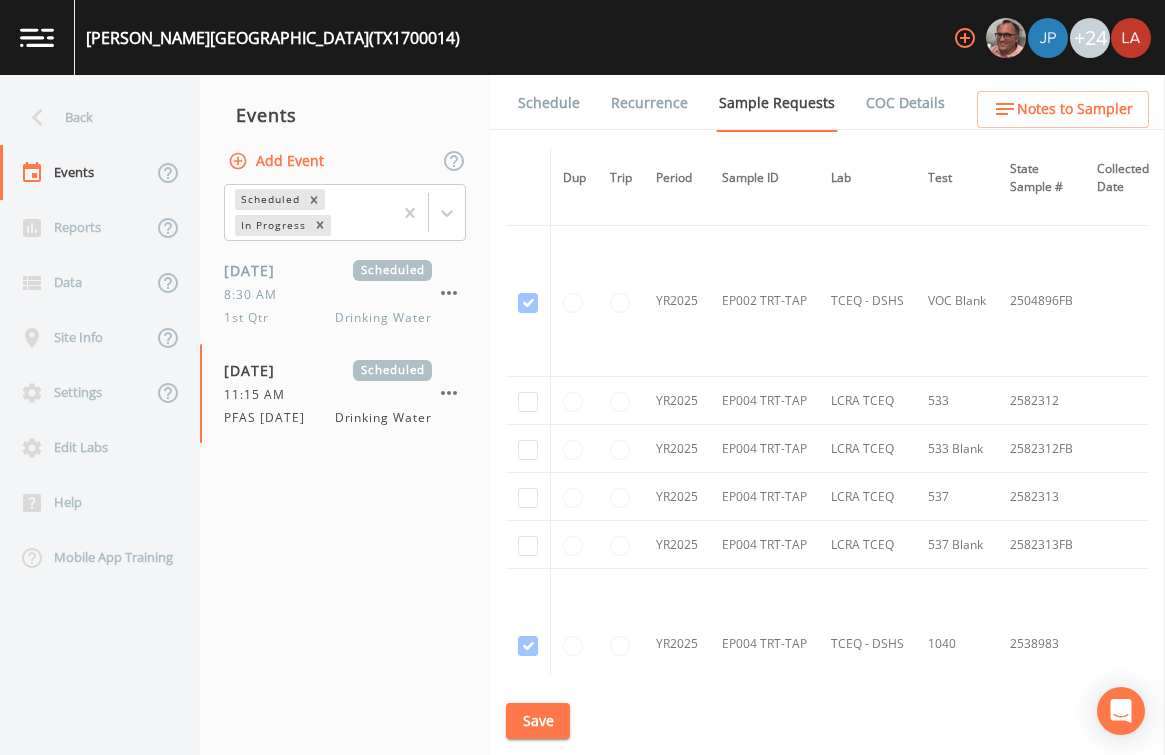 scroll, scrollTop: 4970, scrollLeft: 0, axis: vertical 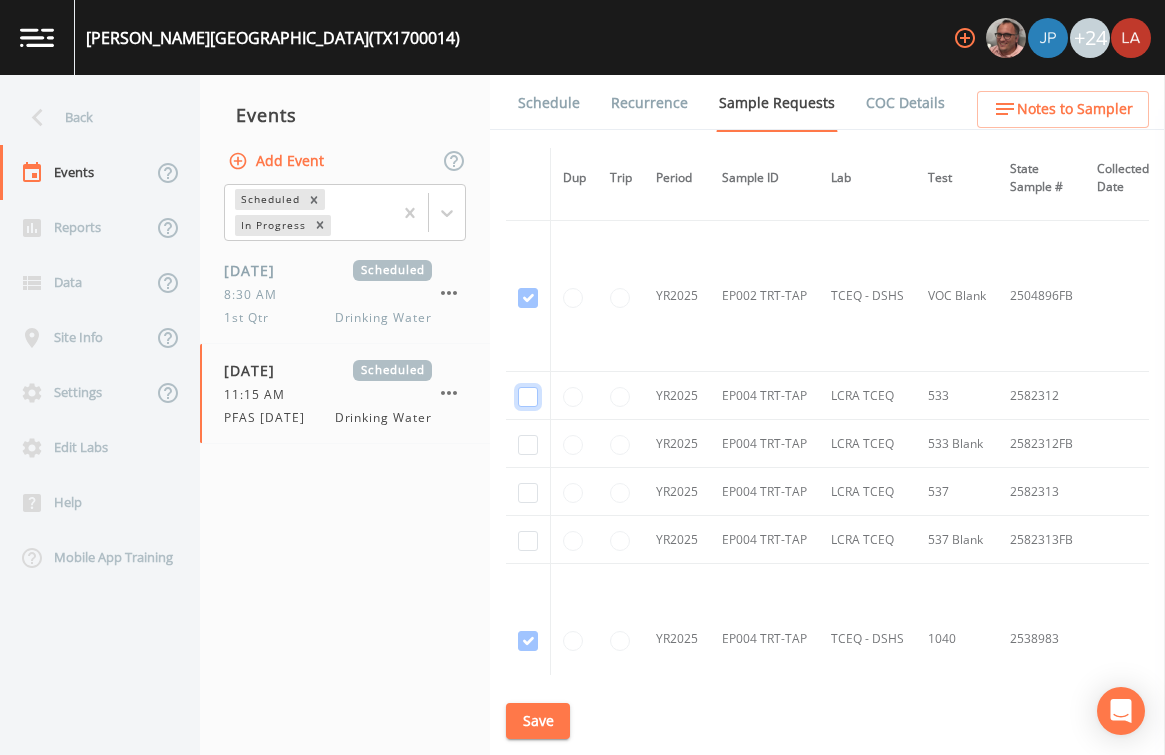 click at bounding box center (528, 397) 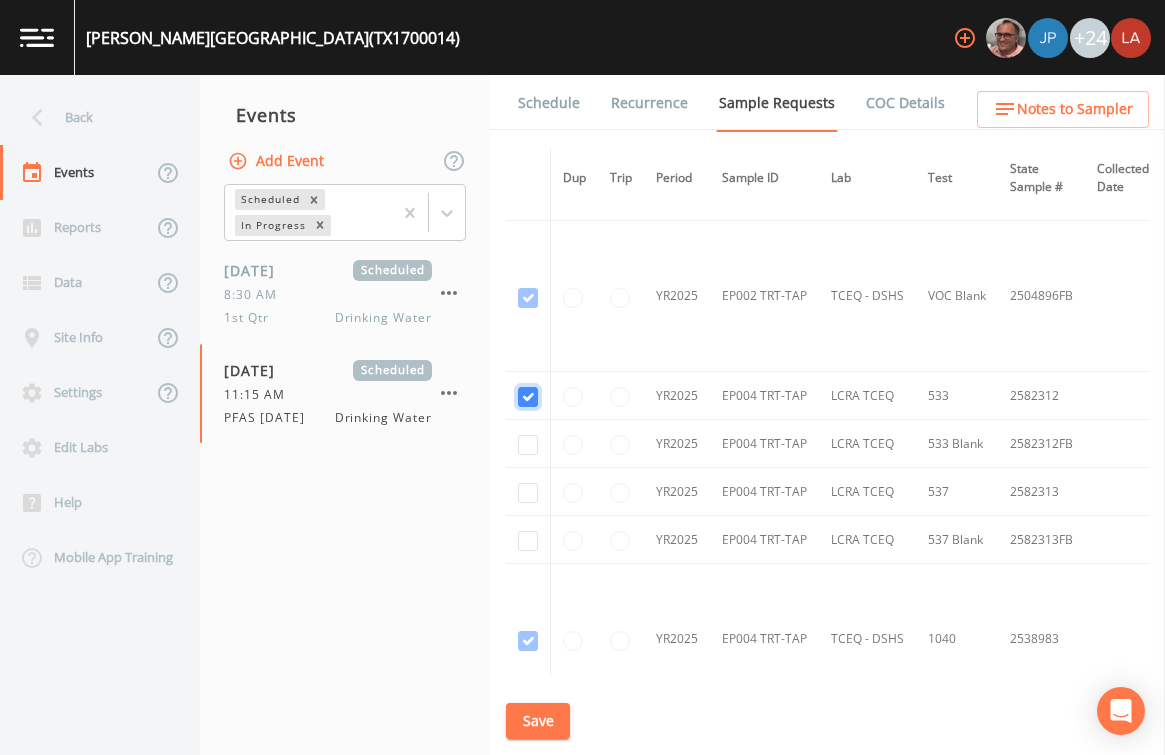 checkbox on "true" 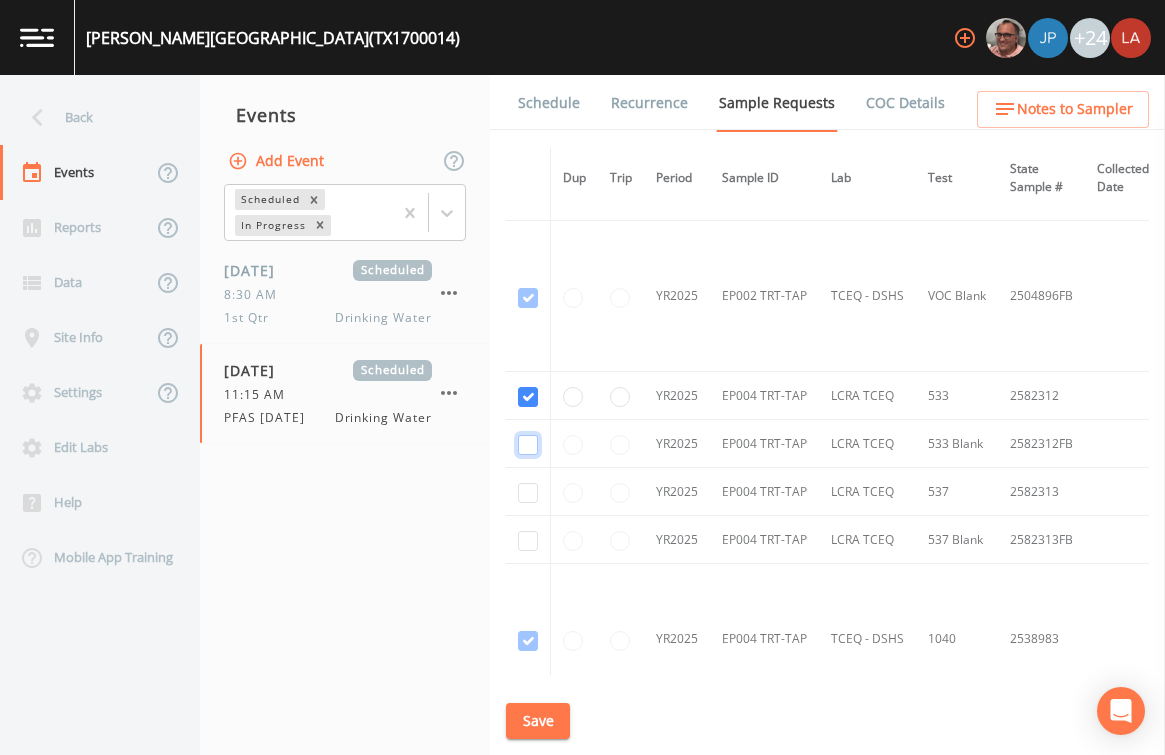 click at bounding box center (528, 445) 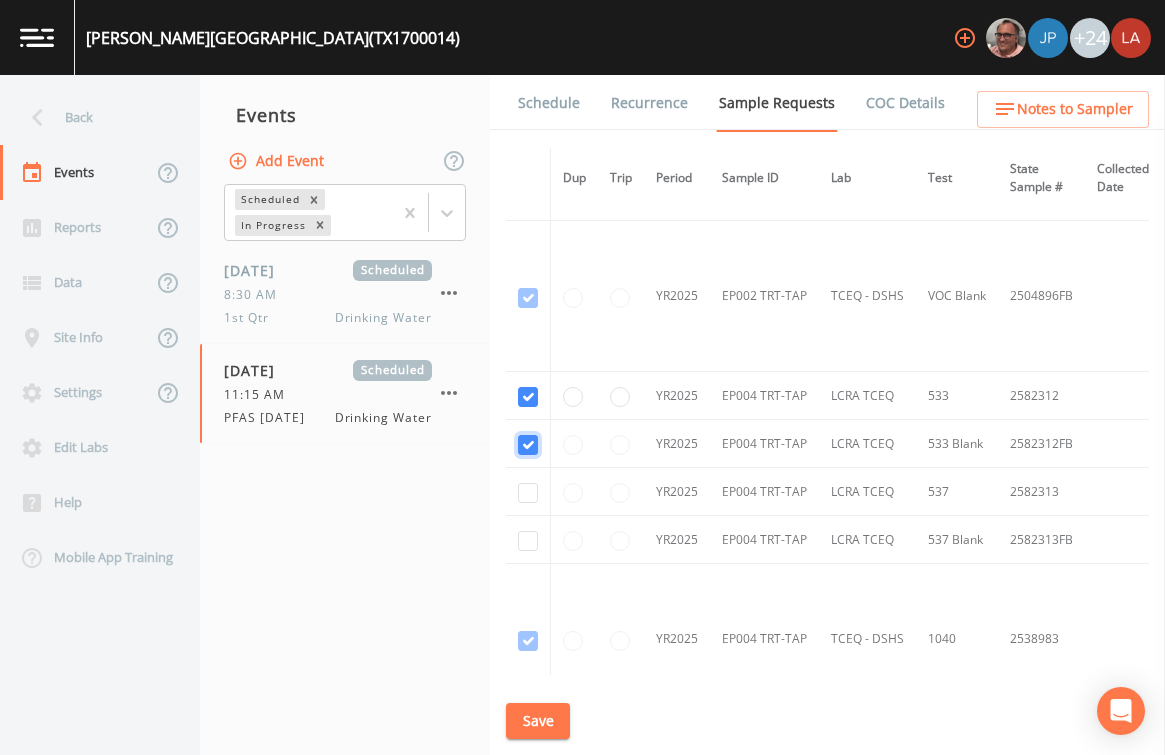 checkbox on "true" 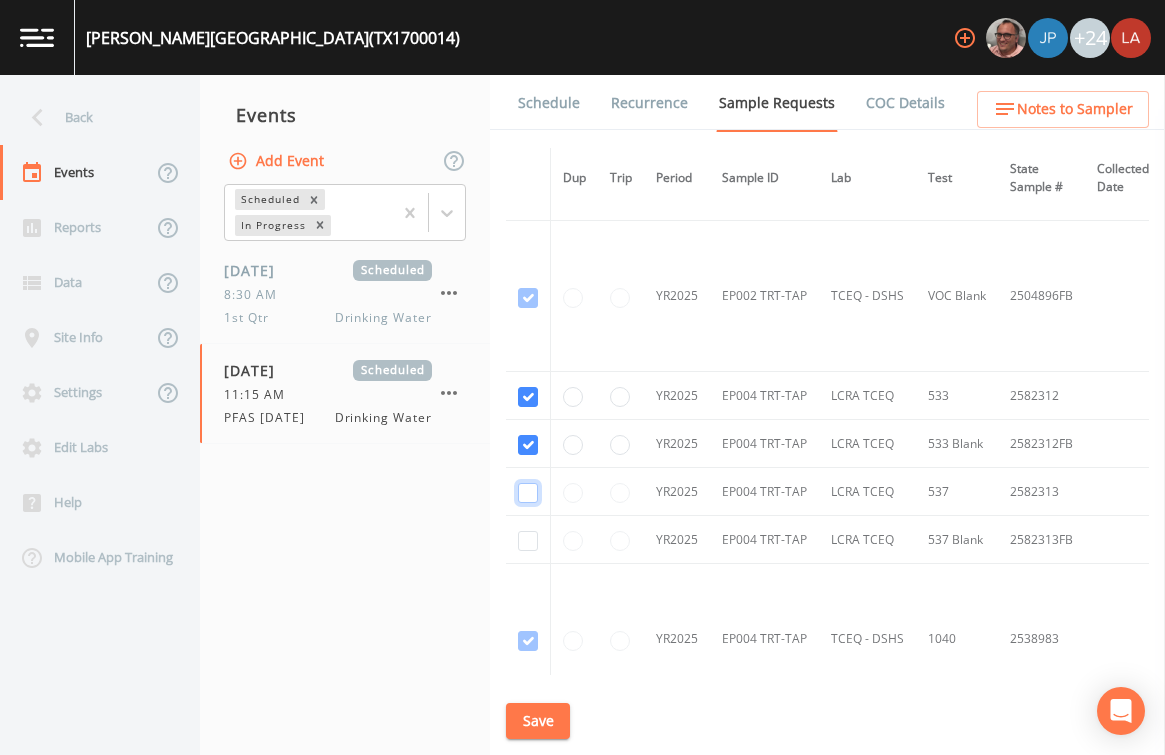 click at bounding box center [528, 493] 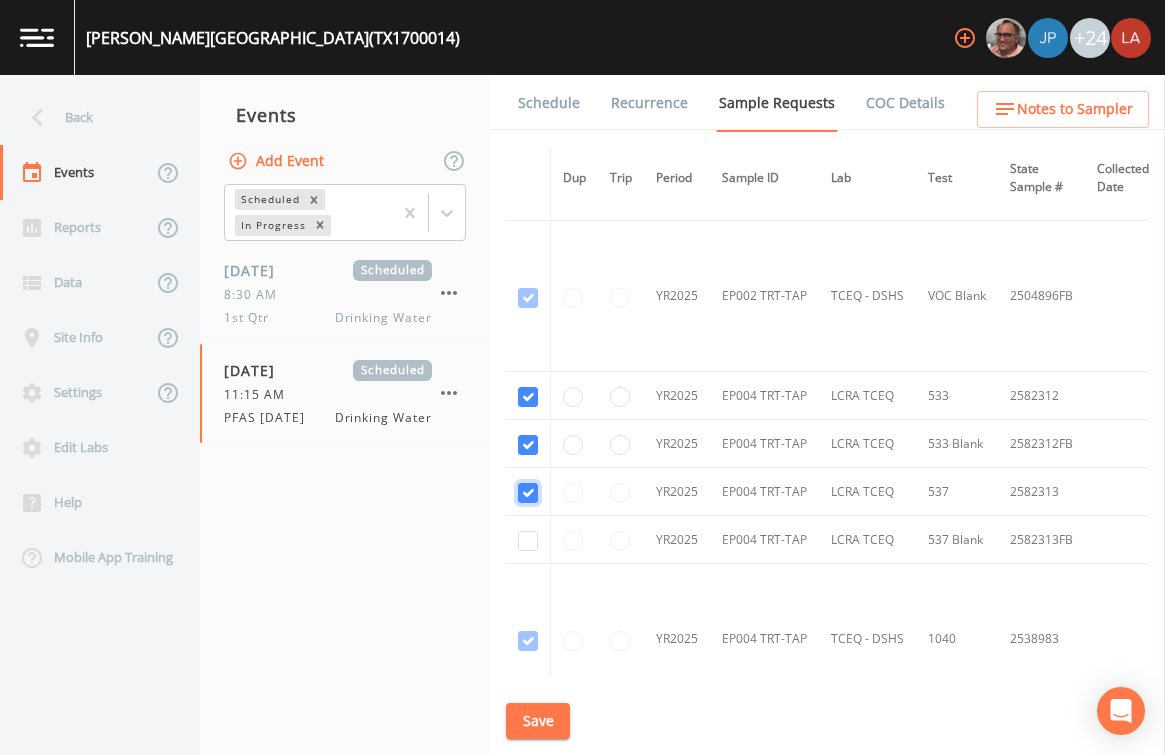 checkbox on "true" 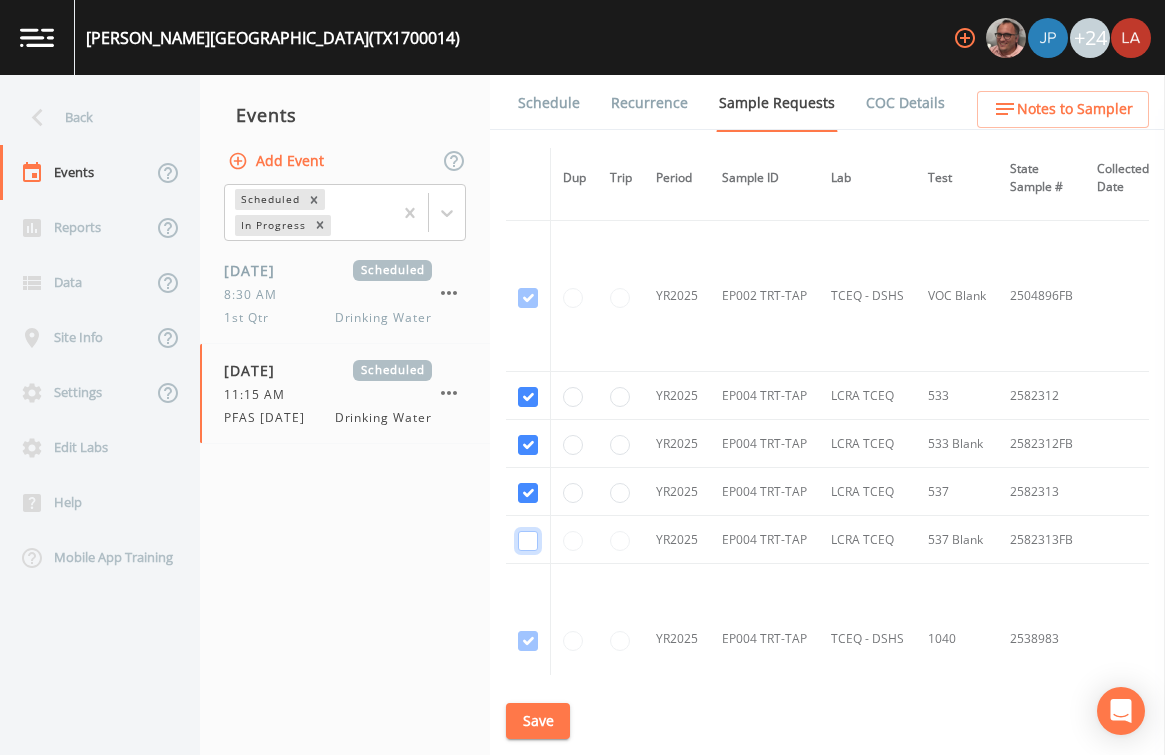 click at bounding box center [528, 541] 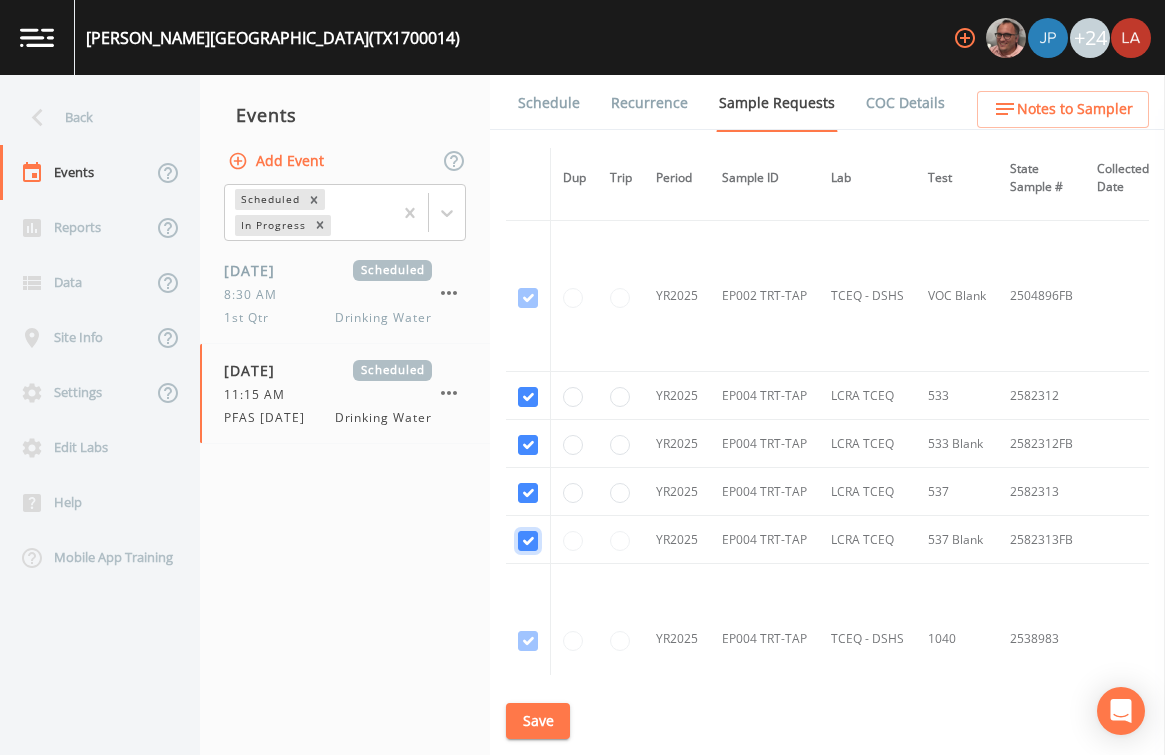 checkbox on "true" 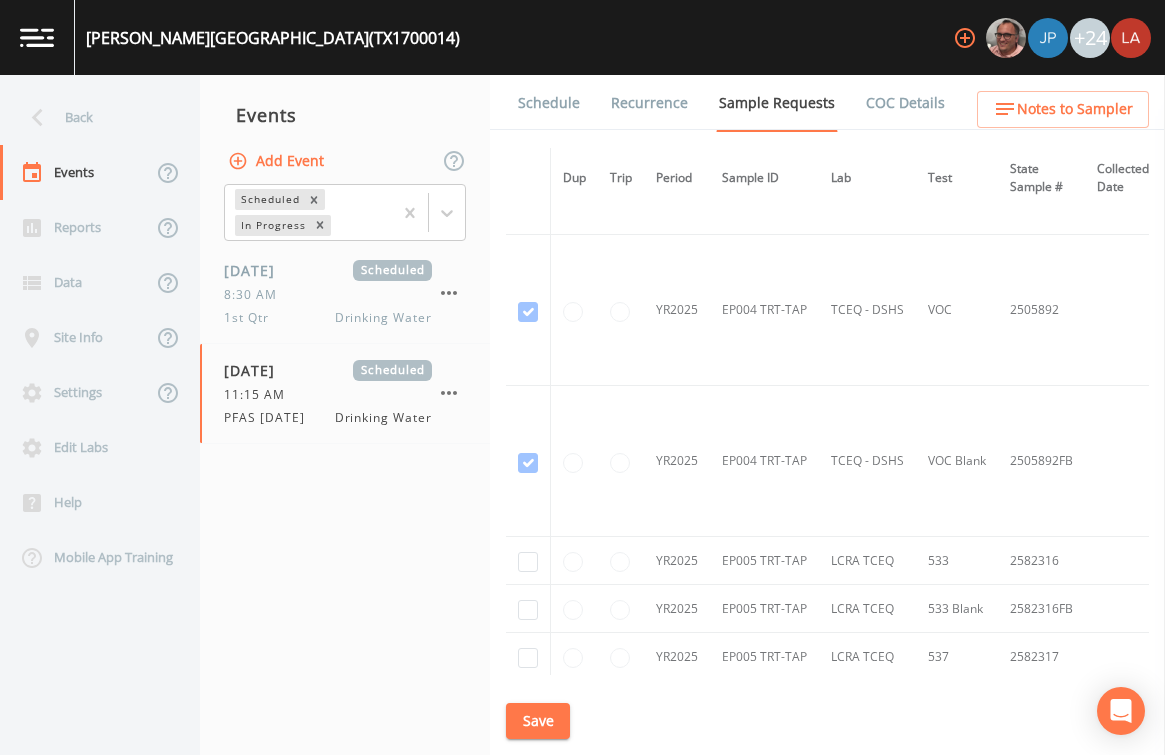 scroll, scrollTop: 5640, scrollLeft: 0, axis: vertical 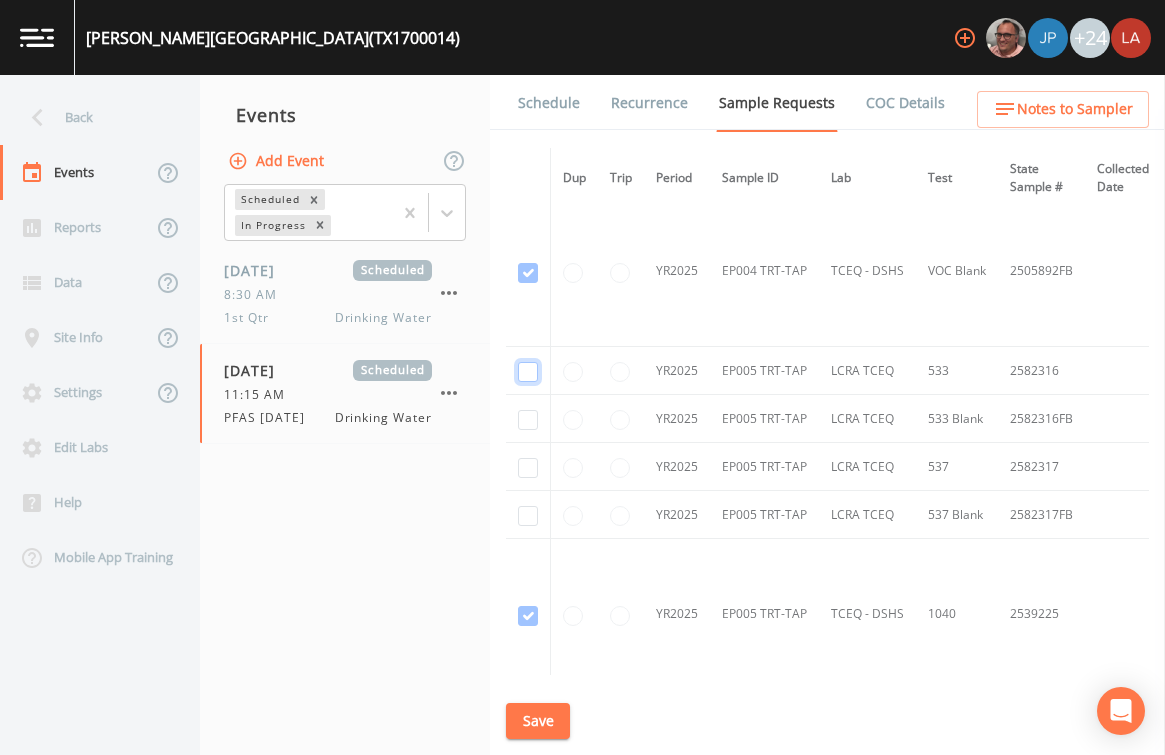 click at bounding box center [528, 372] 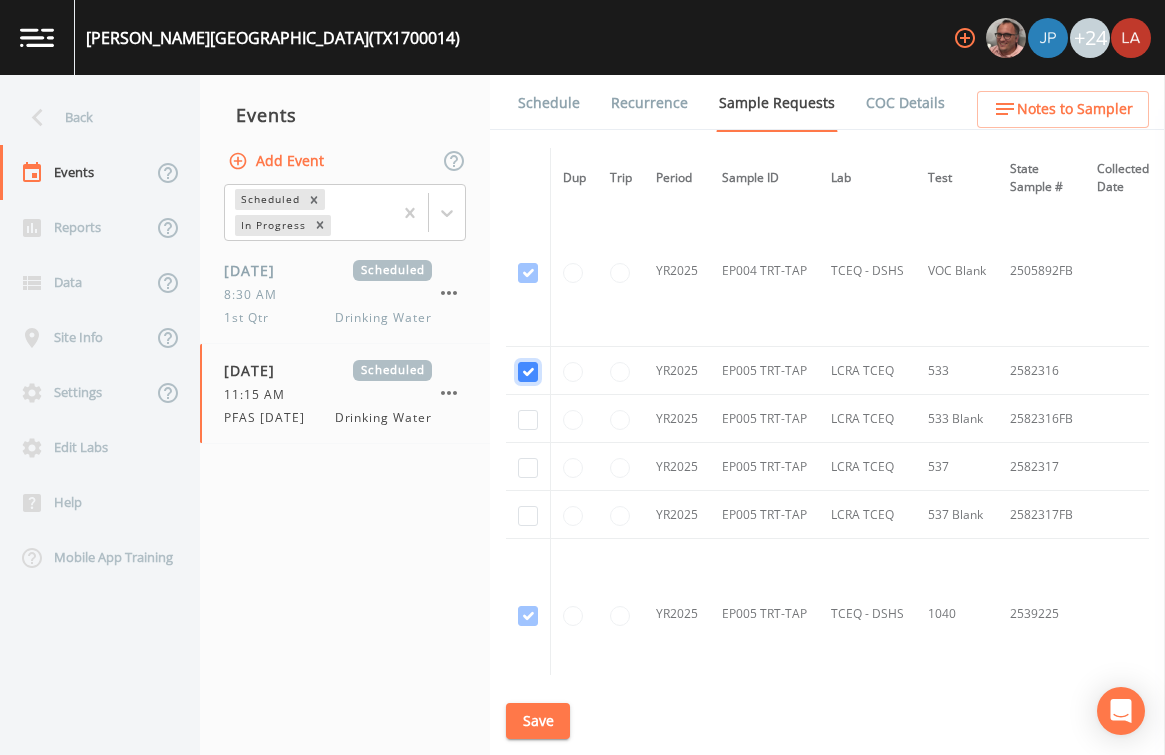 checkbox on "true" 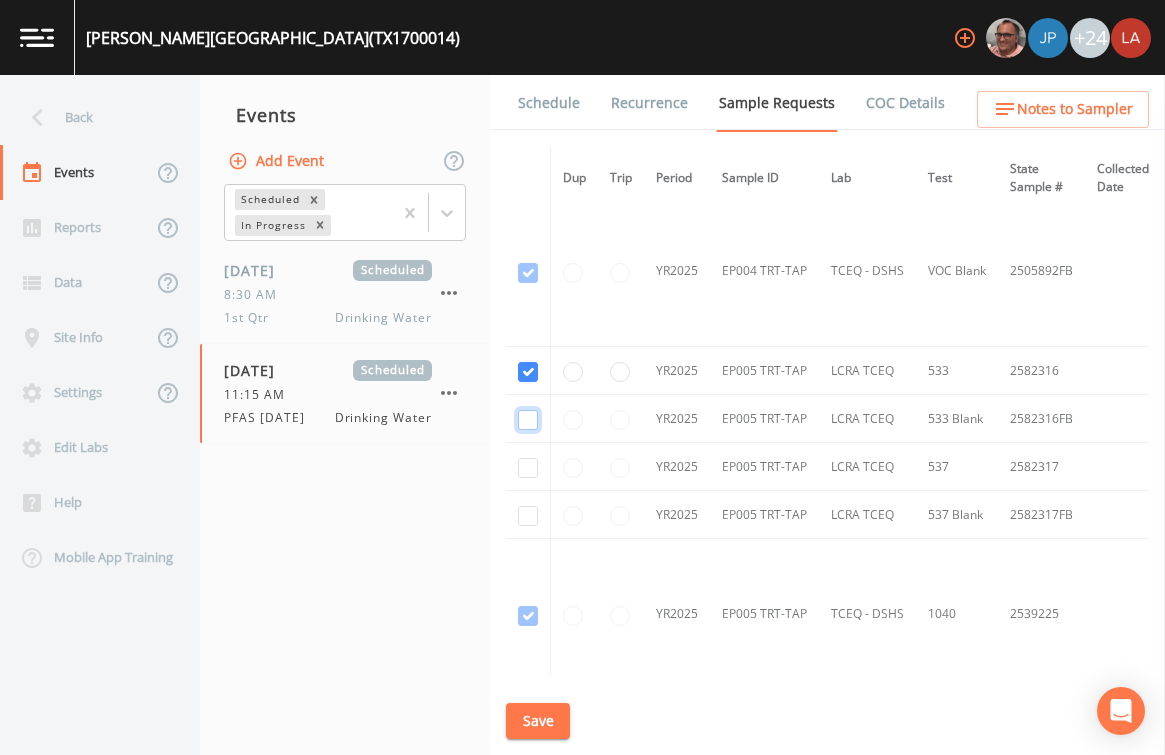 click at bounding box center [528, 420] 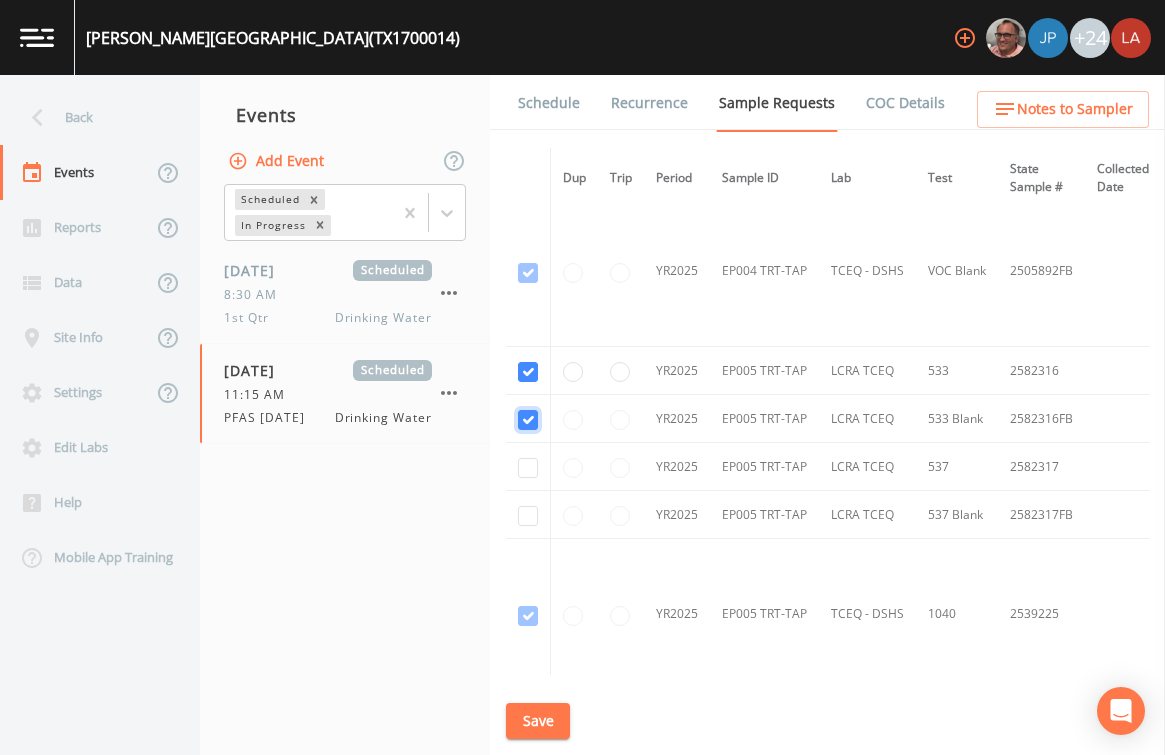 checkbox on "true" 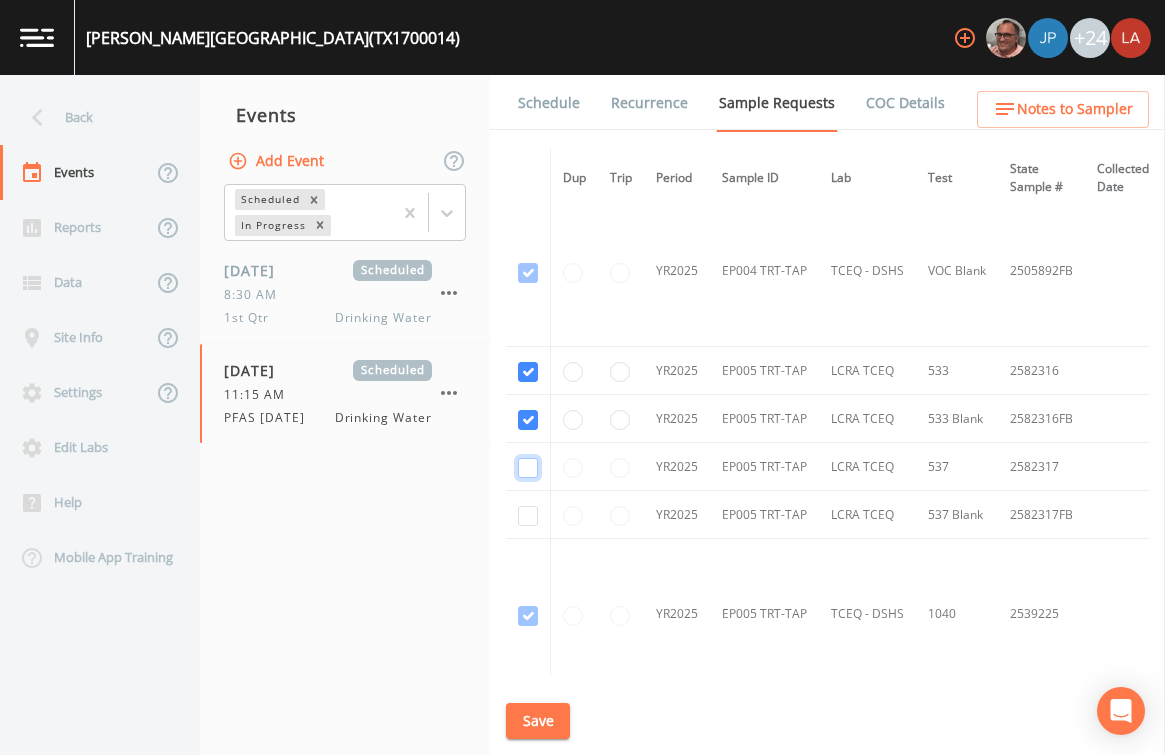 click at bounding box center [528, 468] 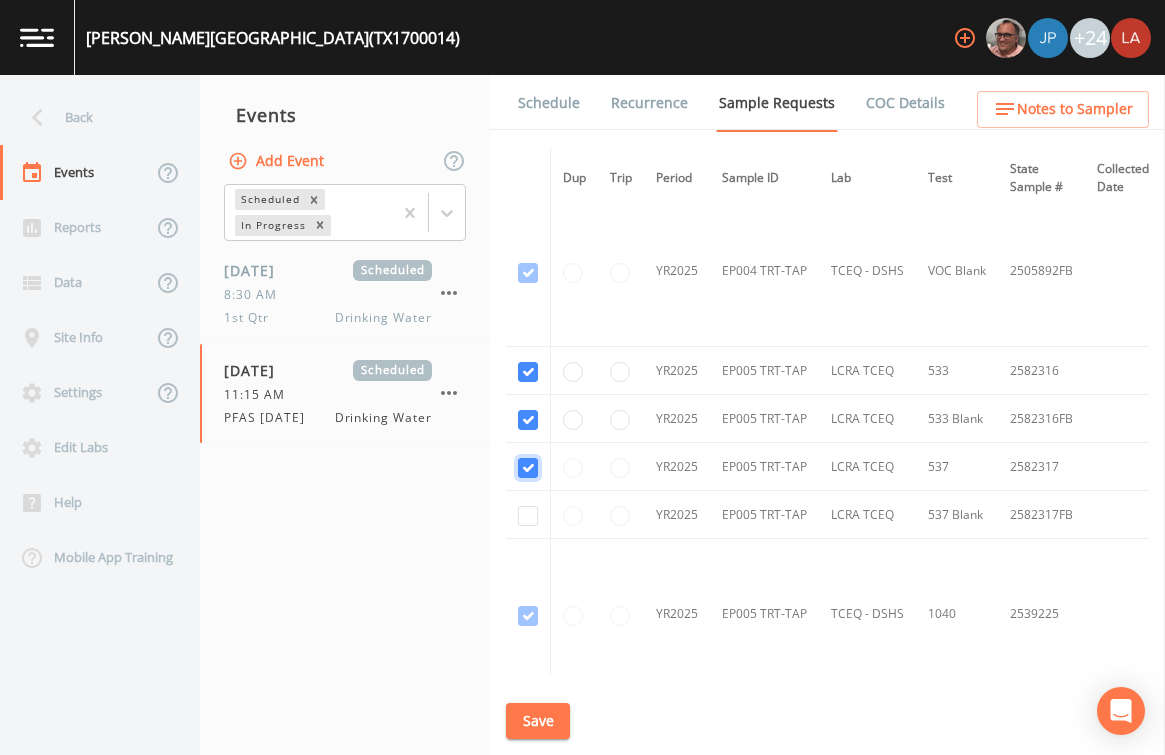 checkbox on "true" 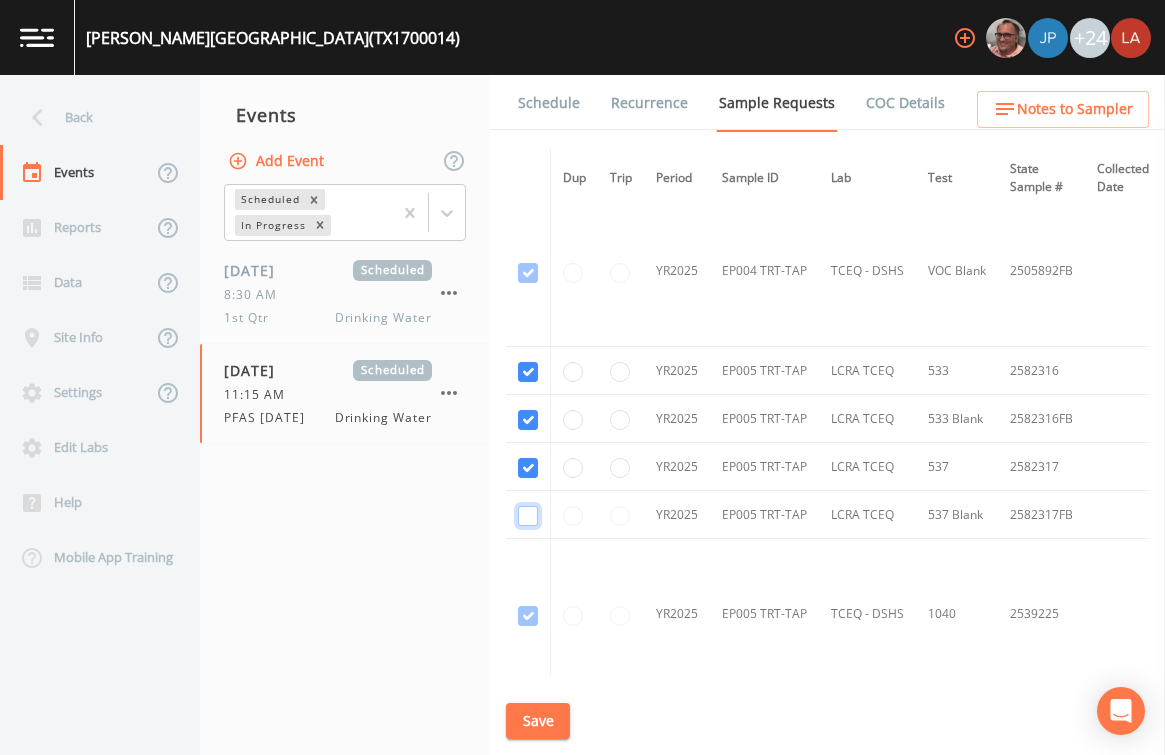 click at bounding box center (528, 516) 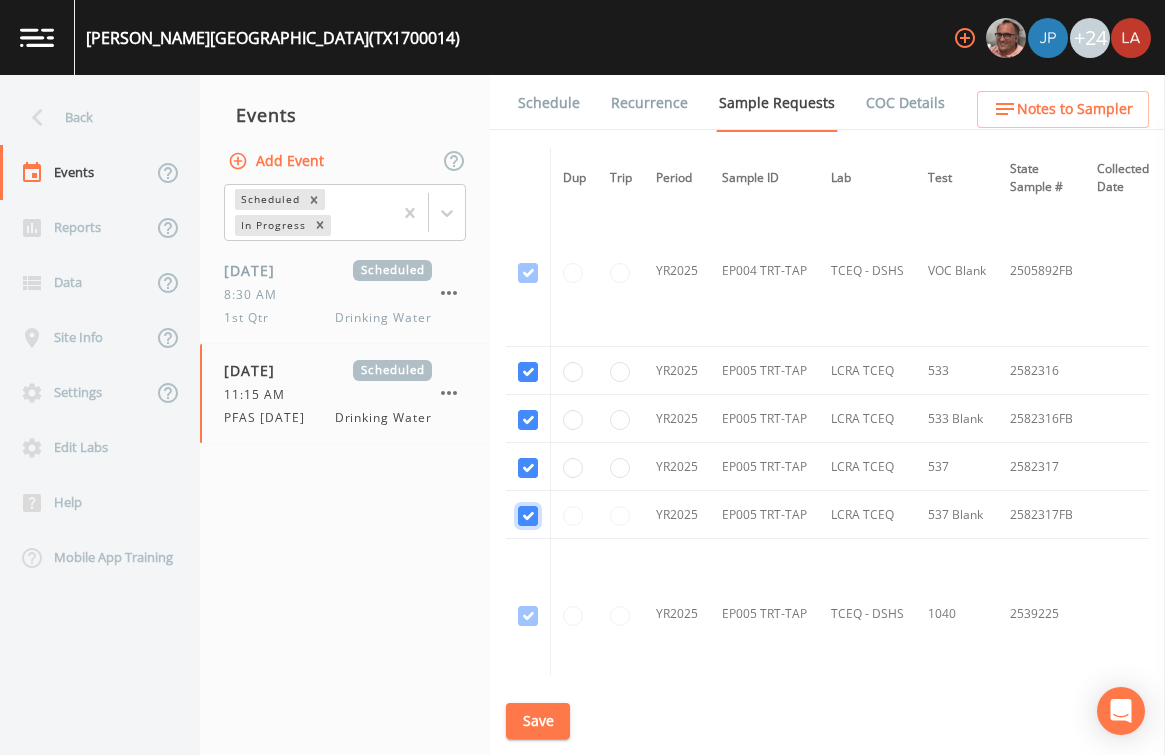 checkbox on "true" 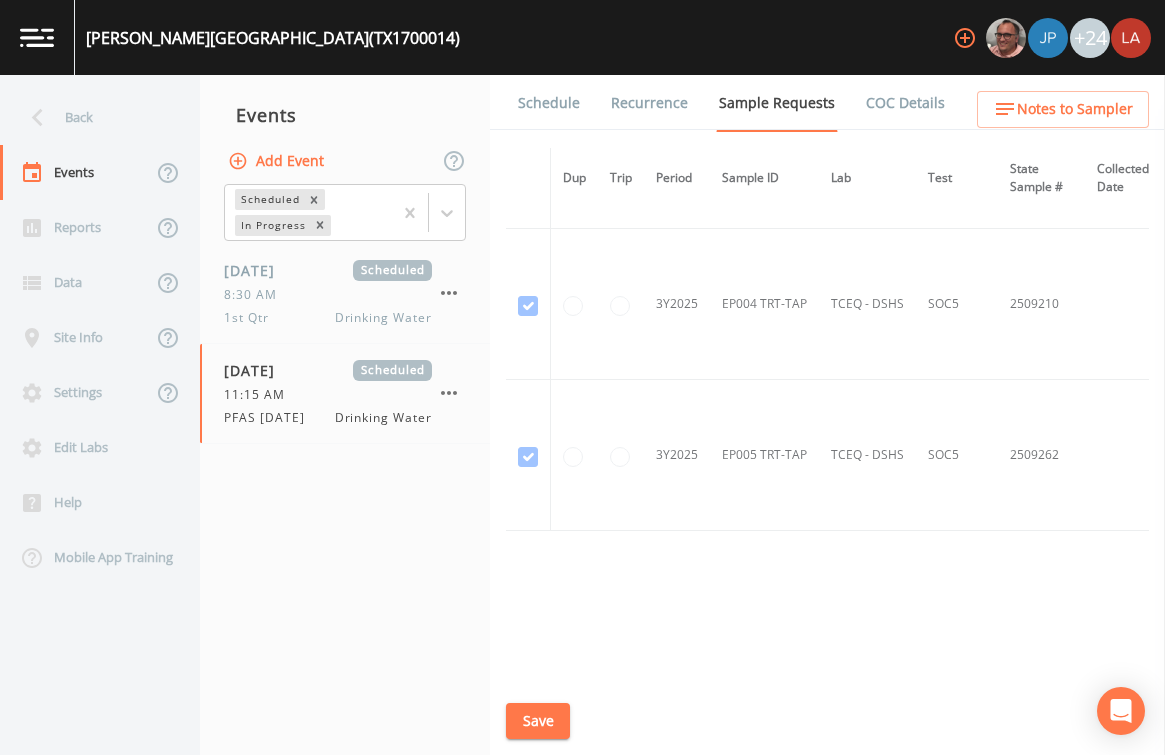 scroll, scrollTop: 6866, scrollLeft: 0, axis: vertical 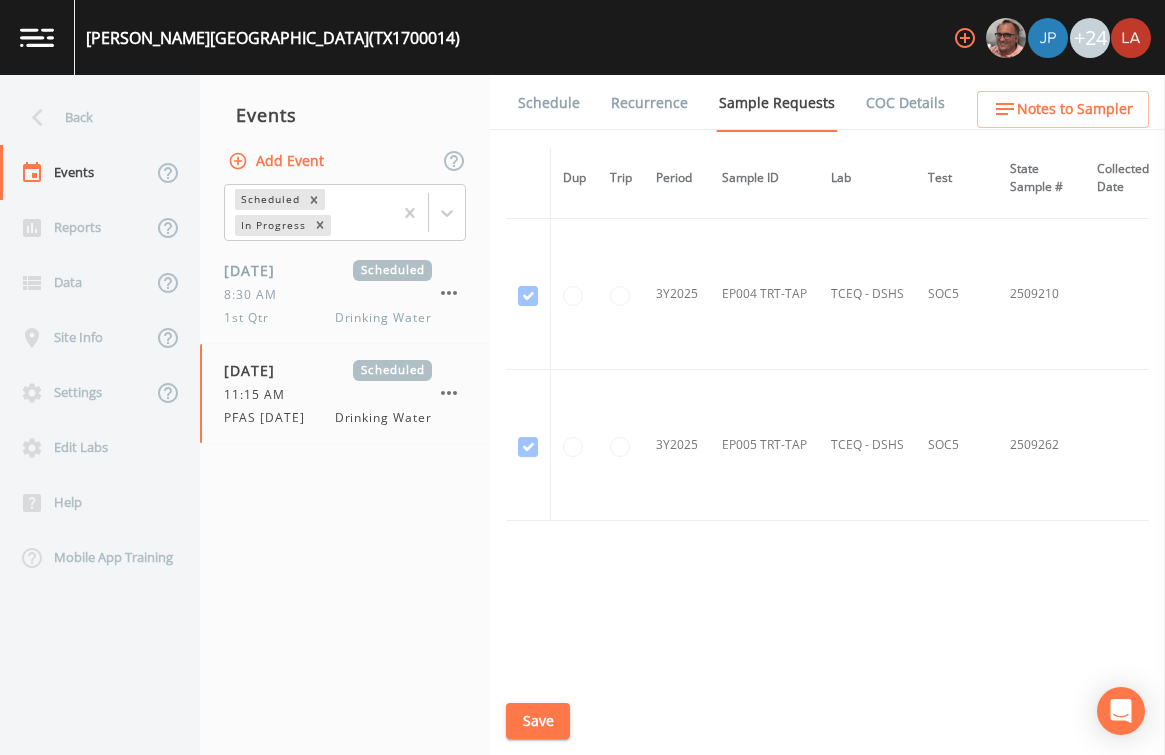 click on "Save" at bounding box center (538, 721) 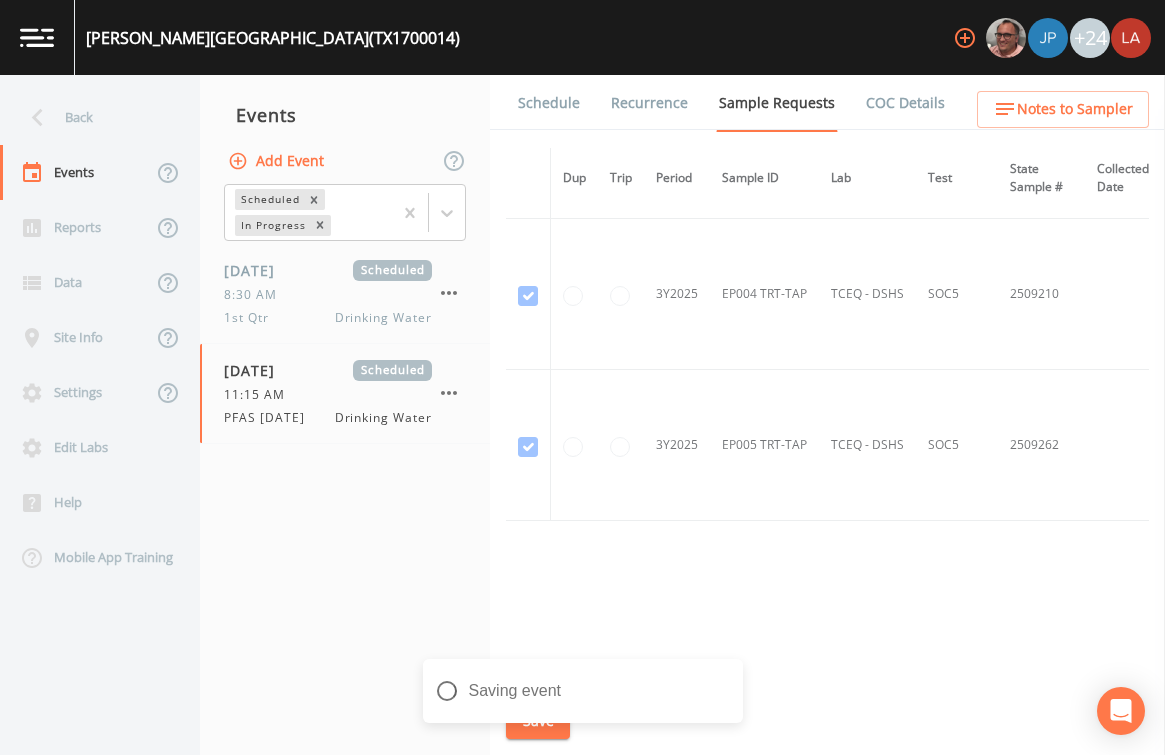 click on "Schedule" at bounding box center [549, 103] 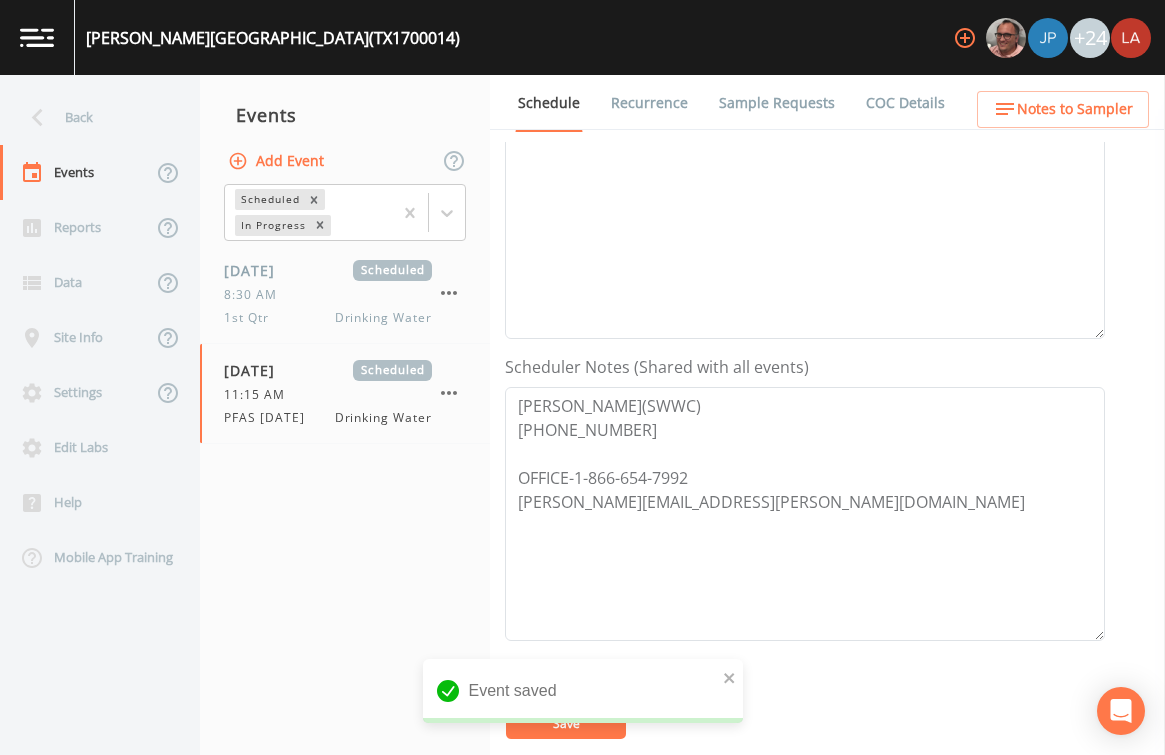 scroll, scrollTop: 653, scrollLeft: 0, axis: vertical 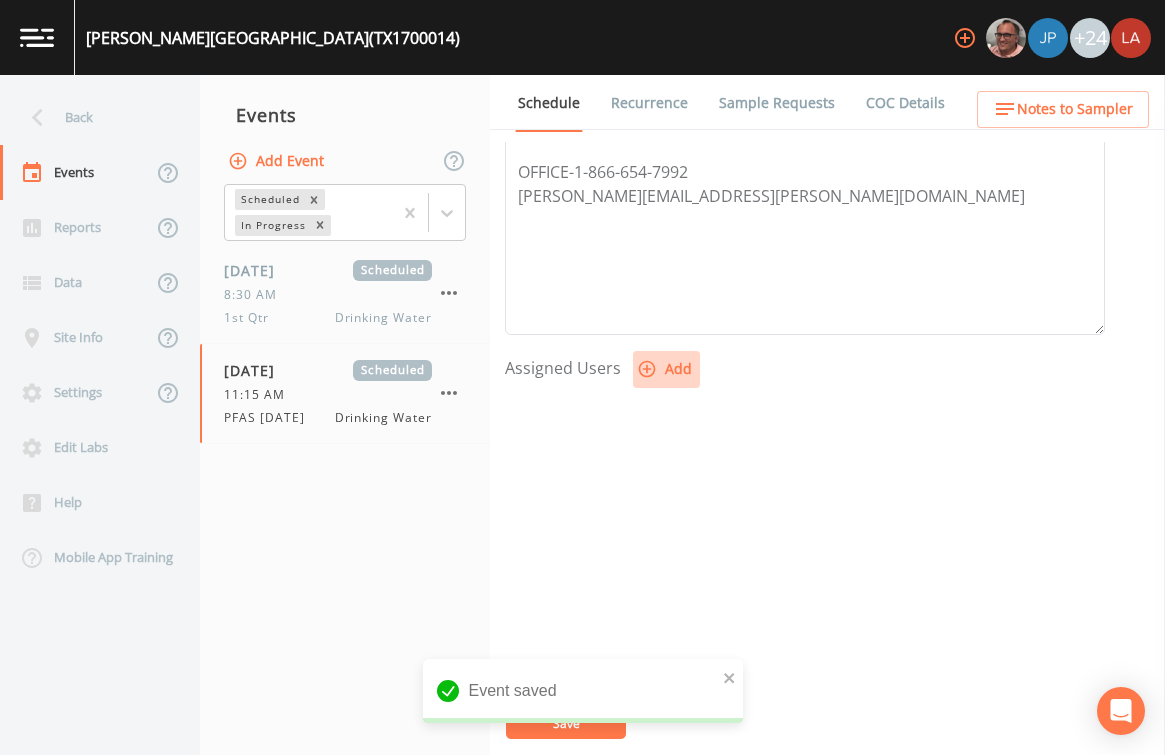 click on "Add" at bounding box center (666, 369) 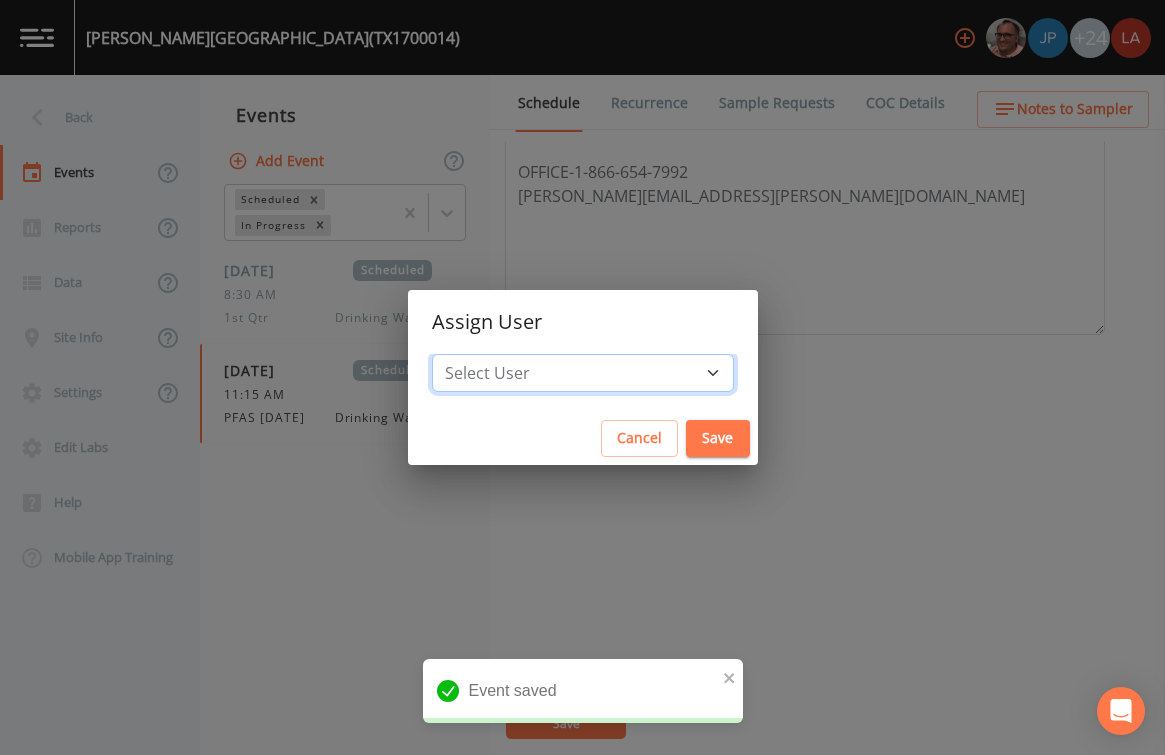 click on "Select User Mike  Franklin Joshua gere  Paul David  Weber Zachary  Evans Stafford  Johnson Stephanie  Hernandez Deon  brooks Joseph  Hayward Alaina  Hahn Jose Garcia   John  Kapsen Stanley Q  Porter Lisa  Brooks Julio C Sanchez  Jr Keith  Borst Connie Turner   Matthew  thomas Earl Miller   Brandon  Fox Rodolfo  Ramirez Annie  Huebner Sloan  Rigamonti Lauren  Saenz Reagan  Janecek Charles  Medina Geneva  Hill" at bounding box center (583, 373) 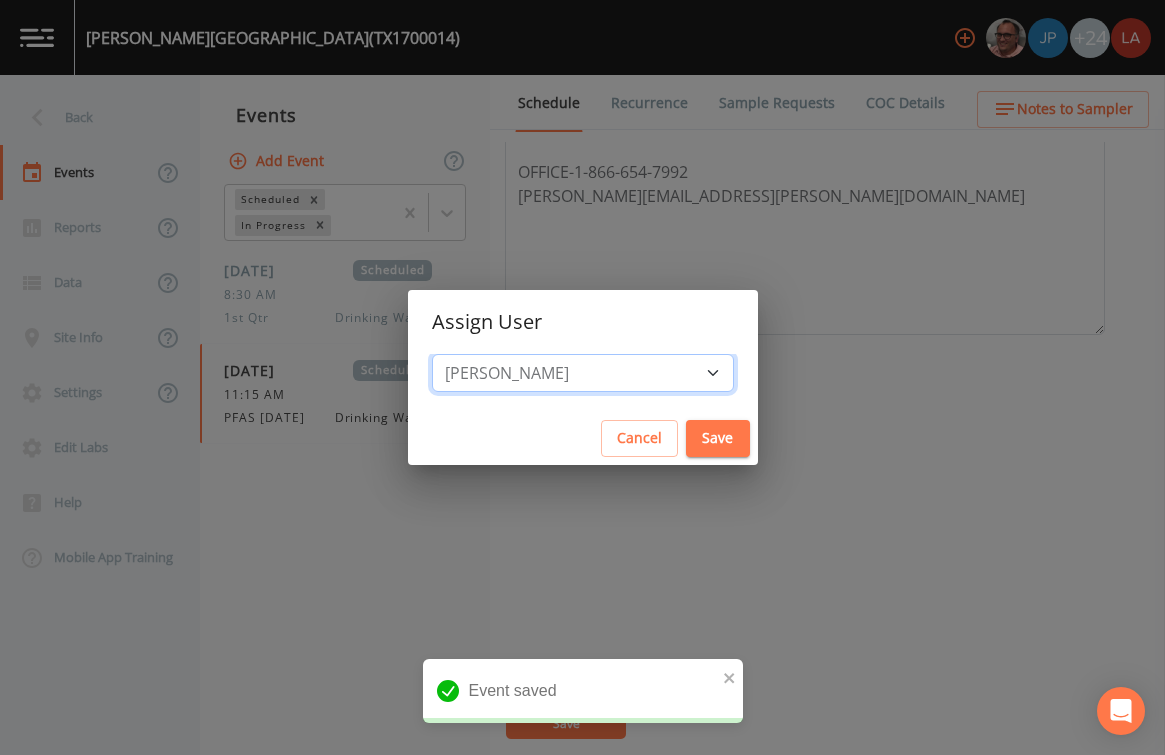 click on "Select User Mike  Franklin Joshua gere  Paul David  Weber Zachary  Evans Stafford  Johnson Stephanie  Hernandez Deon  brooks Joseph  Hayward Alaina  Hahn Jose Garcia   John  Kapsen Stanley Q  Porter Lisa  Brooks Julio C Sanchez  Jr Keith  Borst Connie Turner   Matthew  thomas Earl Miller   Brandon  Fox Rodolfo  Ramirez Annie  Huebner Sloan  Rigamonti Lauren  Saenz Reagan  Janecek Charles  Medina Geneva  Hill" at bounding box center (583, 373) 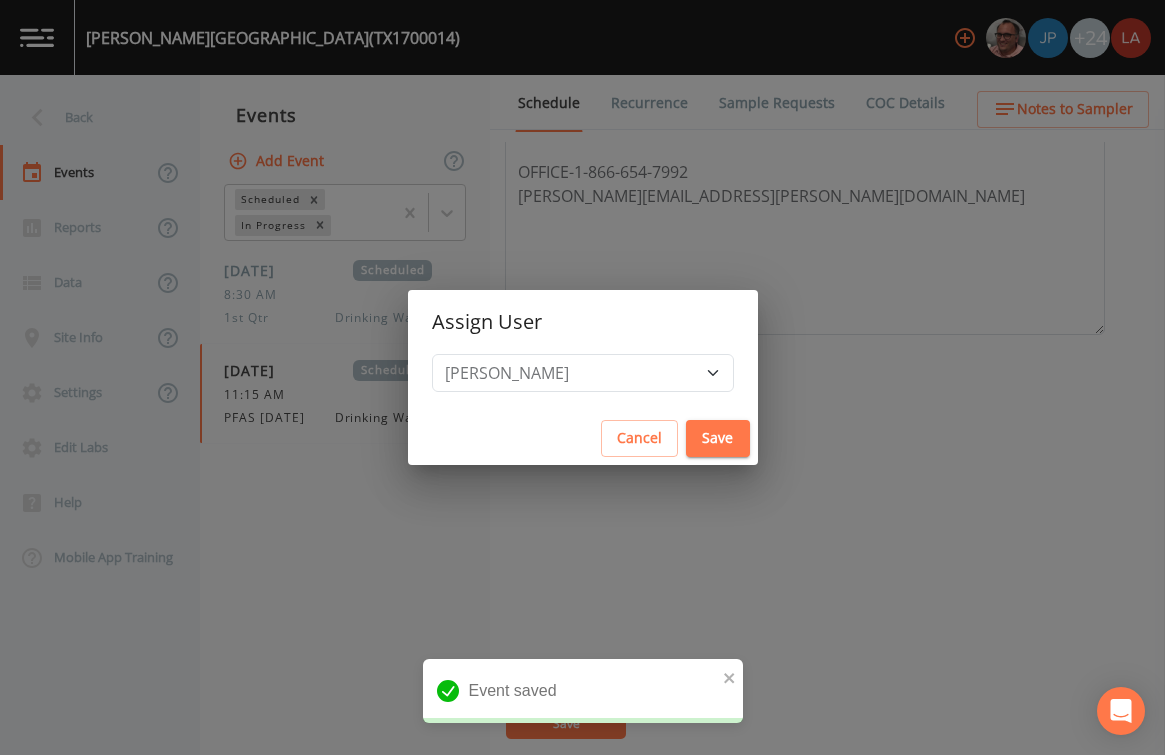 click on "Save" at bounding box center (718, 438) 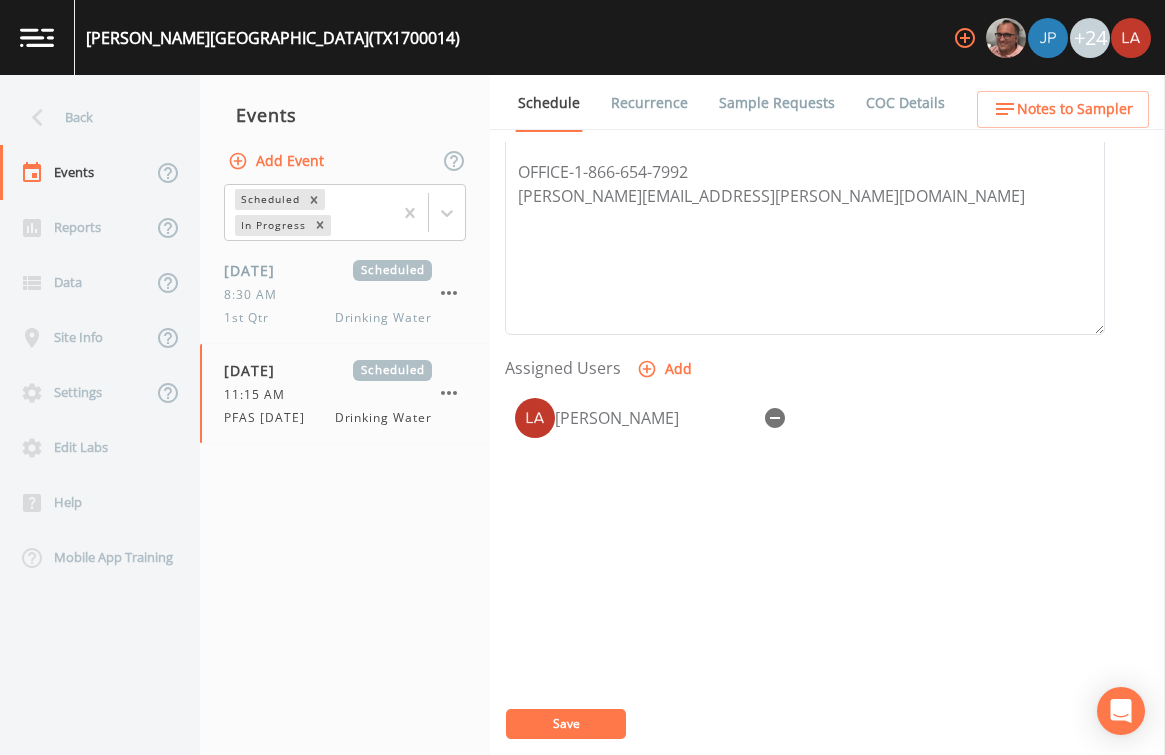 click on "Event saved" at bounding box center (583, 739) 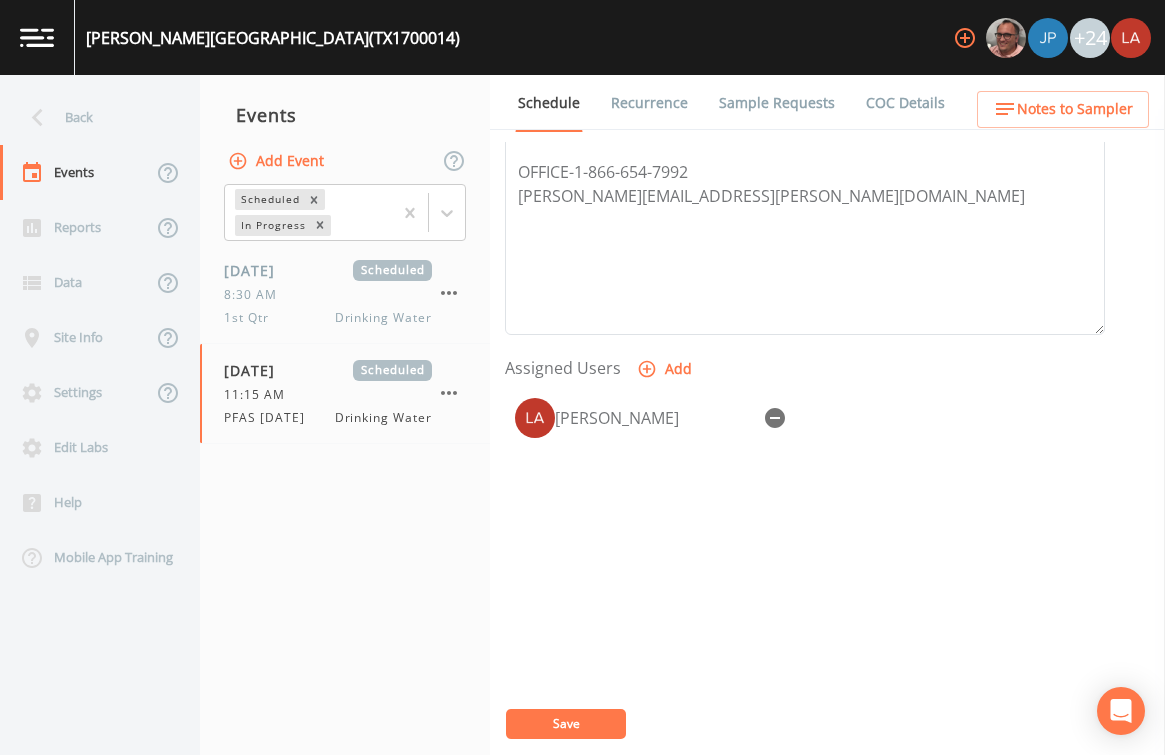 click on "Save" at bounding box center (566, 724) 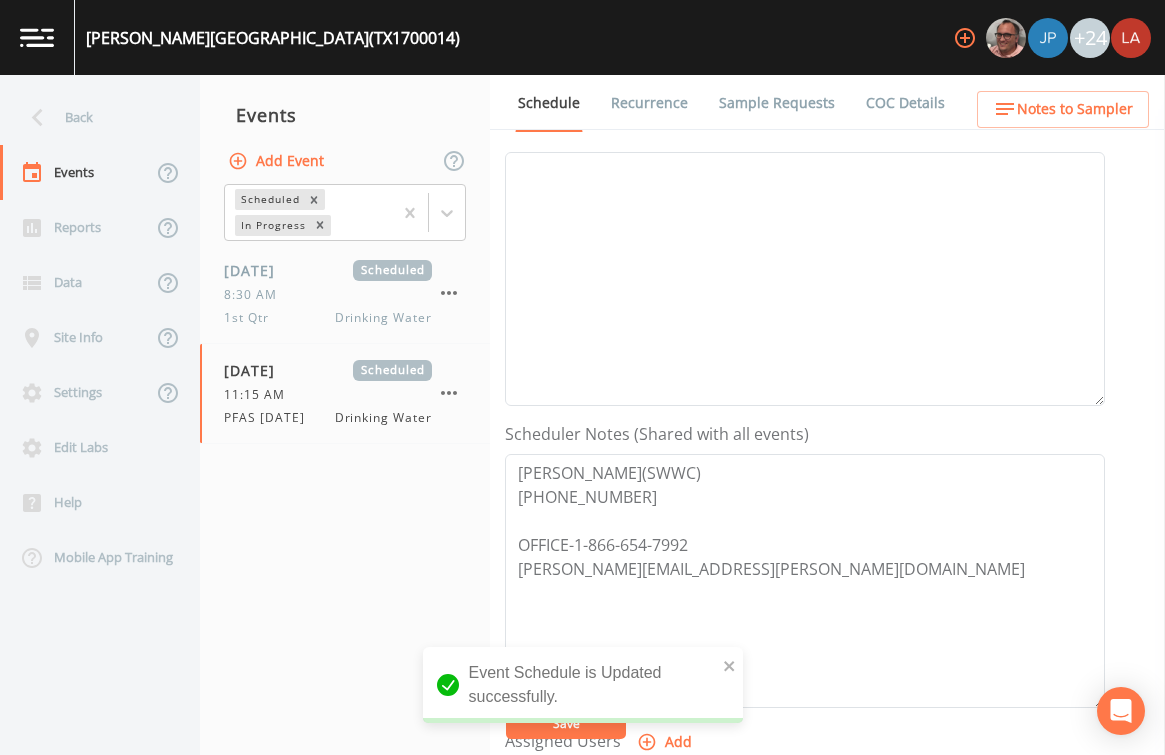 scroll, scrollTop: 280, scrollLeft: 0, axis: vertical 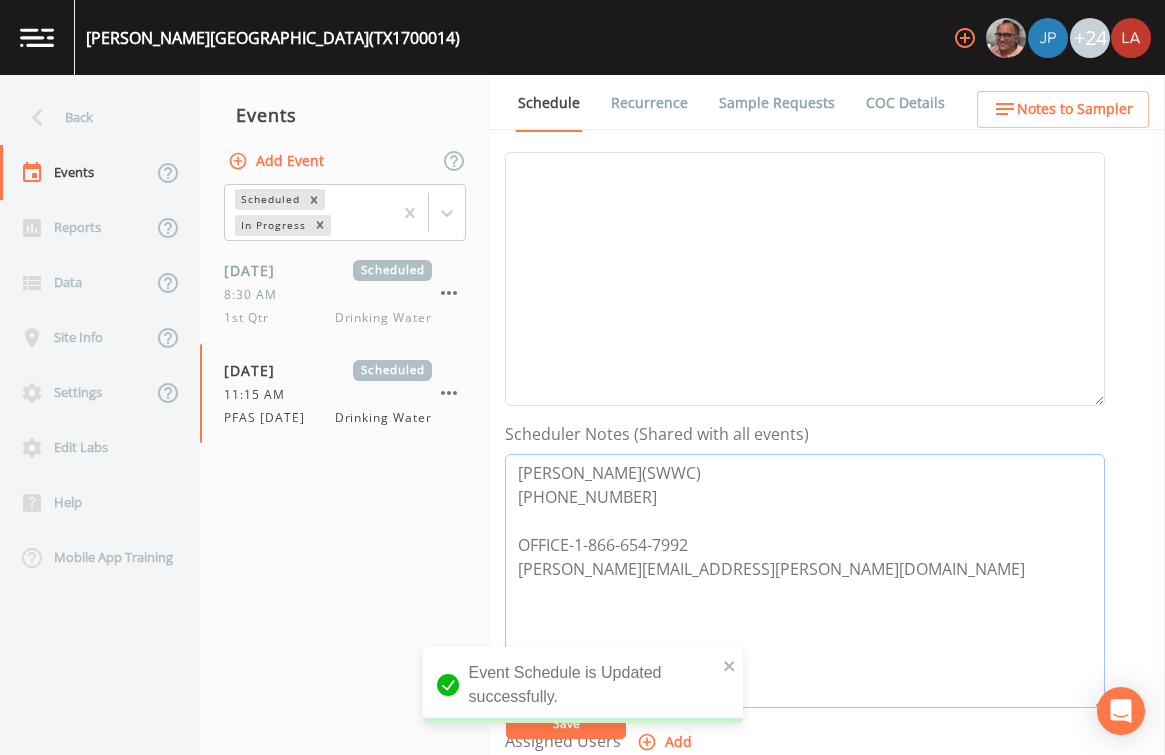 click on "HOWARD SMITH(SWWC)
832-627-6423
OFFICE-1-866-654-7992
howard.smith@nexuswg.com" at bounding box center (805, 581) 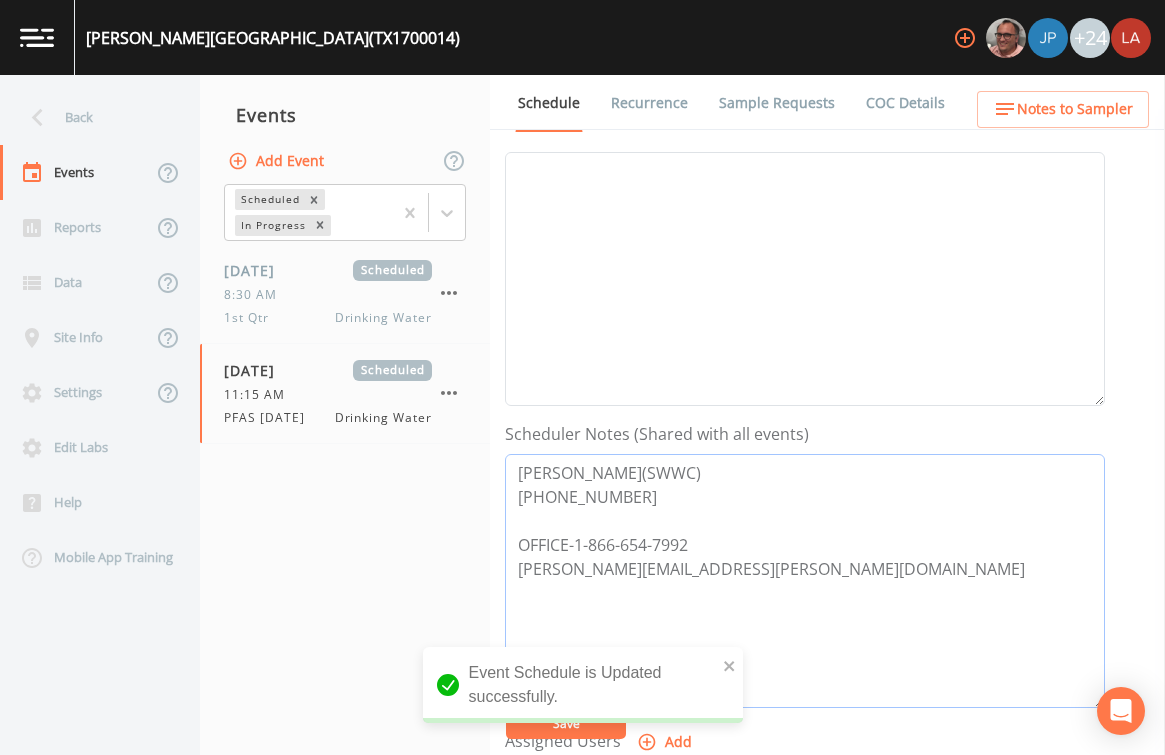 drag, startPoint x: 705, startPoint y: 473, endPoint x: 415, endPoint y: 445, distance: 291.3486 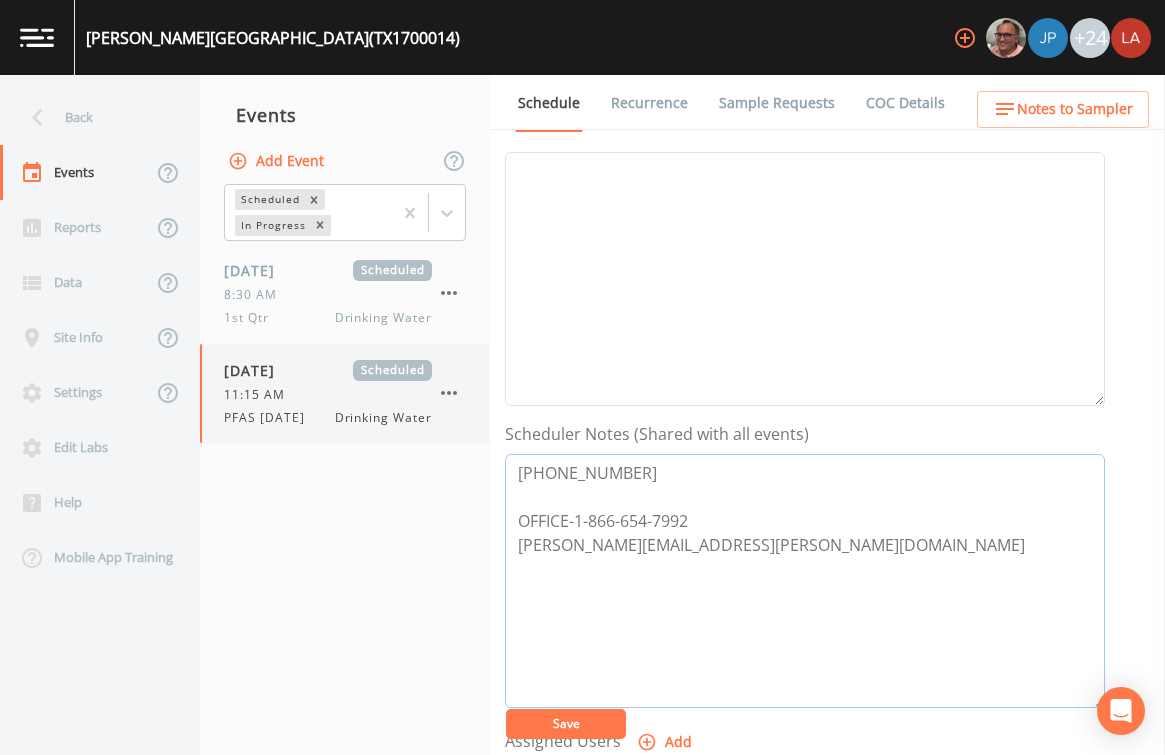 drag, startPoint x: 649, startPoint y: 470, endPoint x: 239, endPoint y: 400, distance: 415.93268 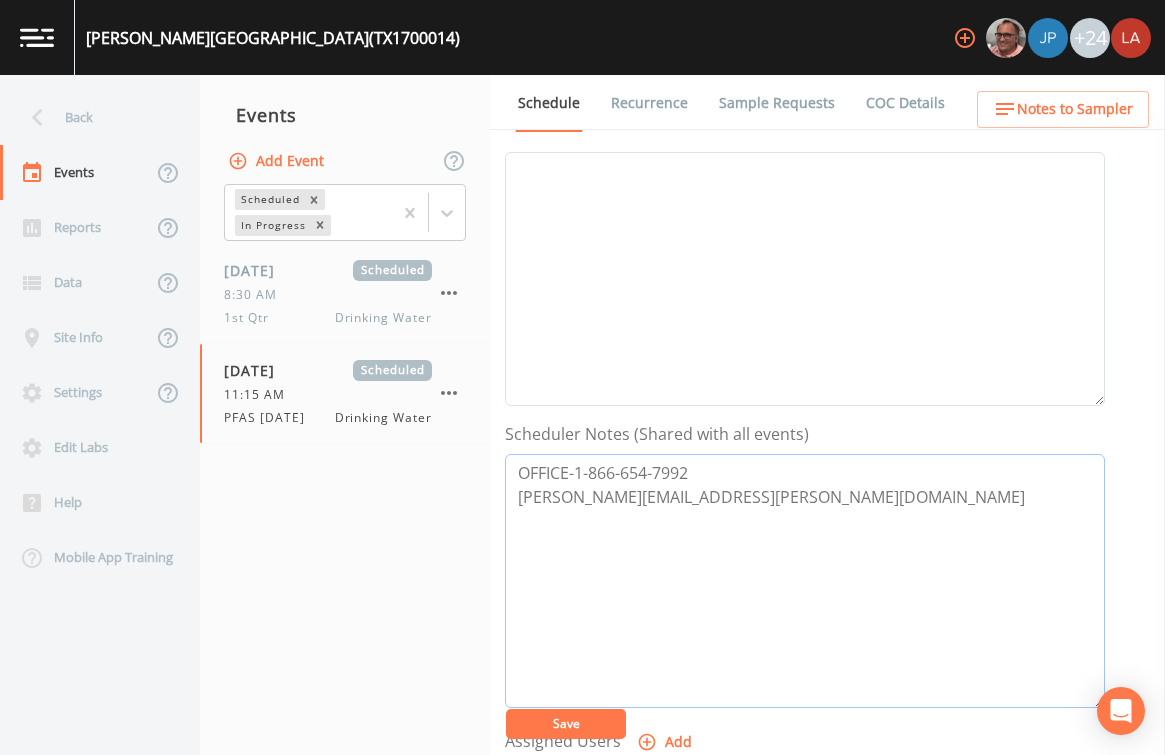 drag, startPoint x: 750, startPoint y: 502, endPoint x: 509, endPoint y: 503, distance: 241.00208 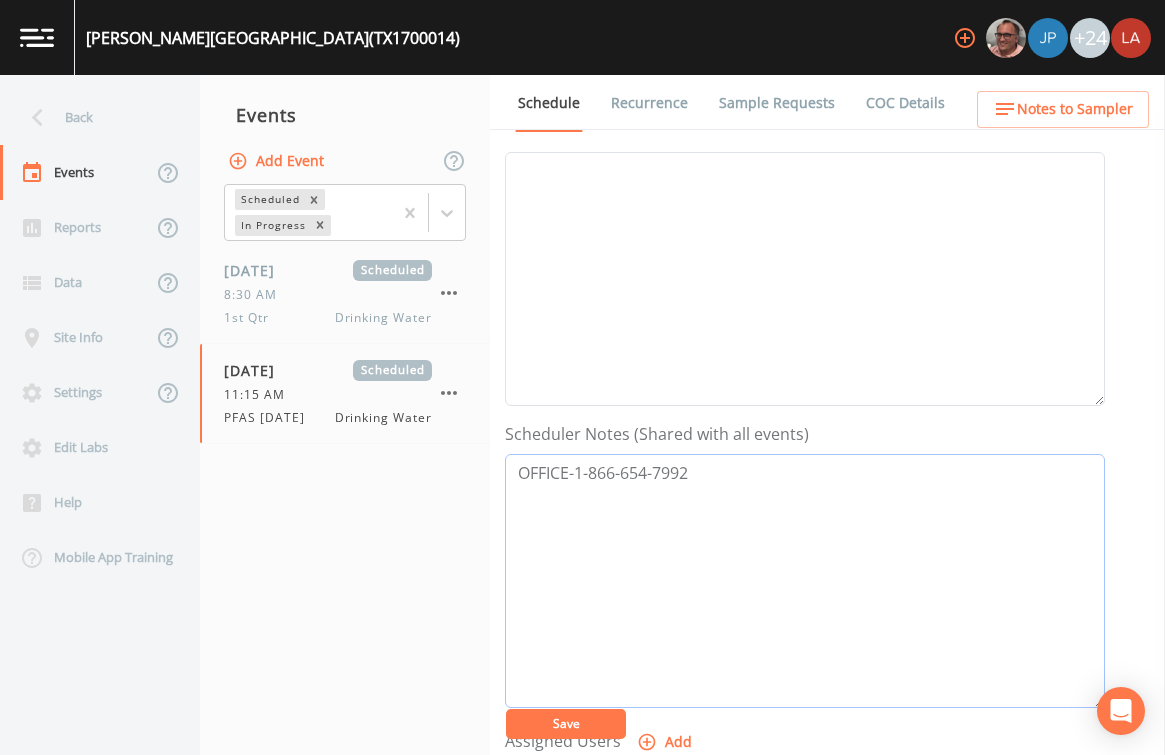 type on "OFFICE-1-866-654-7992" 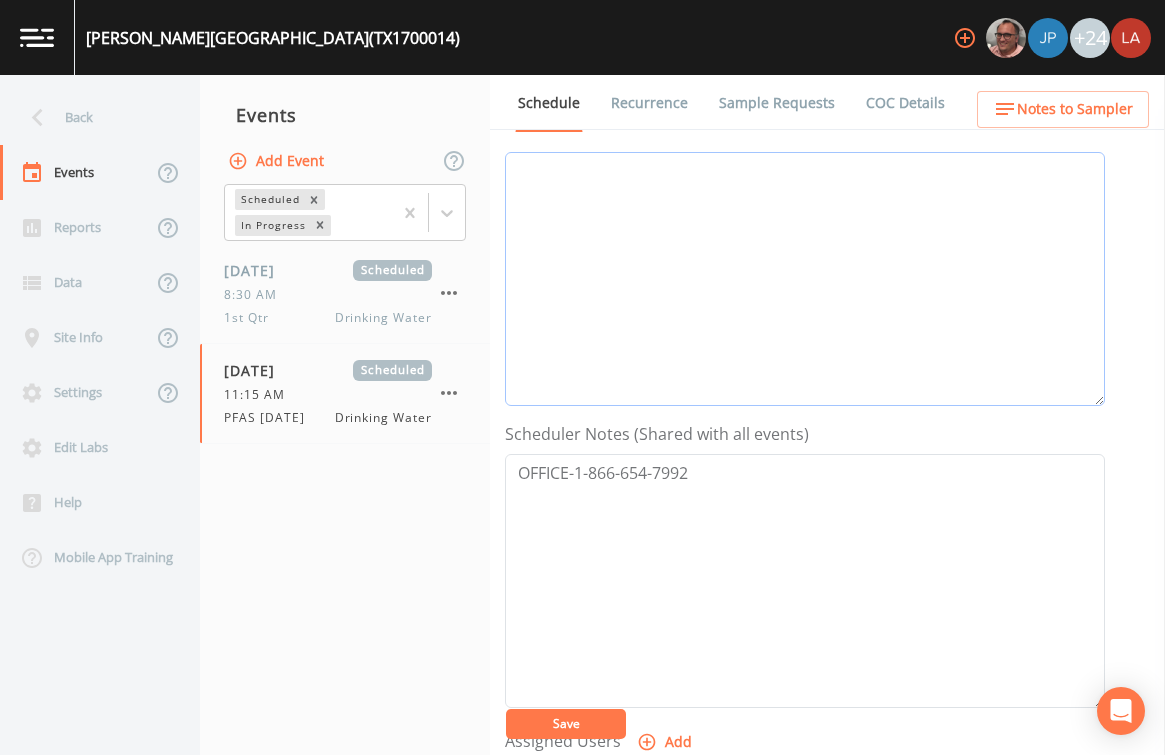 click on "Event Notes" at bounding box center [805, 279] 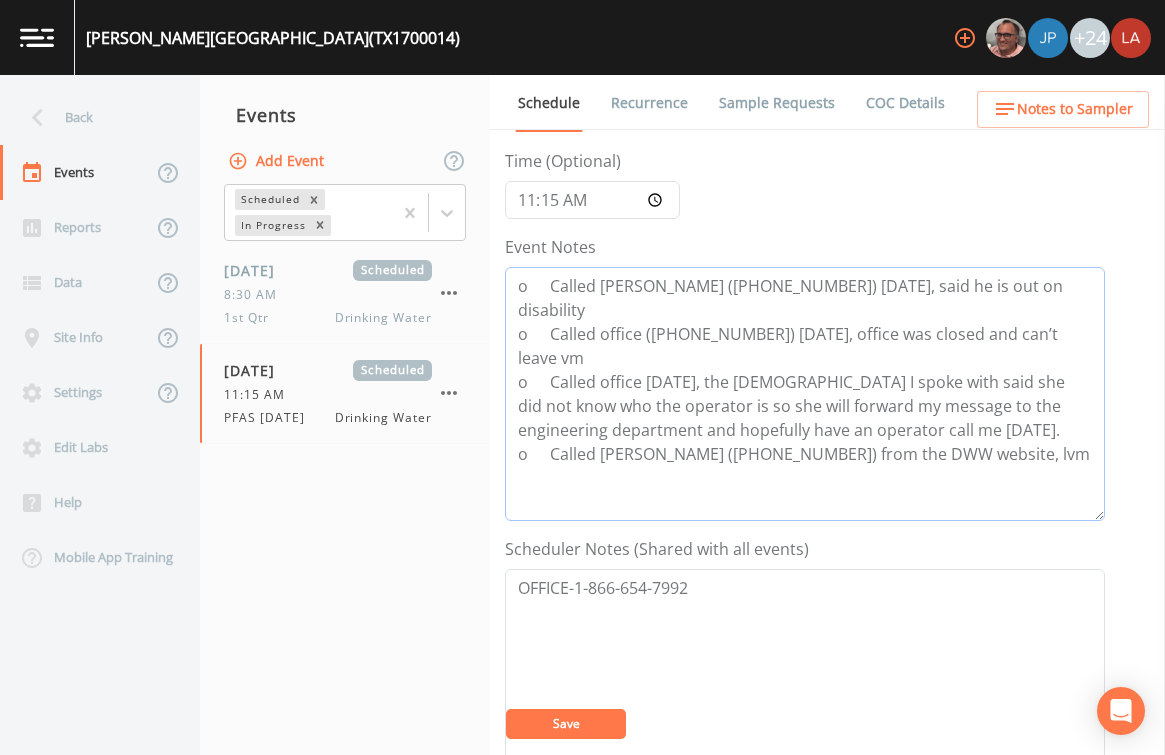 scroll, scrollTop: 163, scrollLeft: 0, axis: vertical 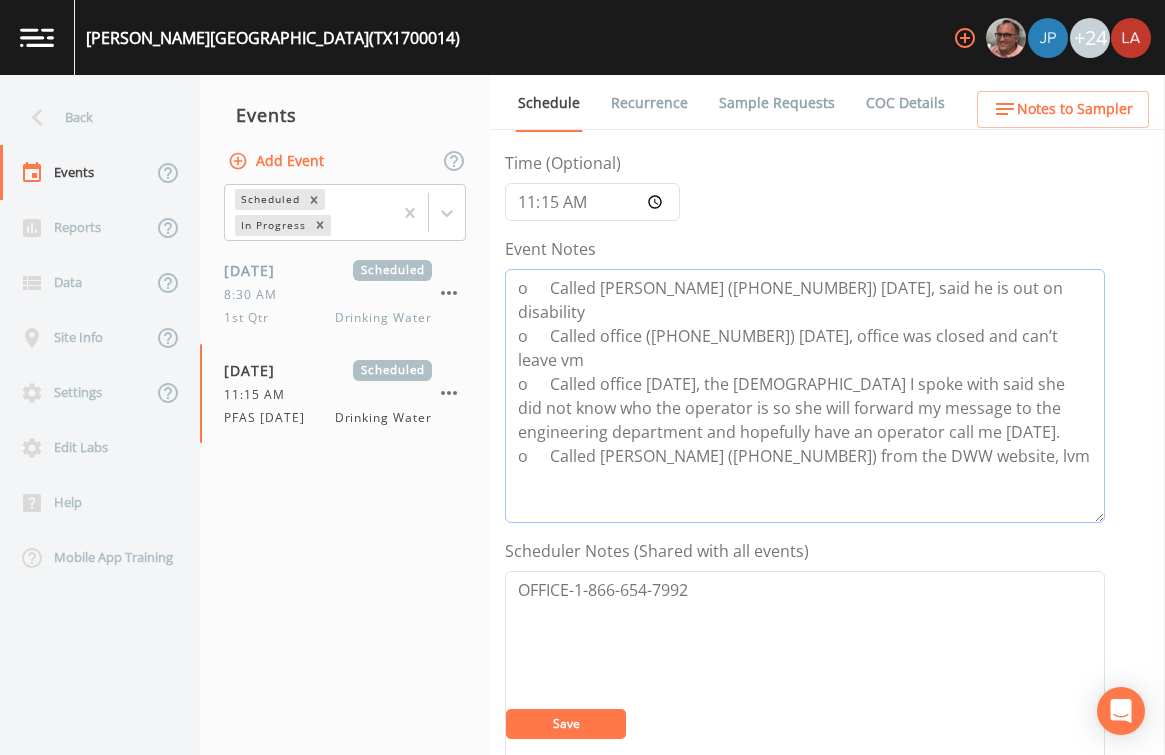 click on "o	Called Howard Smith (832-627-6423) 7/2/25, said he is out on disability
o	Called office (866-654-7992) 7/2/25, office was closed and can’t leave vm
o	Called office 7/3/25, the lady I spoke with said she did not know who the operator is so she will forward my message to the engineering department and hopefully have an operator call me today.
o	Called Dustin Dawson (936-391-0231) from the DWW website, lvm" at bounding box center [805, 396] 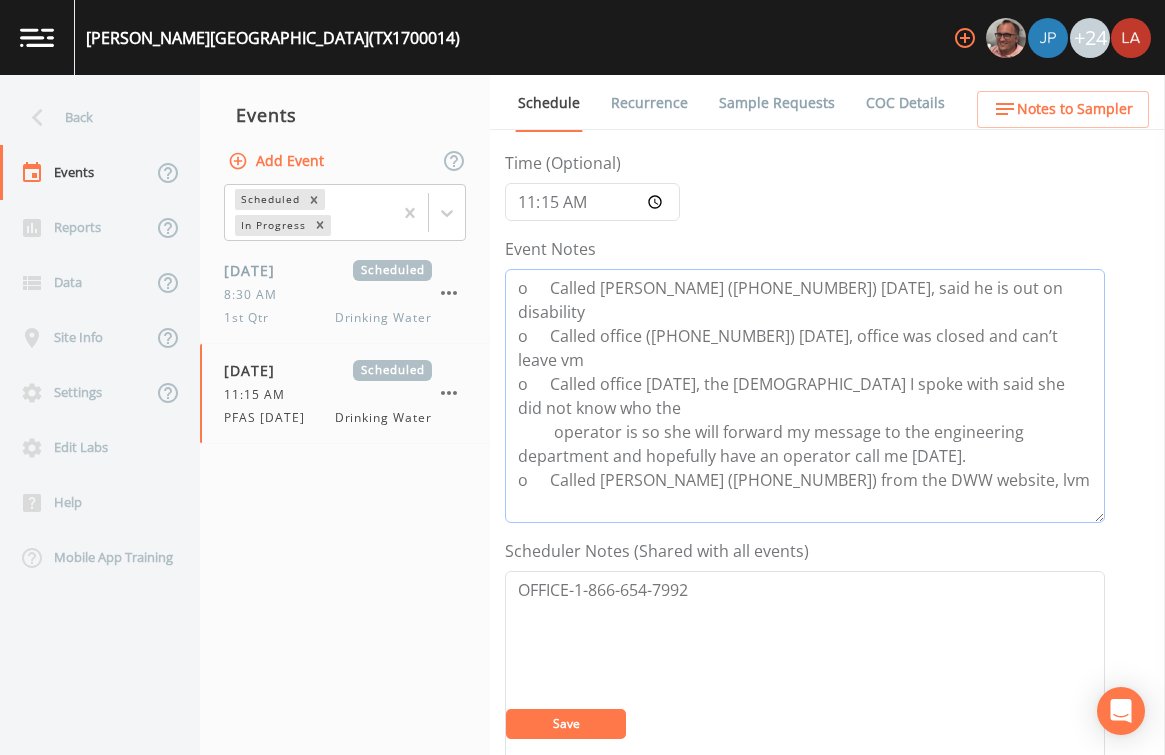 click on "o	Called Howard Smith (832-627-6423) 7/2/25, said he is out on disability
o	Called office (866-654-7992) 7/2/25, office was closed and can’t leave vm
o	Called office 7/3/25, the lady I spoke with said she did not know who the
operator is so she will forward my message to the engineering department and hopefully have an operator call me today.
o	Called Dustin Dawson (936-391-0231) from the DWW website, lvm" at bounding box center [805, 396] 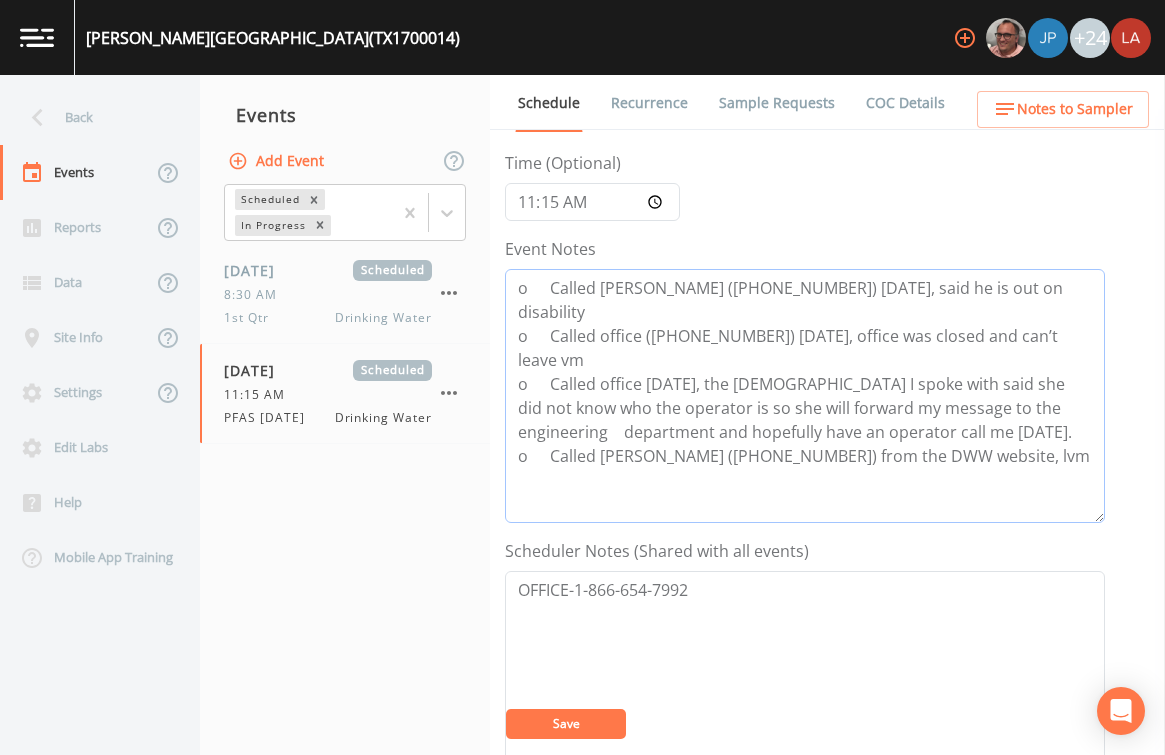 click on "o	Called Howard Smith (832-627-6423) 7/2/25, said he is out on disability
o	Called office (866-654-7992) 7/2/25, office was closed and can’t leave vm
o	Called office 7/3/25, the lady I spoke with said she did not know who the operator is so she will forward my message to the engineering    department and hopefully have an operator call me today.
o	Called Dustin Dawson (936-391-0231) from the DWW website, lvm" at bounding box center [805, 396] 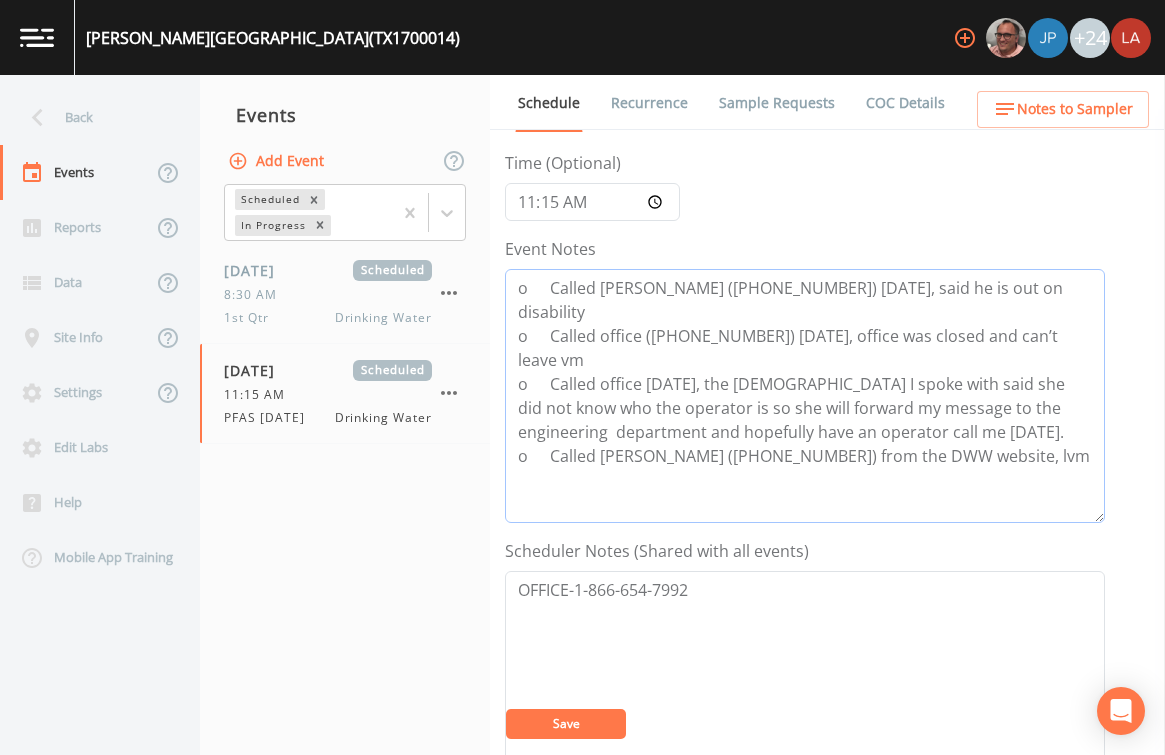 type on "o	Called Howard Smith (832-627-6423) 7/2/25, said he is out on disability
o	Called office (866-654-7992) 7/2/25, office was closed and can’t leave vm
o	Called office 7/3/25, the lady I spoke with said she did not know who the operator is so she will forward my message to the engineering department and hopefully have an operator call me today.
o	Called Dustin Dawson (936-391-0231) from the DWW website, lvm" 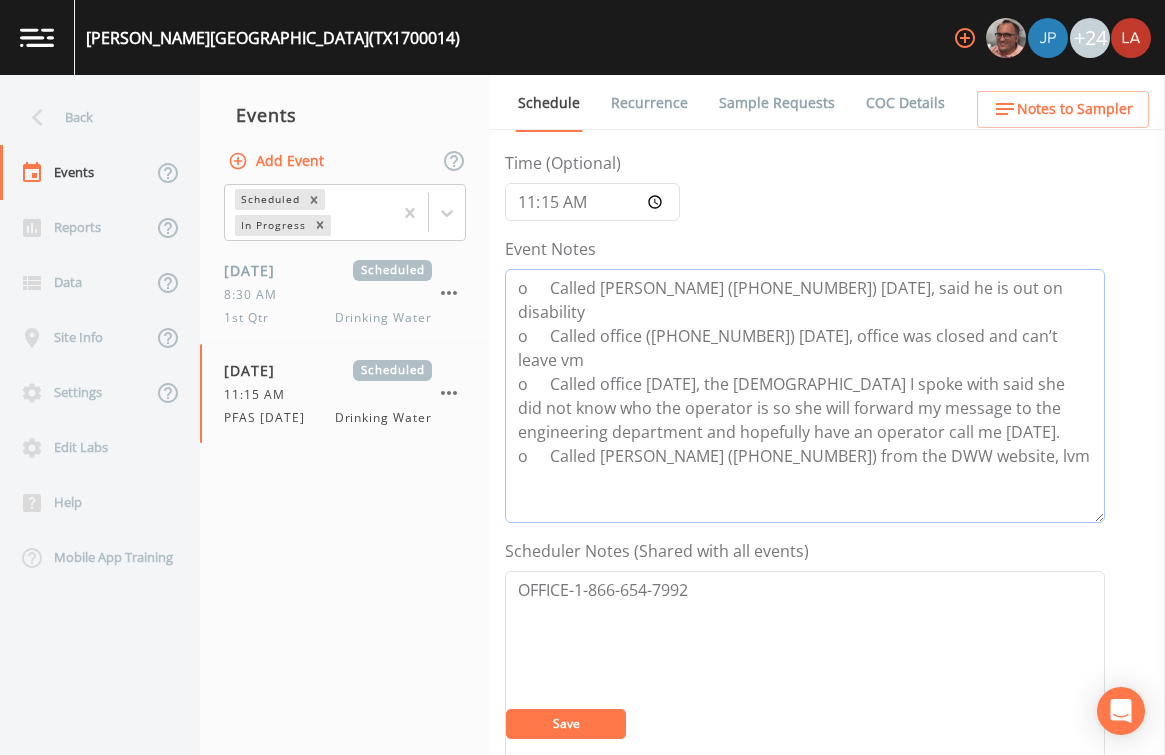 click on "o	Called Howard Smith (832-627-6423) 7/2/25, said he is out on disability
o	Called office (866-654-7992) 7/2/25, office was closed and can’t leave vm
o	Called office 7/3/25, the lady I spoke with said she did not know who the operator is so she will forward my message to the engineering department and hopefully have an operator call me today.
o	Called Dustin Dawson (936-391-0231) from the DWW website, lvm" at bounding box center [805, 396] 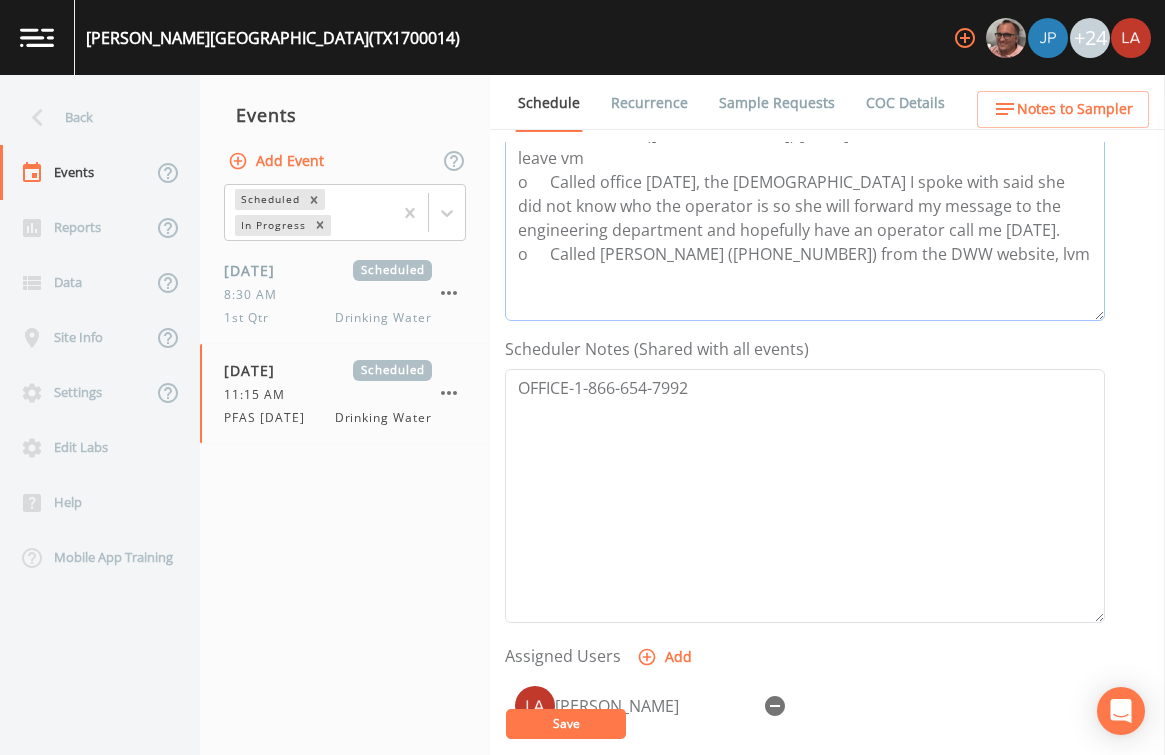 scroll, scrollTop: 365, scrollLeft: 0, axis: vertical 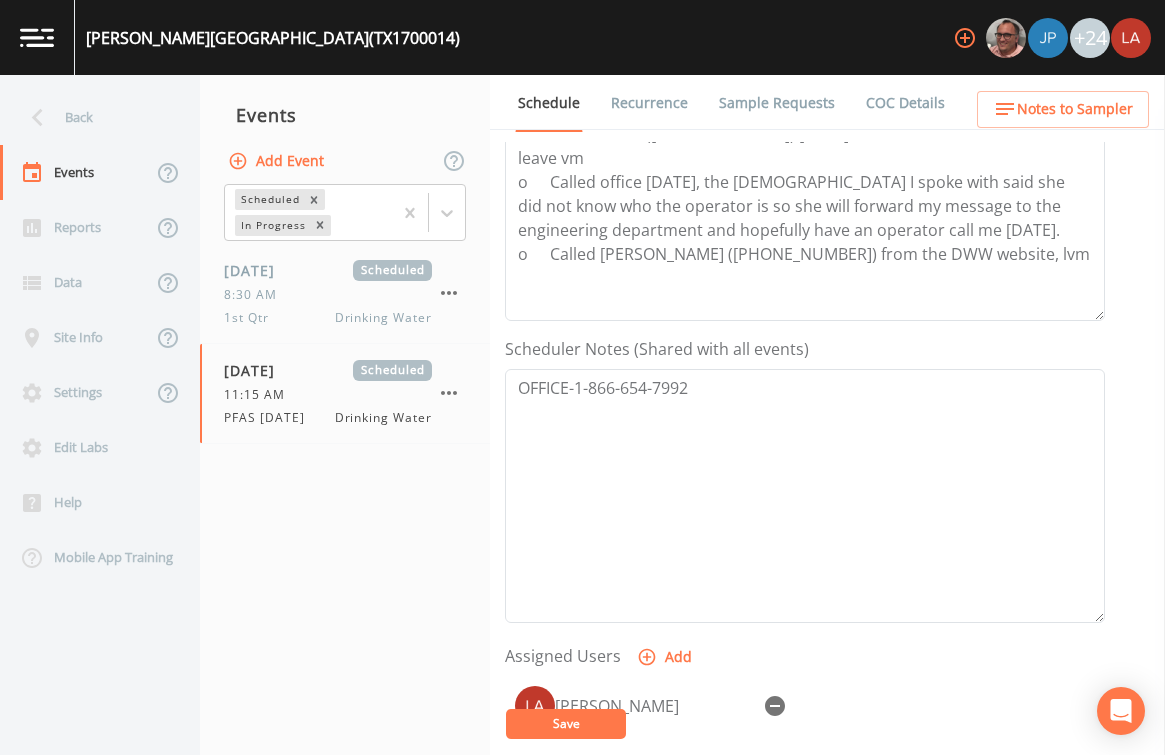 click on "Save" at bounding box center [566, 724] 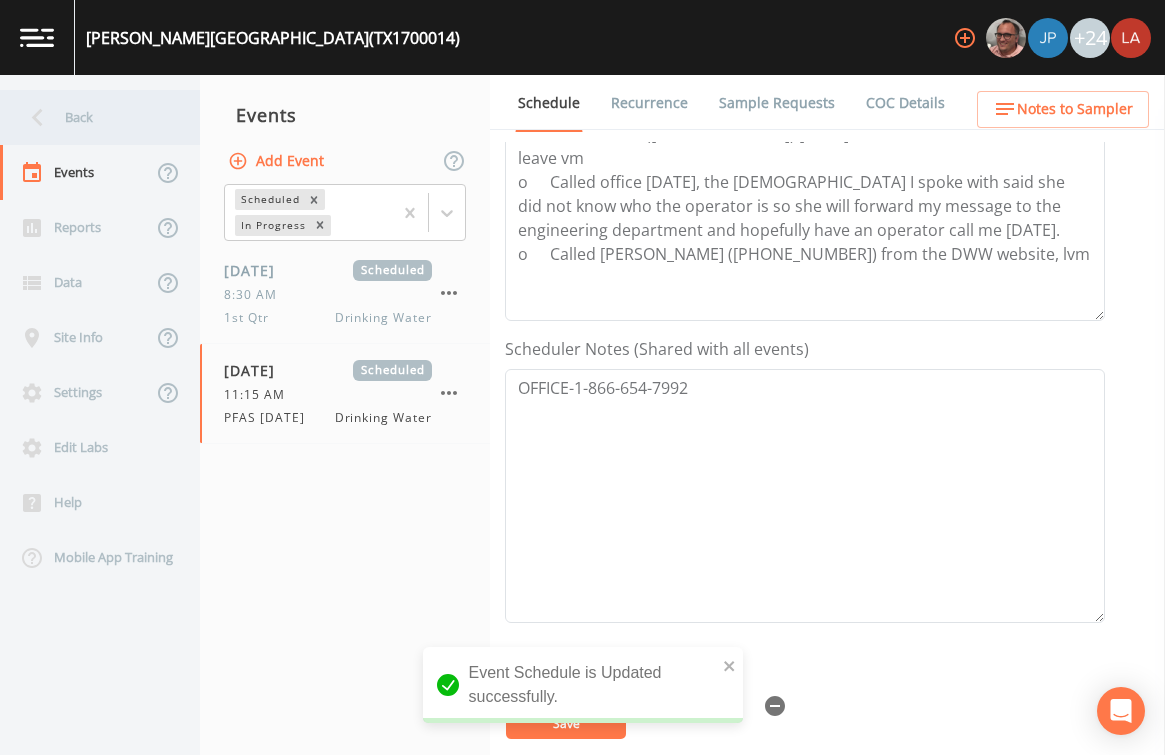 click on "Back" at bounding box center (90, 117) 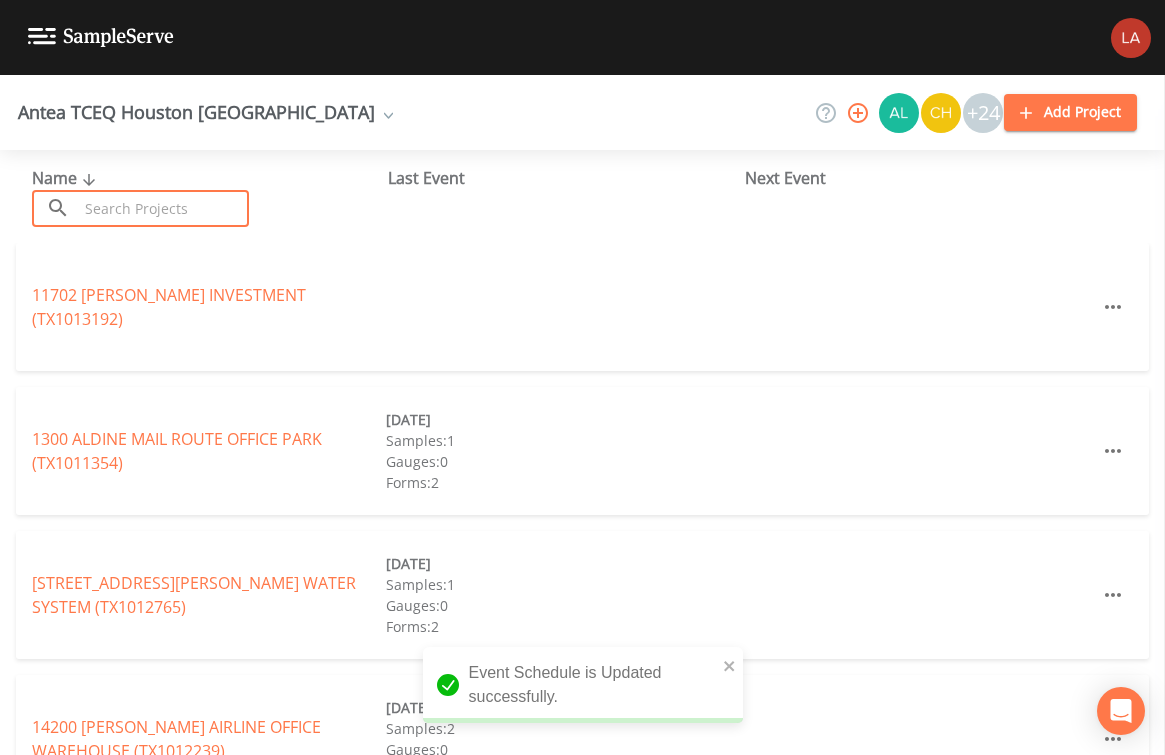 click at bounding box center [163, 208] 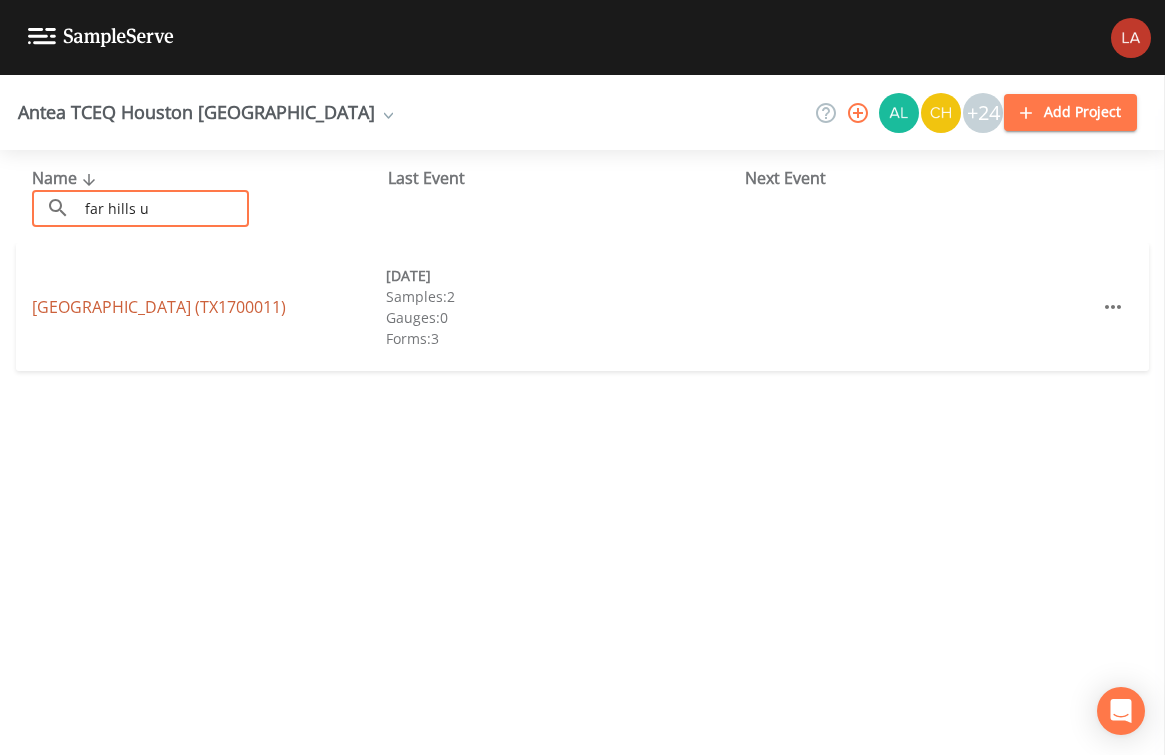 type on "far hills u" 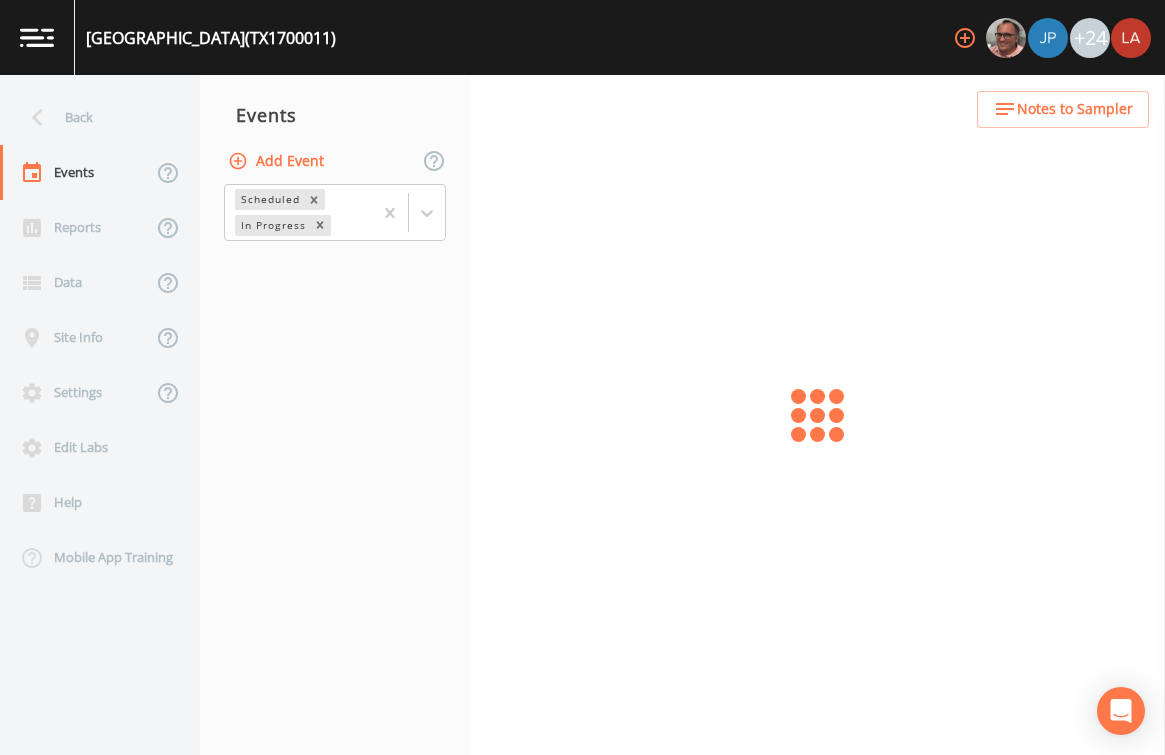 click on "Add Event" at bounding box center (278, 161) 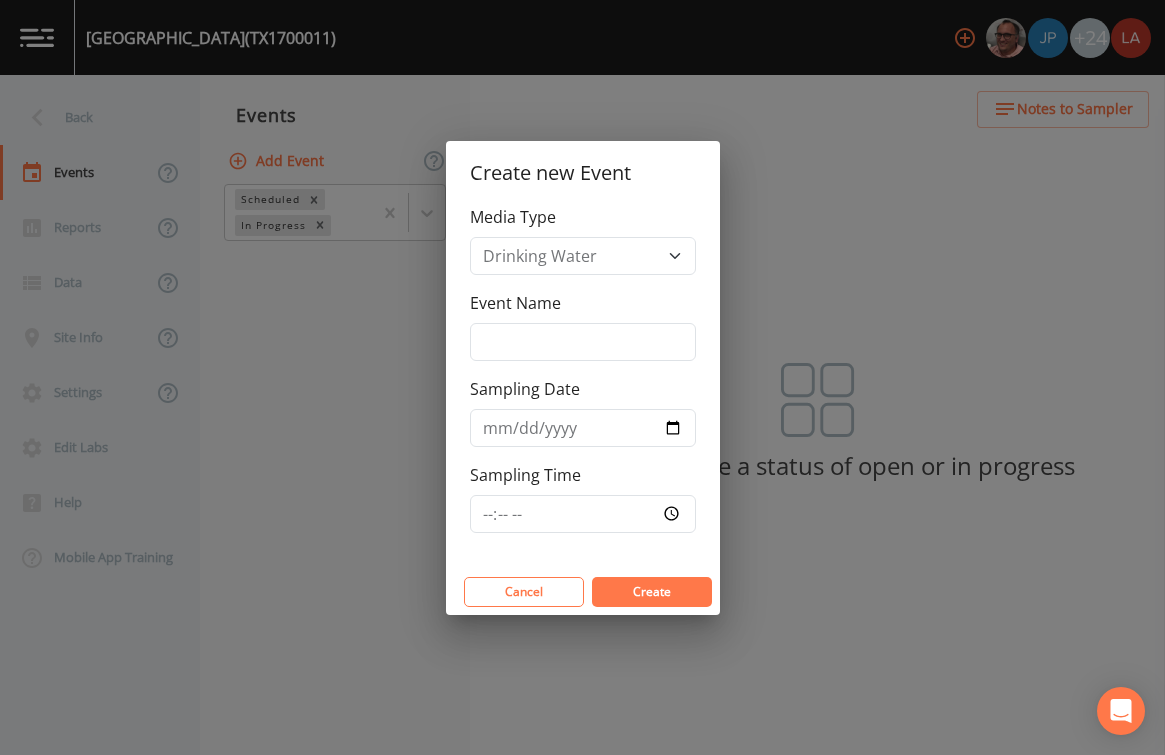 click on "Media Type Drinking Water Event Name Sampling Date Sampling Time" at bounding box center [583, 387] 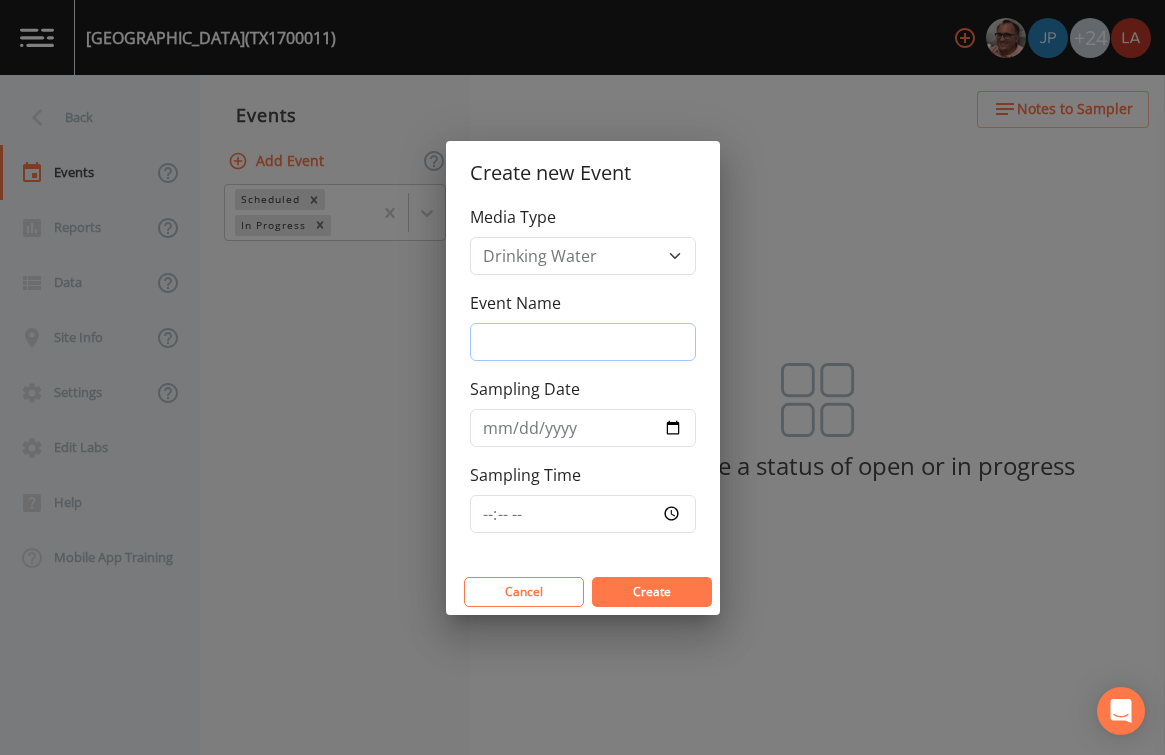 click on "Event Name" at bounding box center (583, 342) 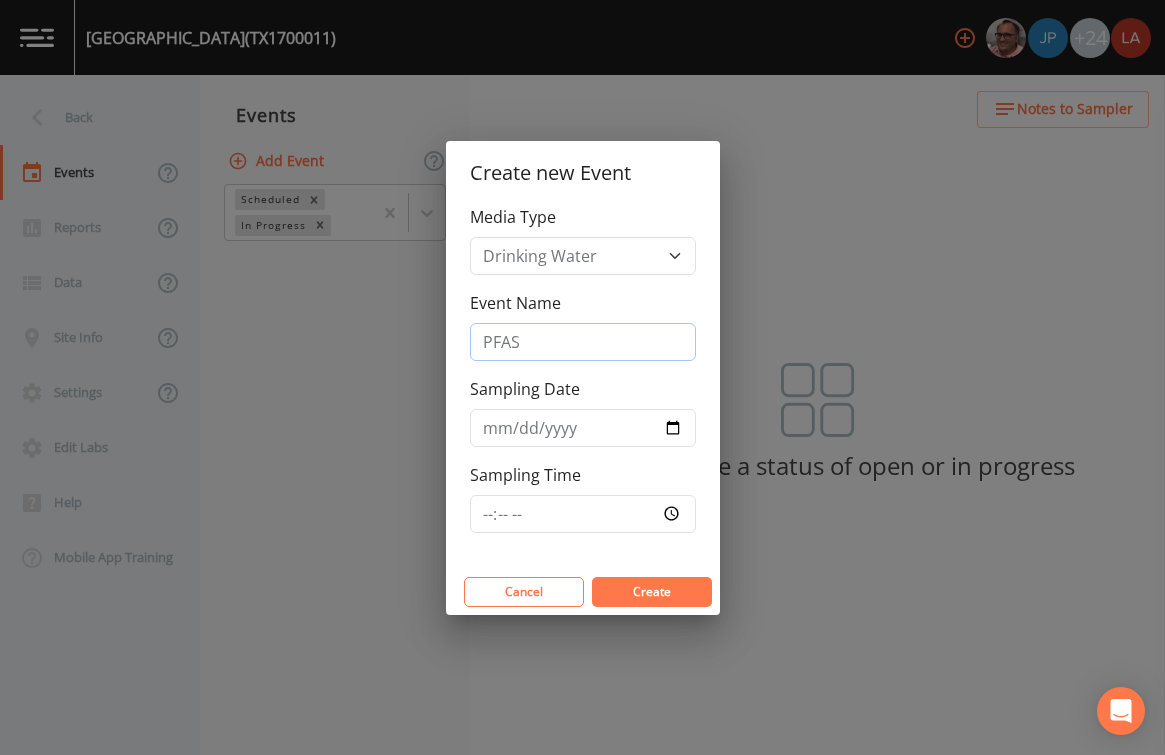 type on "PFAS 7/8/25" 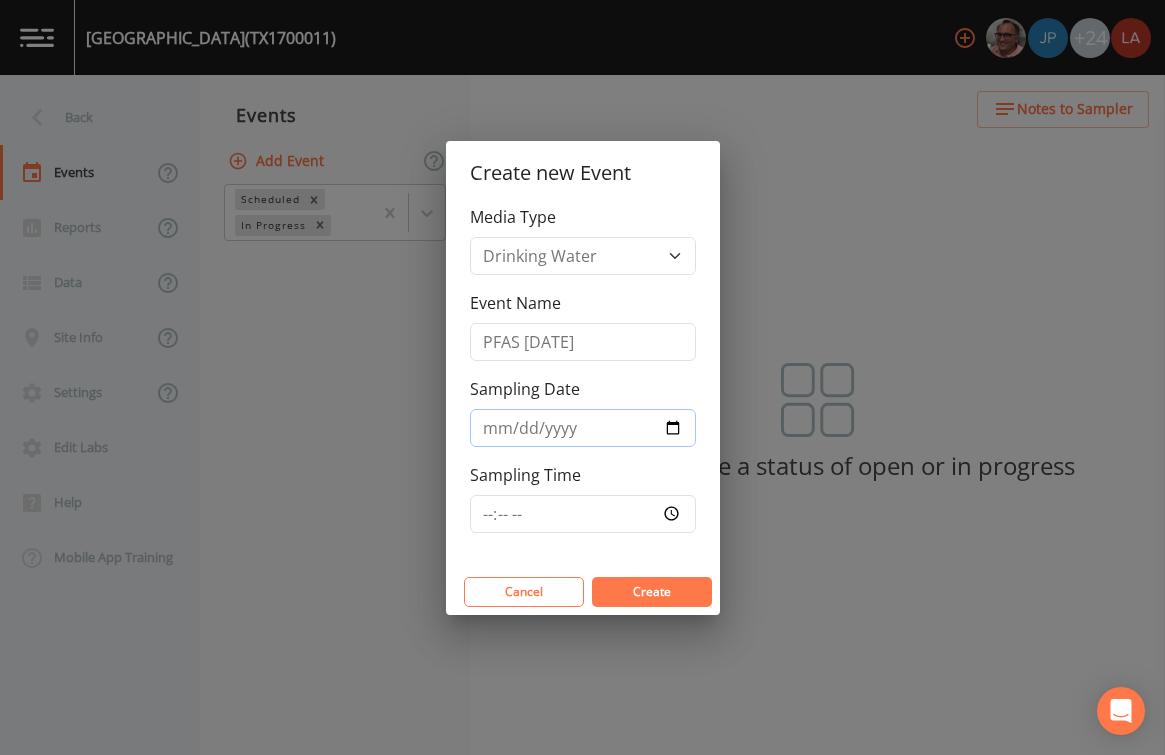 click on "Sampling Date" at bounding box center (583, 428) 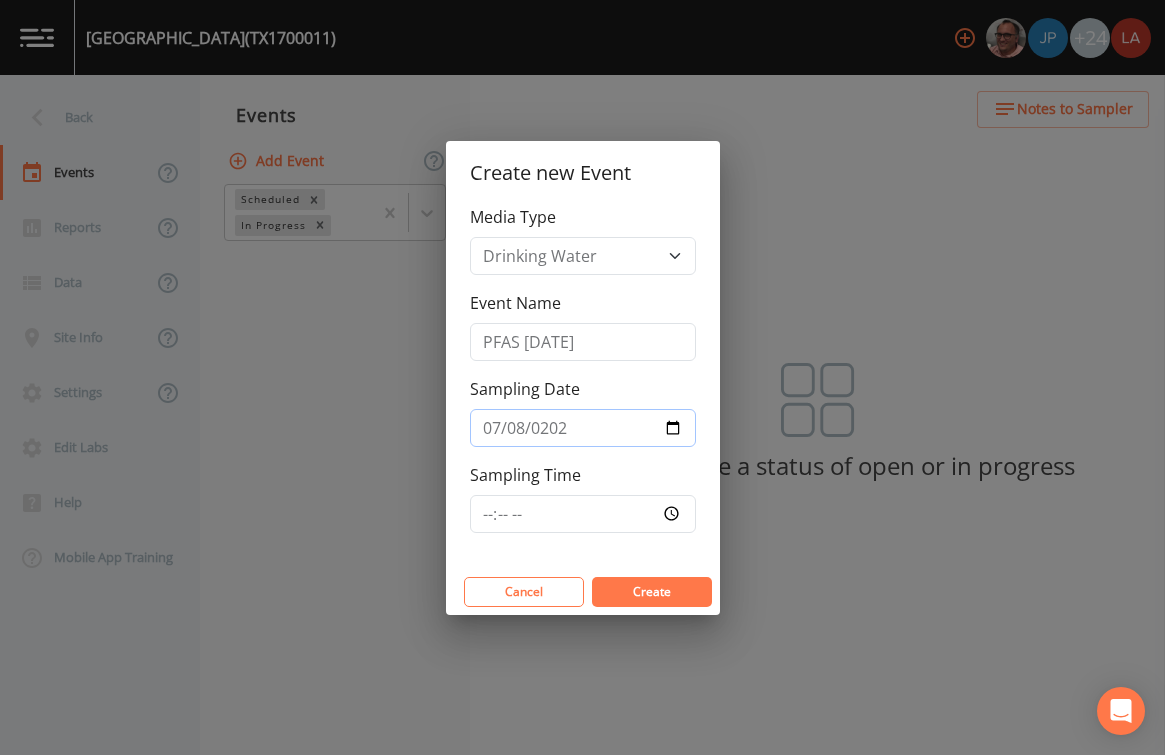 type on "2025-07-08" 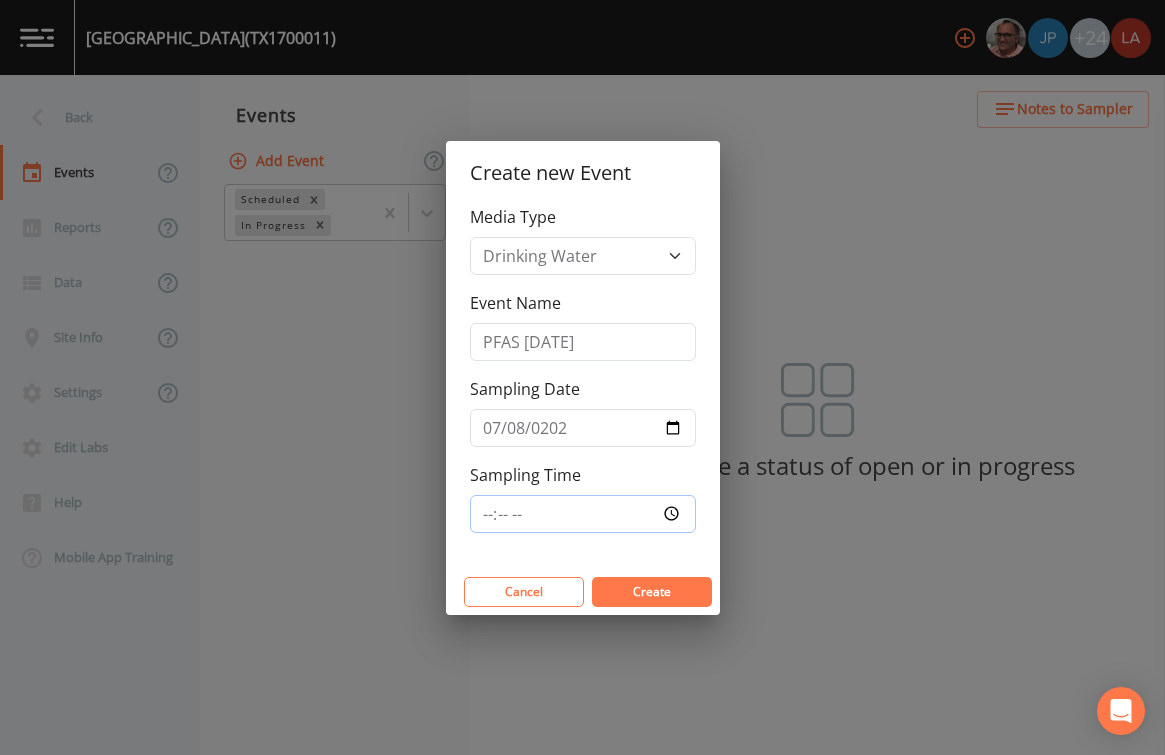 type on "12:30" 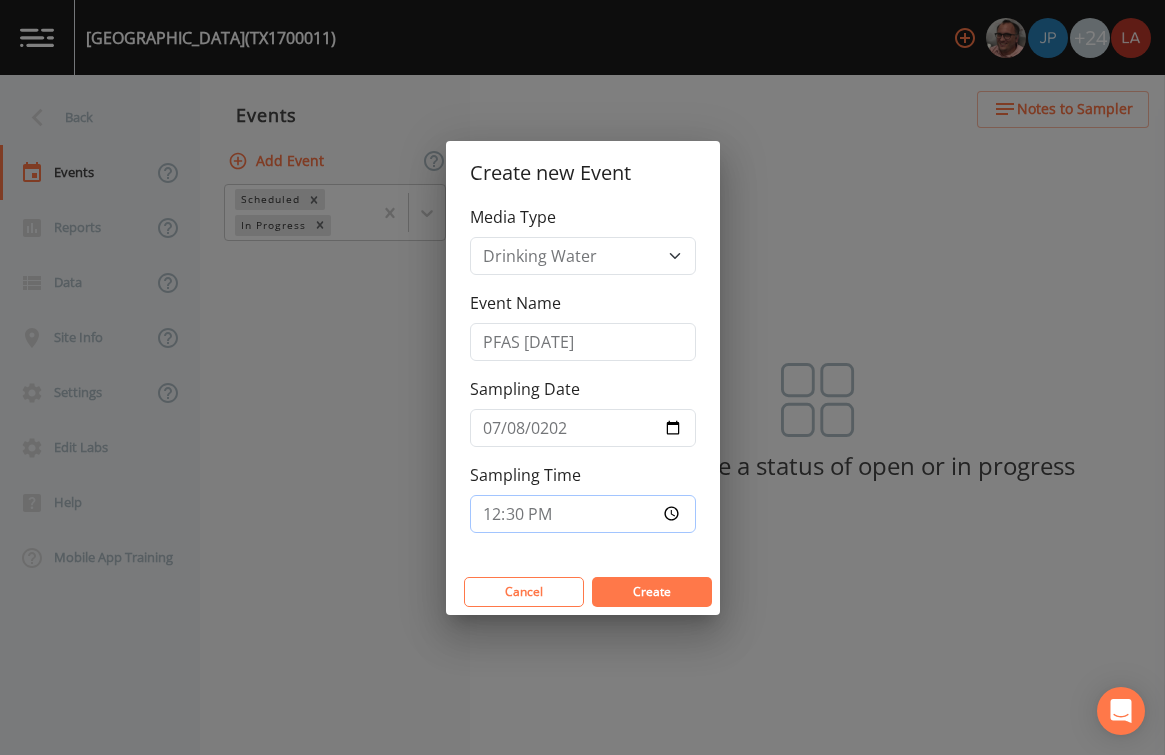 click on "Create" at bounding box center (652, 592) 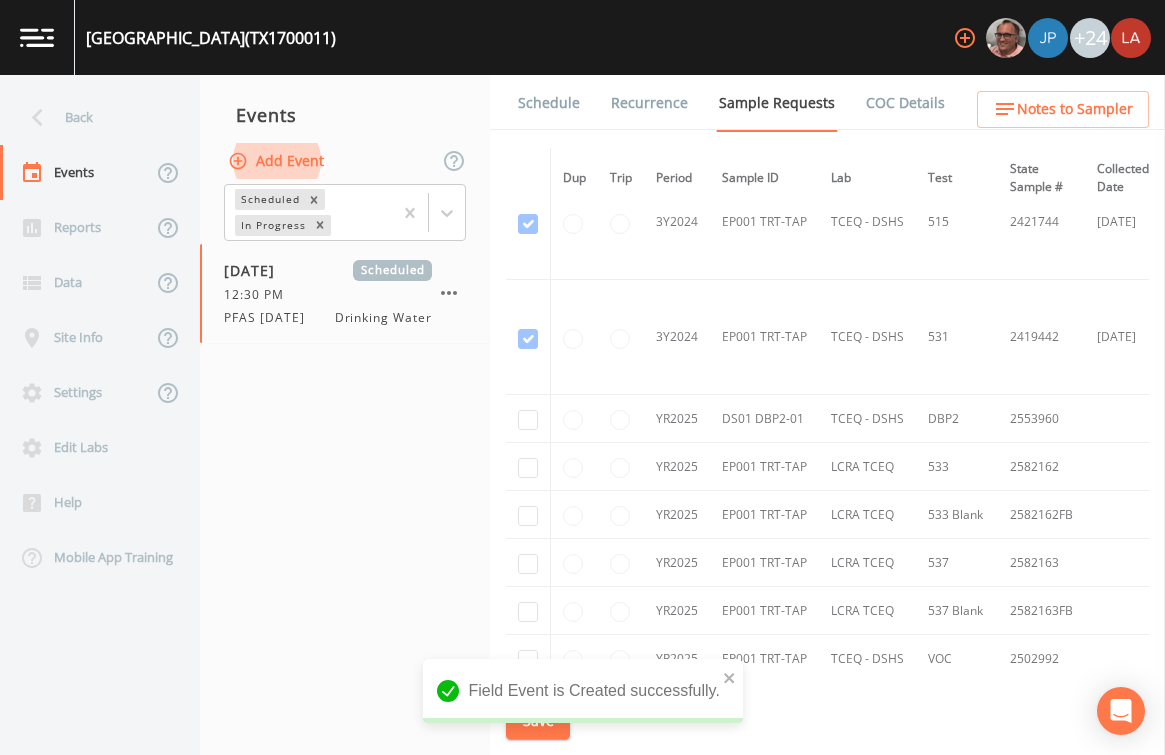 scroll, scrollTop: 879, scrollLeft: 0, axis: vertical 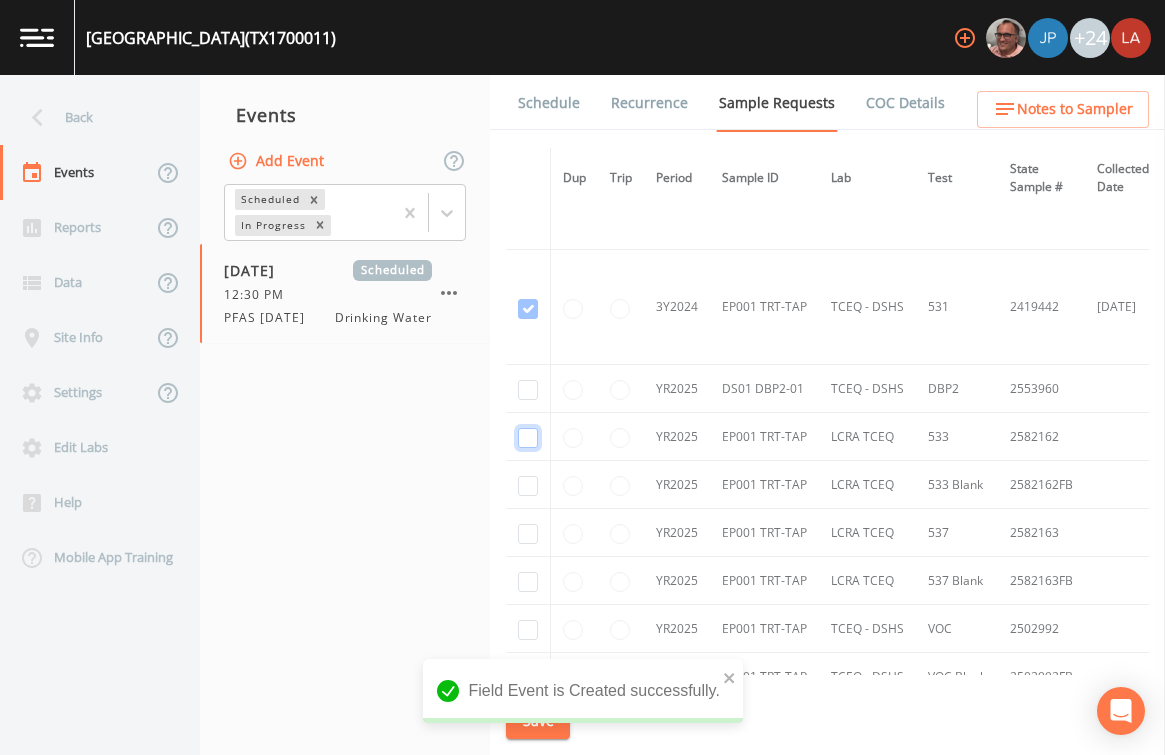 click at bounding box center [528, 438] 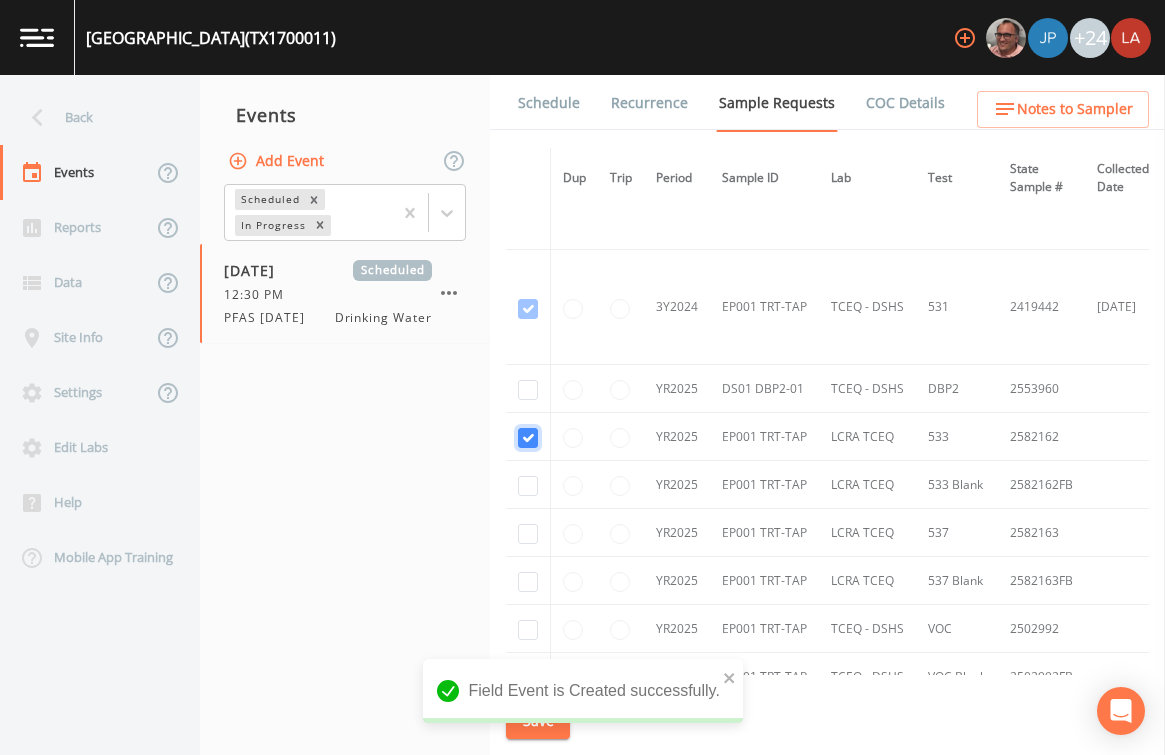 checkbox on "true" 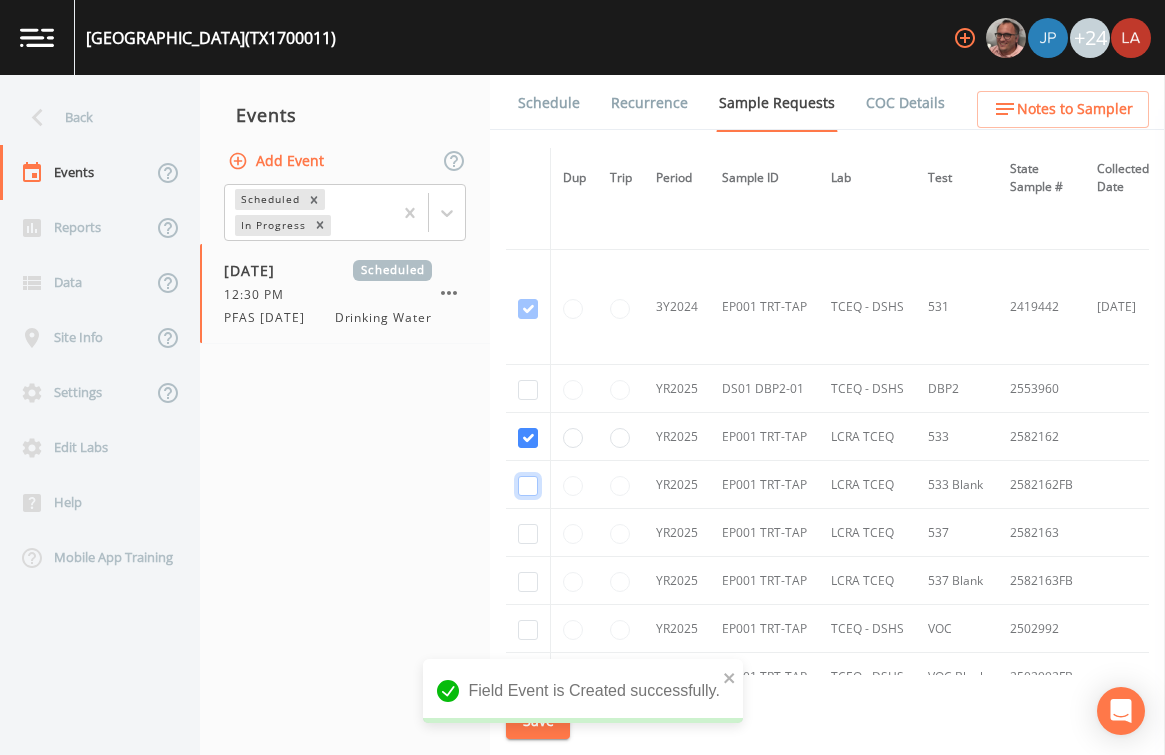 click at bounding box center (528, 486) 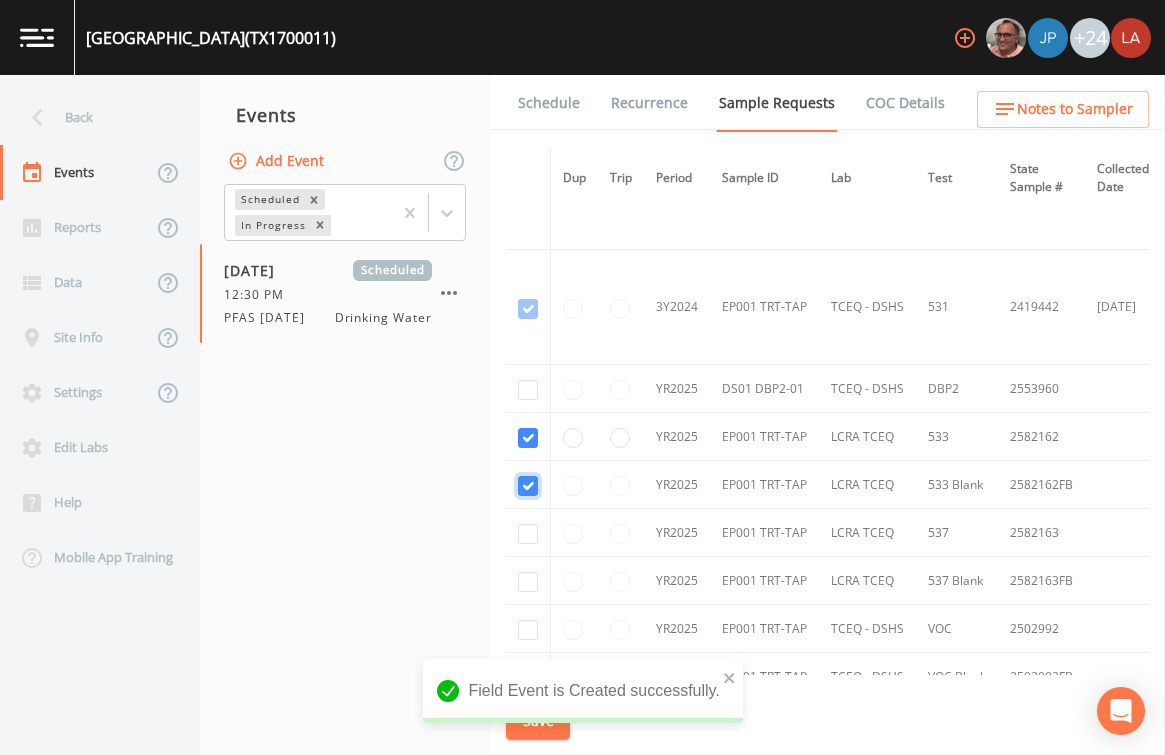 checkbox on "true" 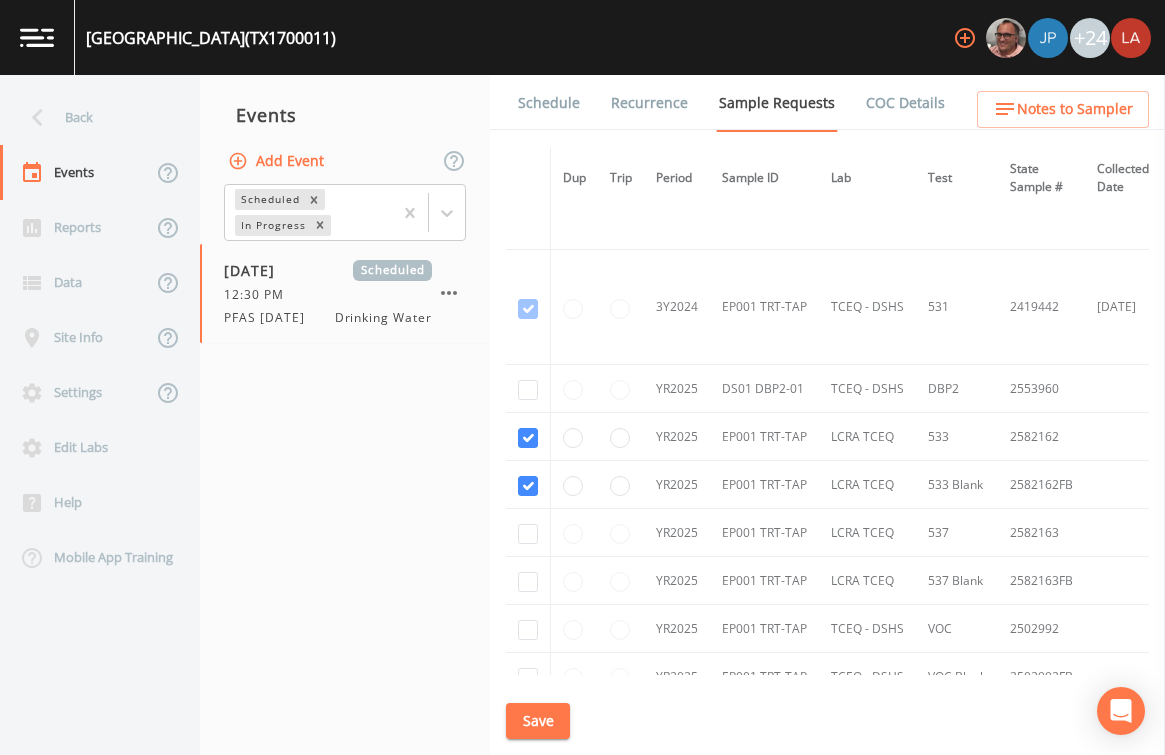 click at bounding box center [528, 533] 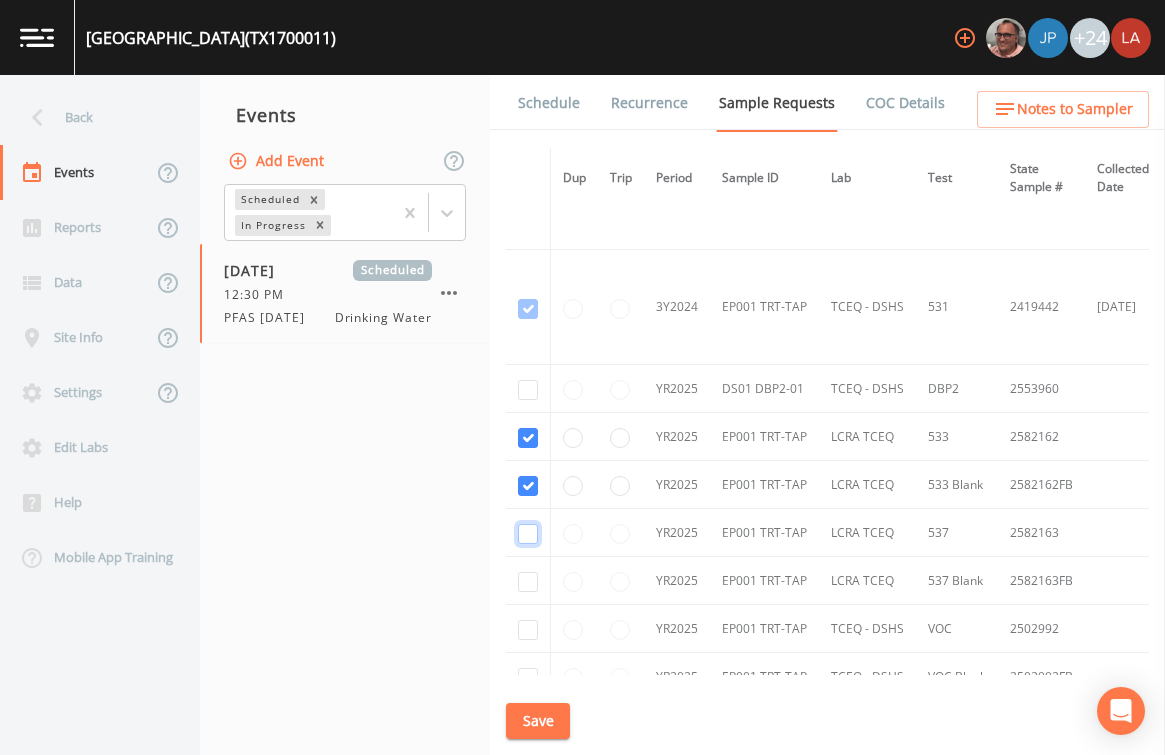 click at bounding box center [528, 534] 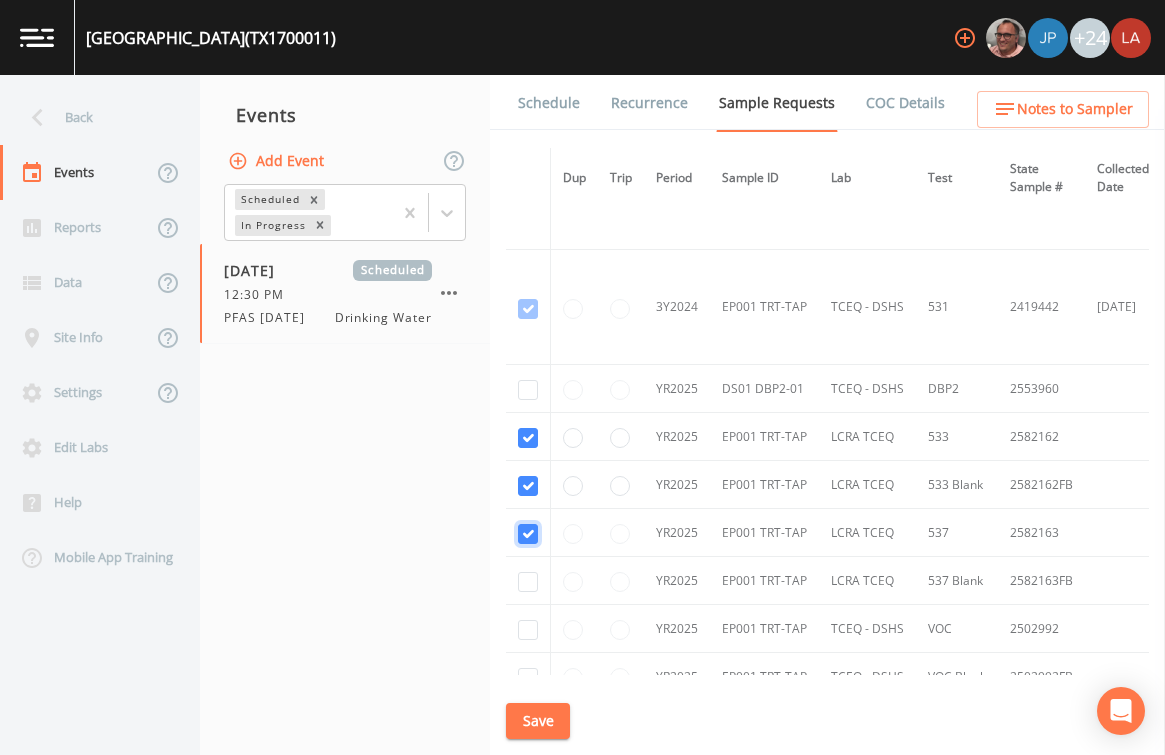checkbox on "true" 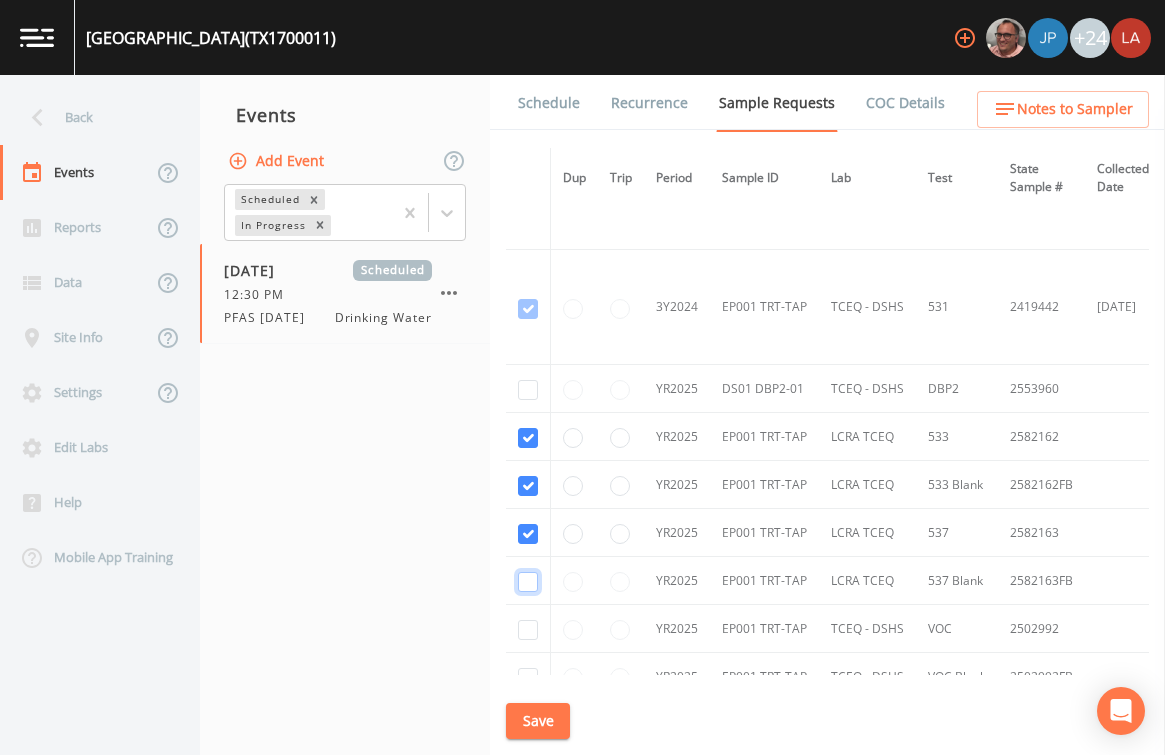 click at bounding box center [528, 582] 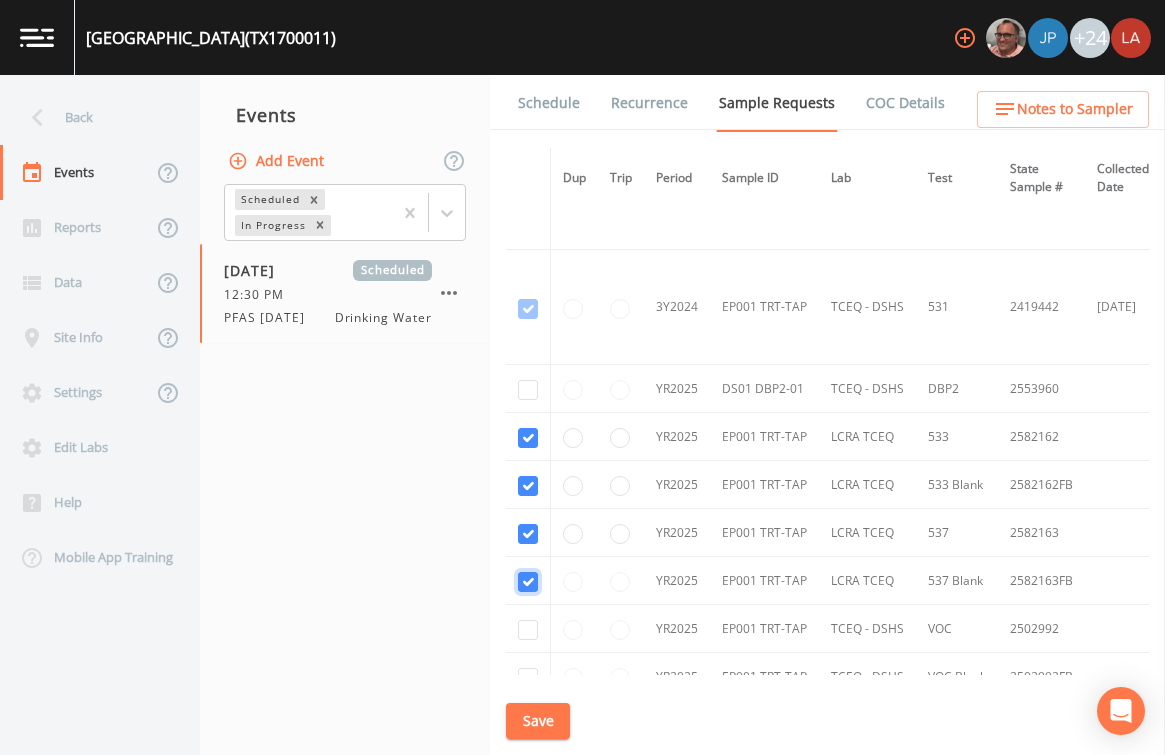 checkbox on "true" 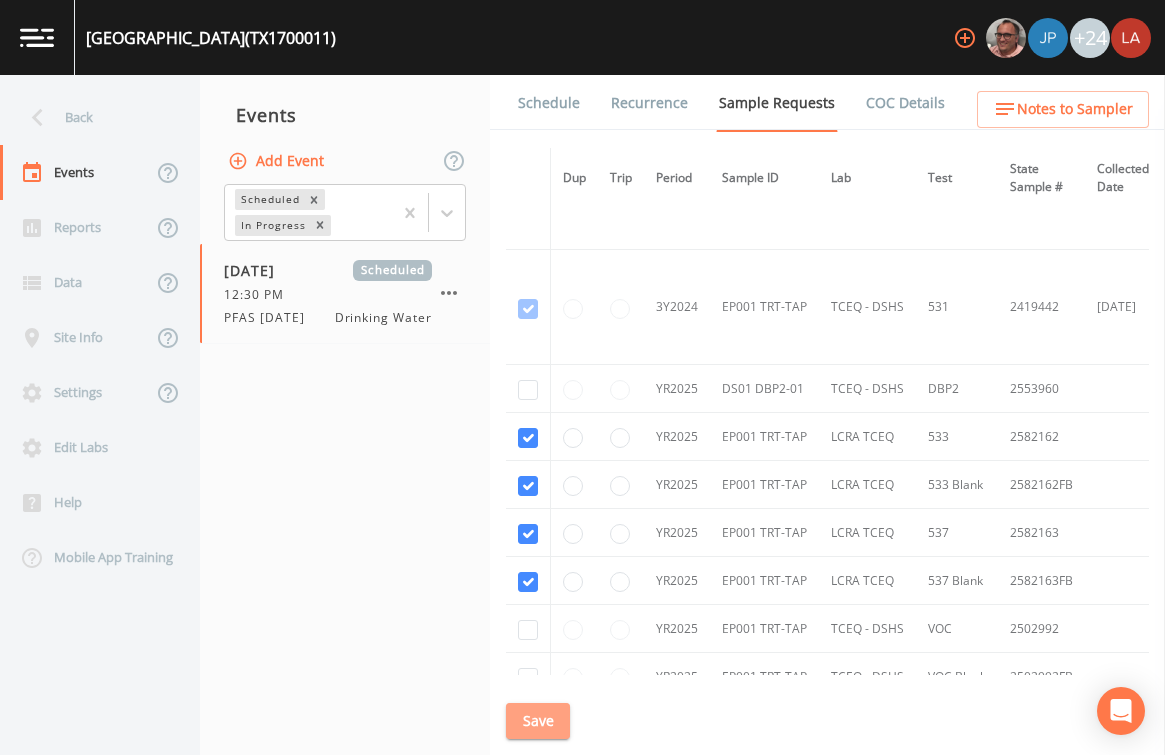 click on "Save" at bounding box center (538, 721) 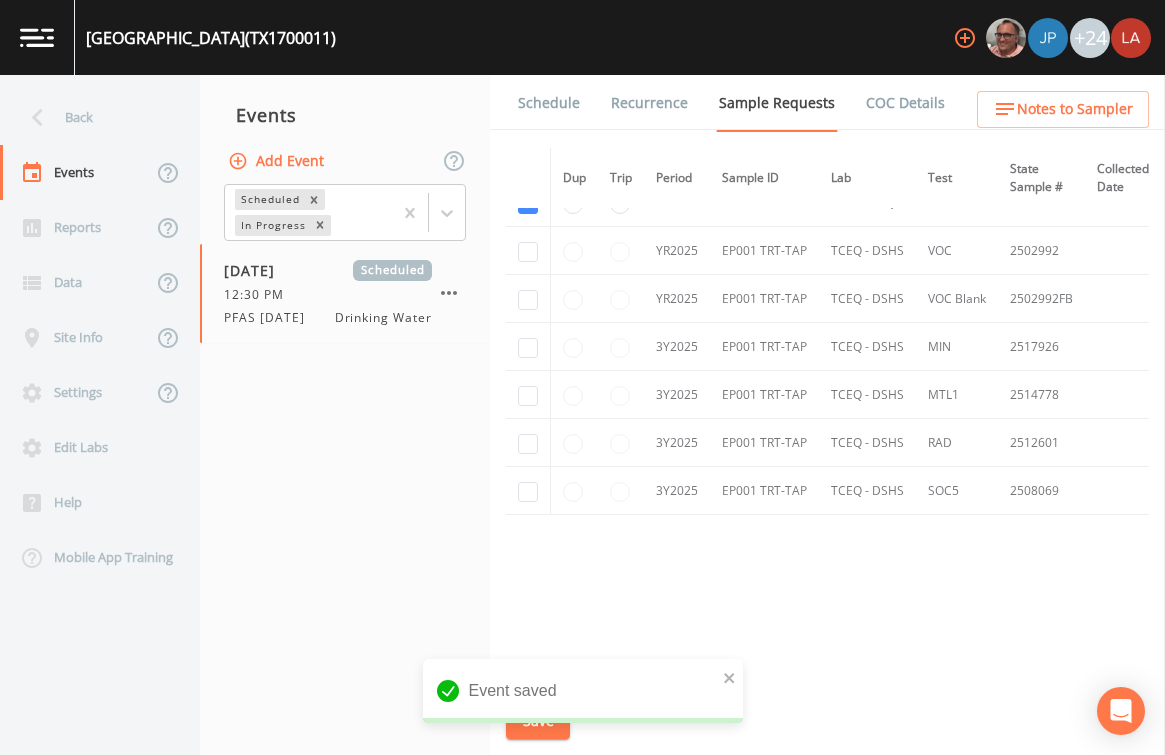 scroll, scrollTop: 653, scrollLeft: 0, axis: vertical 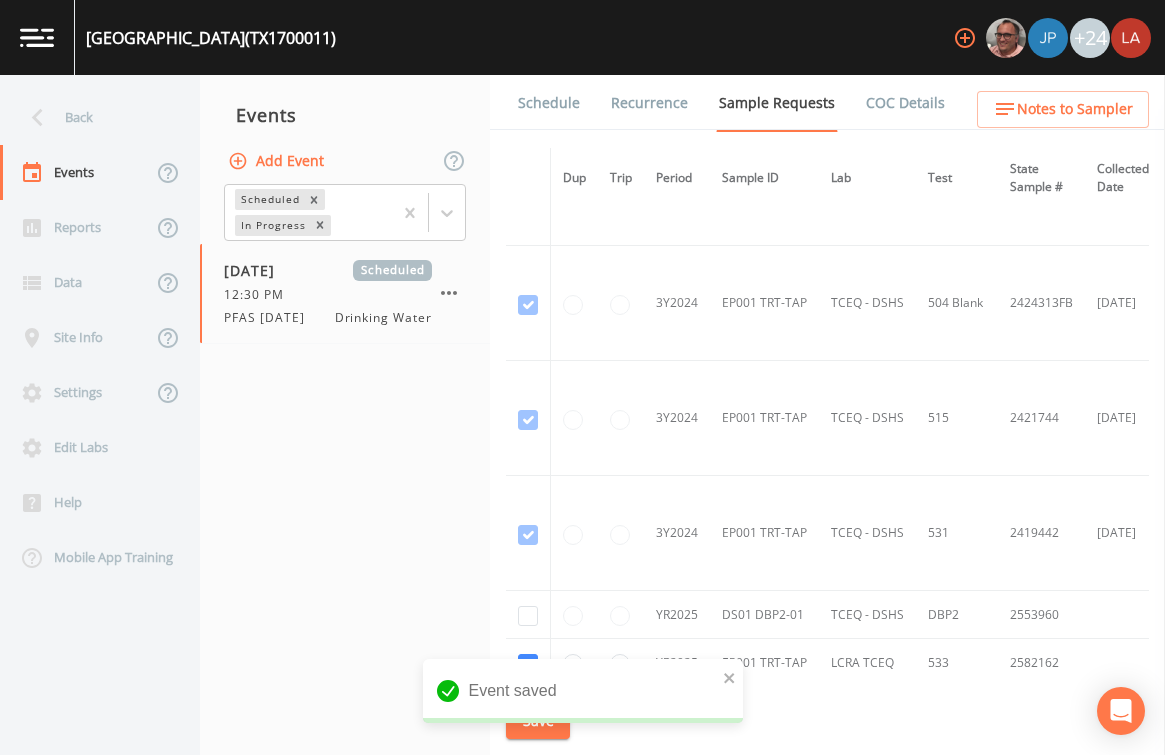 click on "Schedule" at bounding box center [549, 103] 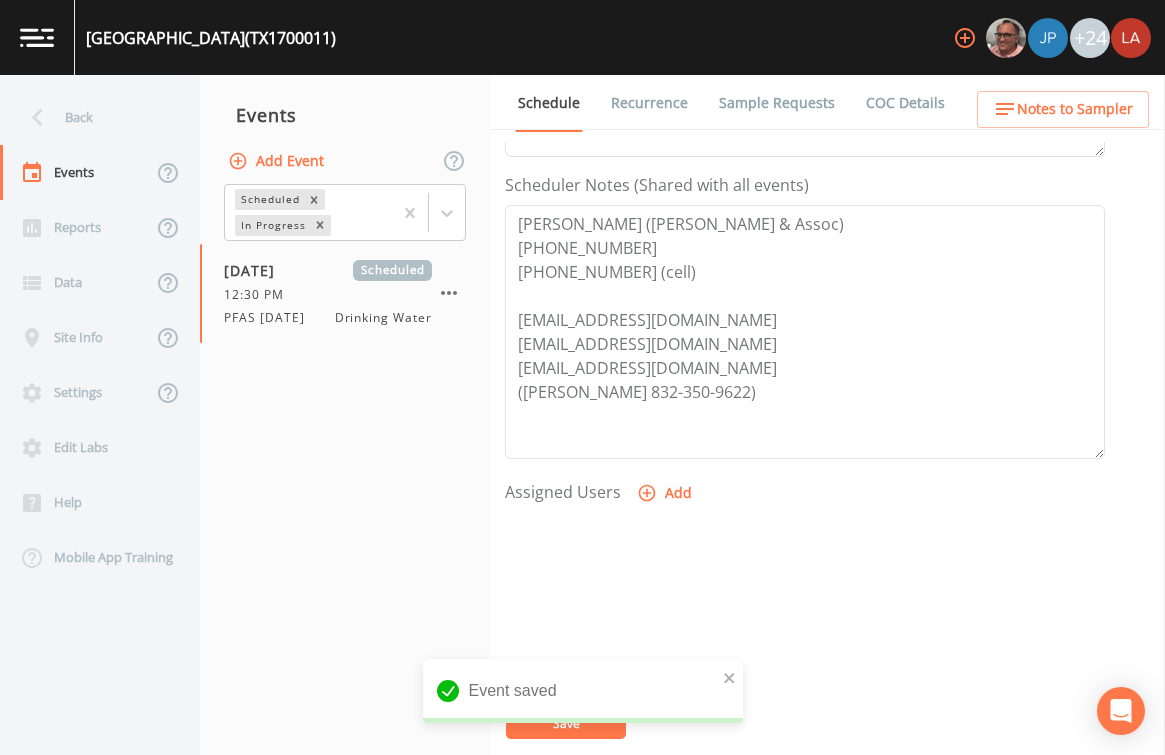 scroll, scrollTop: 530, scrollLeft: 0, axis: vertical 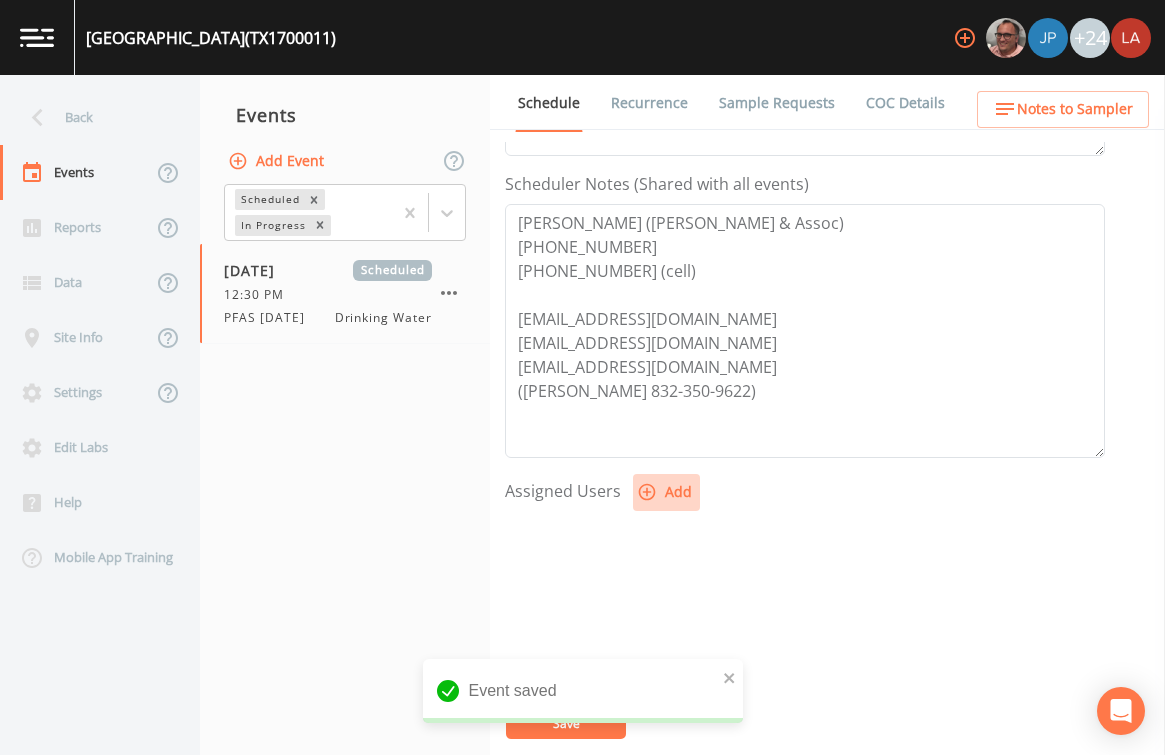 click on "Add" at bounding box center (666, 492) 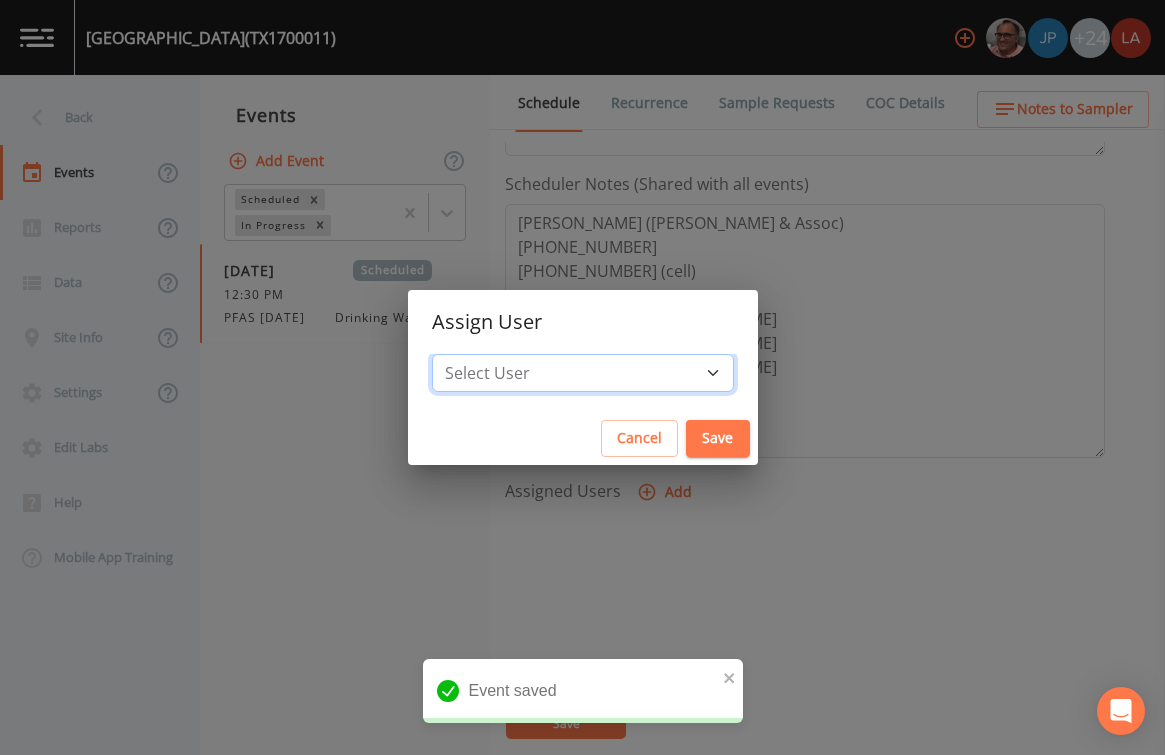 click on "Select User Mike  Franklin Joshua gere  Paul David  Weber Zachary  Evans Stafford  Johnson Stephanie  Hernandez Deon  brooks Joseph  Hayward Alaina  Hahn Jose Garcia   John  Kapsen Stanley Q  Porter Lisa  Brooks Julio C Sanchez  Jr Keith  Borst Connie Turner   Matthew  thomas Earl Miller   Brandon  Fox Rodolfo  Ramirez Annie  Huebner Sloan  Rigamonti Lauren  Saenz Reagan  Janecek Charles  Medina Geneva  Hill" at bounding box center (583, 373) 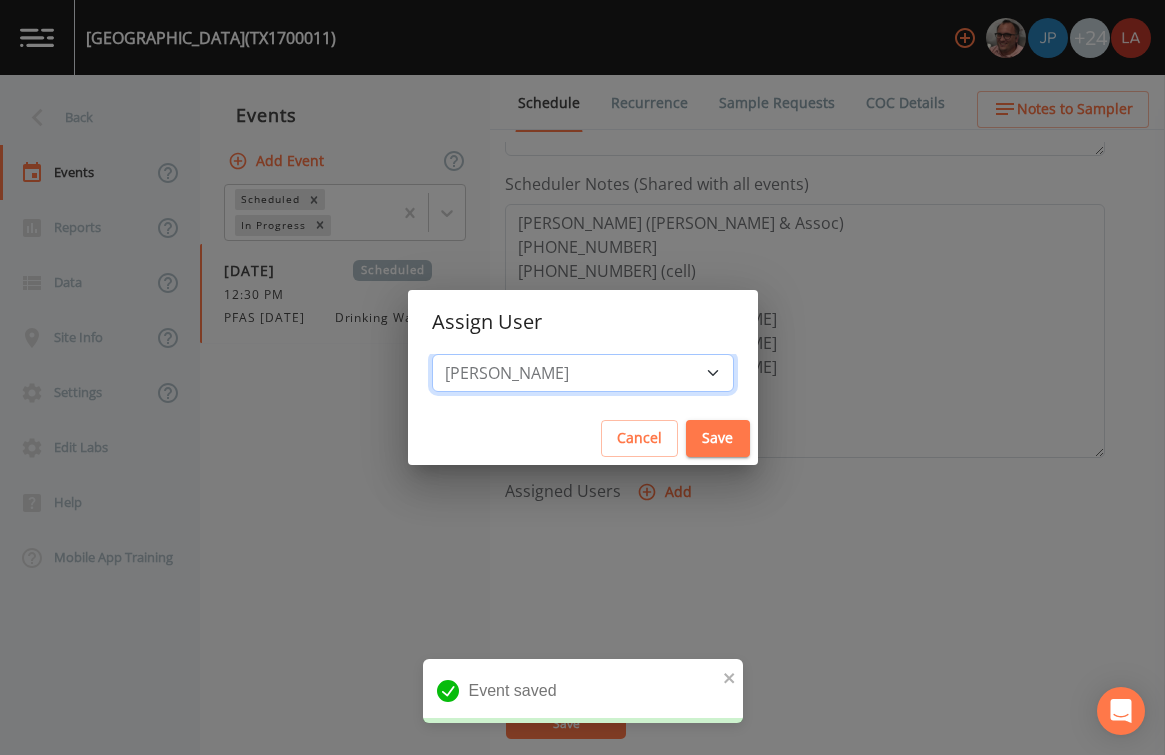 click on "Select User Mike  Franklin Joshua gere  Paul David  Weber Zachary  Evans Stafford  Johnson Stephanie  Hernandez Deon  brooks Joseph  Hayward Alaina  Hahn Jose Garcia   John  Kapsen Stanley Q  Porter Lisa  Brooks Julio C Sanchez  Jr Keith  Borst Connie Turner   Matthew  thomas Earl Miller   Brandon  Fox Rodolfo  Ramirez Annie  Huebner Sloan  Rigamonti Lauren  Saenz Reagan  Janecek Charles  Medina Geneva  Hill" at bounding box center [583, 373] 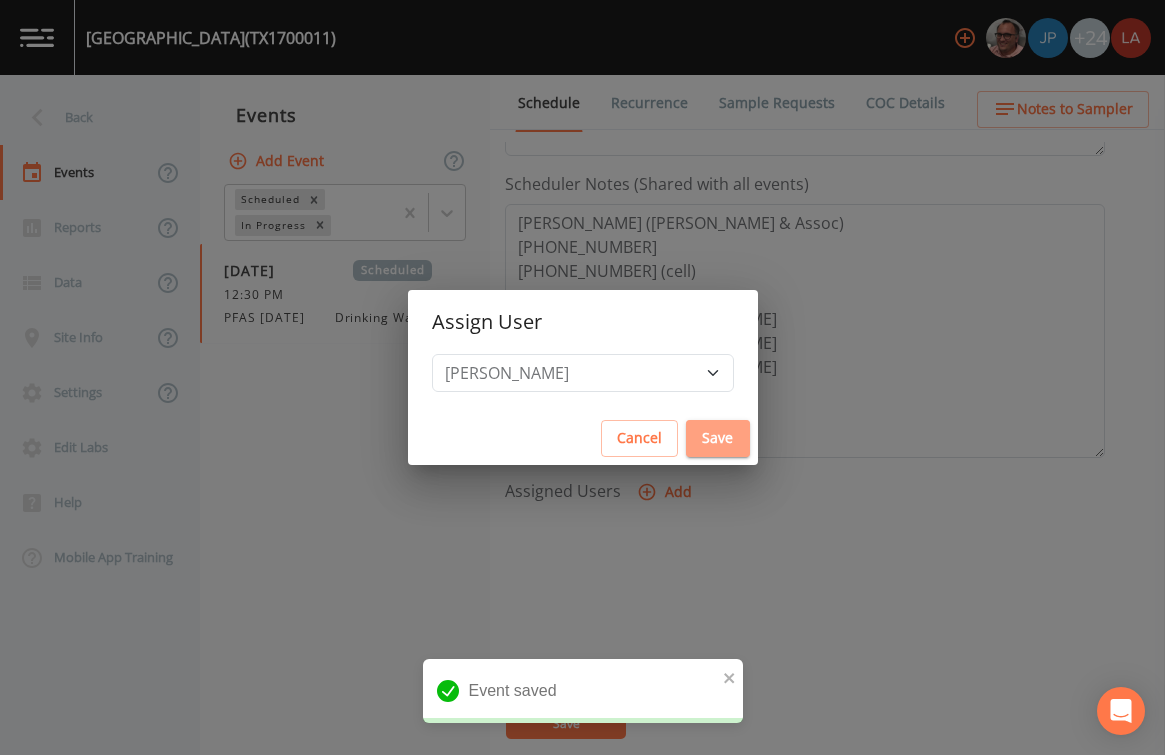 click on "Save" at bounding box center [718, 438] 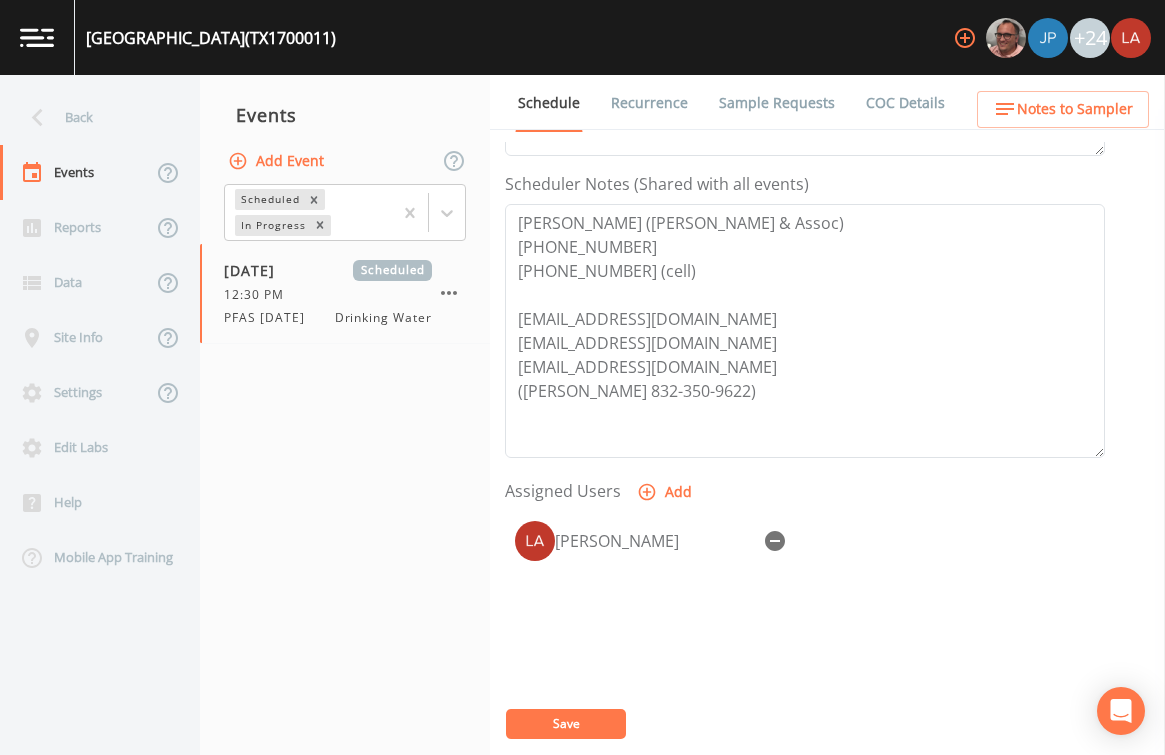 click on "Save" at bounding box center (566, 724) 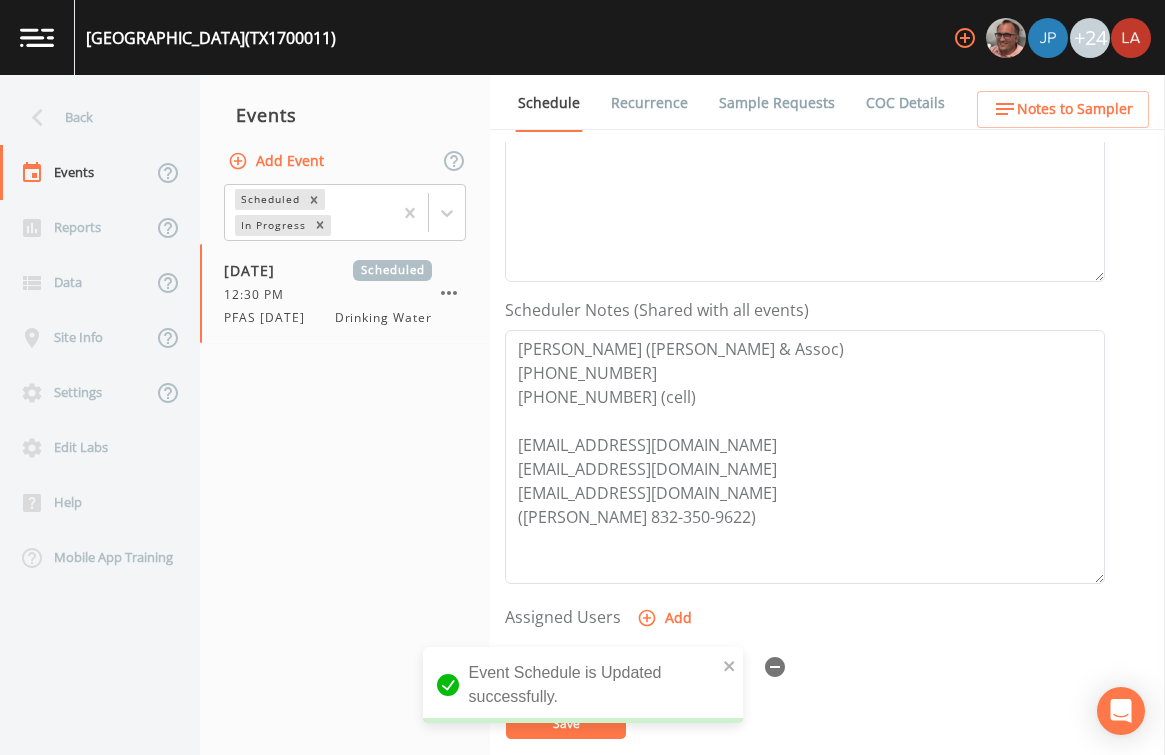 scroll, scrollTop: 402, scrollLeft: 0, axis: vertical 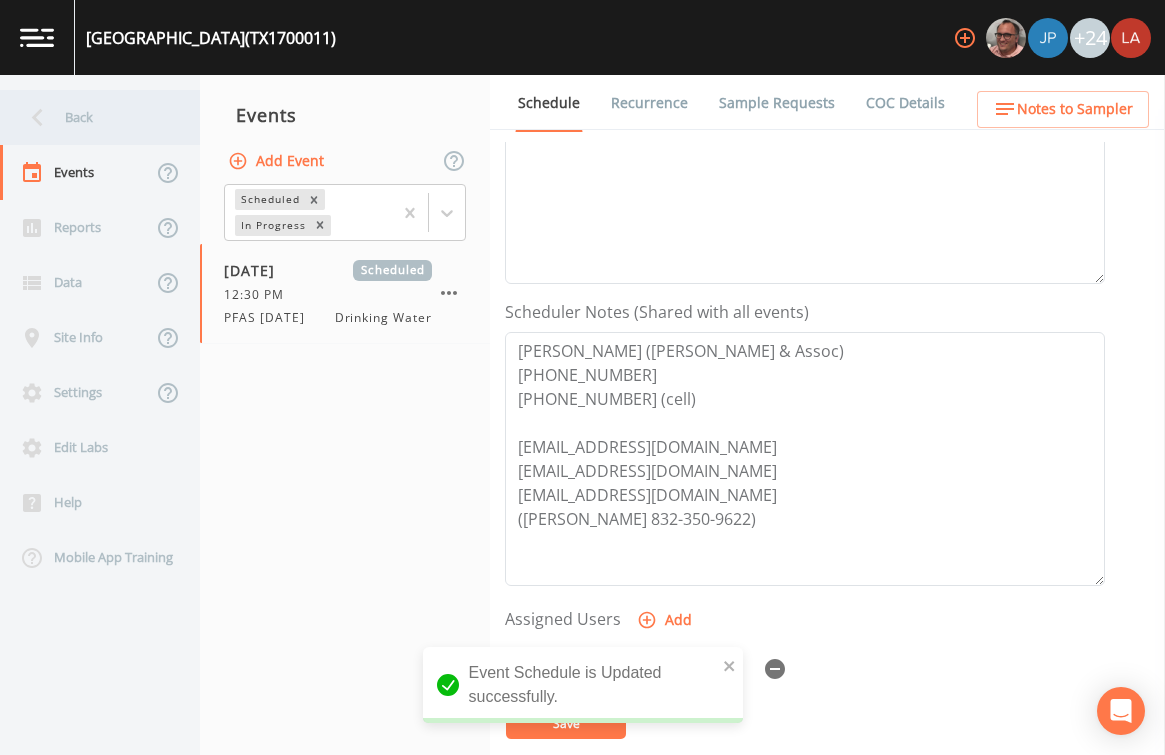 click on "Back" at bounding box center [90, 117] 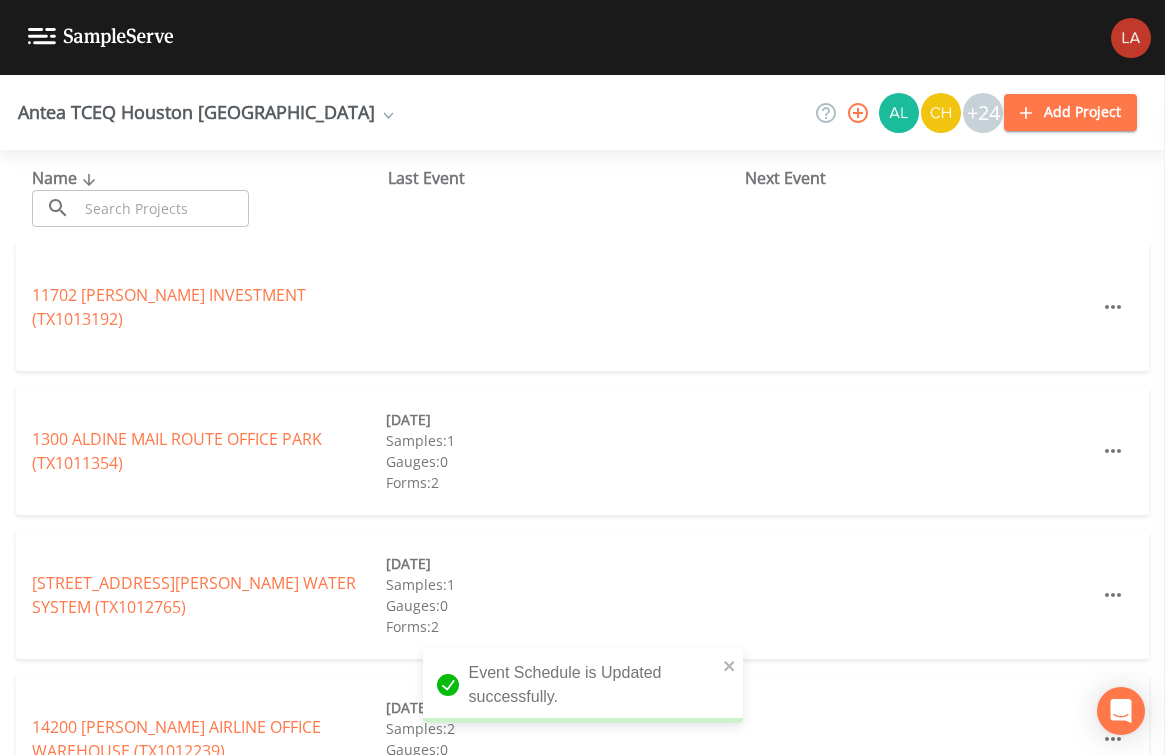 click at bounding box center [163, 208] 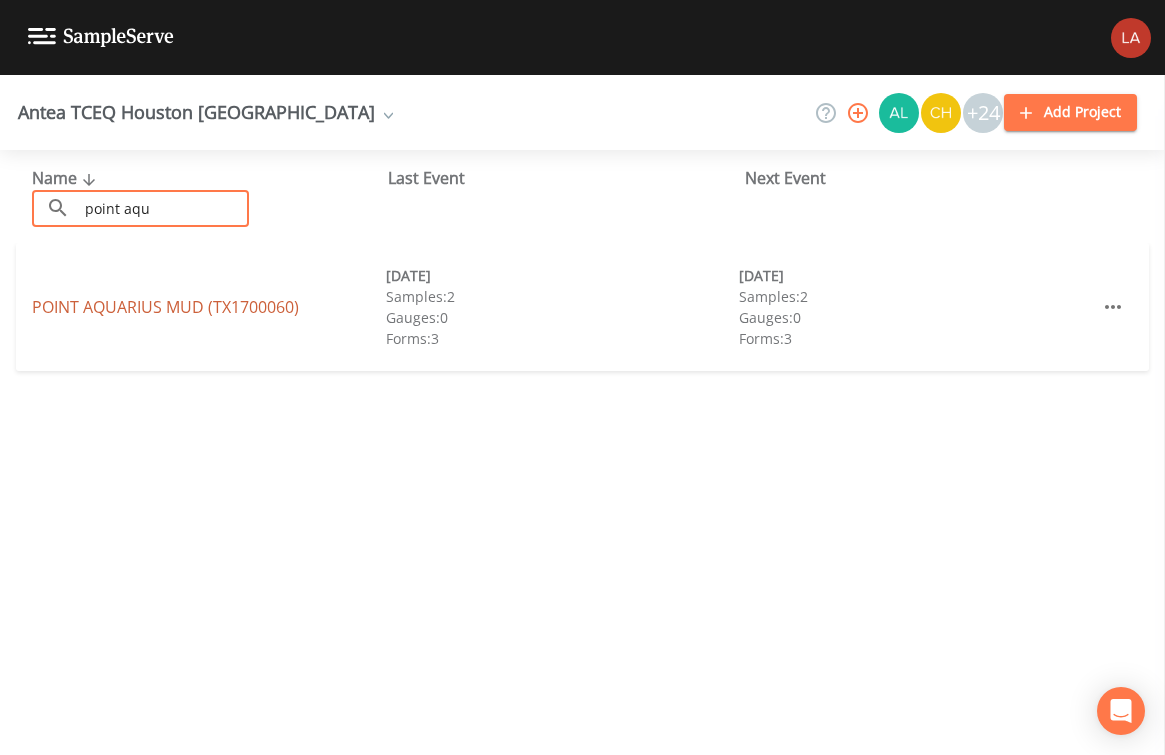 type on "point aqu" 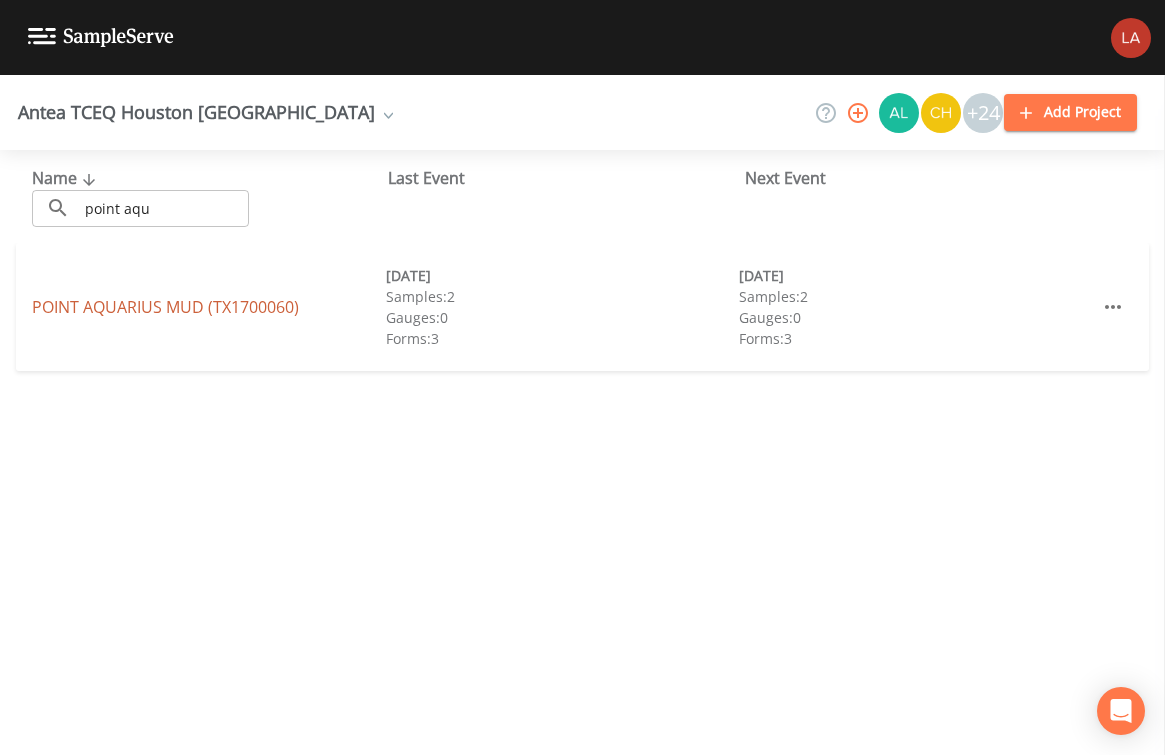 click on "POINT AQUARIUS MUD   (TX1700060)" at bounding box center (165, 307) 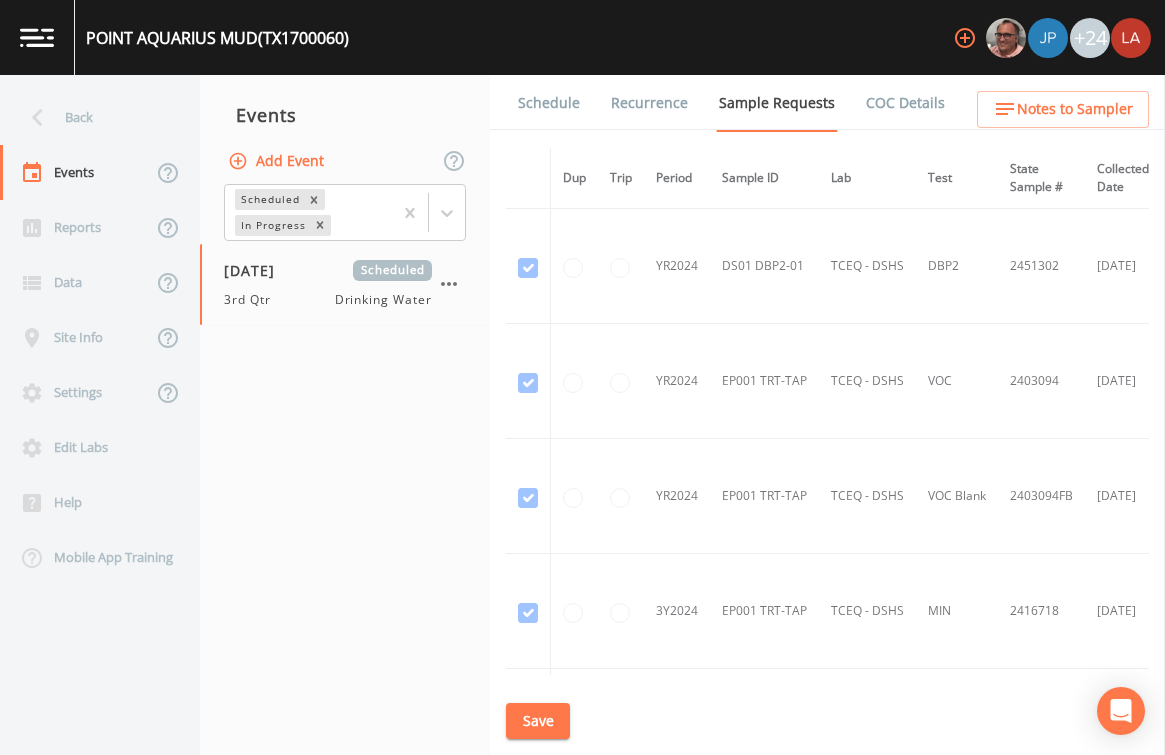 click on "Add Event" at bounding box center [278, 161] 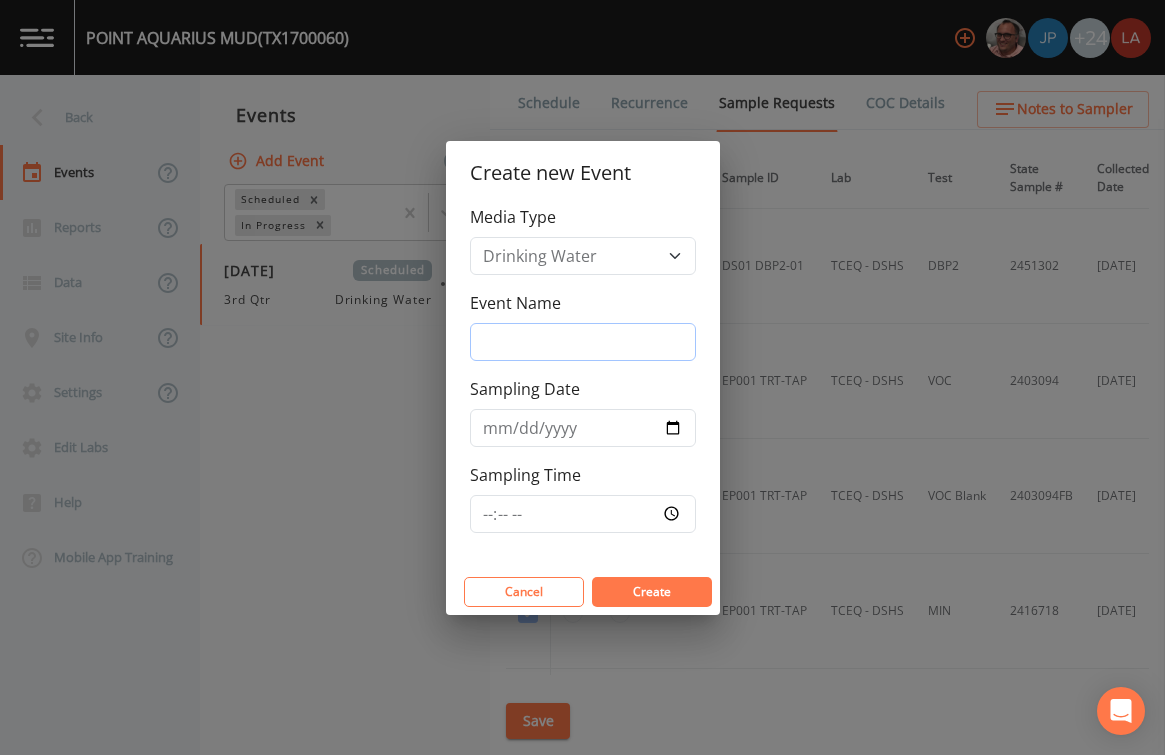 click on "Event Name" at bounding box center [583, 342] 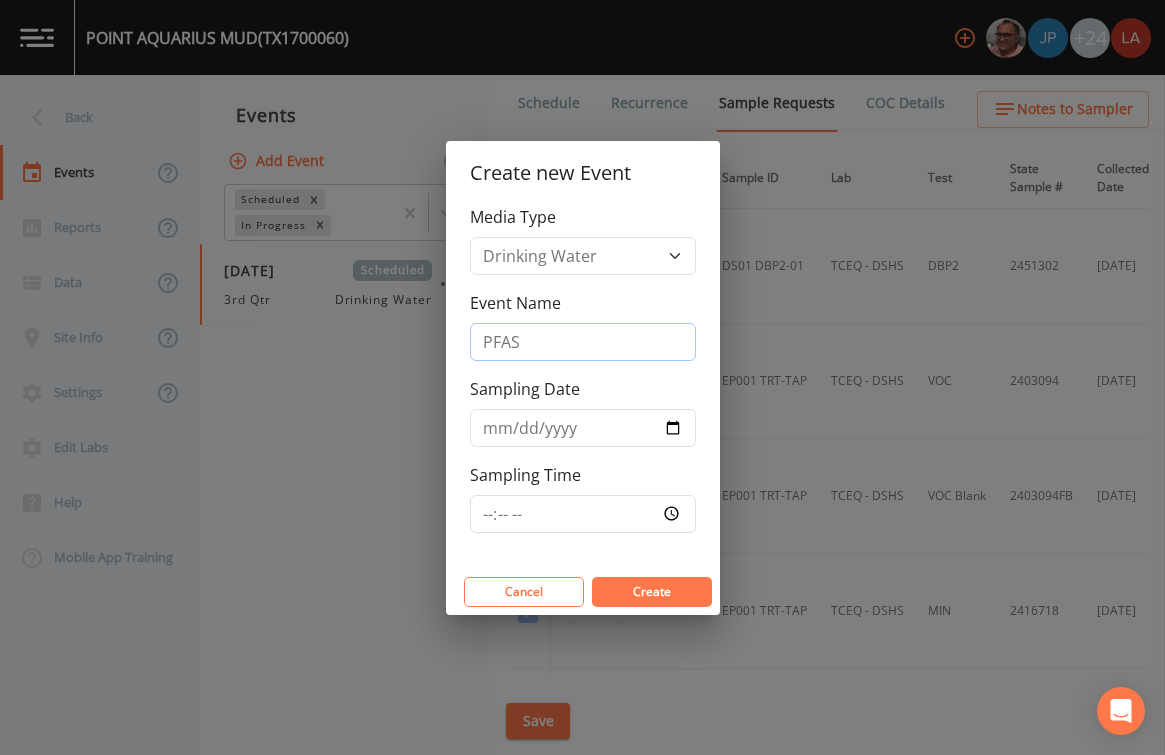 type on "PFAS 7/8/25" 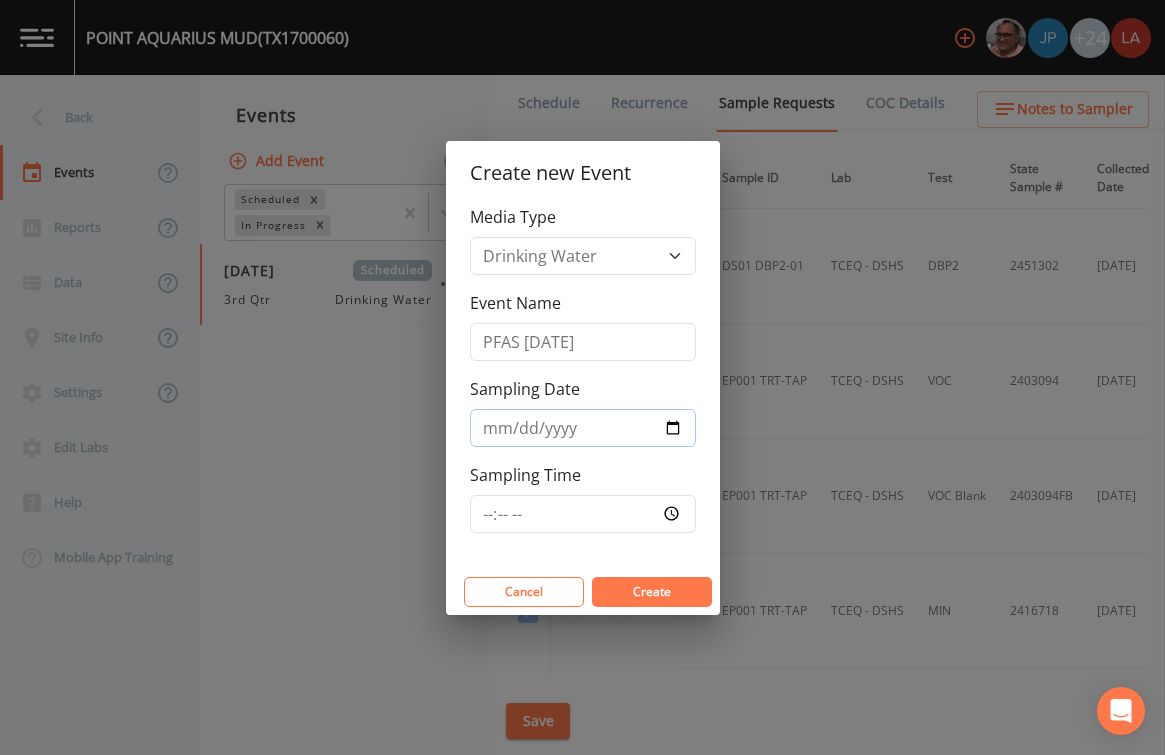 click on "Sampling Date" at bounding box center (583, 428) 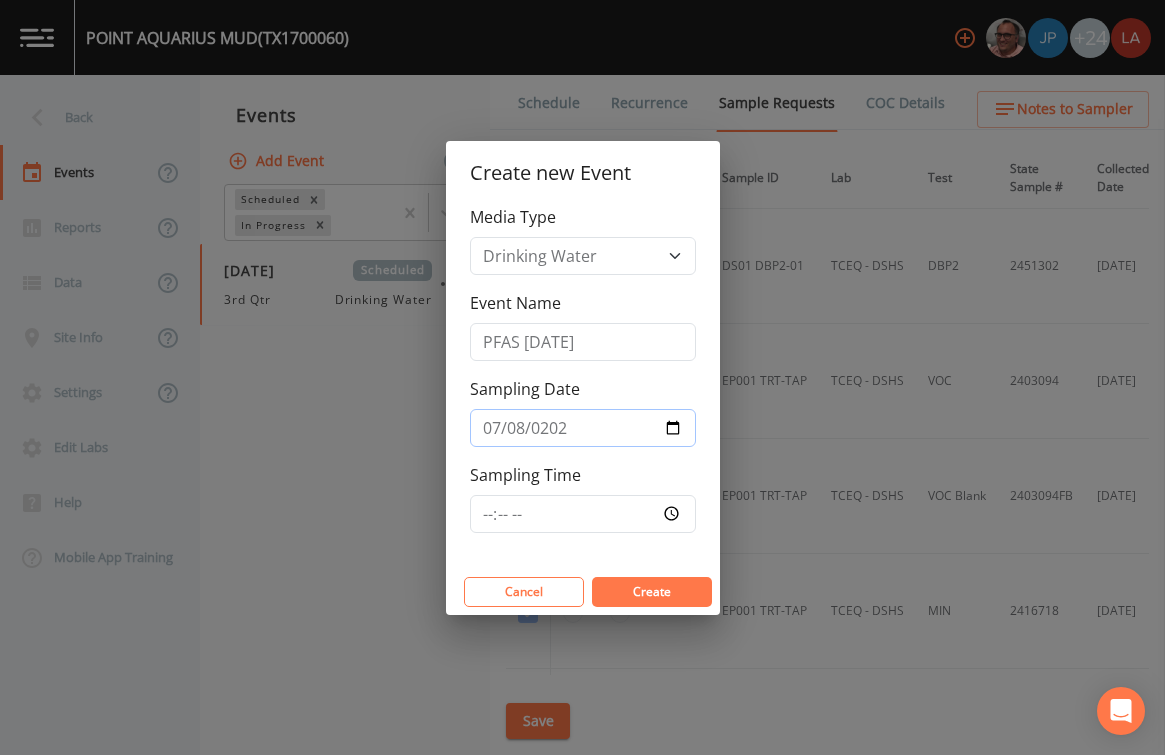 type on "2025-07-08" 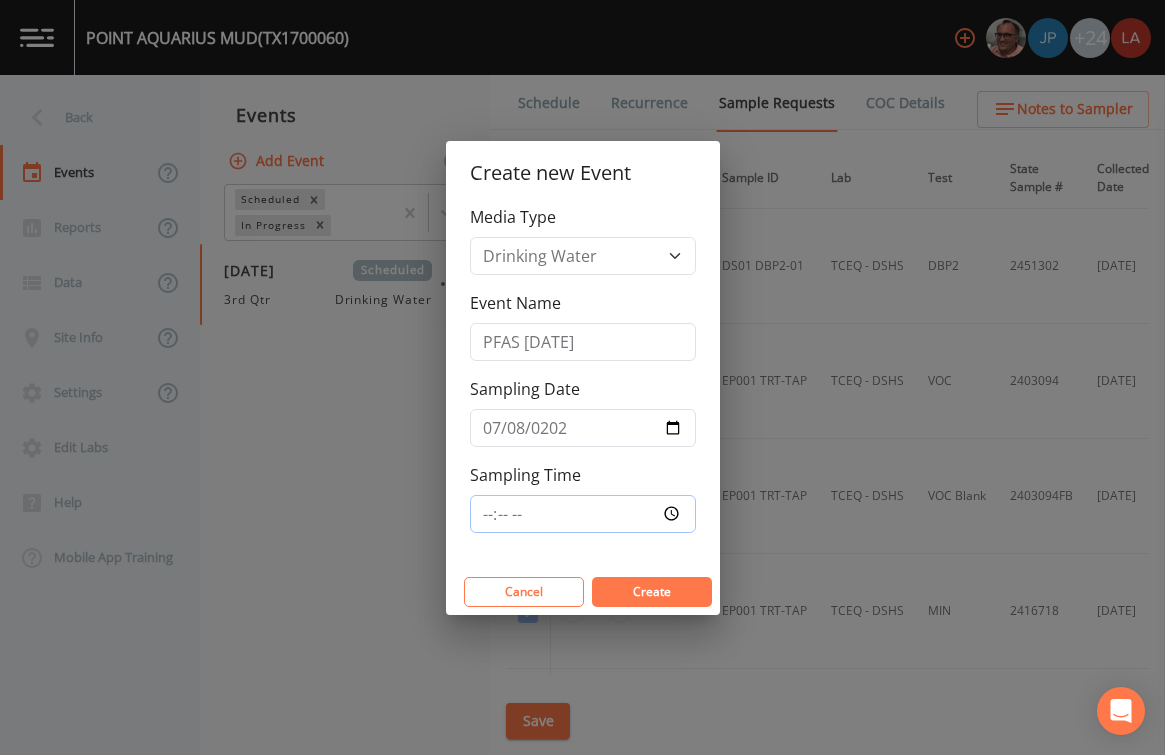 type on "13:00" 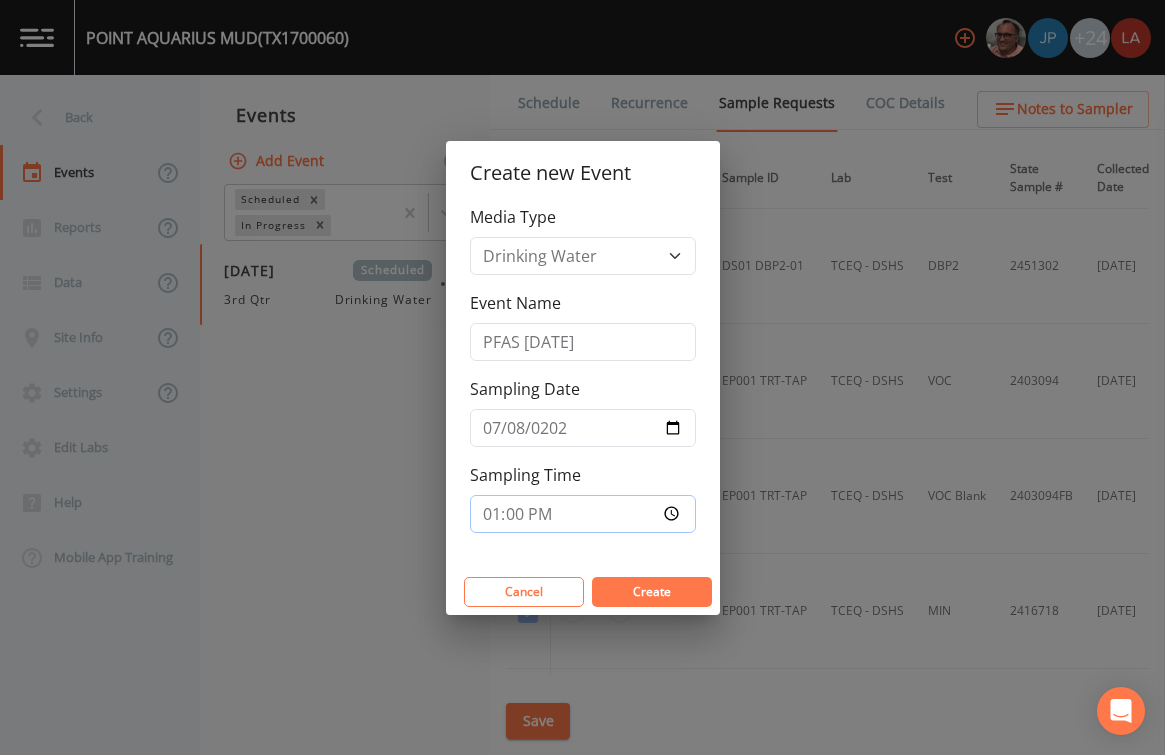 click on "Create" at bounding box center (652, 592) 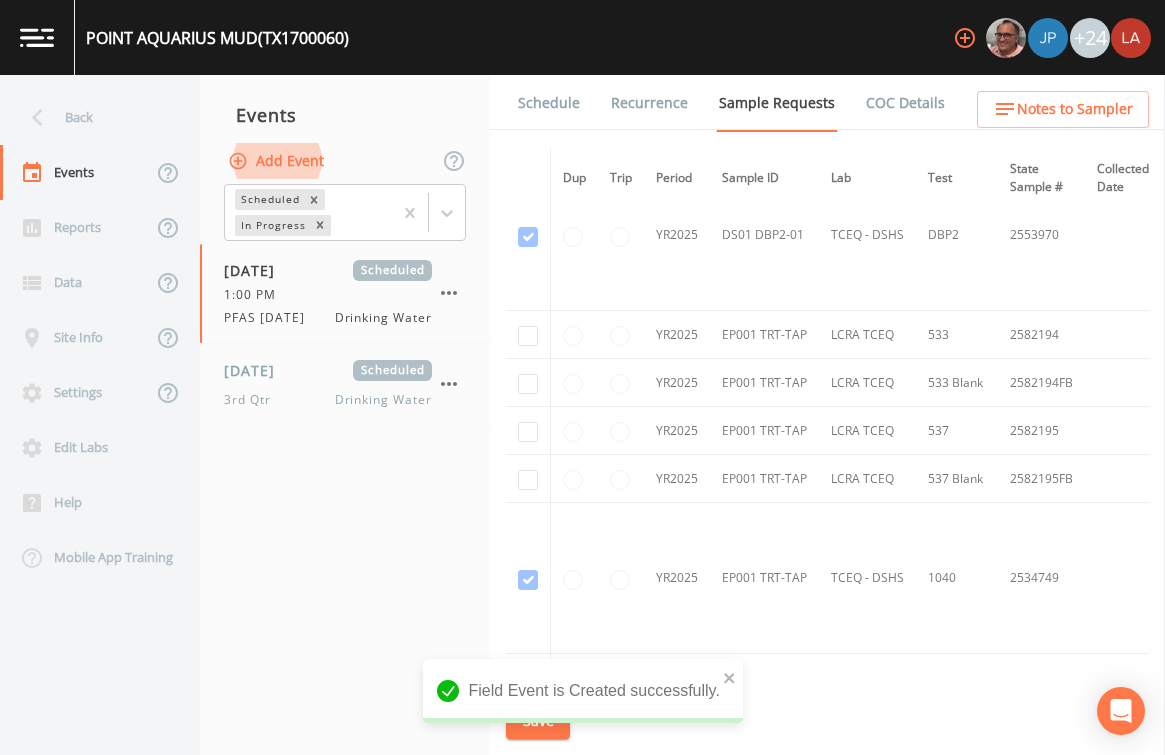 scroll, scrollTop: 854, scrollLeft: 0, axis: vertical 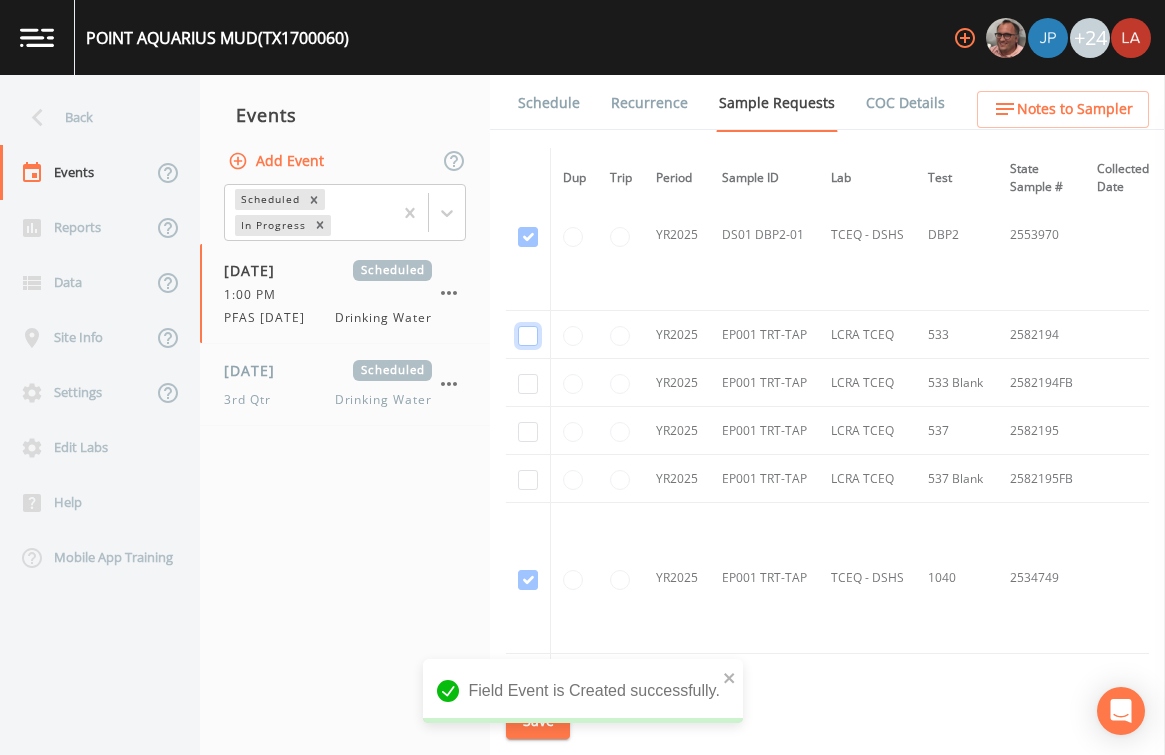 click at bounding box center [528, 336] 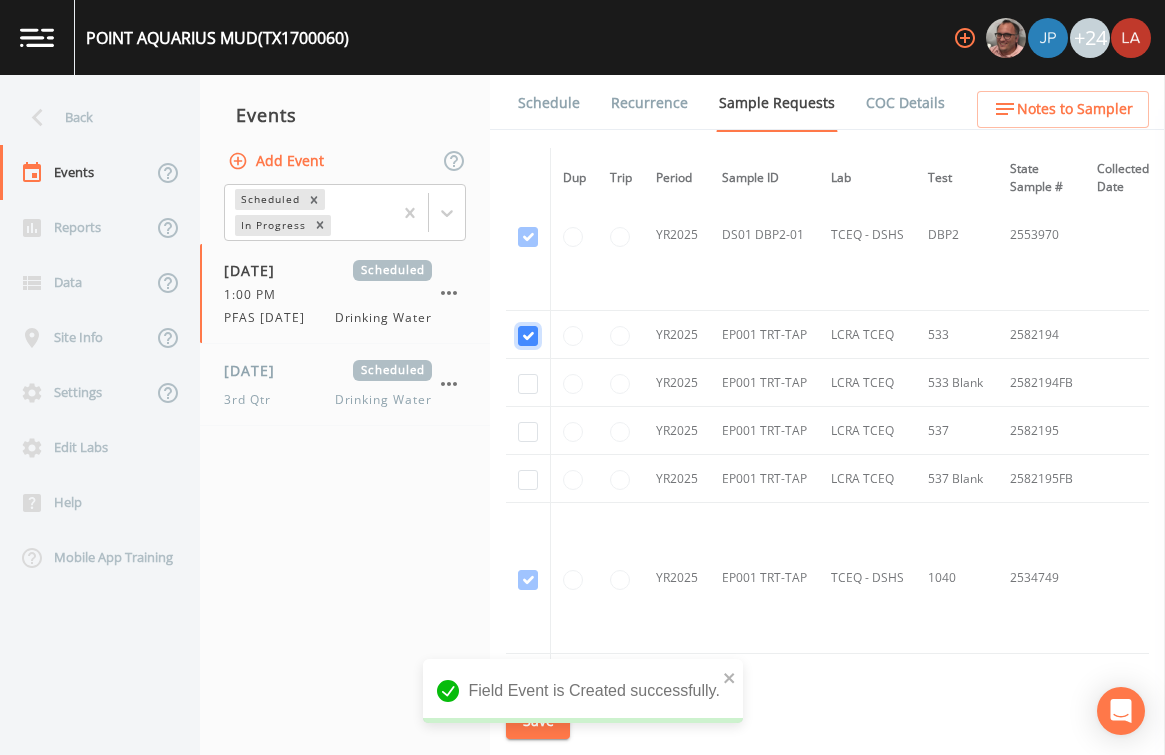 checkbox on "true" 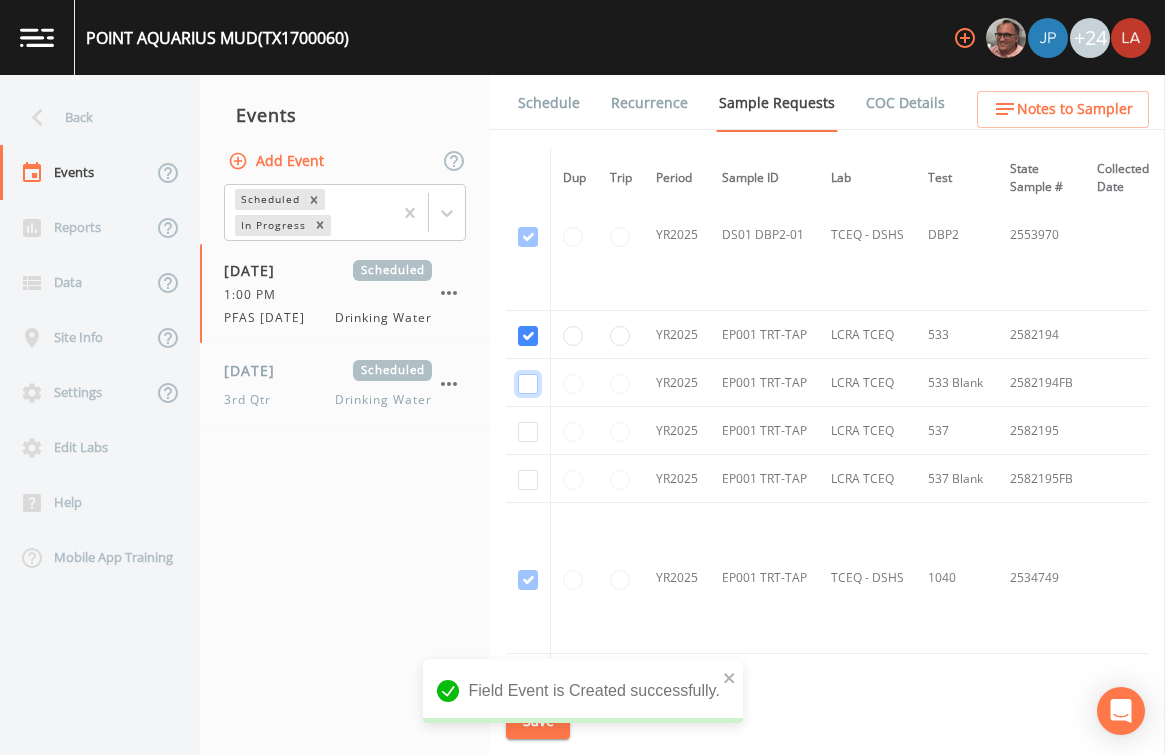 click at bounding box center [528, 384] 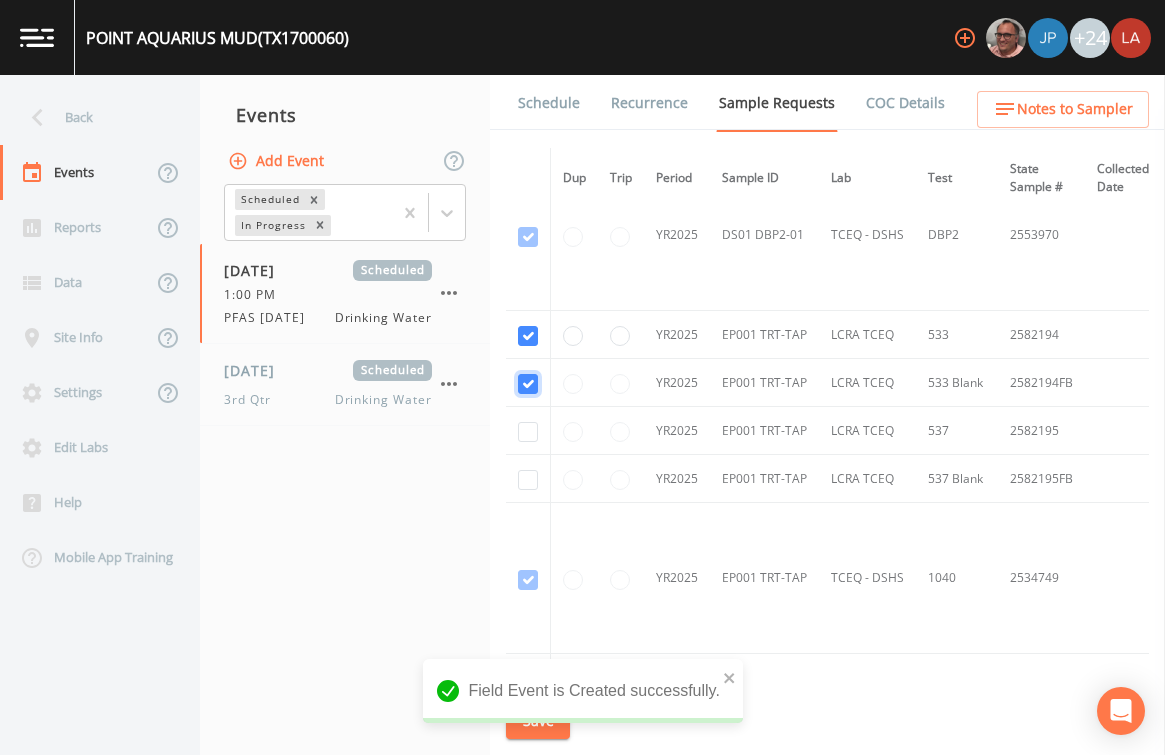 checkbox on "true" 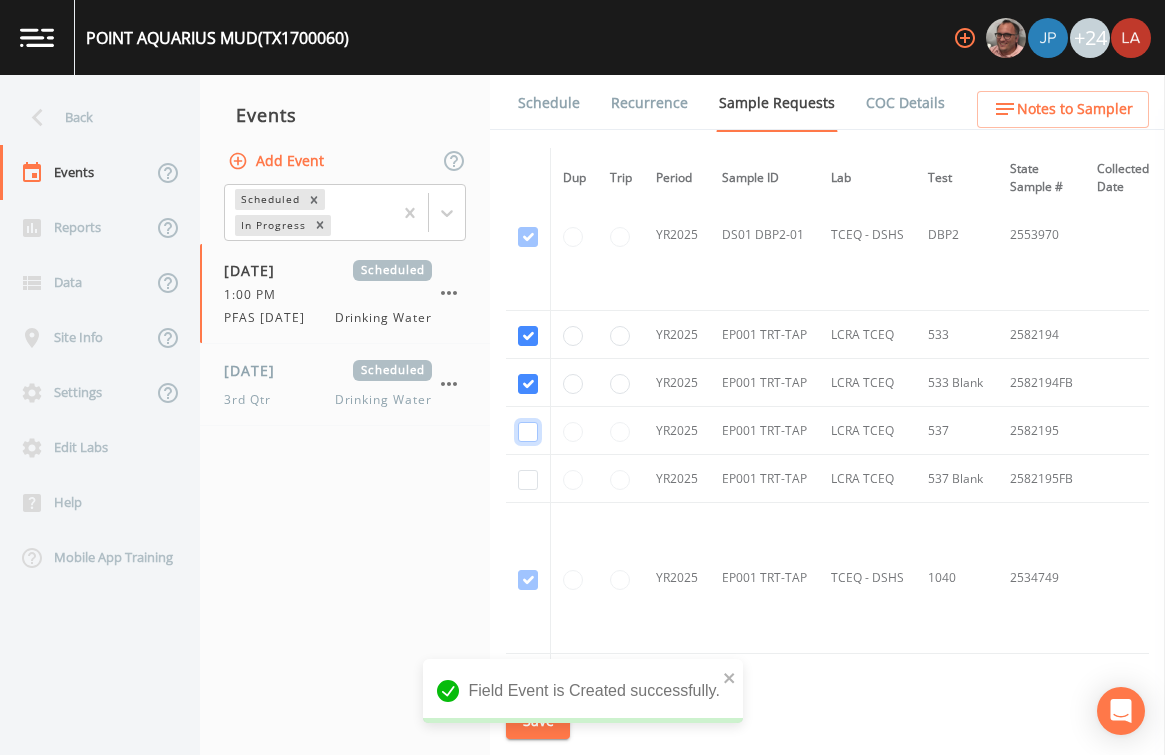 click at bounding box center (528, 432) 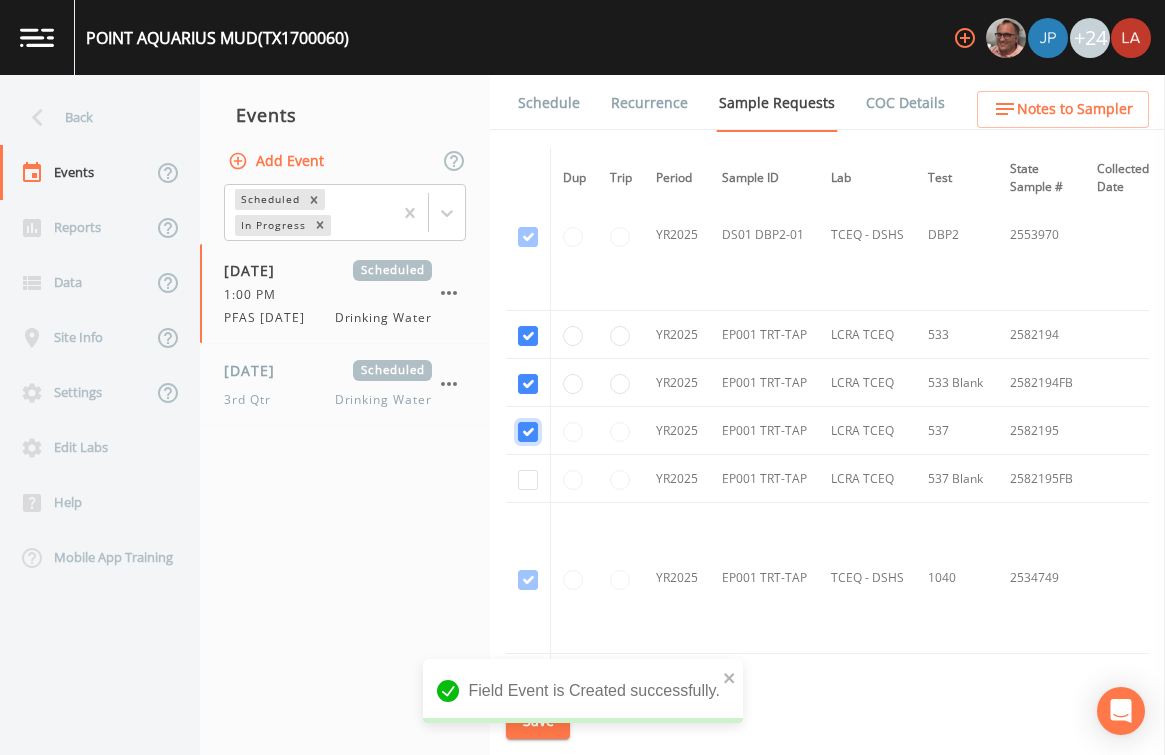 checkbox on "true" 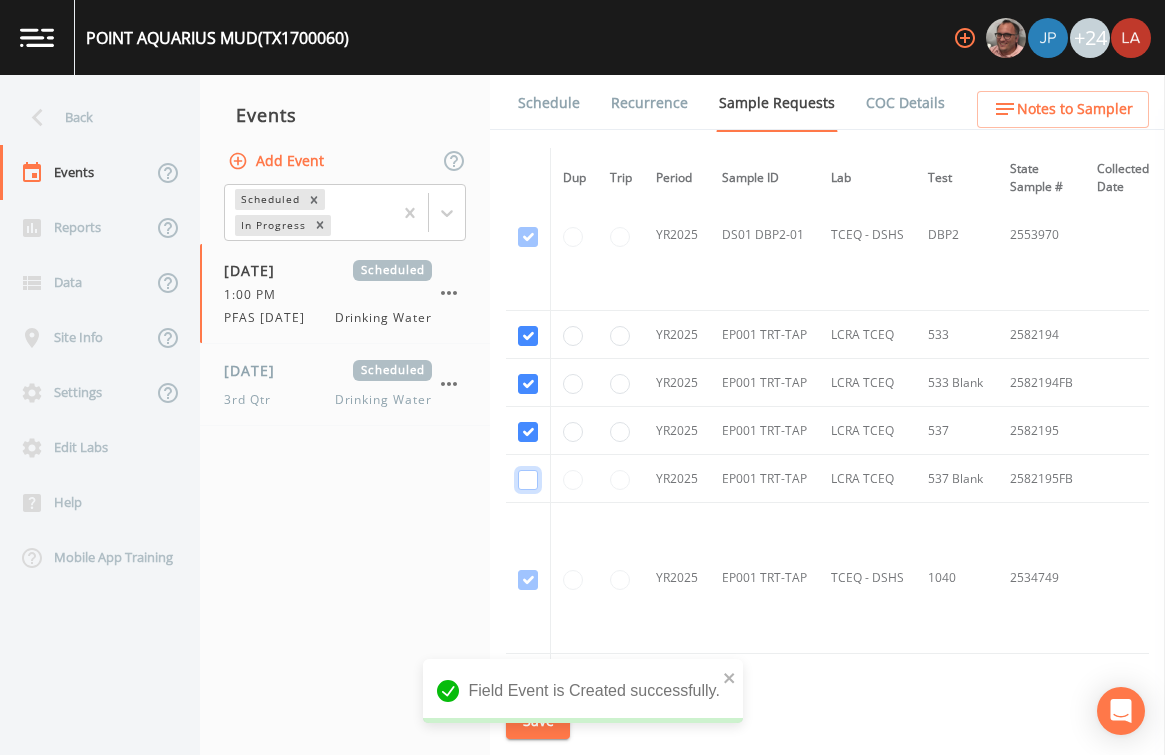 click at bounding box center (528, 480) 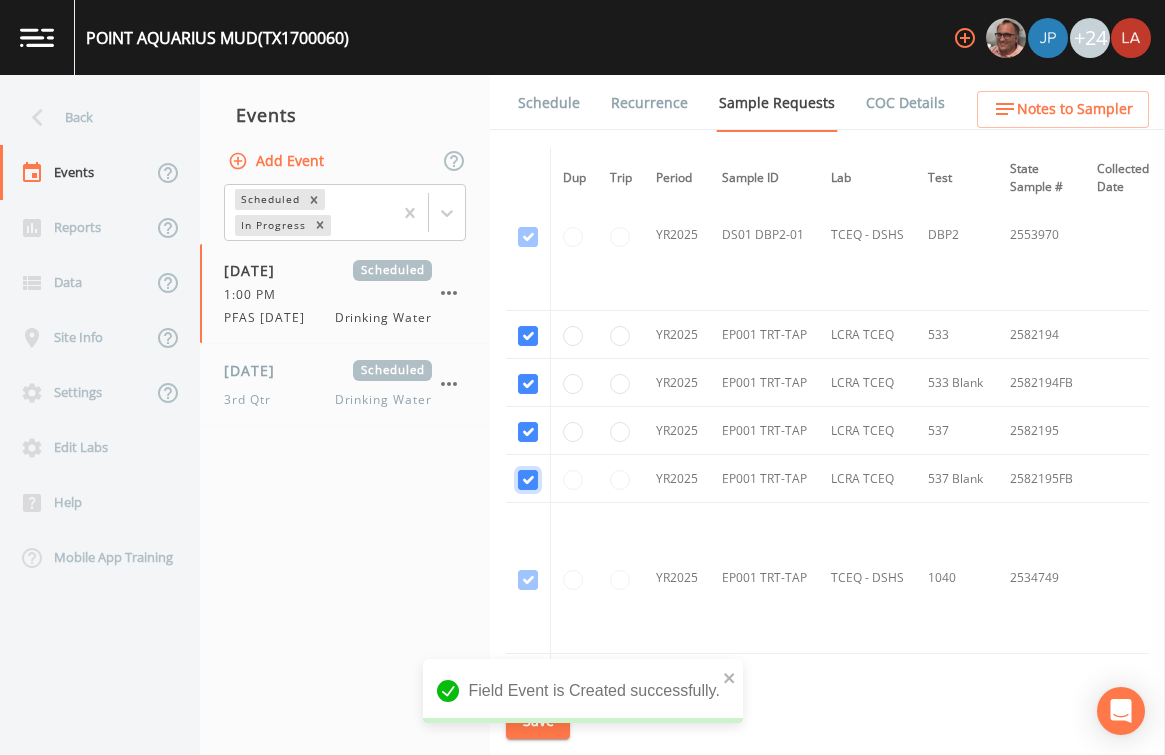 checkbox on "true" 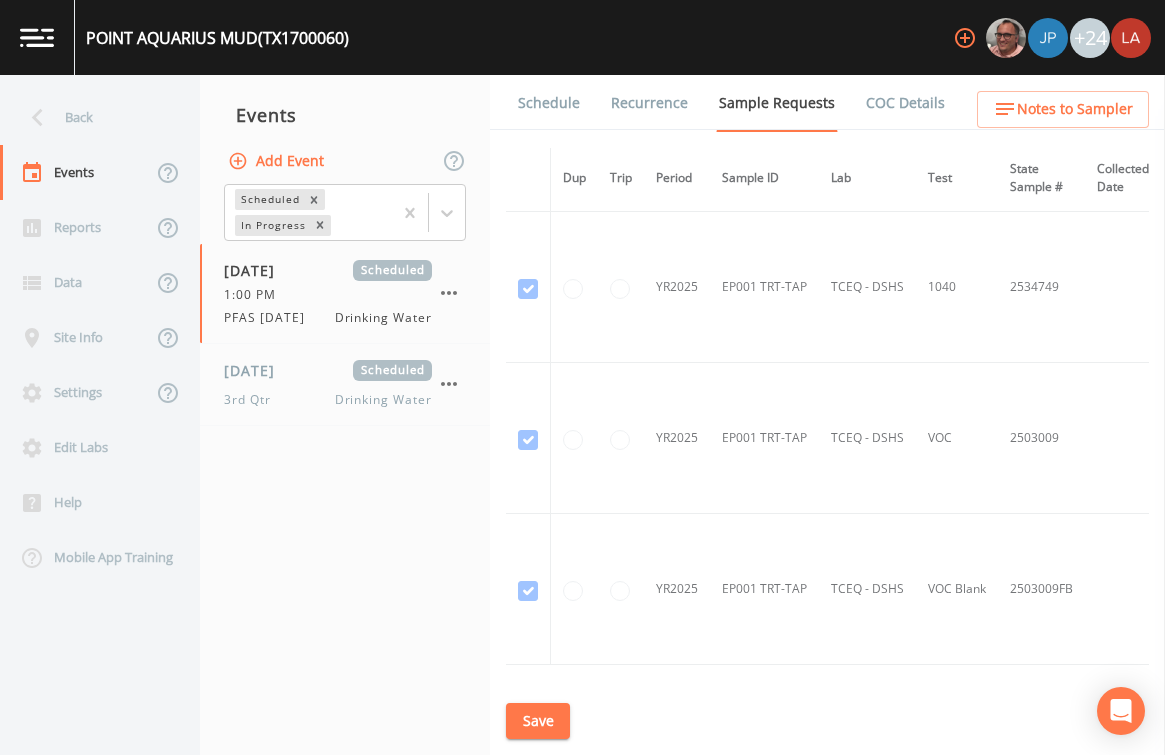 scroll, scrollTop: 1297, scrollLeft: 0, axis: vertical 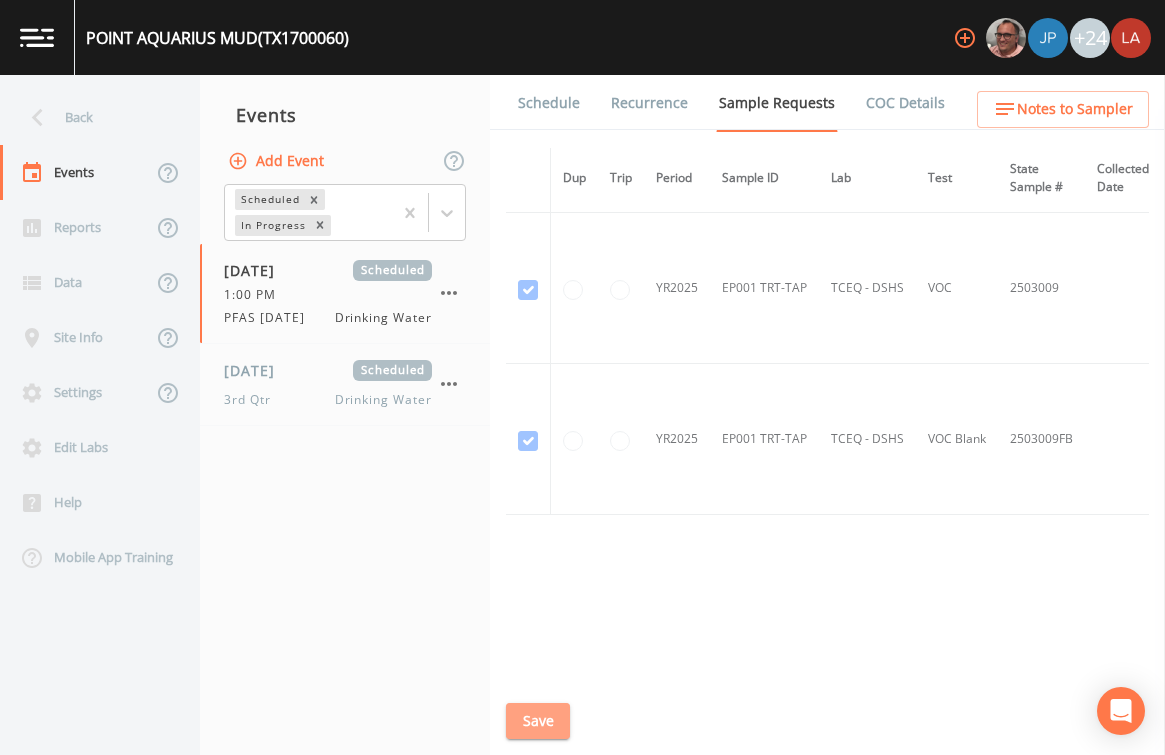 click on "Save" at bounding box center (538, 721) 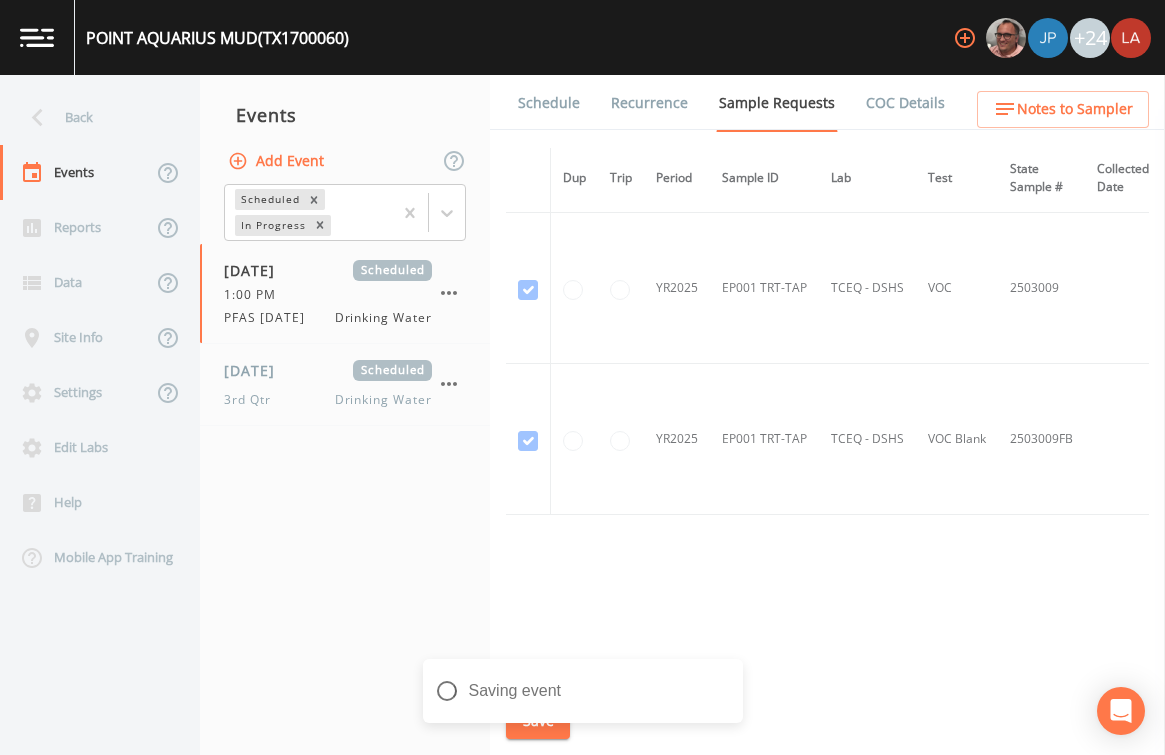 click on "Schedule" at bounding box center [549, 103] 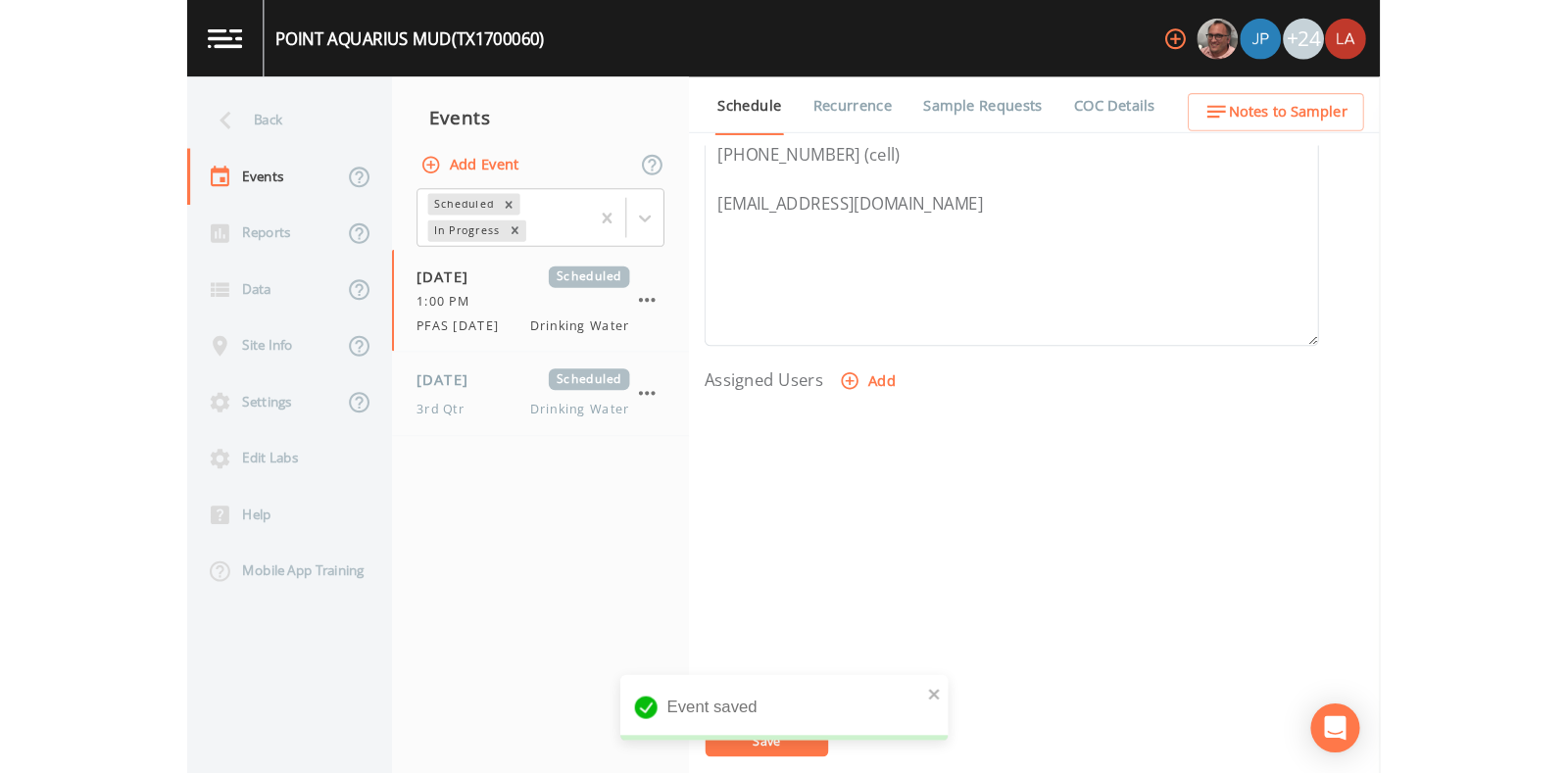 scroll, scrollTop: 640, scrollLeft: 0, axis: vertical 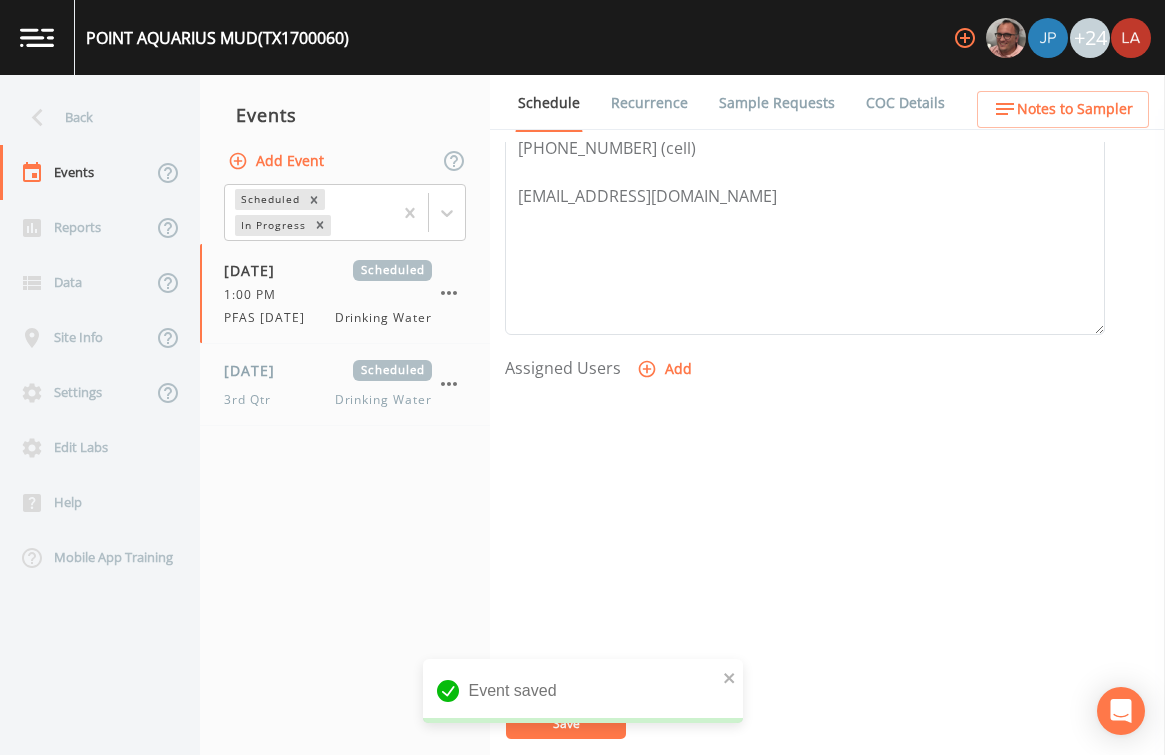click on "Add" at bounding box center [666, 369] 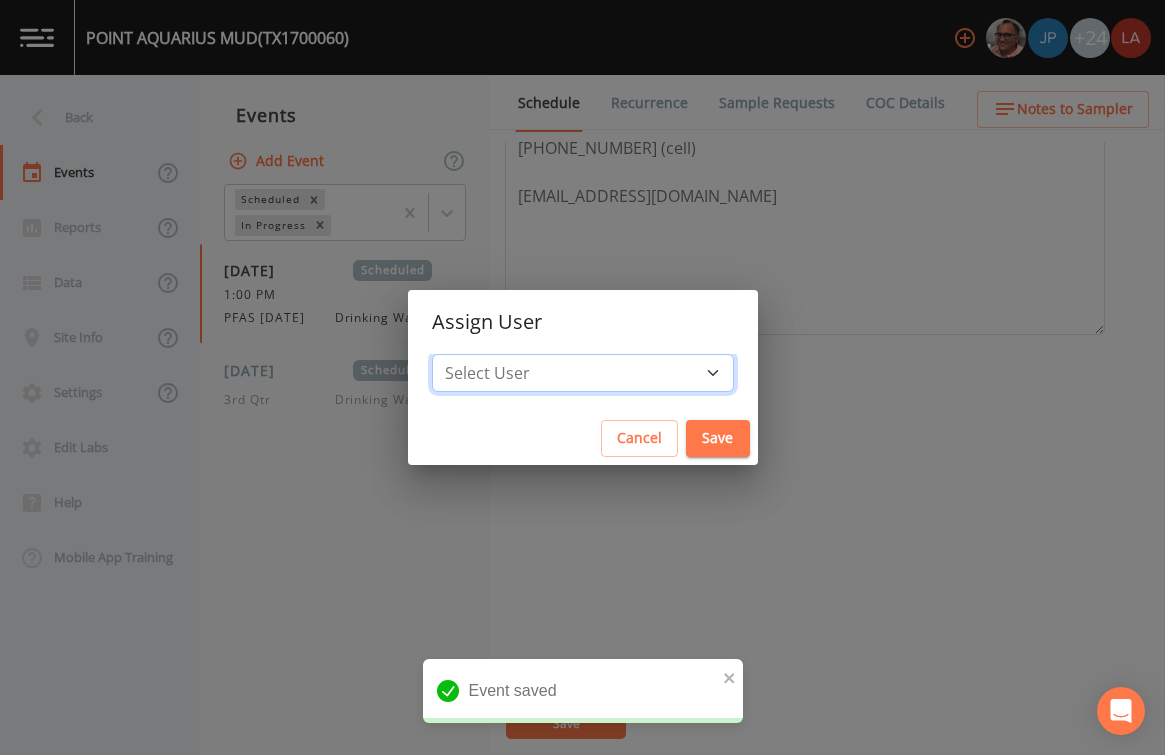 click on "Select User Mike  Franklin Joshua gere  Paul David  Weber Zachary  Evans Stafford  Johnson Stephanie  Hernandez Deon  brooks Joseph  Hayward Alaina  Hahn Jose Garcia   John  Kapsen Stanley Q  Porter Lisa  Brooks Julio C Sanchez  Jr Keith  Borst Connie Turner   Matthew  thomas Earl Miller   Brandon  Fox Rodolfo  Ramirez Annie  Huebner Sloan  Rigamonti Lauren  Saenz Reagan  Janecek Charles  Medina Geneva  Hill" at bounding box center (583, 373) 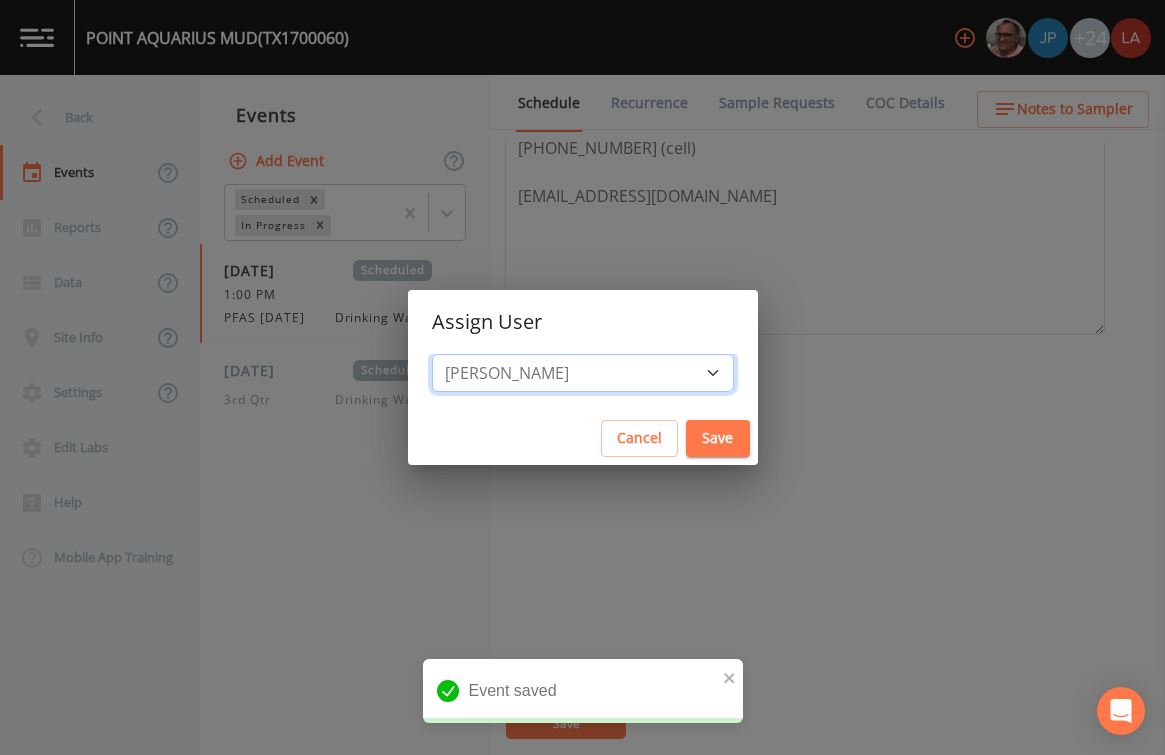click on "Select User Mike  Franklin Joshua gere  Paul David  Weber Zachary  Evans Stafford  Johnson Stephanie  Hernandez Deon  brooks Joseph  Hayward Alaina  Hahn Jose Garcia   John  Kapsen Stanley Q  Porter Lisa  Brooks Julio C Sanchez  Jr Keith  Borst Connie Turner   Matthew  thomas Earl Miller   Brandon  Fox Rodolfo  Ramirez Annie  Huebner Sloan  Rigamonti Lauren  Saenz Reagan  Janecek Charles  Medina Geneva  Hill" at bounding box center [583, 373] 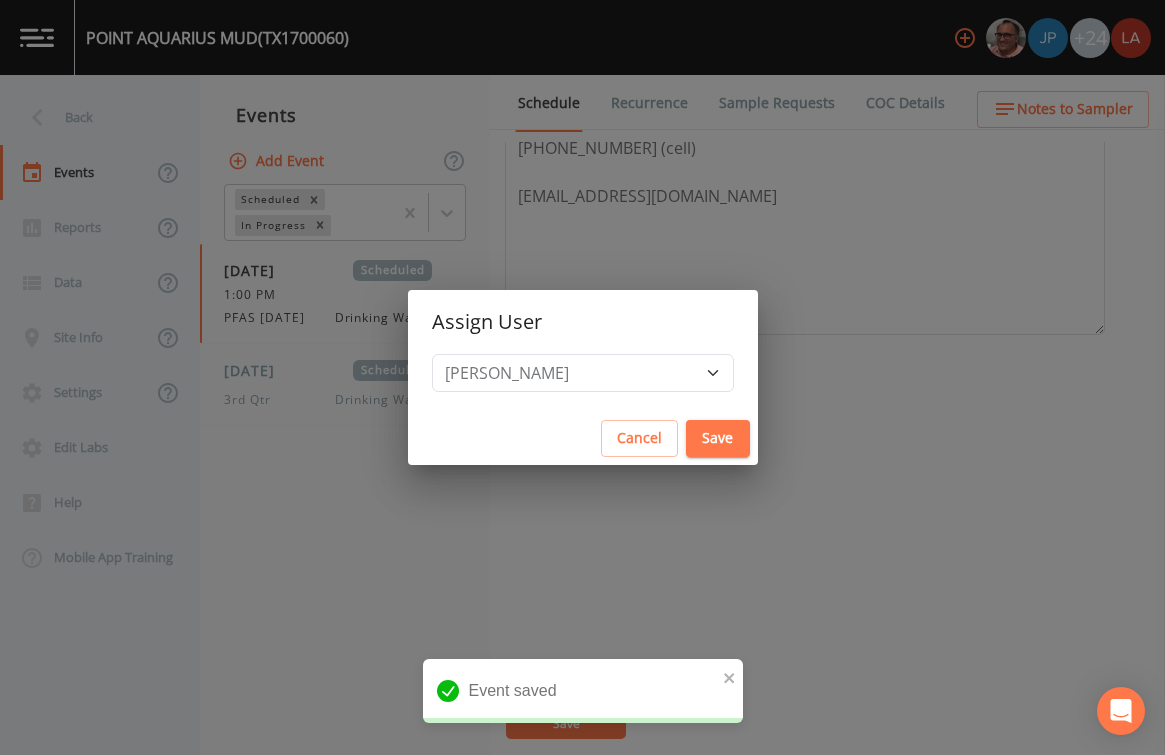 click on "Save" at bounding box center [718, 438] 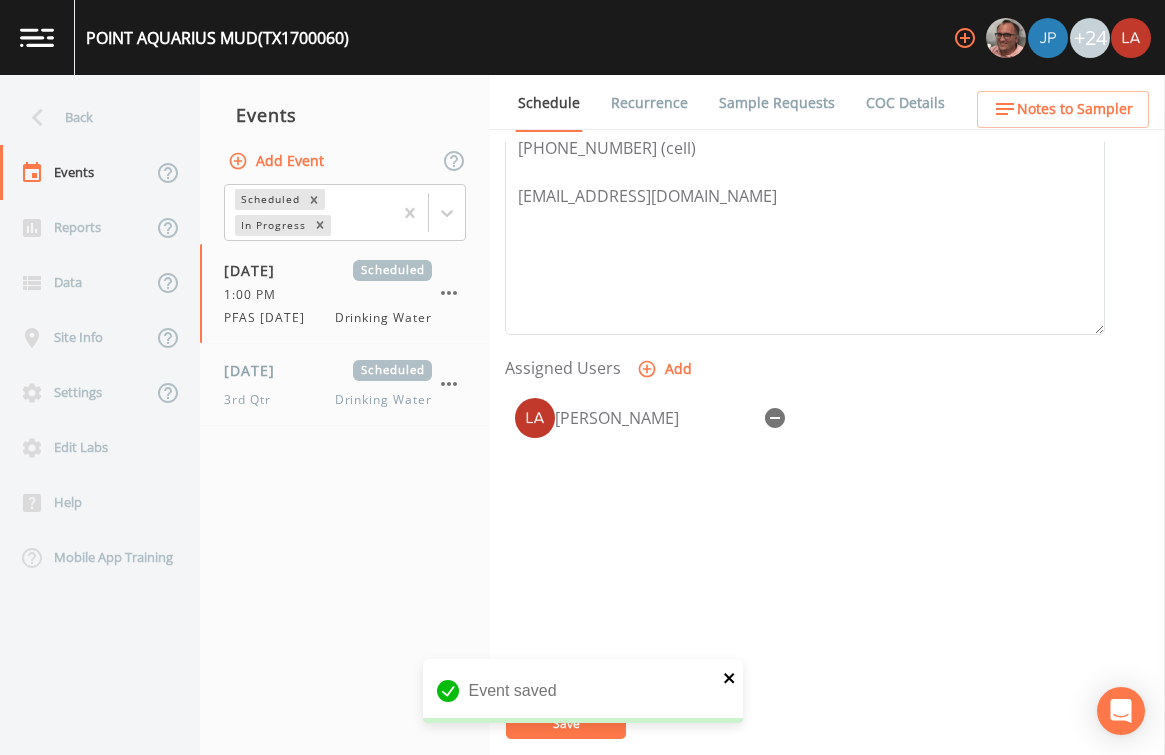 click 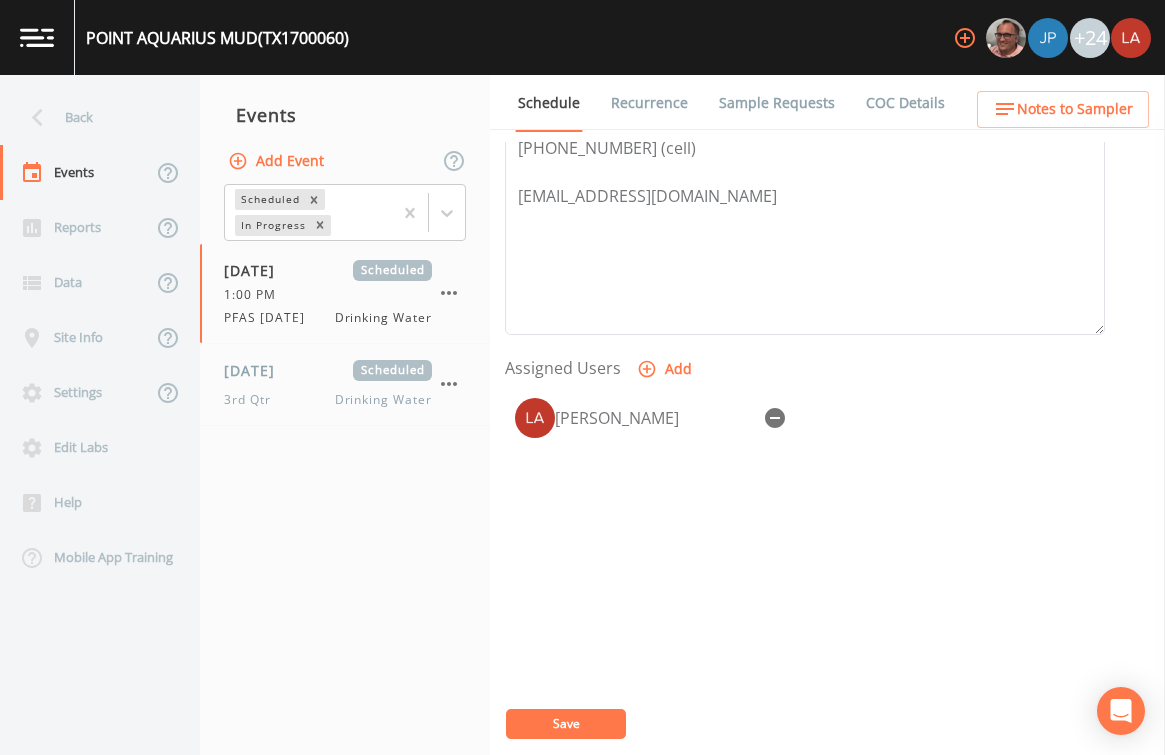 click on "POINT AQUARIUS MUD  (TX1700060) +24 Back Events Reports Data Site Info Settings Edit Labs Help Mobile App Training Events Add Event Scheduled In Progress 07/08/2025 Scheduled 1:00 PM PFAS 7/8/25 Drinking Water 07/10/2025 Scheduled 3rd Qtr Drinking Water Schedule Recurrence Sample Requests COC Details Forms Event Name PFAS 7/8/25 Target Sampling Date 2025-07-08 Time (Optional) 13:00:00 Event Notes Scheduler Notes (Shared with all events) Sergio Torres (IVY & Assoc)
281-651-1618
832-350-9622 (cell)
storres@mmia.co
Assigned Users Add Lauren  Saenz Save Notes to Sampler Event saved" at bounding box center (582, 377) 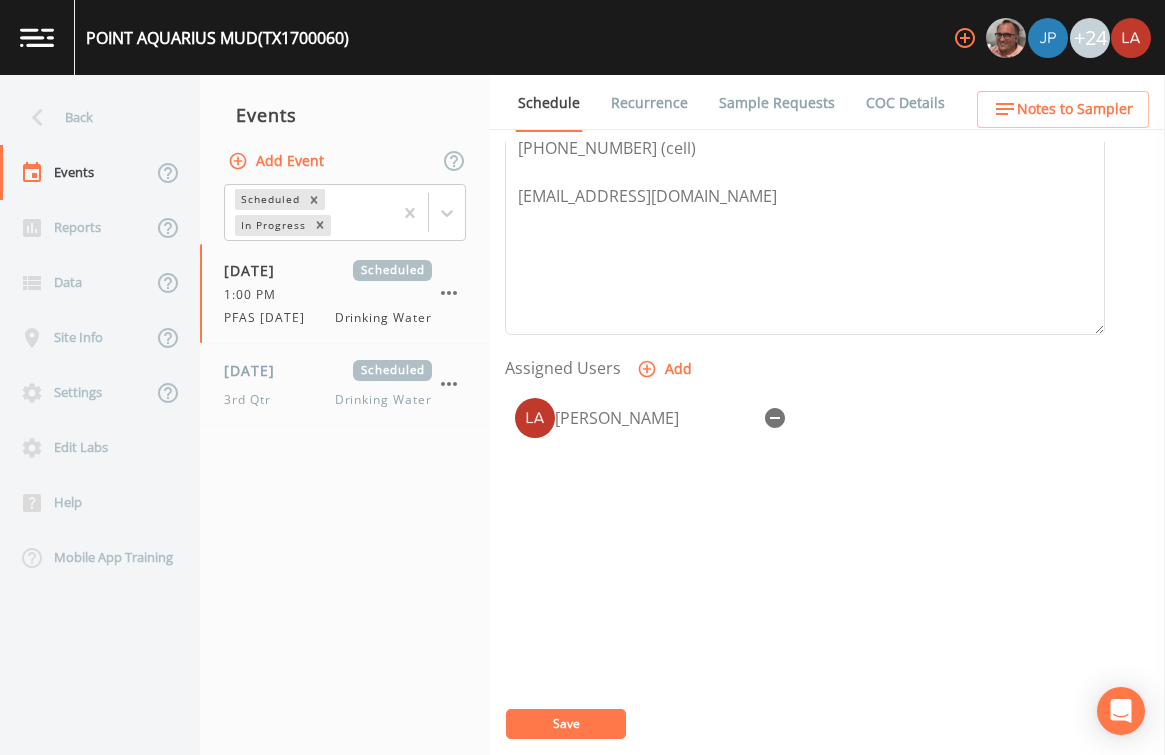 click on "Save" at bounding box center [566, 723] 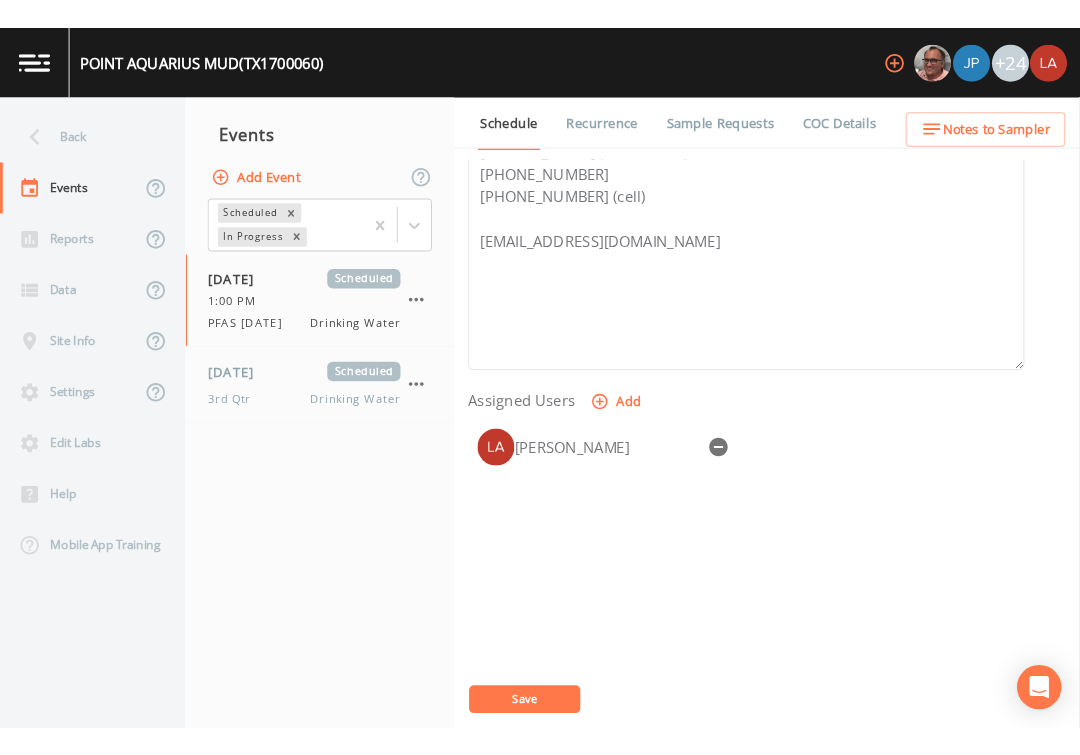 scroll, scrollTop: 653, scrollLeft: 0, axis: vertical 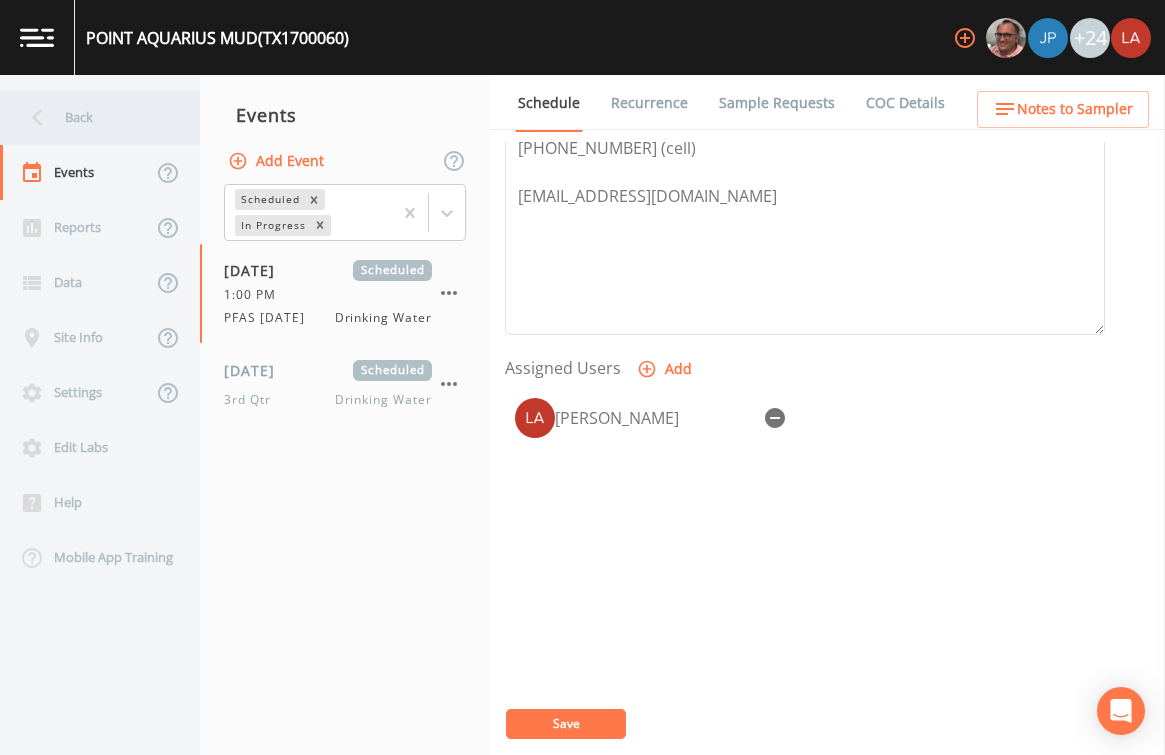 click on "Back" at bounding box center [90, 117] 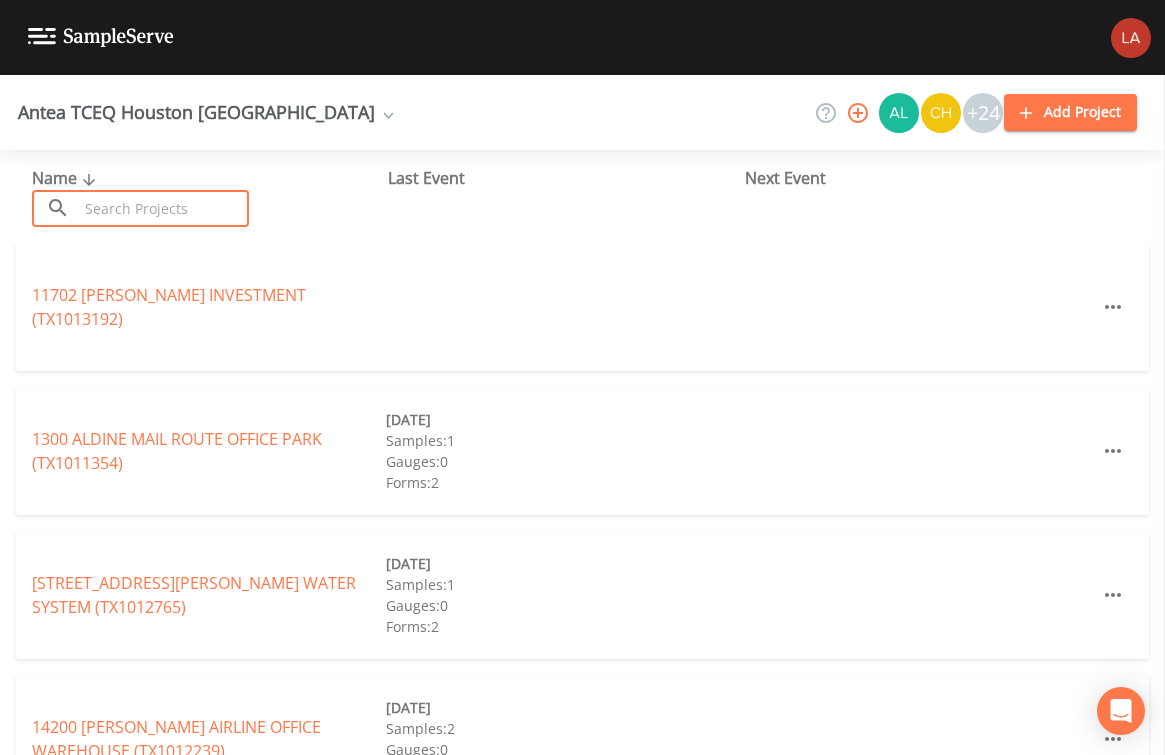 click at bounding box center [163, 208] 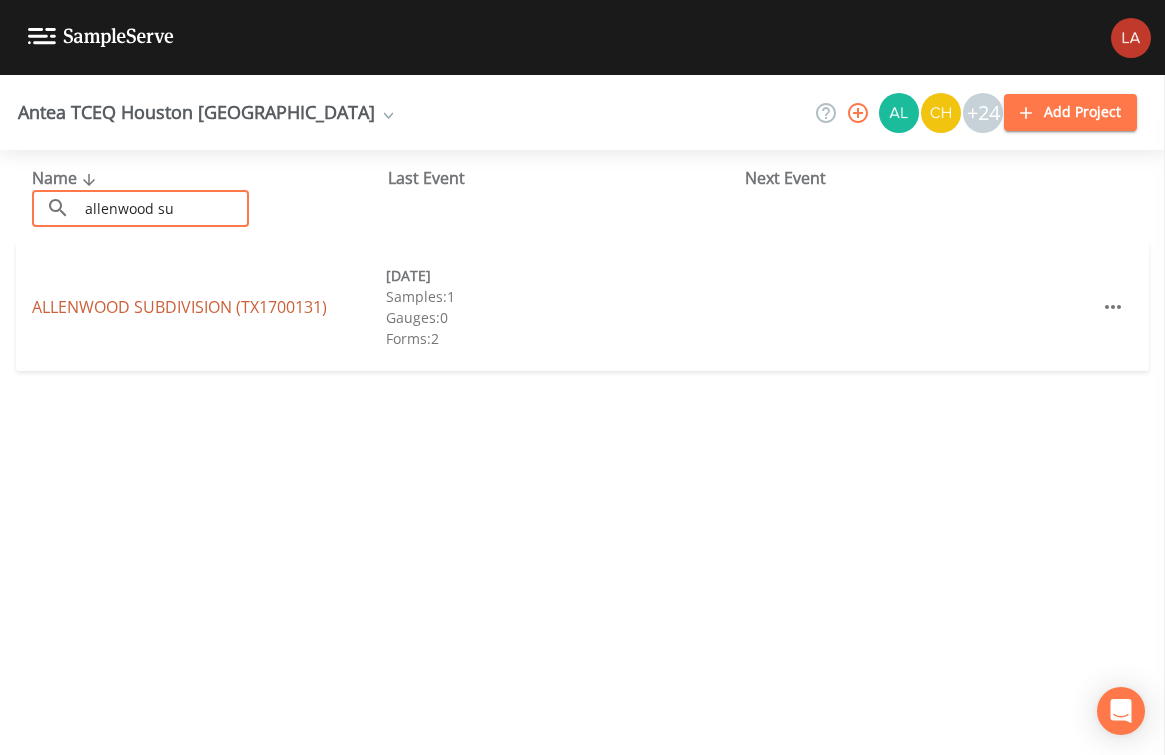 type on "allenwood su" 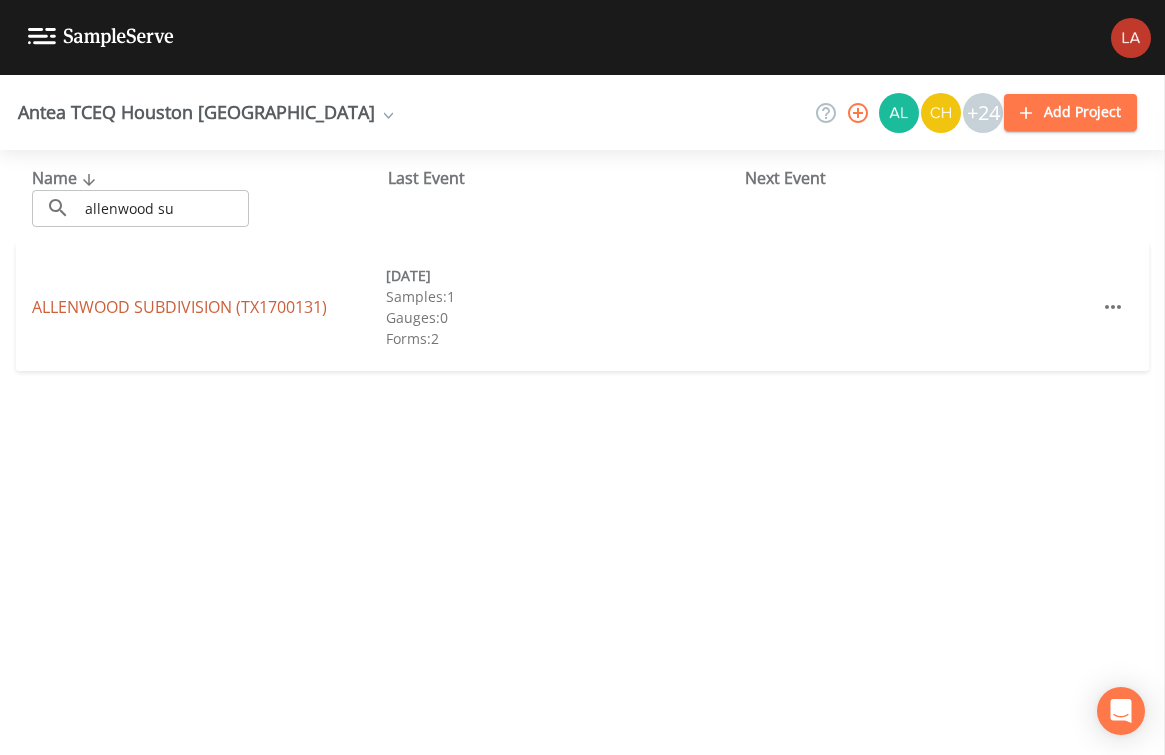 click on "ALLENWOOD SUBDIVISION   (TX1700131)" at bounding box center [179, 307] 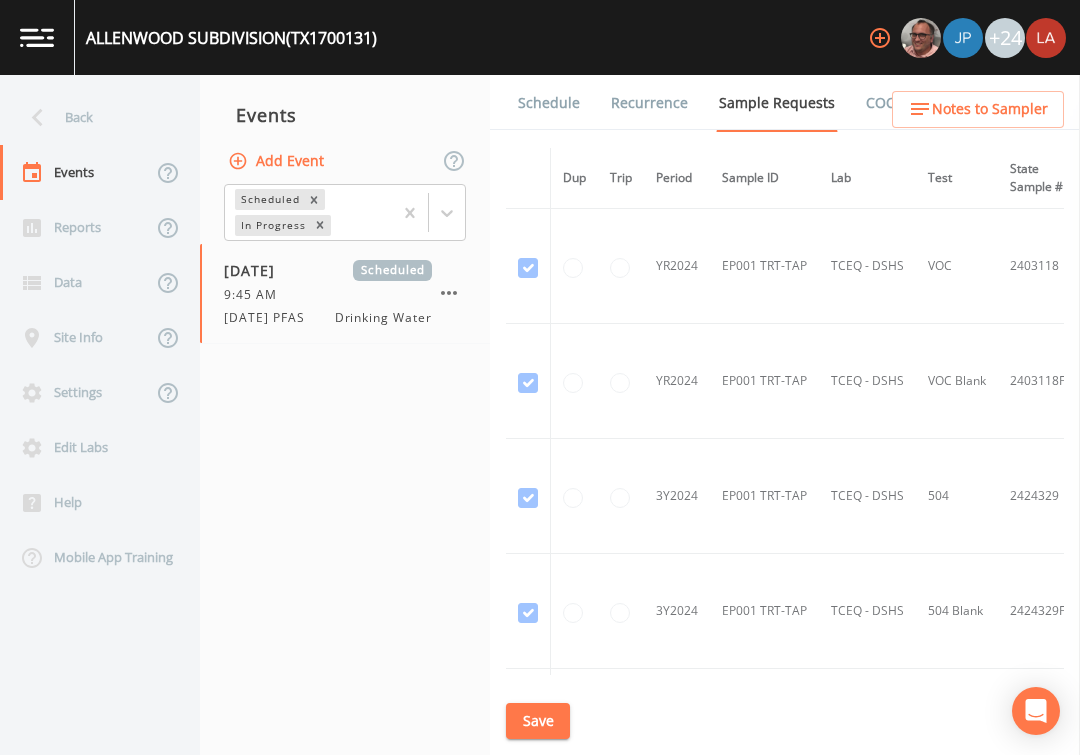click 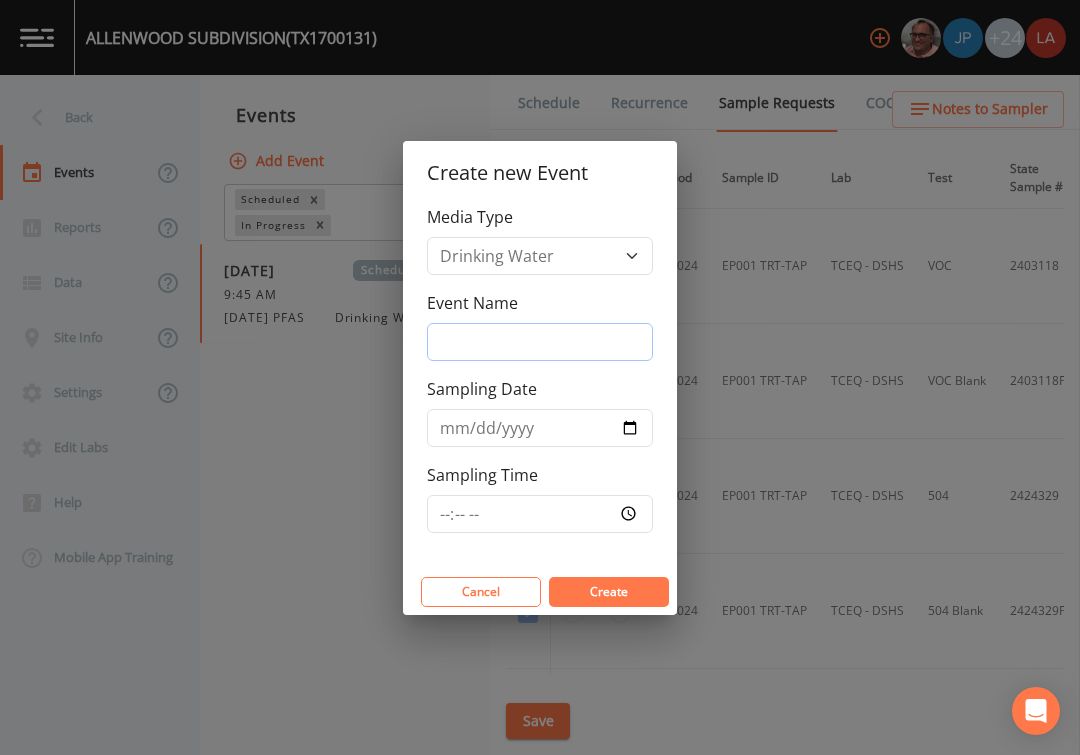 click on "Event Name" at bounding box center (540, 342) 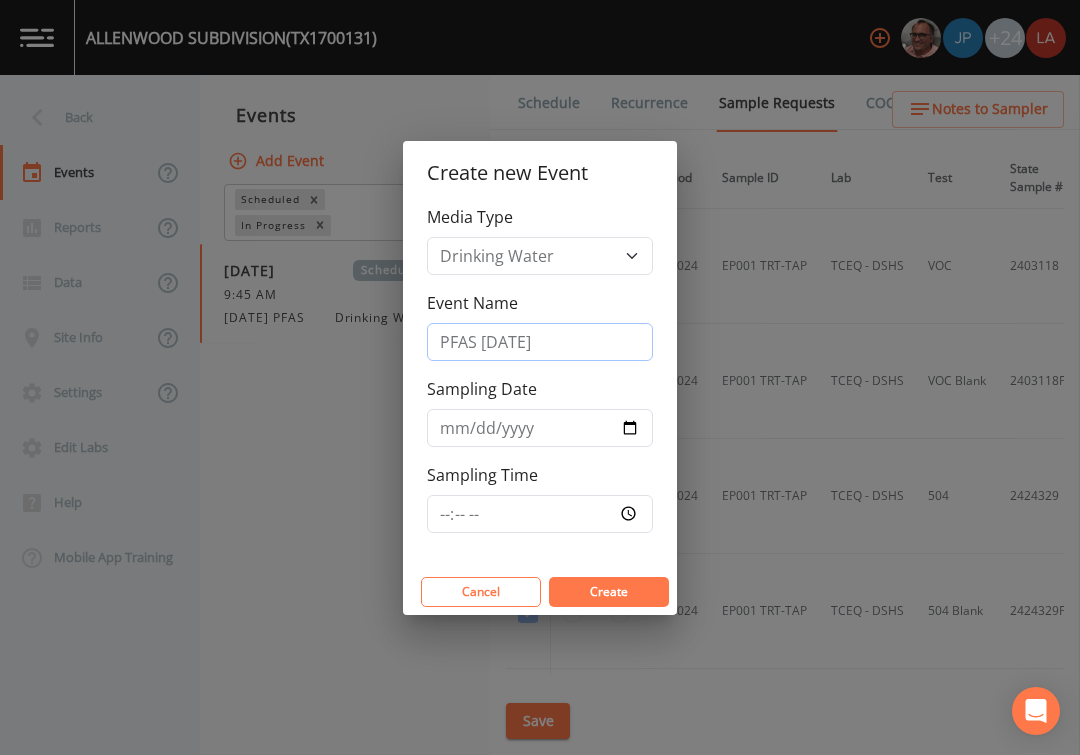 type on "PFAS 7/10/25" 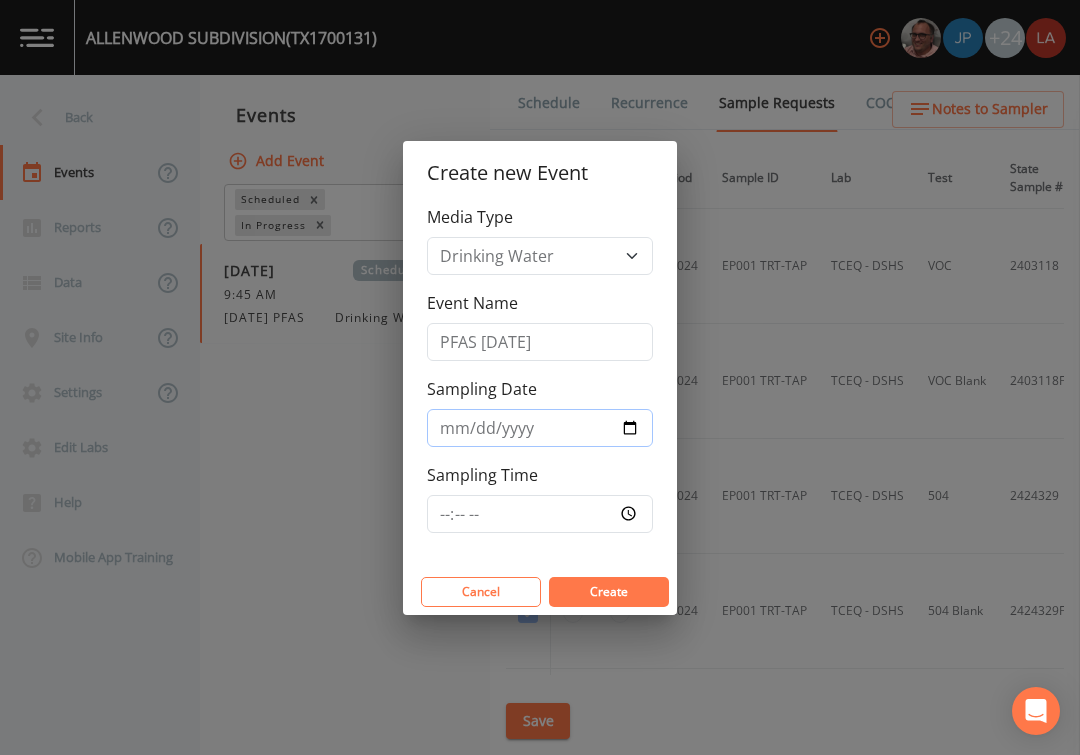 click on "Sampling Date" at bounding box center [540, 428] 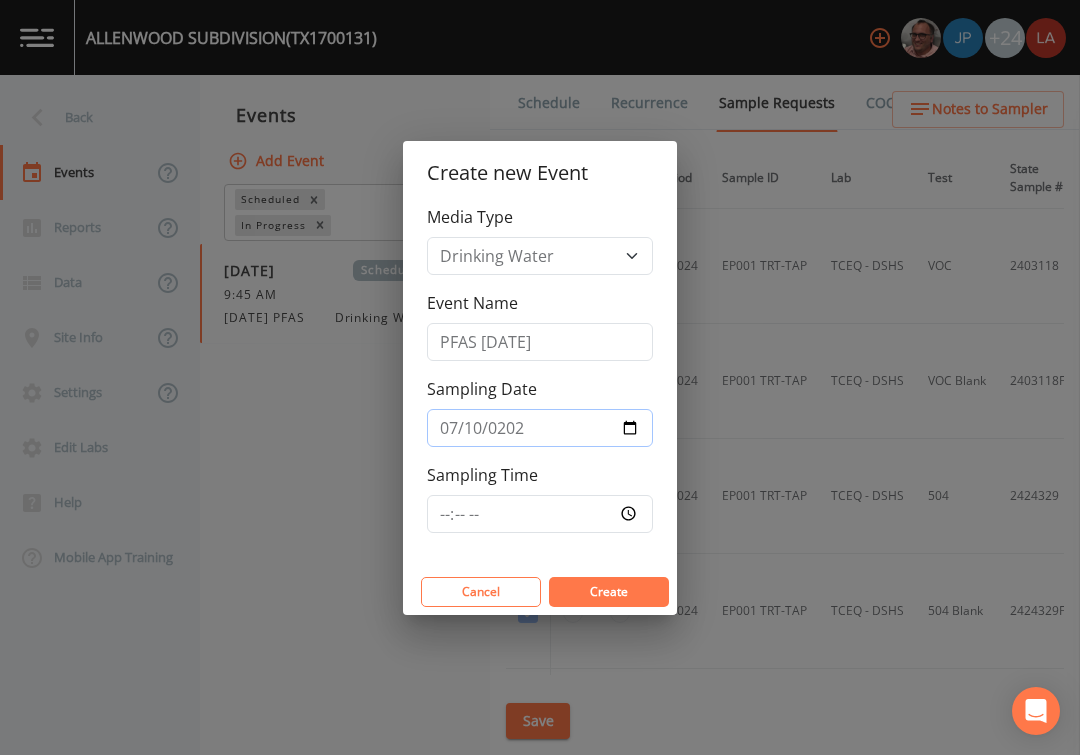 type on "2025-07-10" 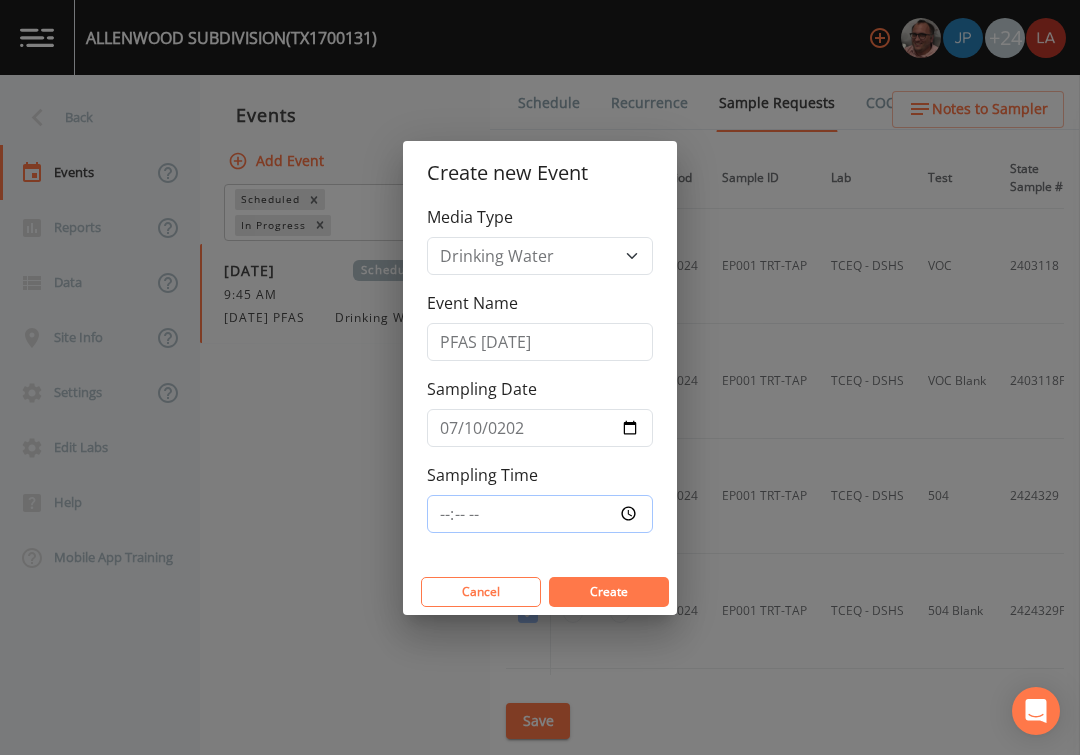 type on "09:45" 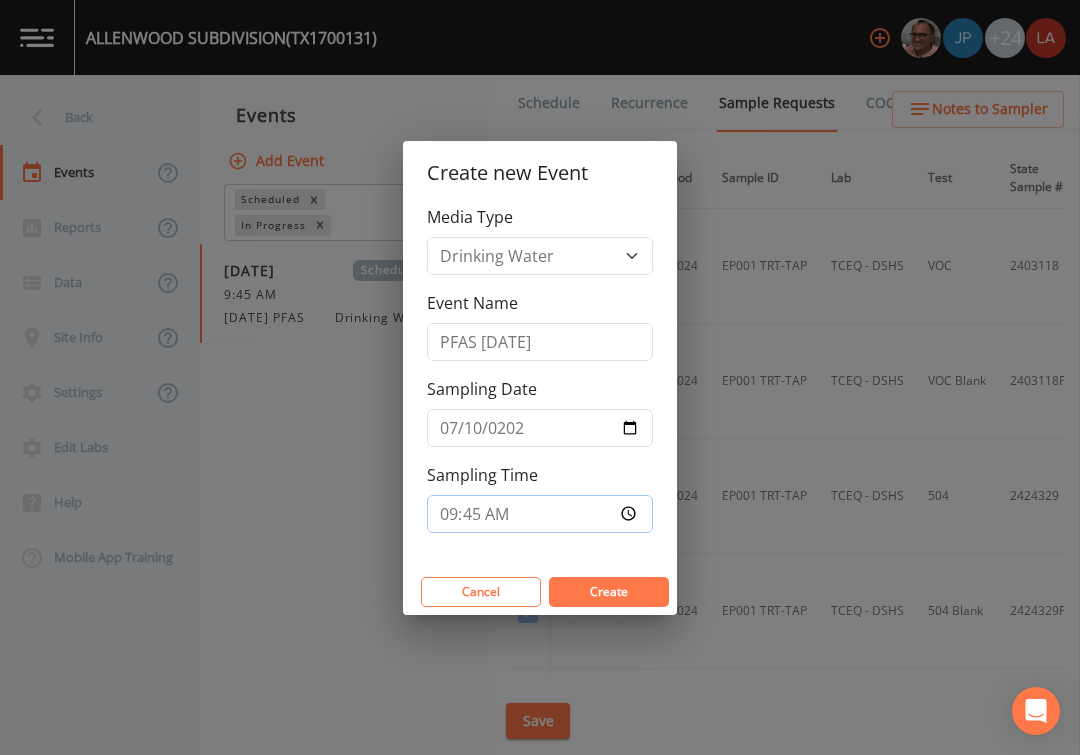 click on "Create" at bounding box center [609, 592] 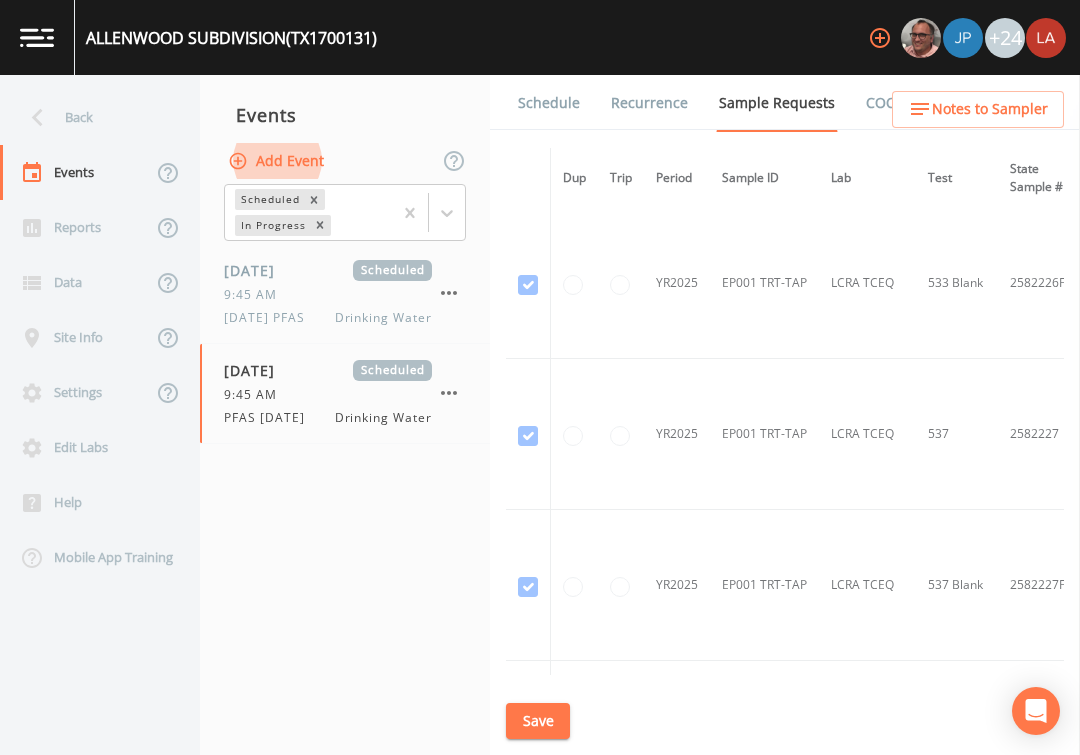 scroll, scrollTop: 1252, scrollLeft: 0, axis: vertical 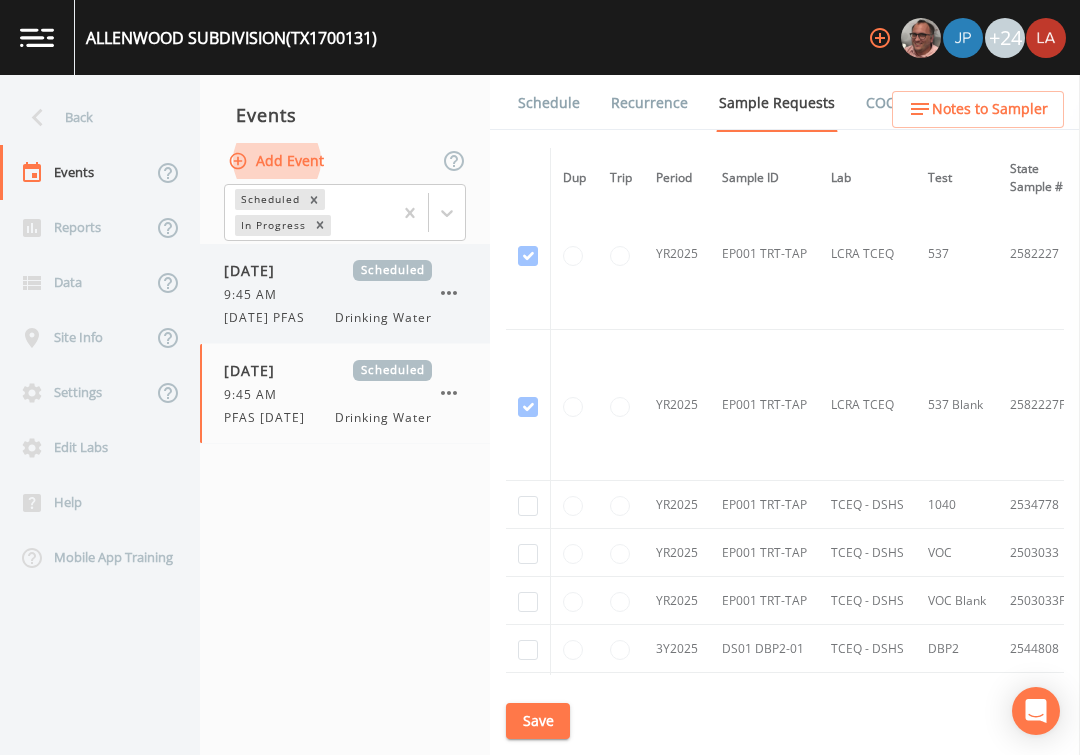 click on "Drinking Water" at bounding box center [383, 318] 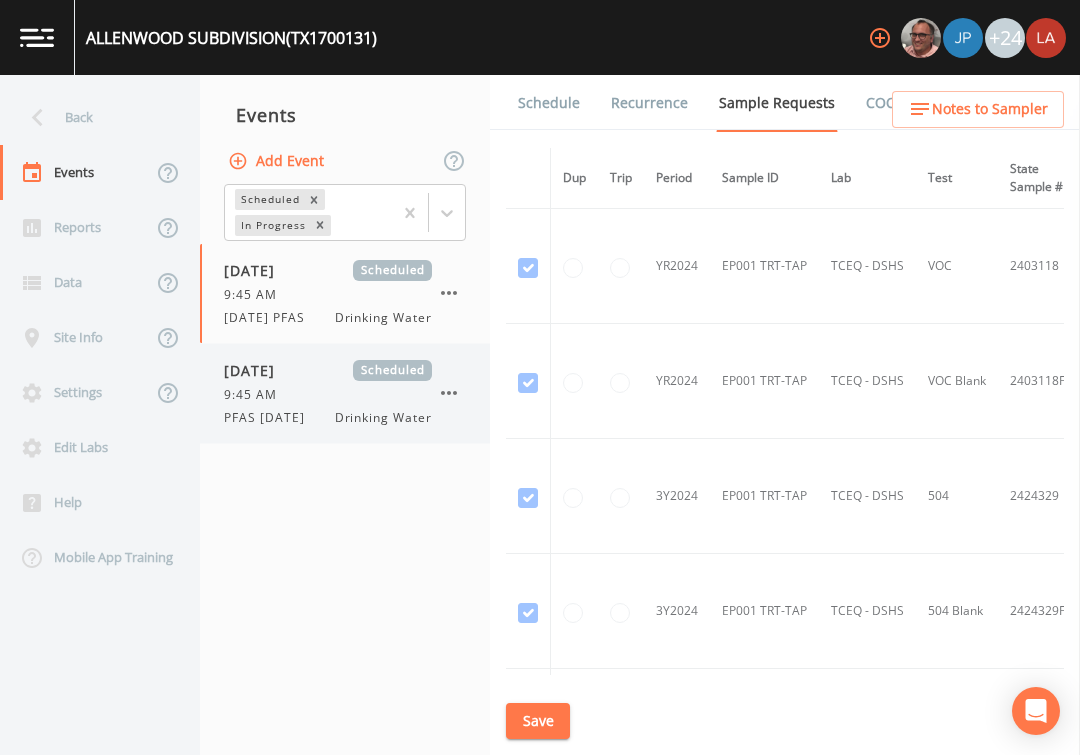 click 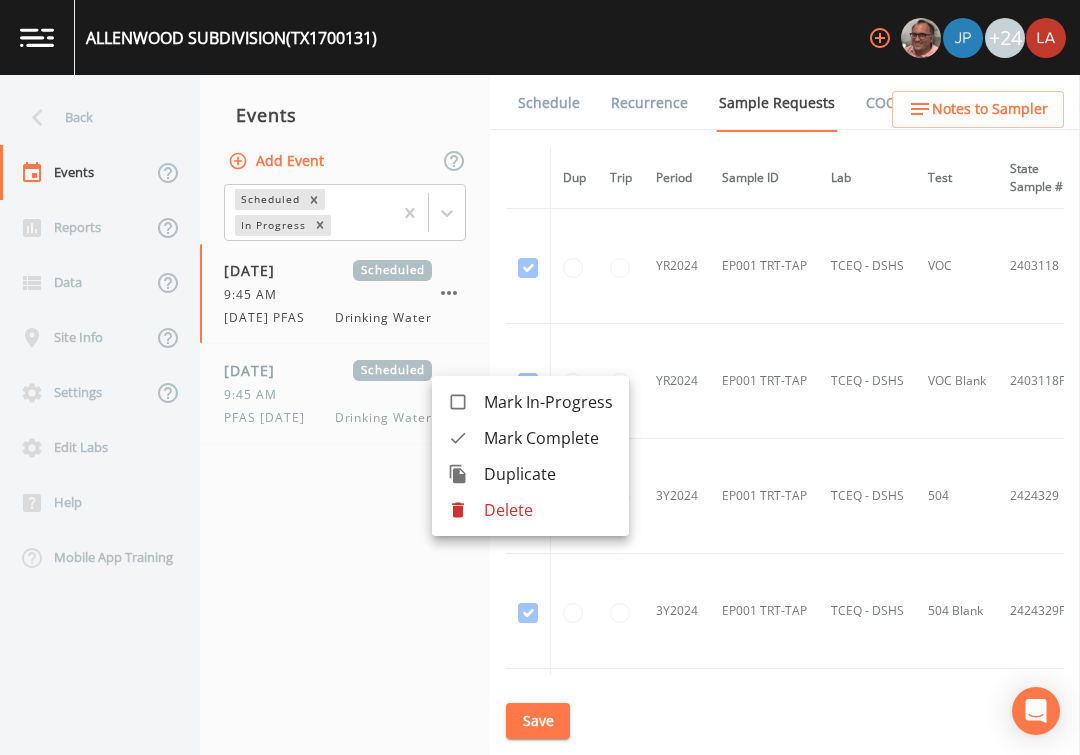 click on "Delete" at bounding box center (548, 510) 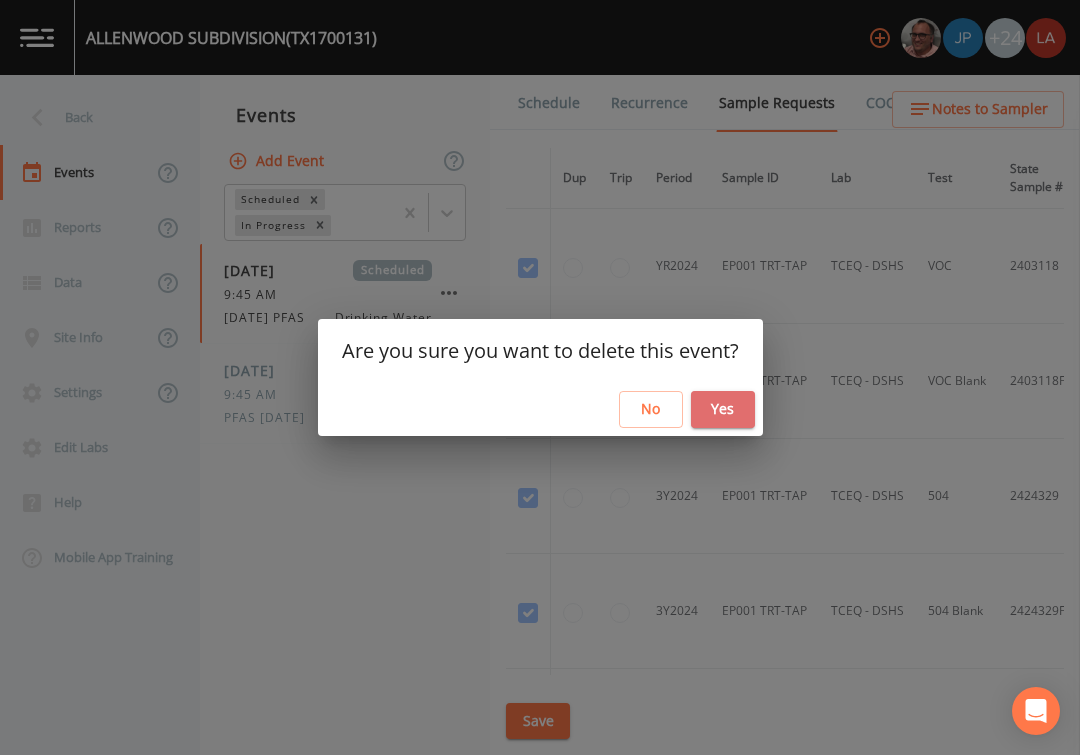 click on "Yes" at bounding box center (723, 409) 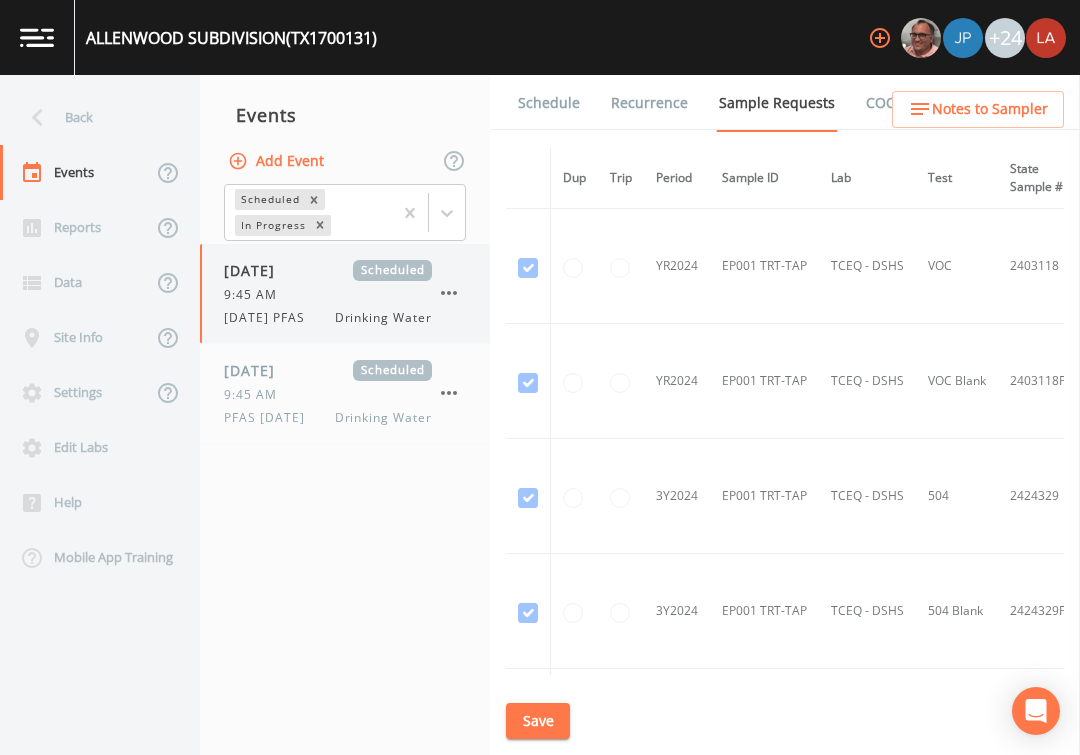 click on "7/2/25 PFAS" at bounding box center (270, 318) 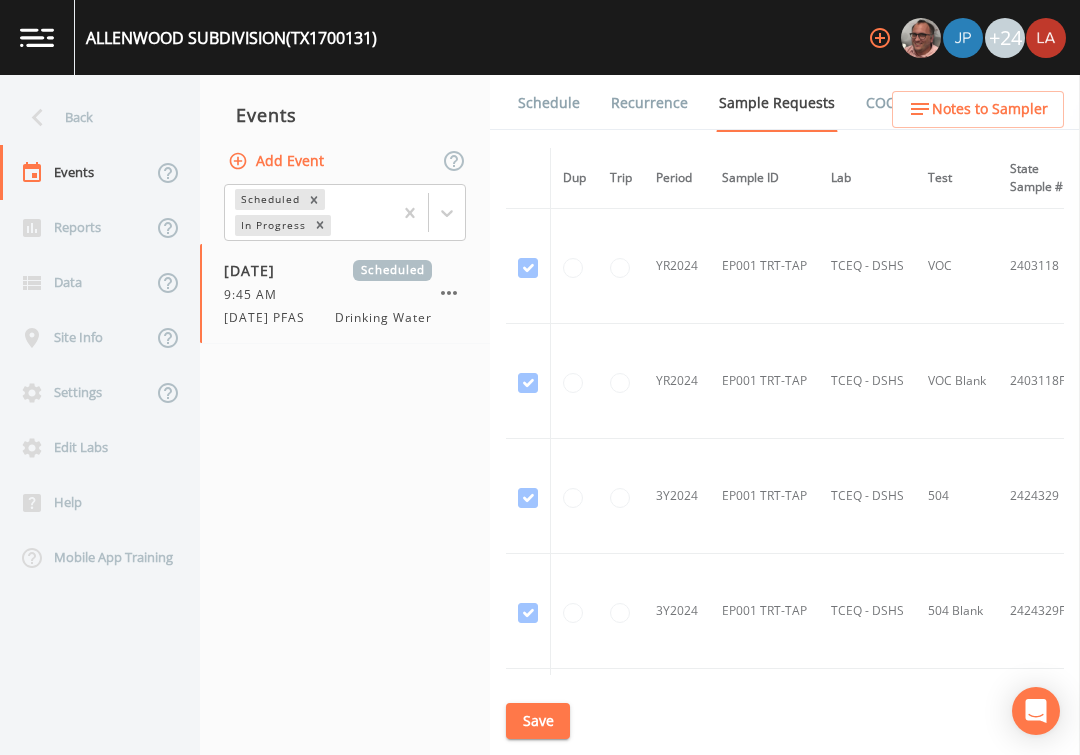 click on "Schedule" at bounding box center (549, 103) 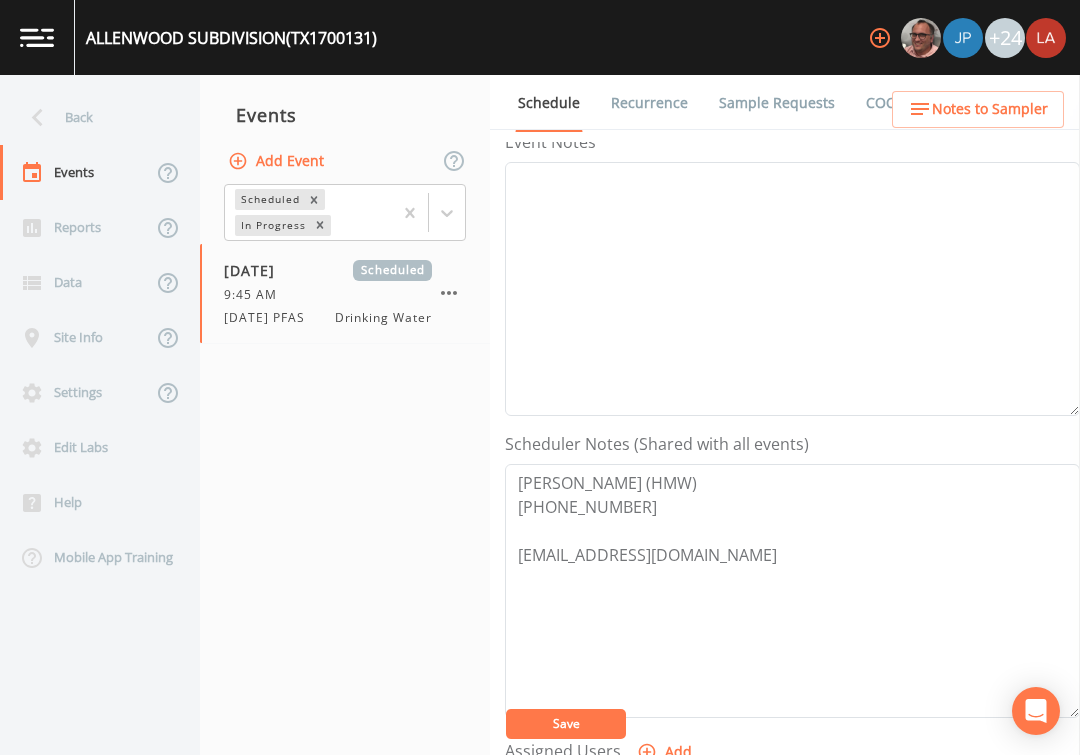 scroll, scrollTop: 267, scrollLeft: 0, axis: vertical 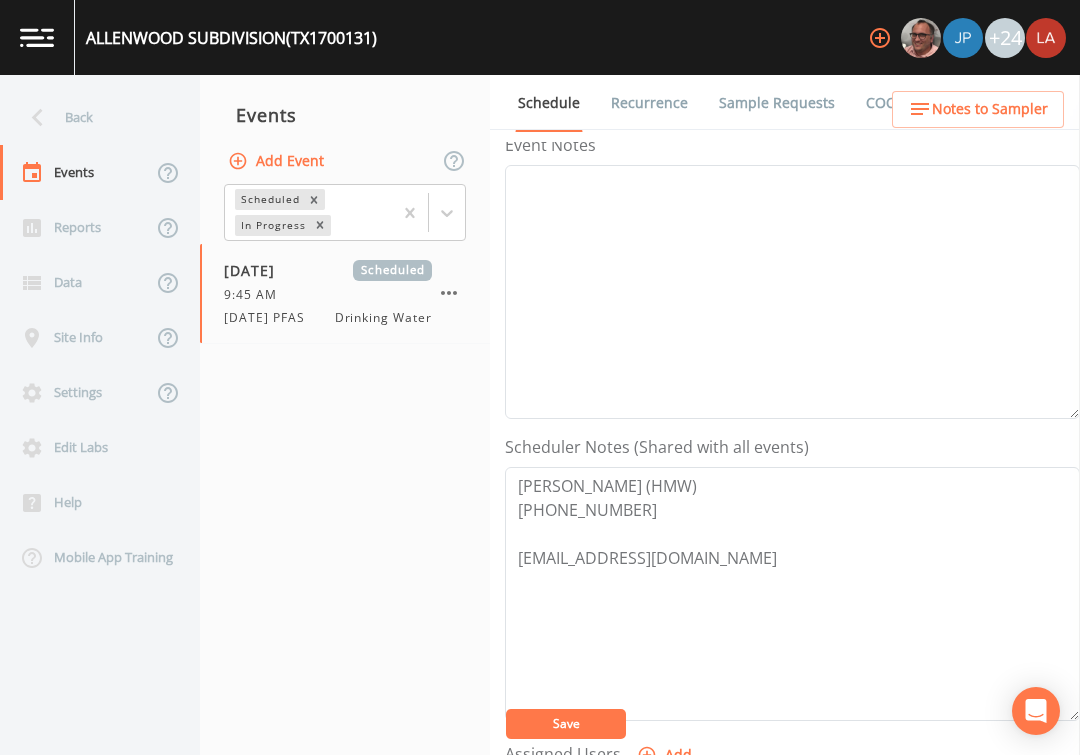 click on "Sample Requests" at bounding box center [764, 103] 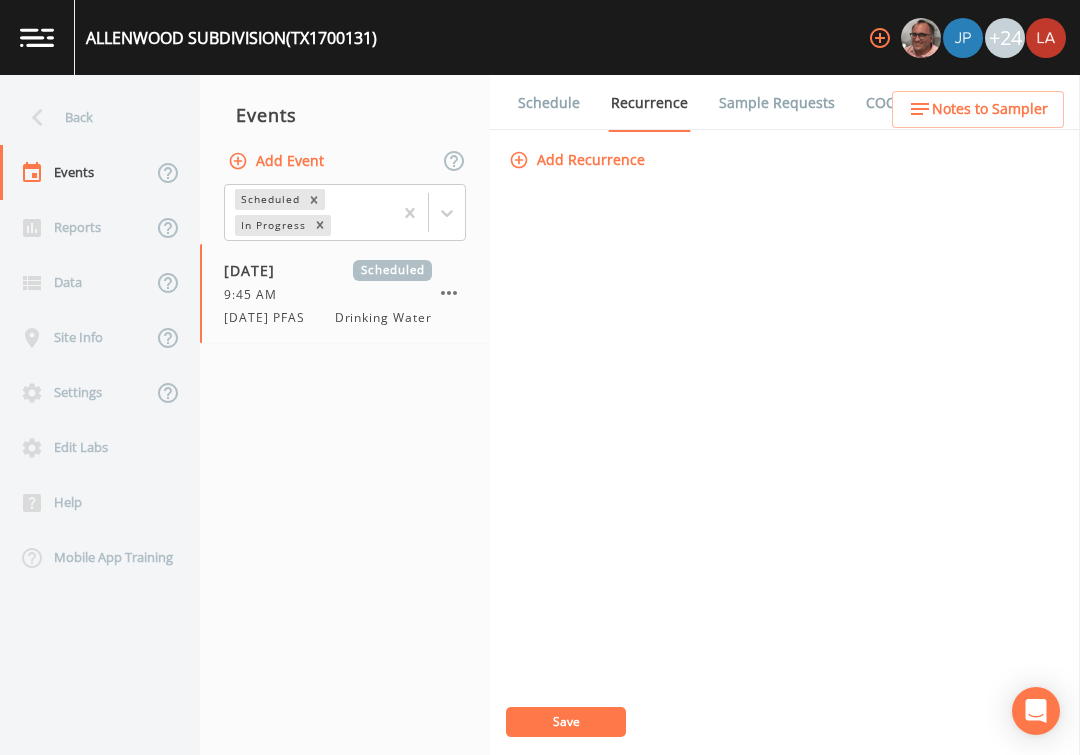 click on "Sample Requests" at bounding box center [777, 103] 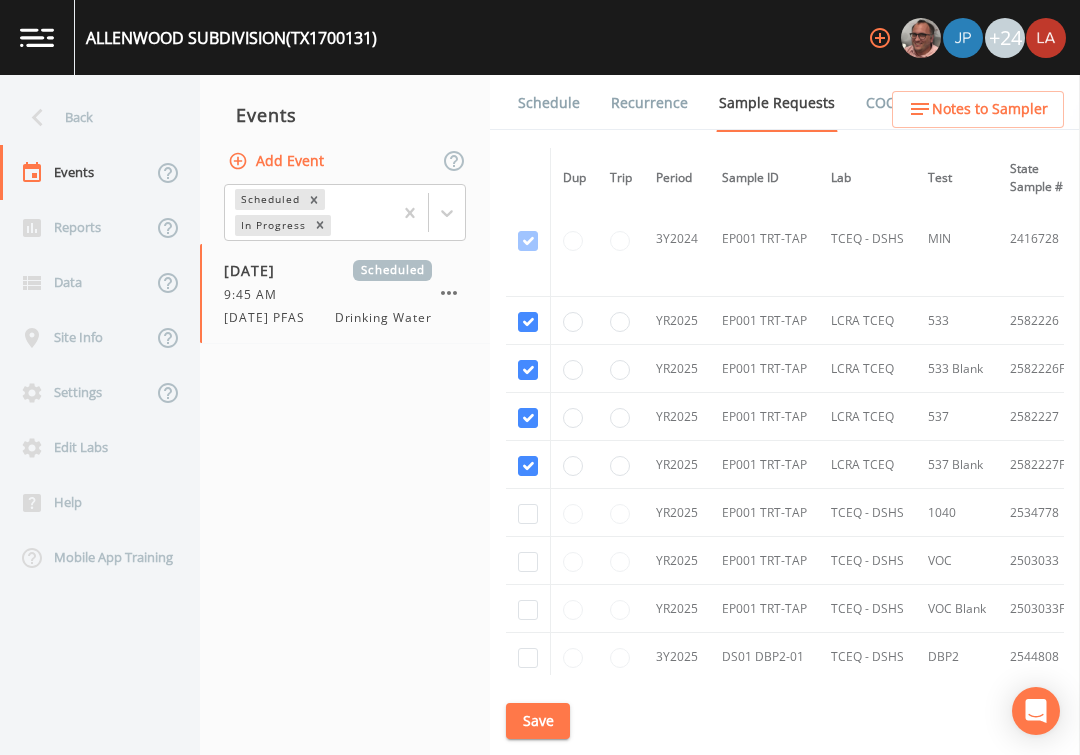 scroll, scrollTop: 1048, scrollLeft: 0, axis: vertical 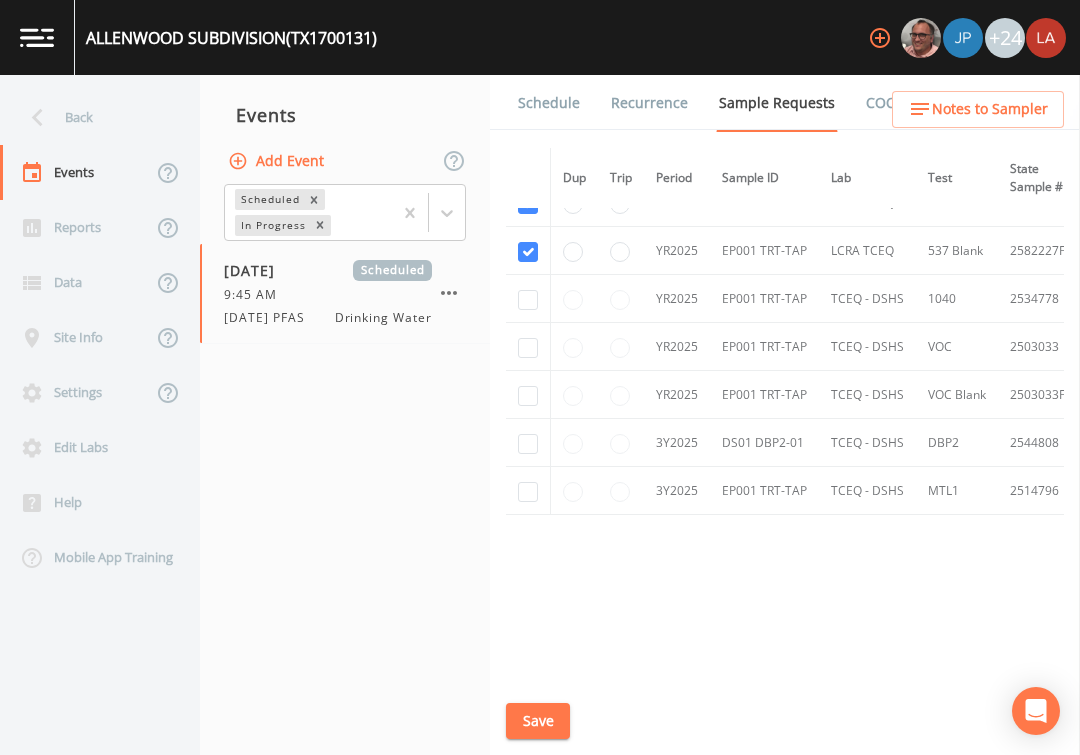 click on "Schedule" at bounding box center (549, 103) 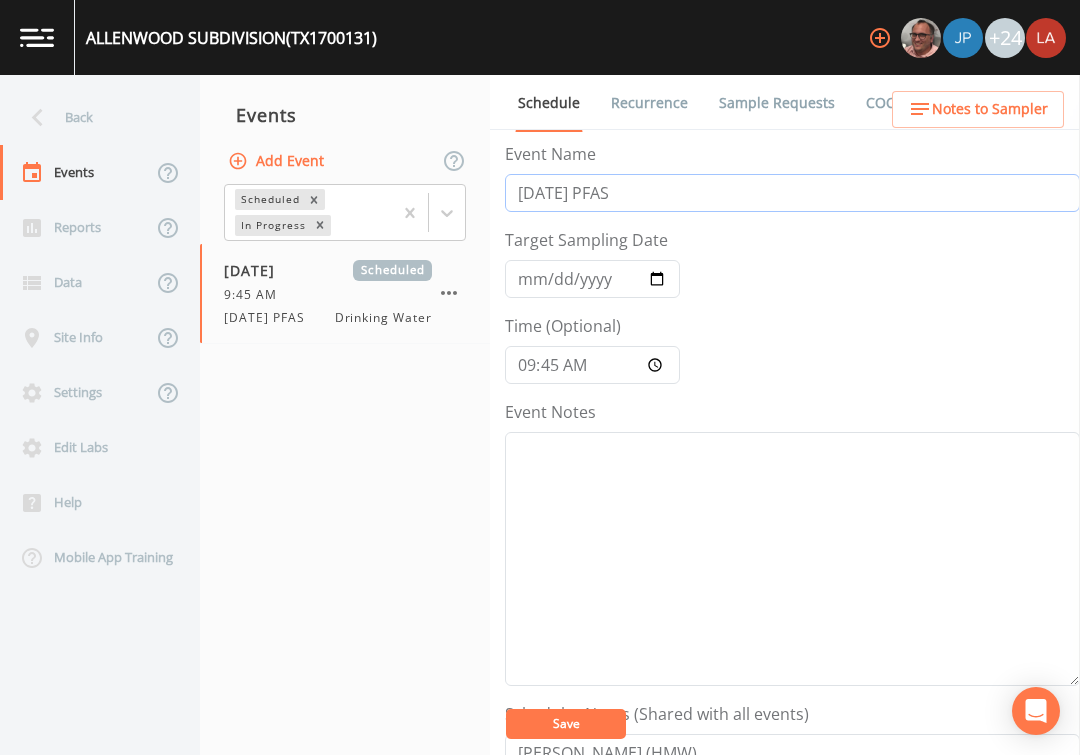 click on "7/2/25 PFAS" at bounding box center (792, 193) 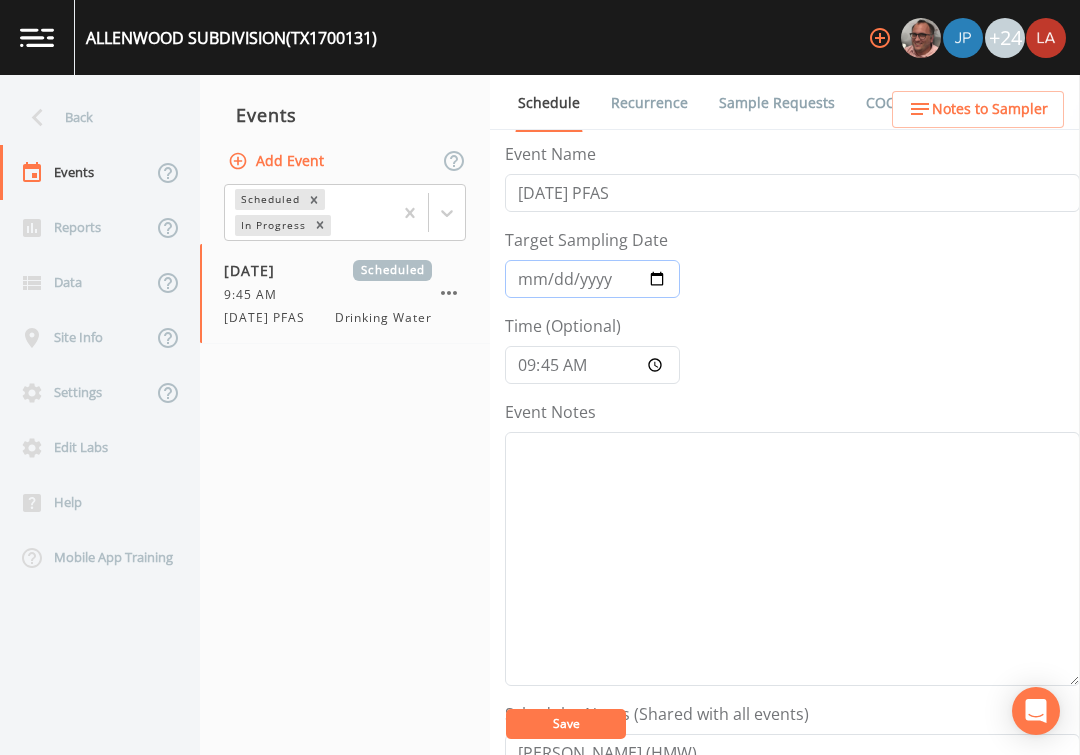 click on "2025-07-02" at bounding box center (592, 279) 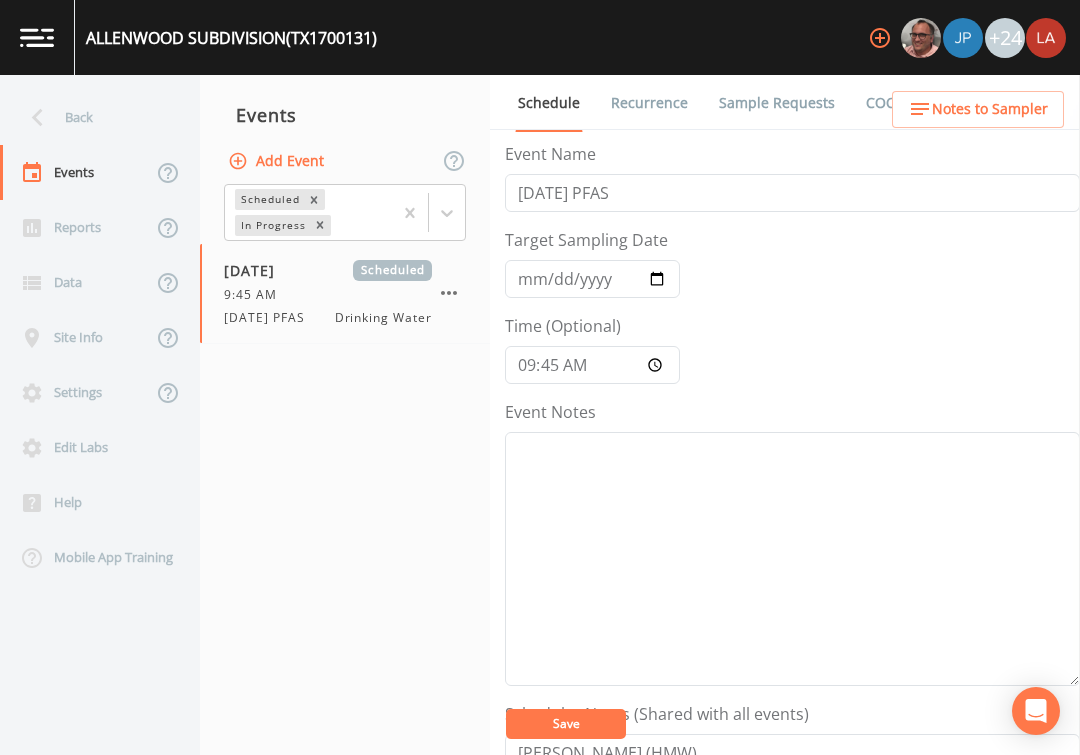 click on "Save" at bounding box center (566, 724) 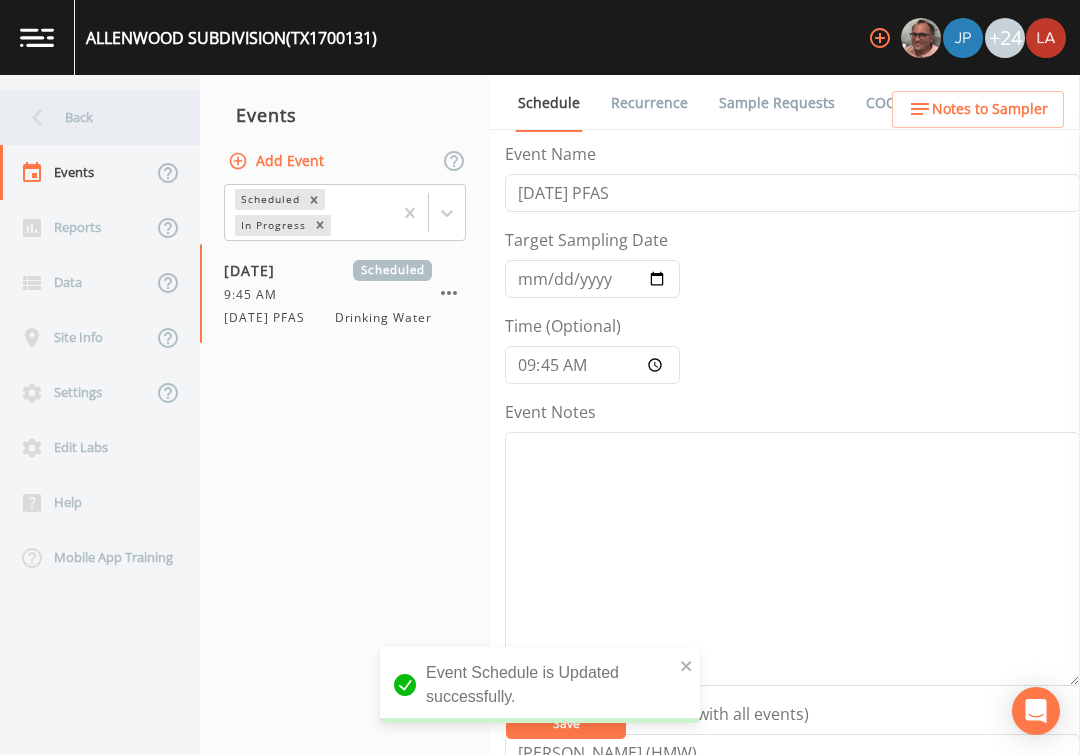 click on "Back" at bounding box center (90, 117) 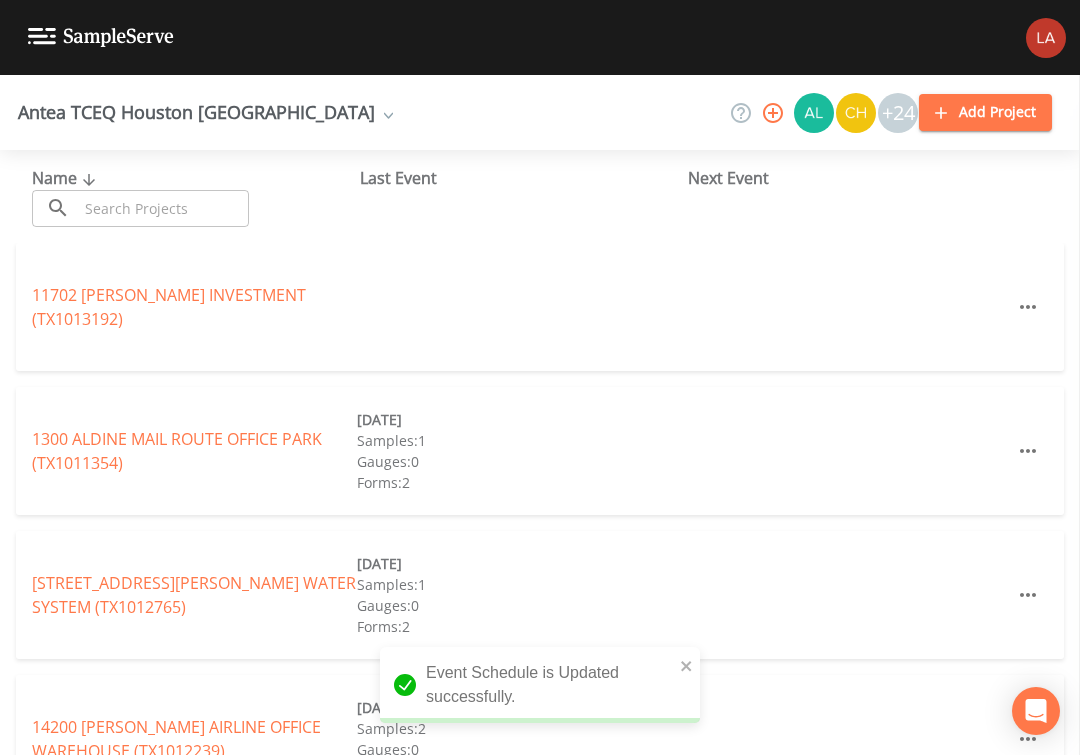 click at bounding box center (163, 208) 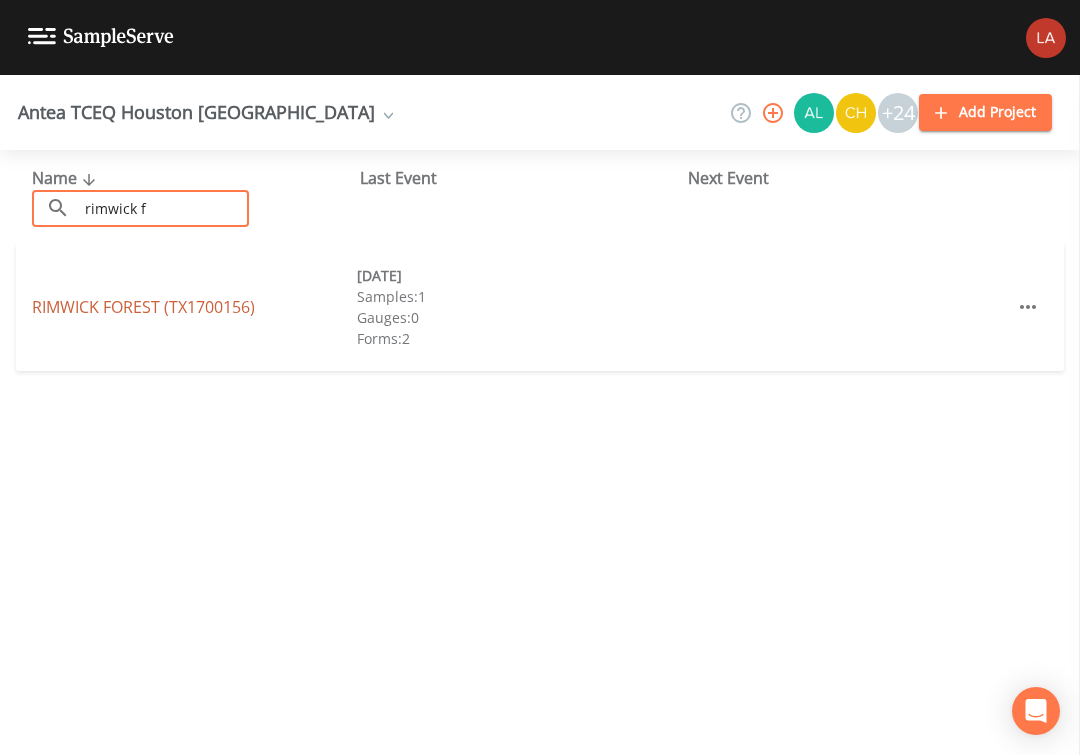 type on "rimwick f" 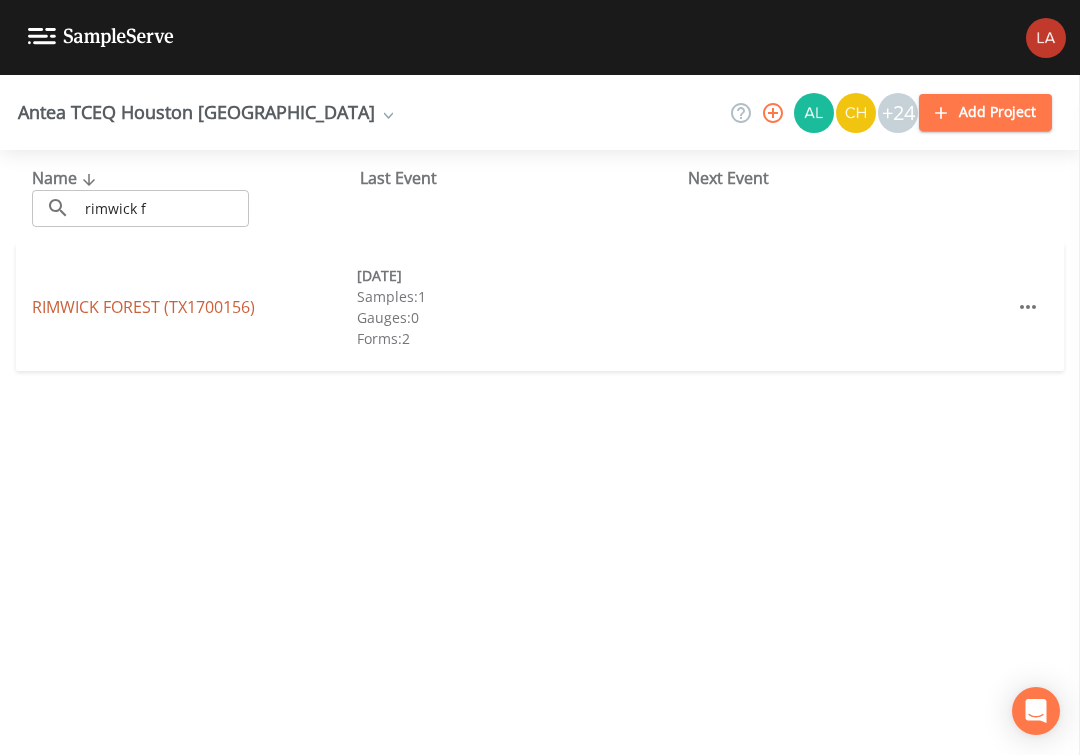 click on "RIMWICK FOREST   (TX1700156)" at bounding box center (143, 307) 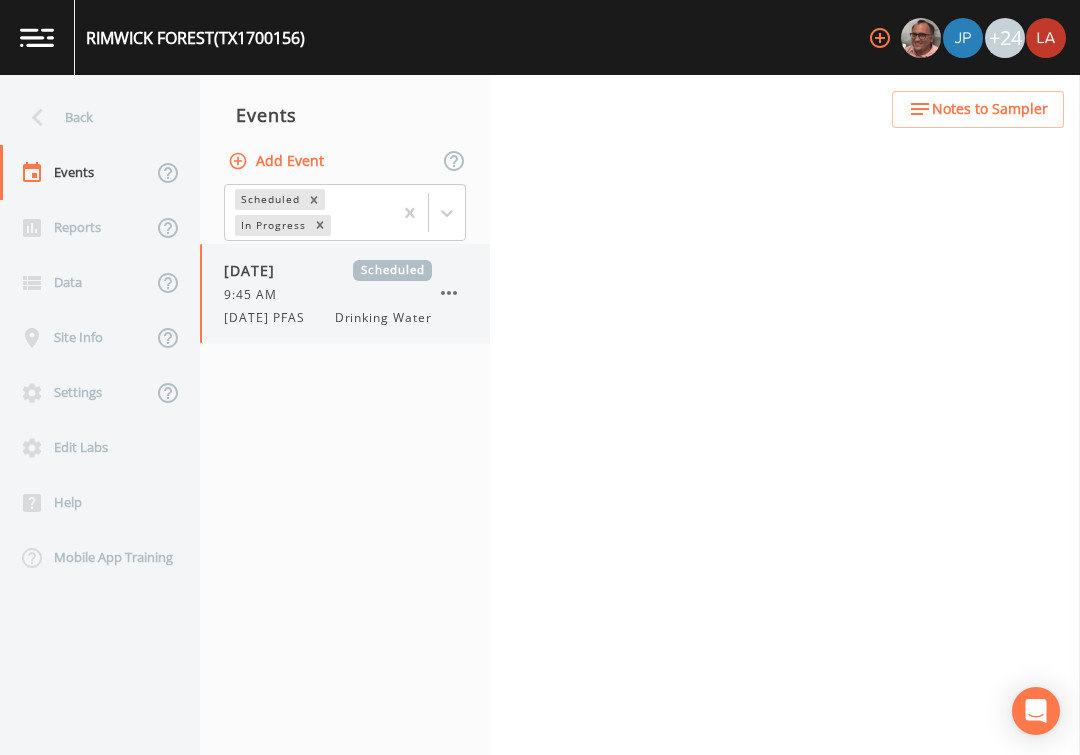 click on "9:45 AM" at bounding box center (328, 295) 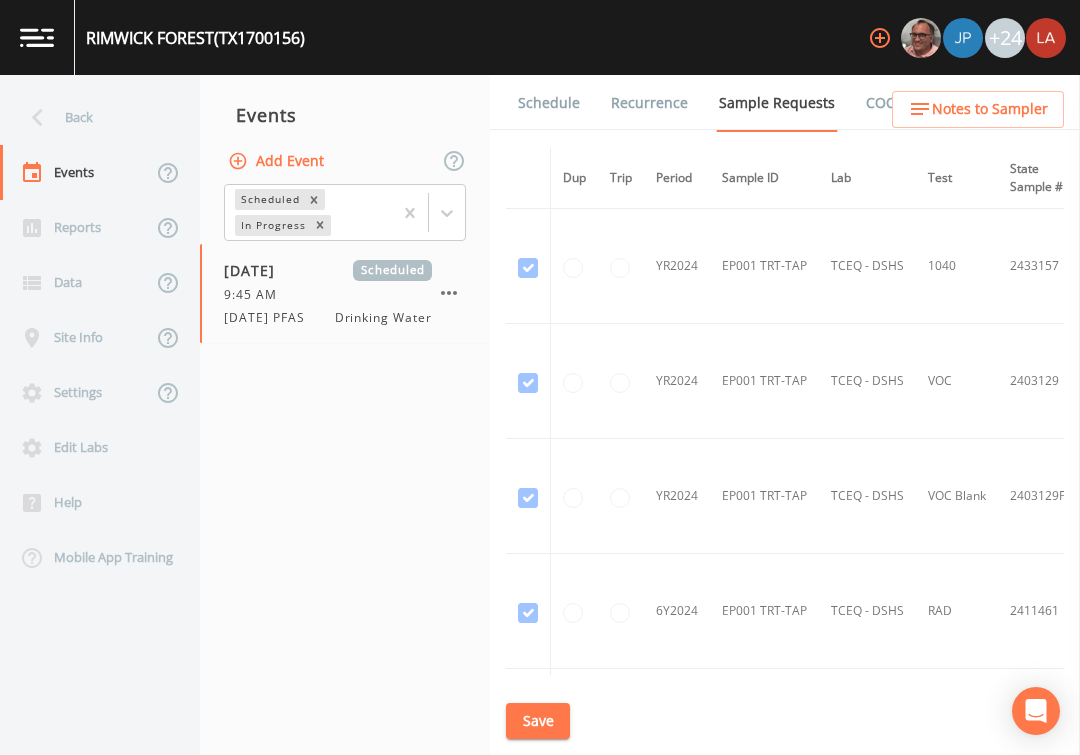 click on "Schedule" at bounding box center [549, 103] 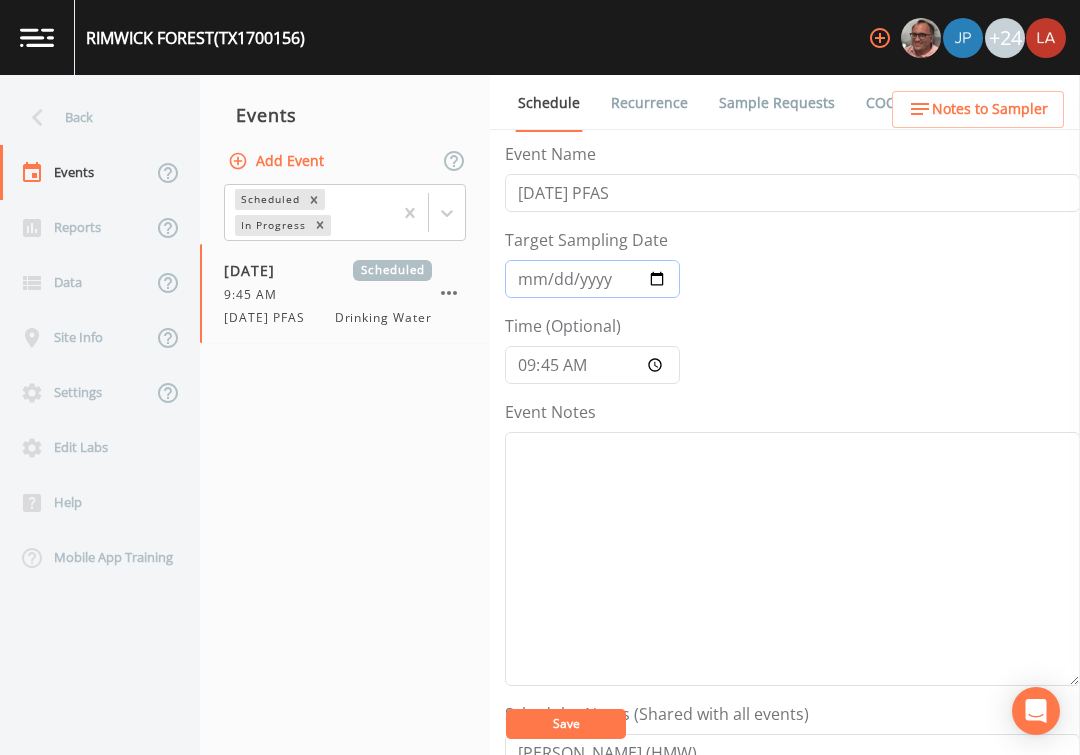 click on "2025-07-02" at bounding box center [592, 279] 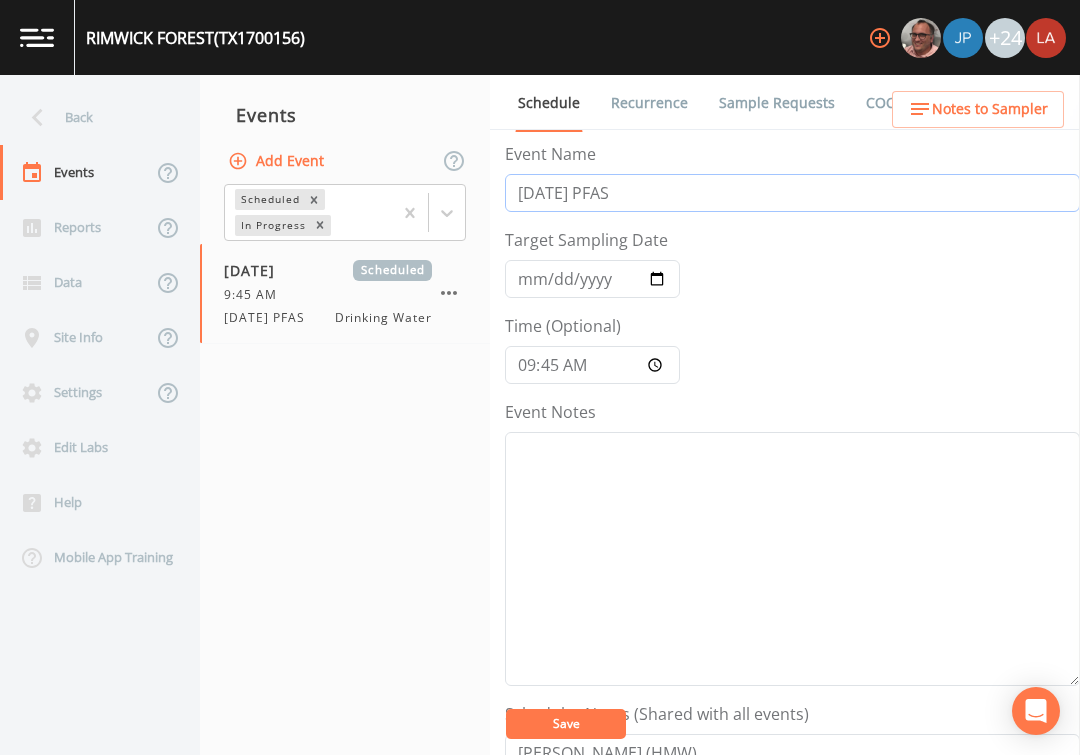 click on "7/2/25 PFAS" at bounding box center (792, 193) 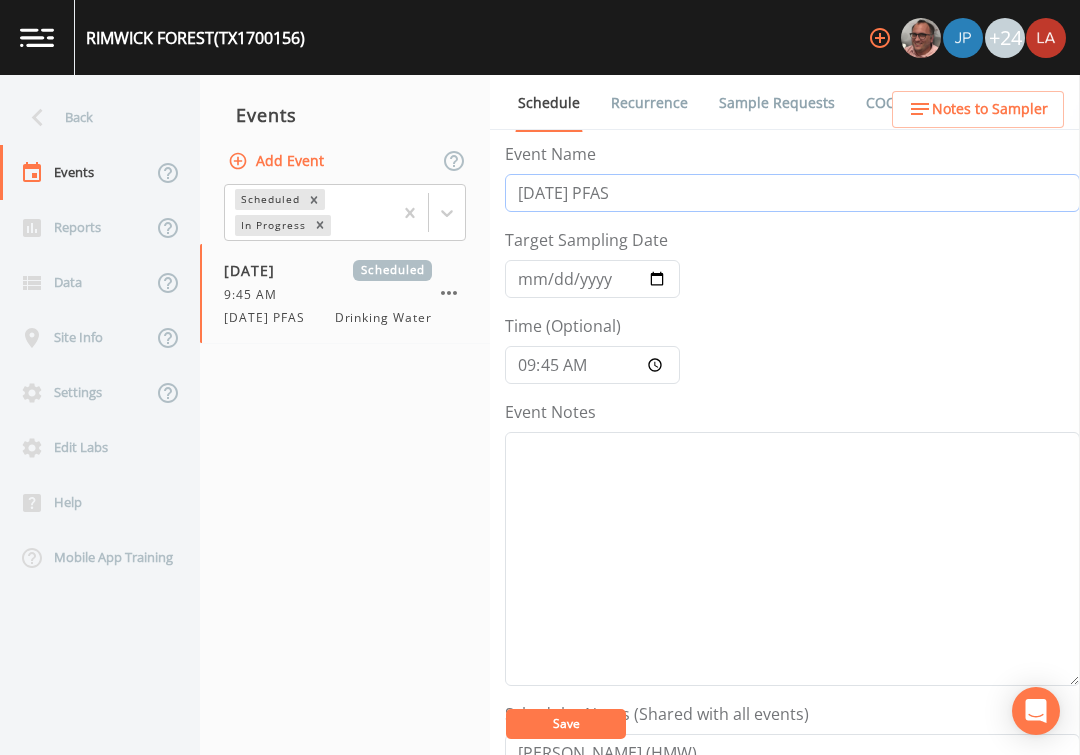 type on "7/10/25 PFAS" 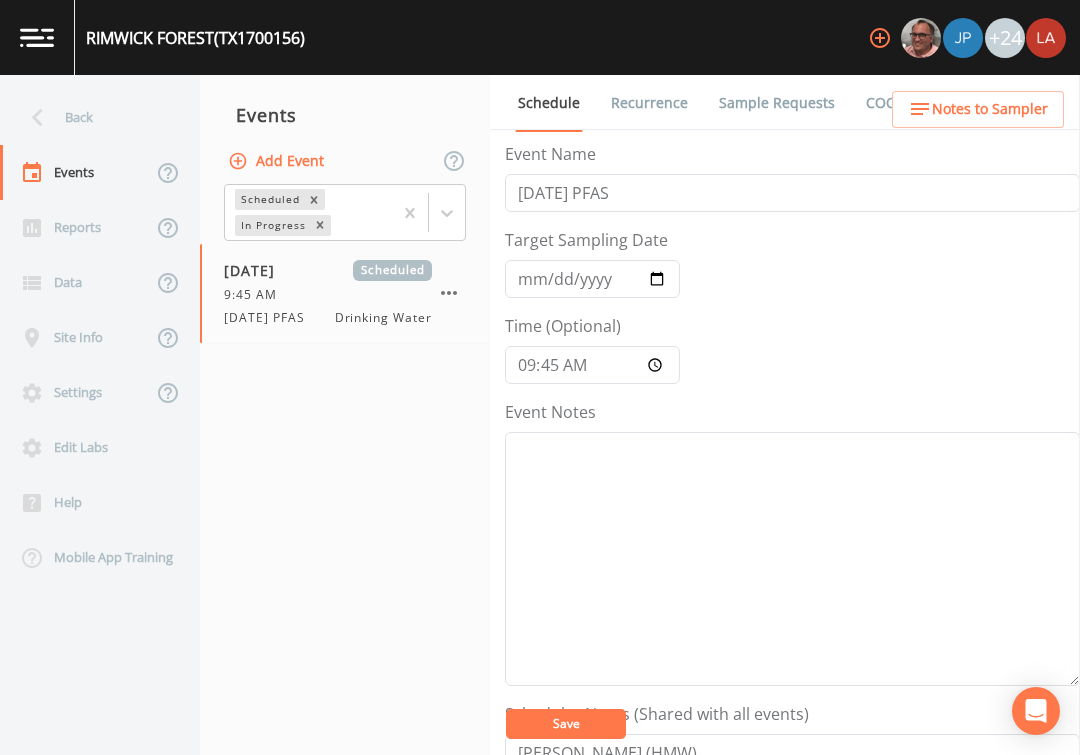 click on "Save" at bounding box center (566, 724) 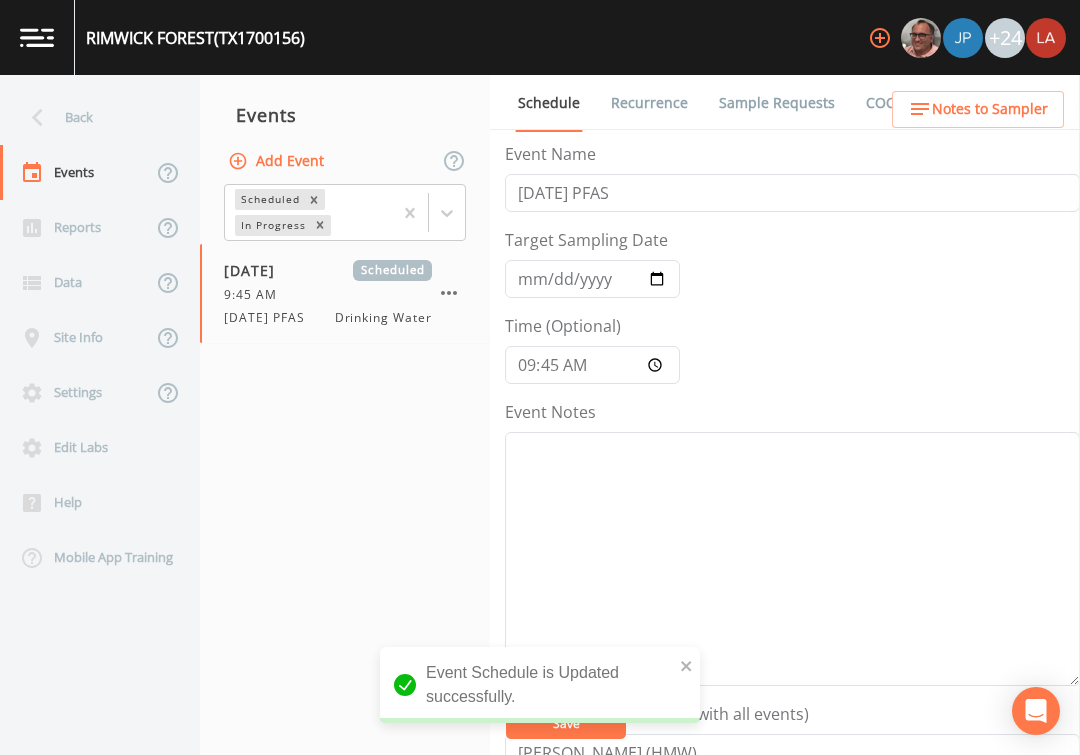 click on "Sample Requests" at bounding box center [777, 103] 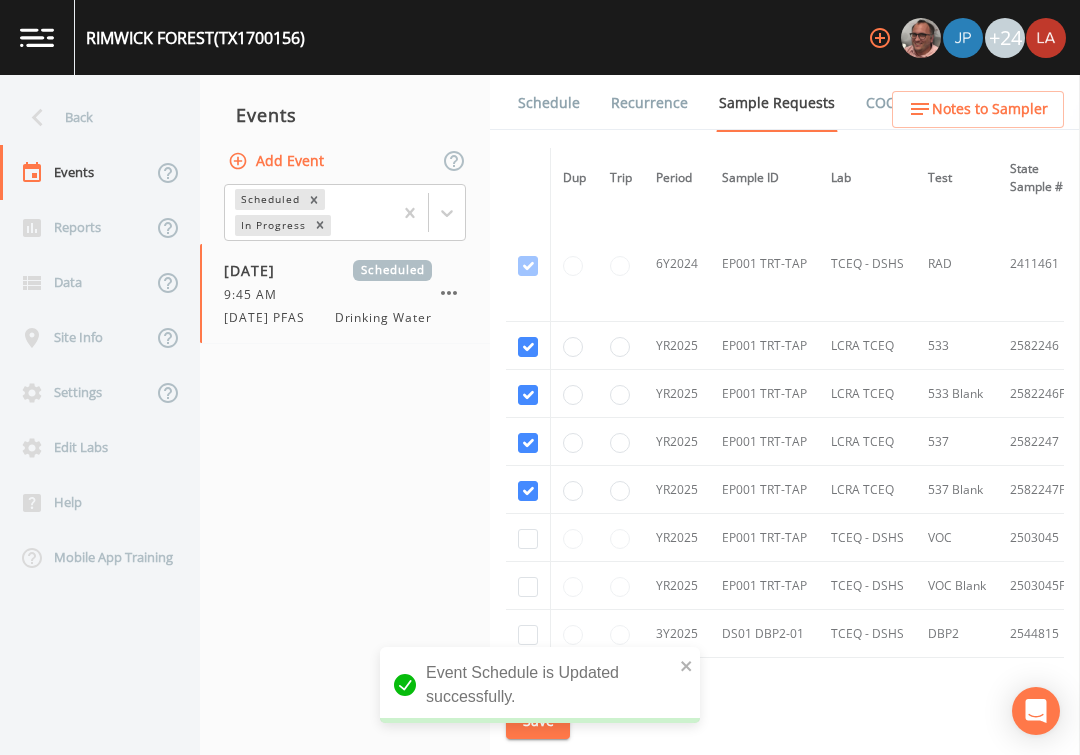 scroll, scrollTop: 329, scrollLeft: 0, axis: vertical 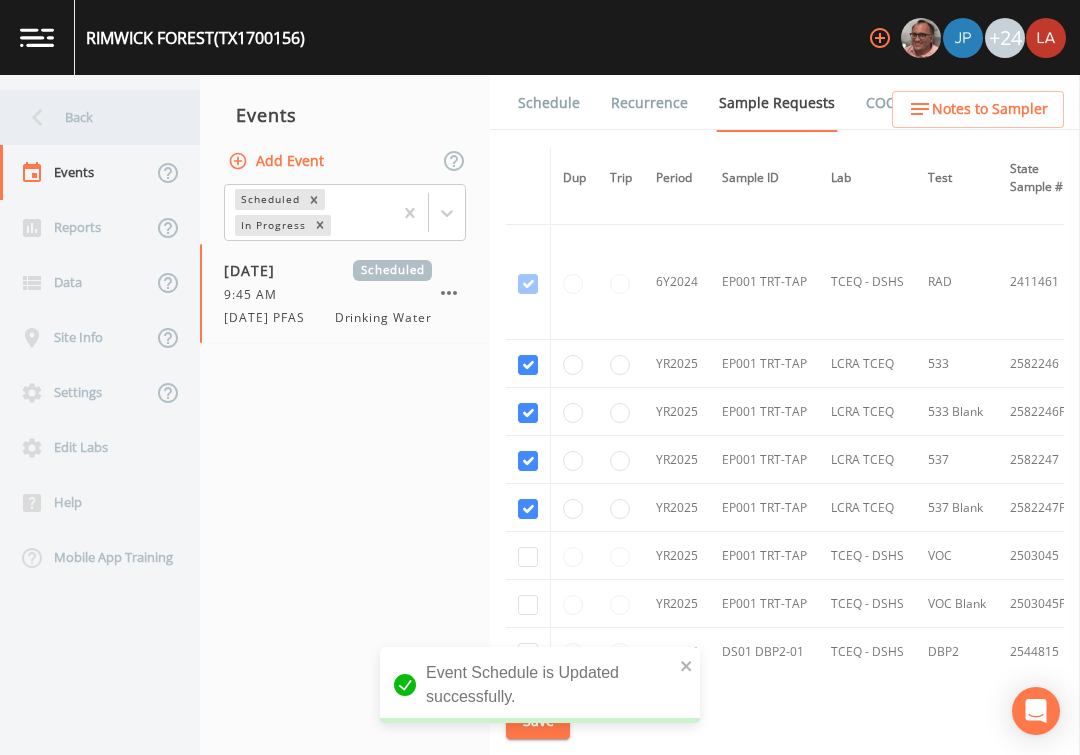 click on "Back" at bounding box center [90, 117] 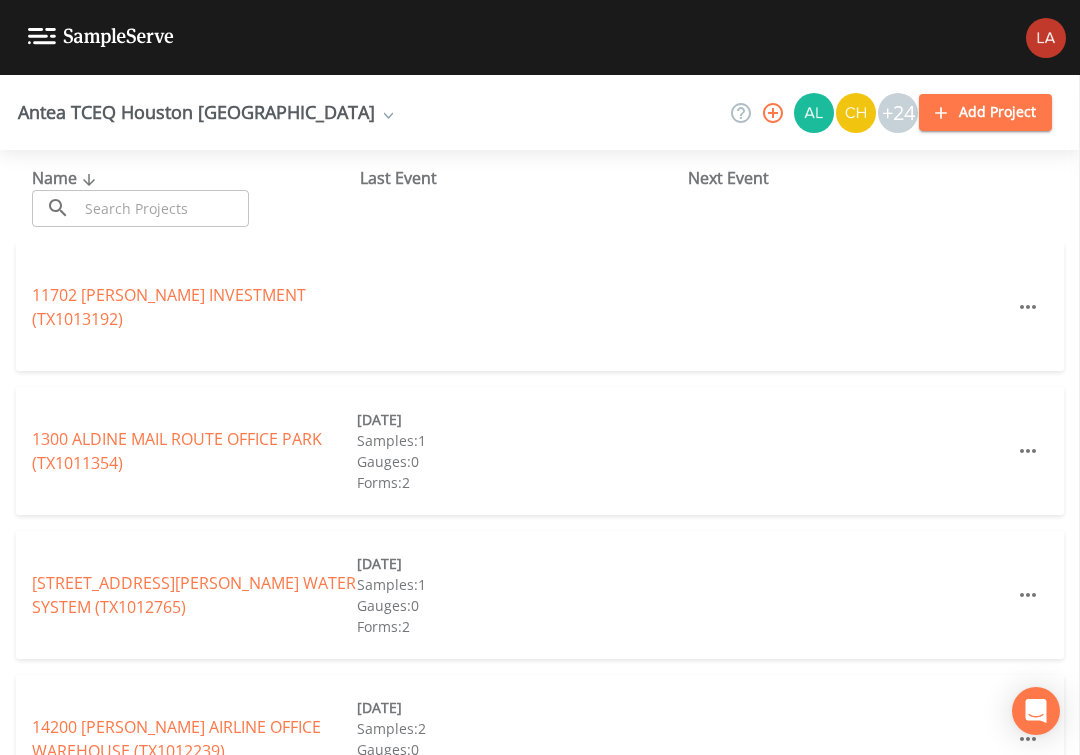 click at bounding box center (163, 208) 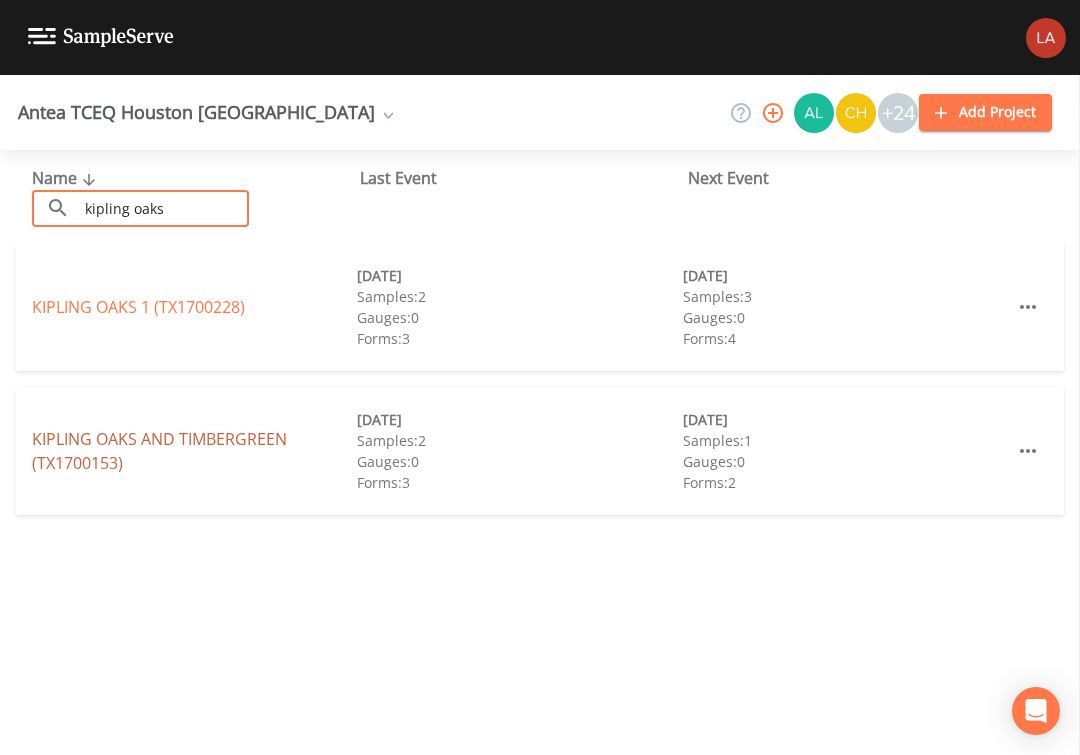 type on "kipling oaks" 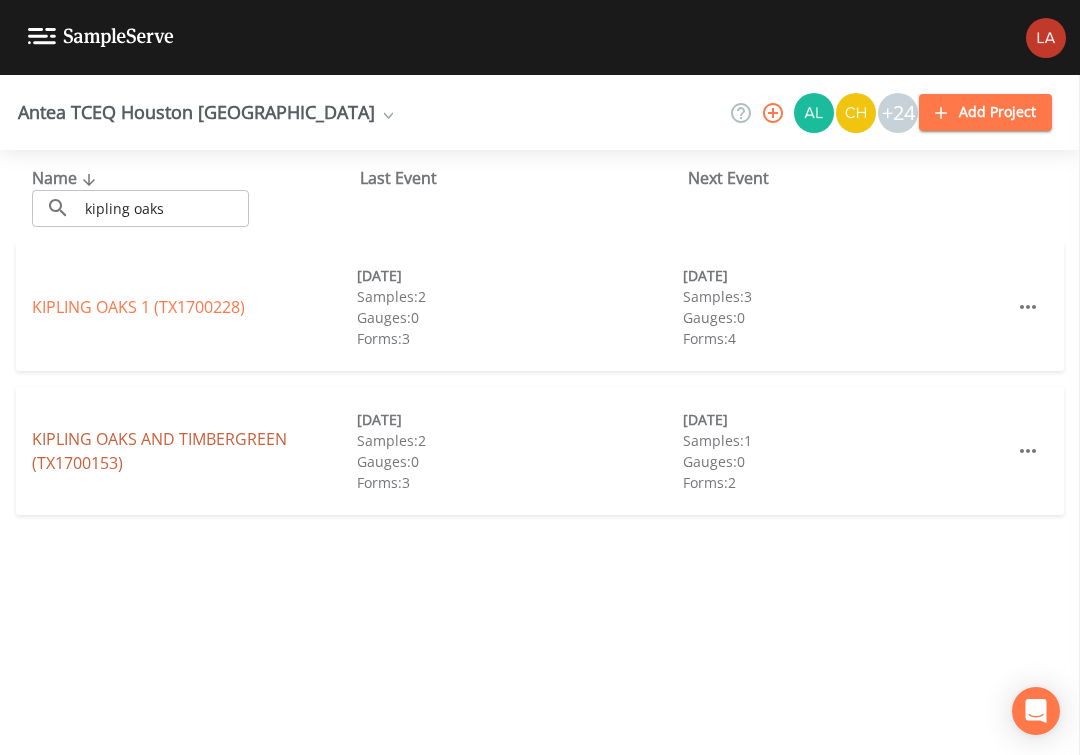 click on "KIPLING OAKS AND TIMBERGREEN   (TX1700153)" at bounding box center (159, 451) 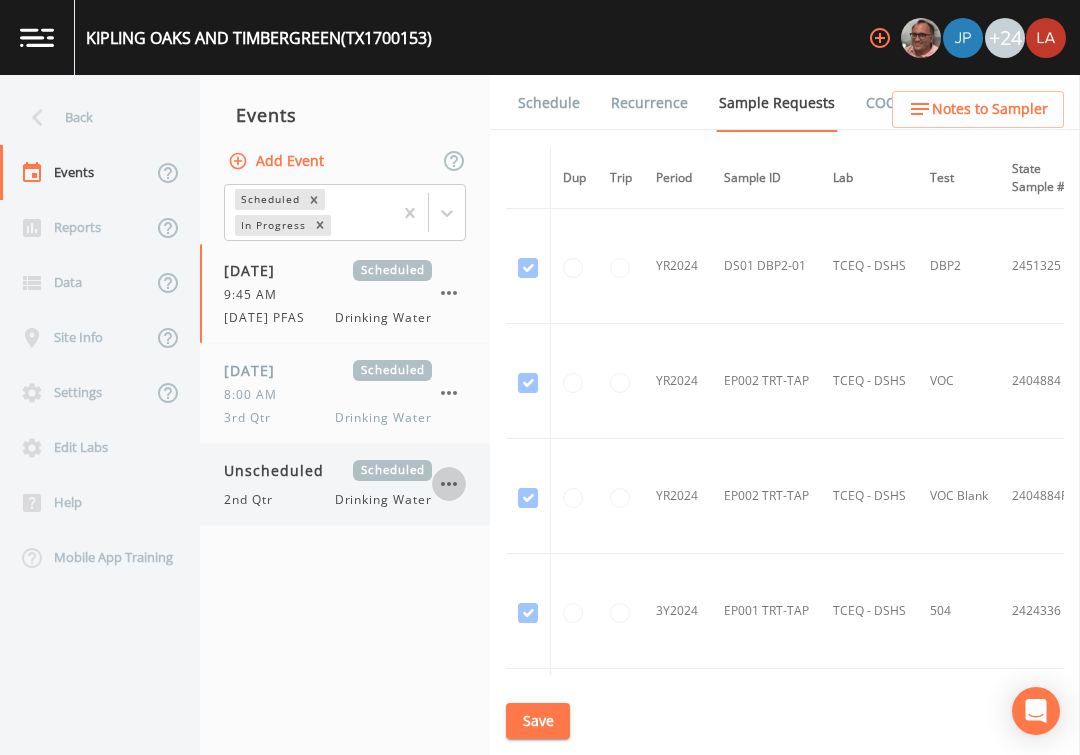 click 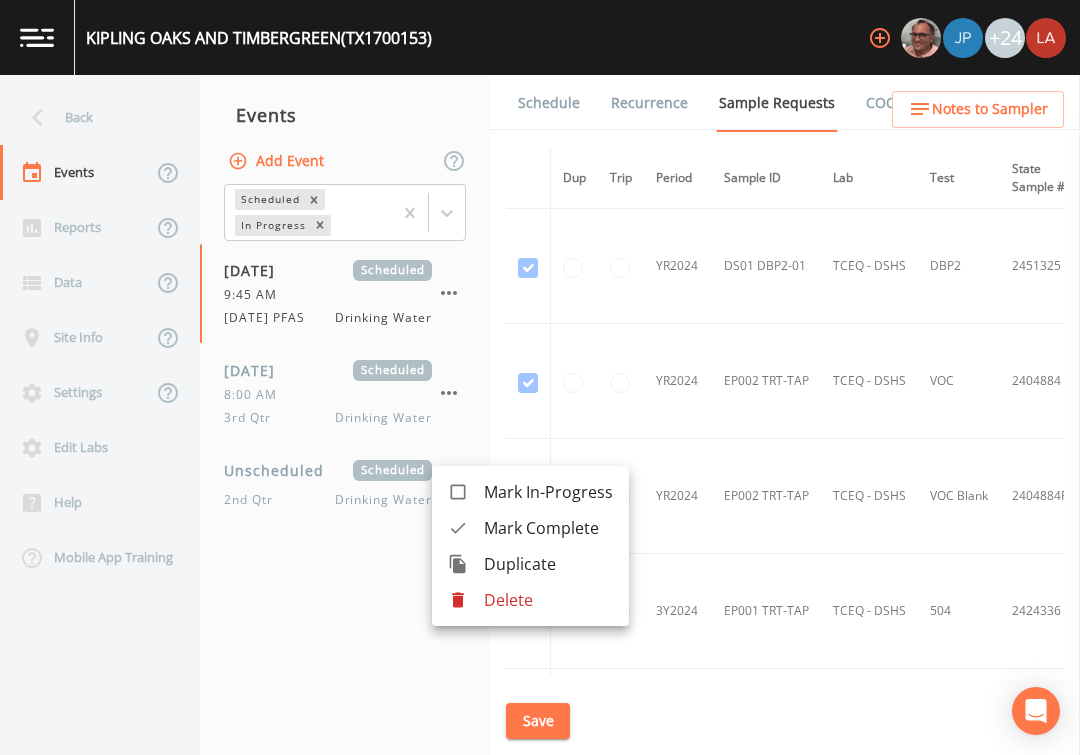 click at bounding box center (540, 377) 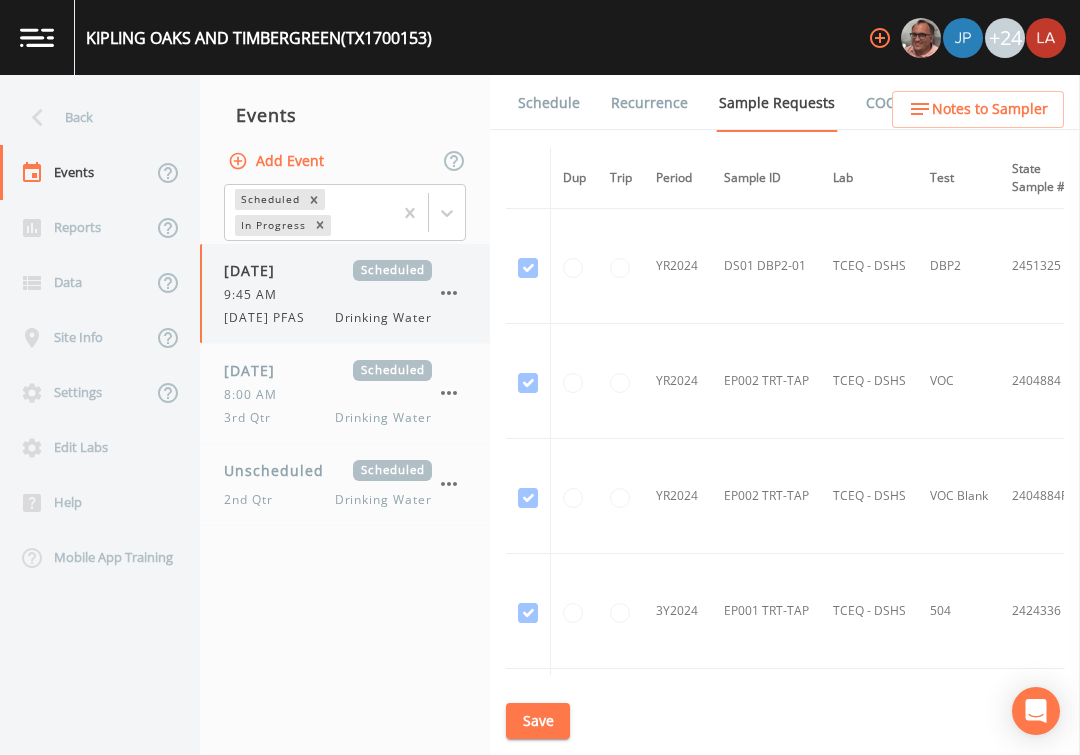 click on "9:45 AM" at bounding box center [328, 295] 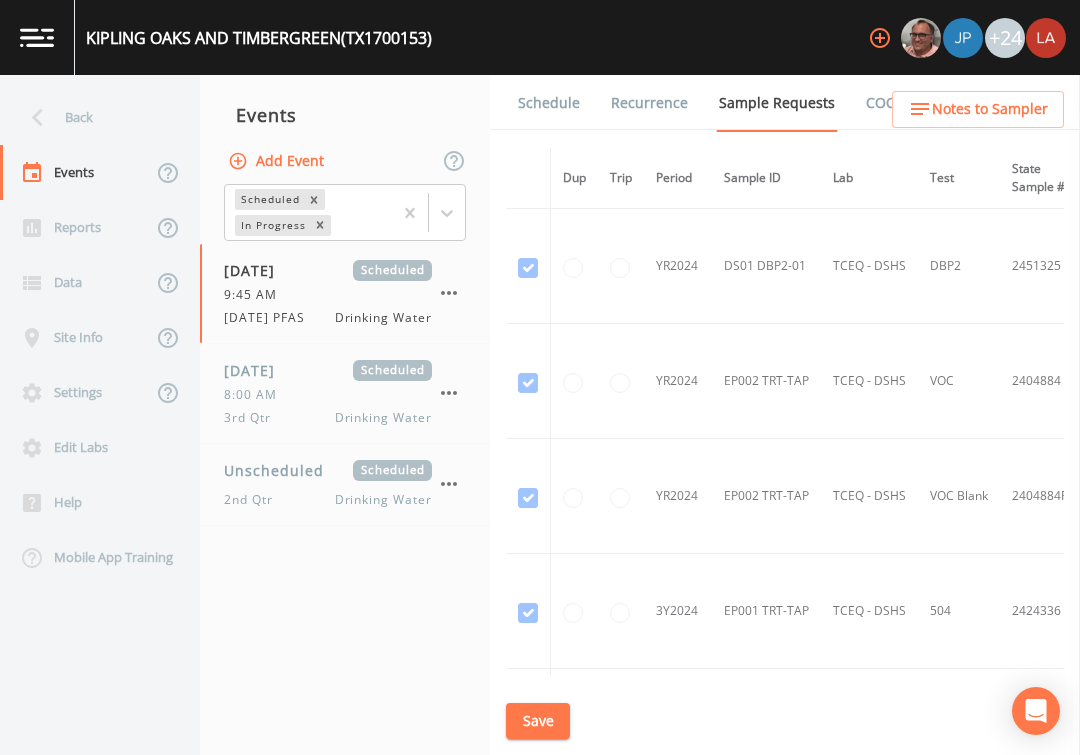 click on "Recurrence" at bounding box center (637, 103) 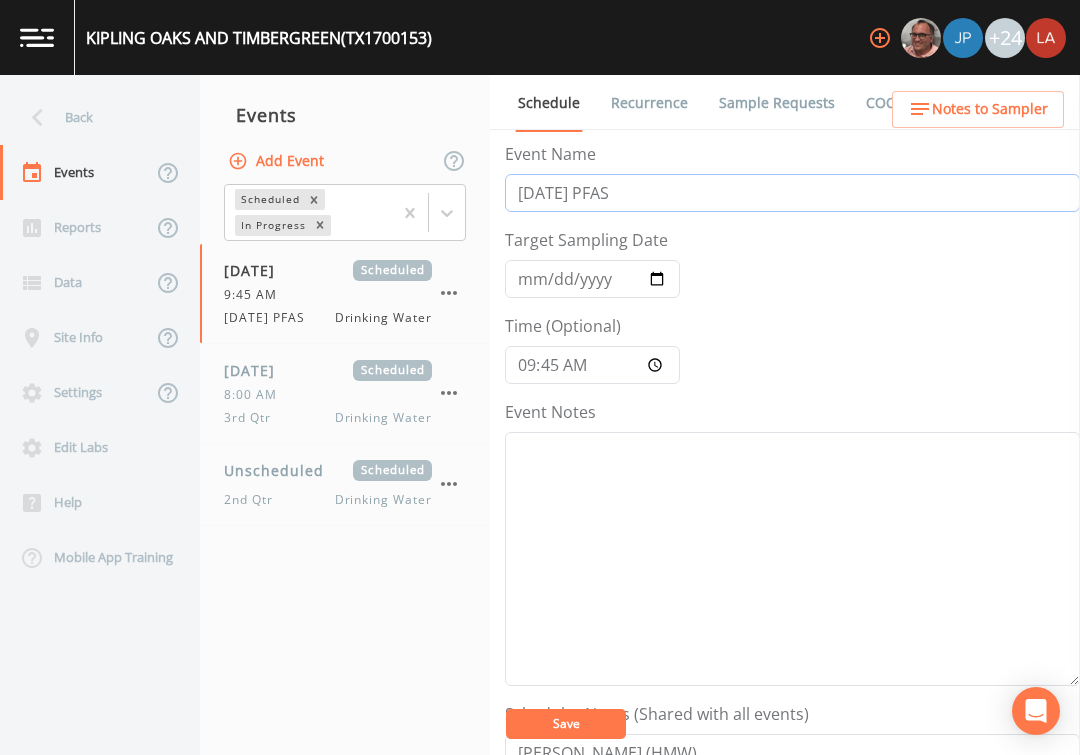 click on "7/2/25 PFAS" at bounding box center [792, 193] 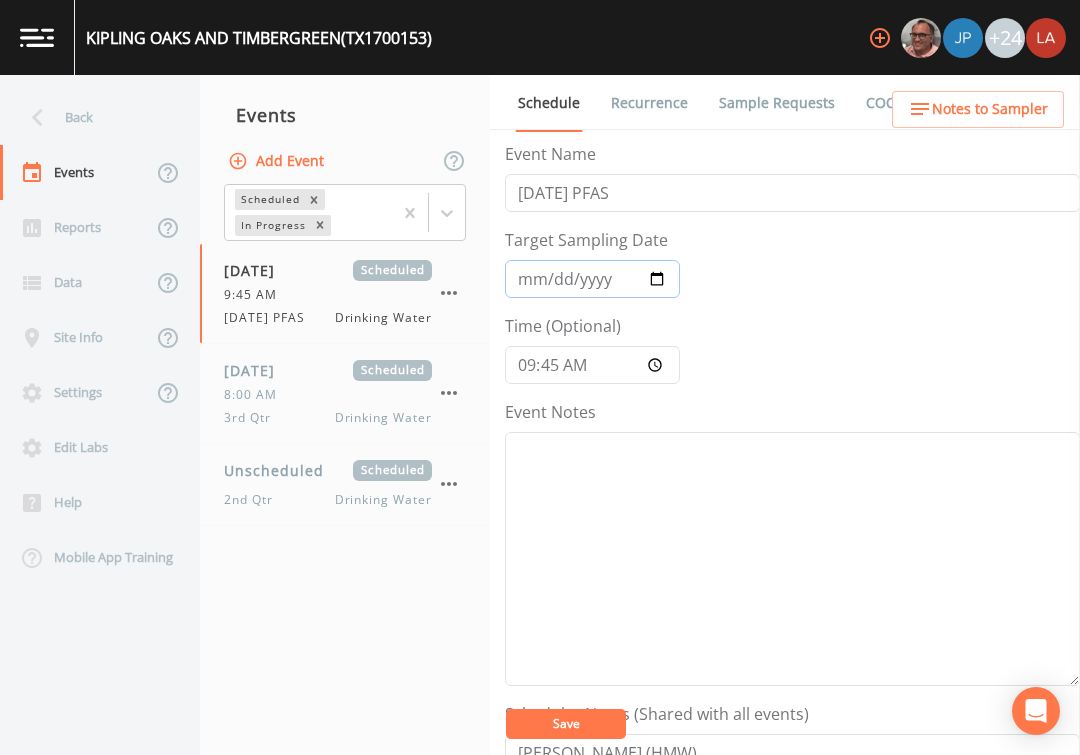 type on "2025-07-10" 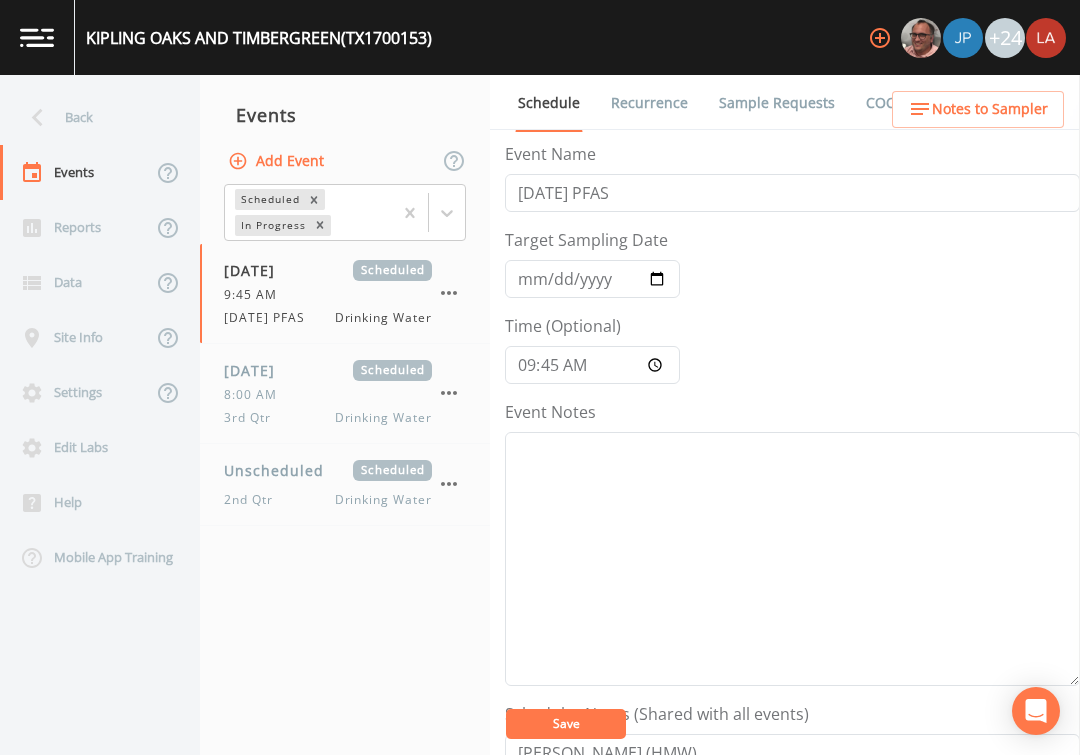 click on "Save" at bounding box center (566, 724) 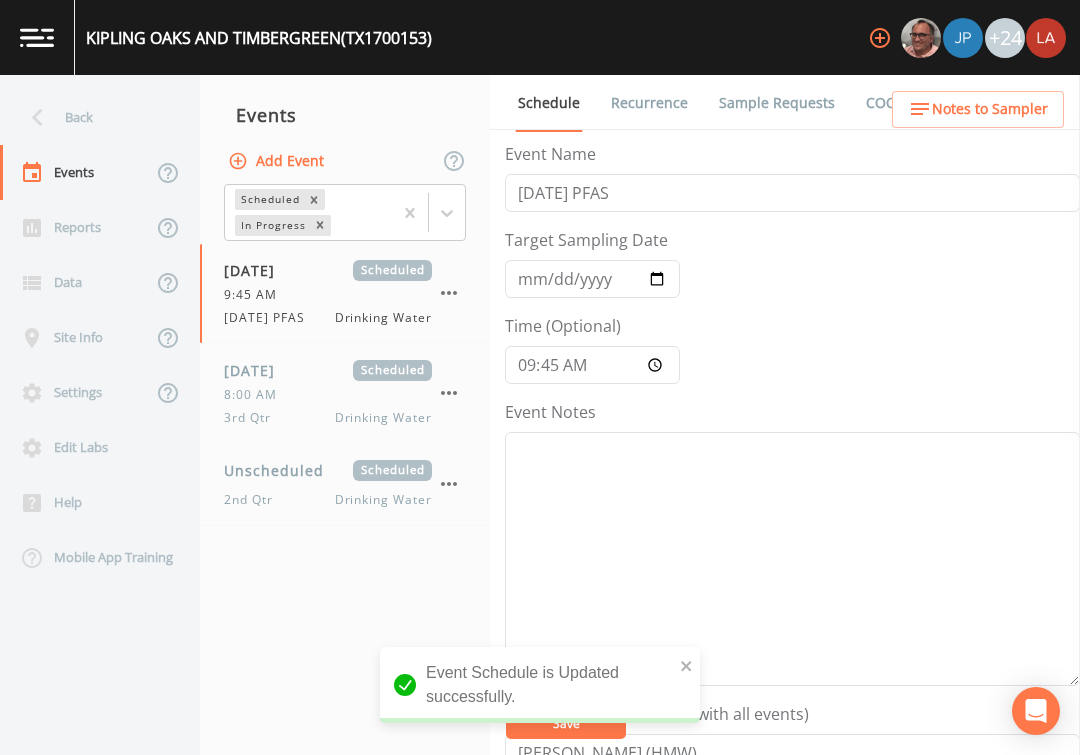 click on "Sample Requests" at bounding box center (777, 103) 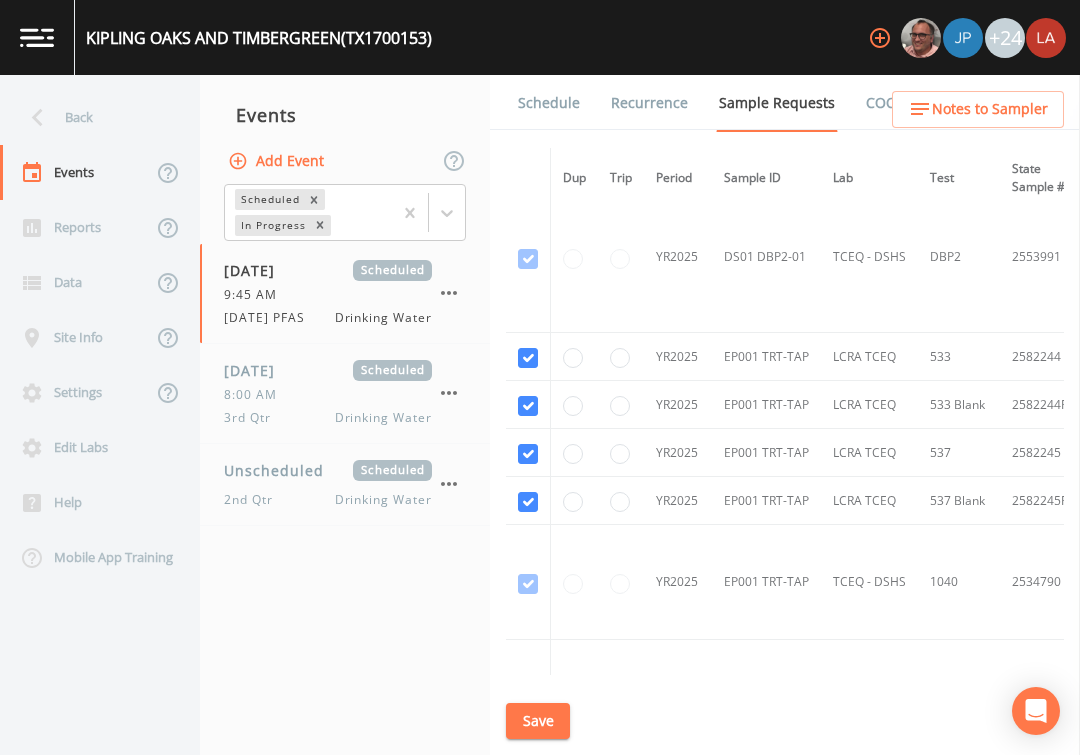 scroll, scrollTop: 2209, scrollLeft: 0, axis: vertical 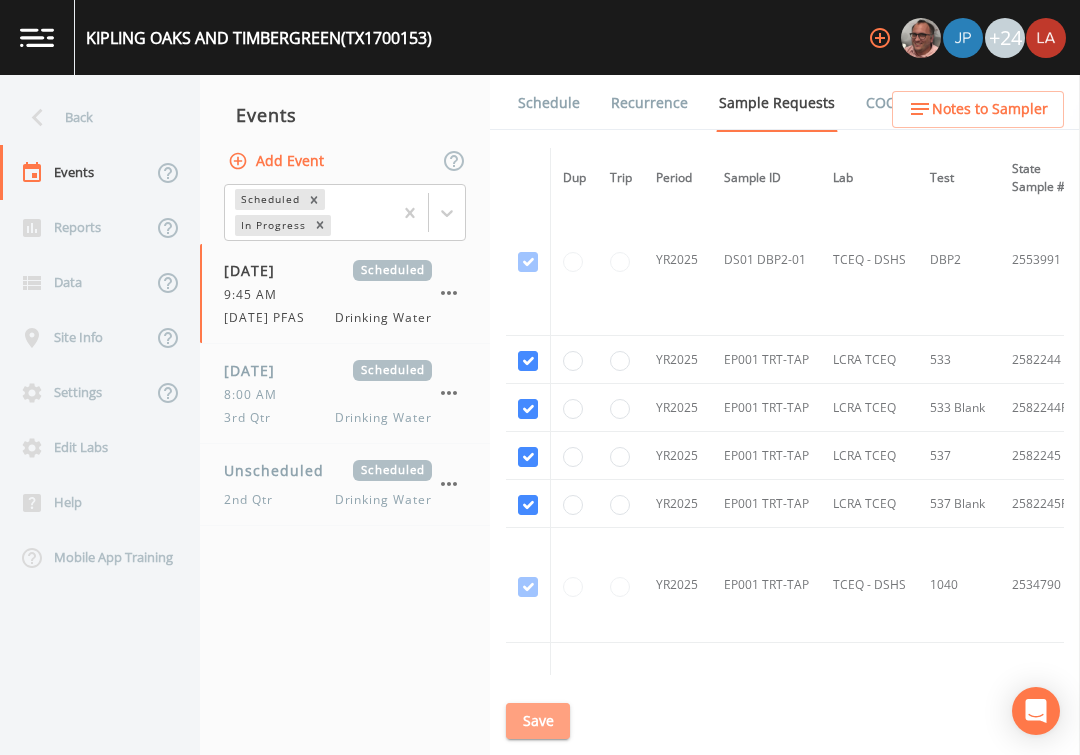 click on "Save" at bounding box center [538, 721] 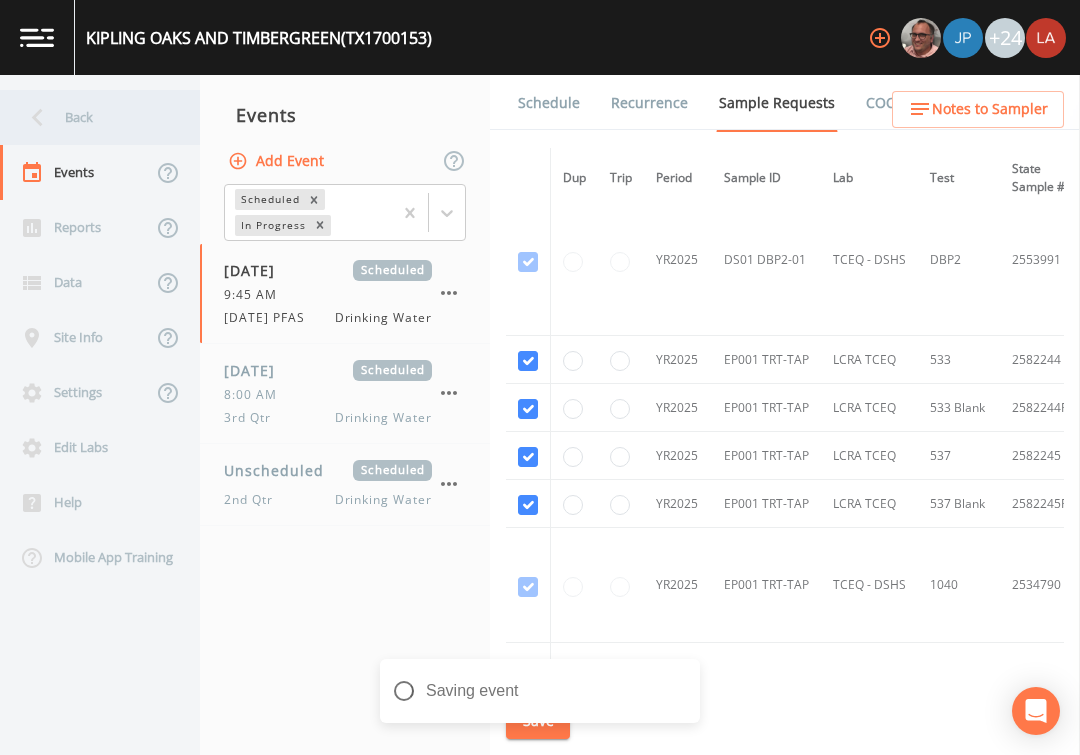 click on "Back" at bounding box center [90, 117] 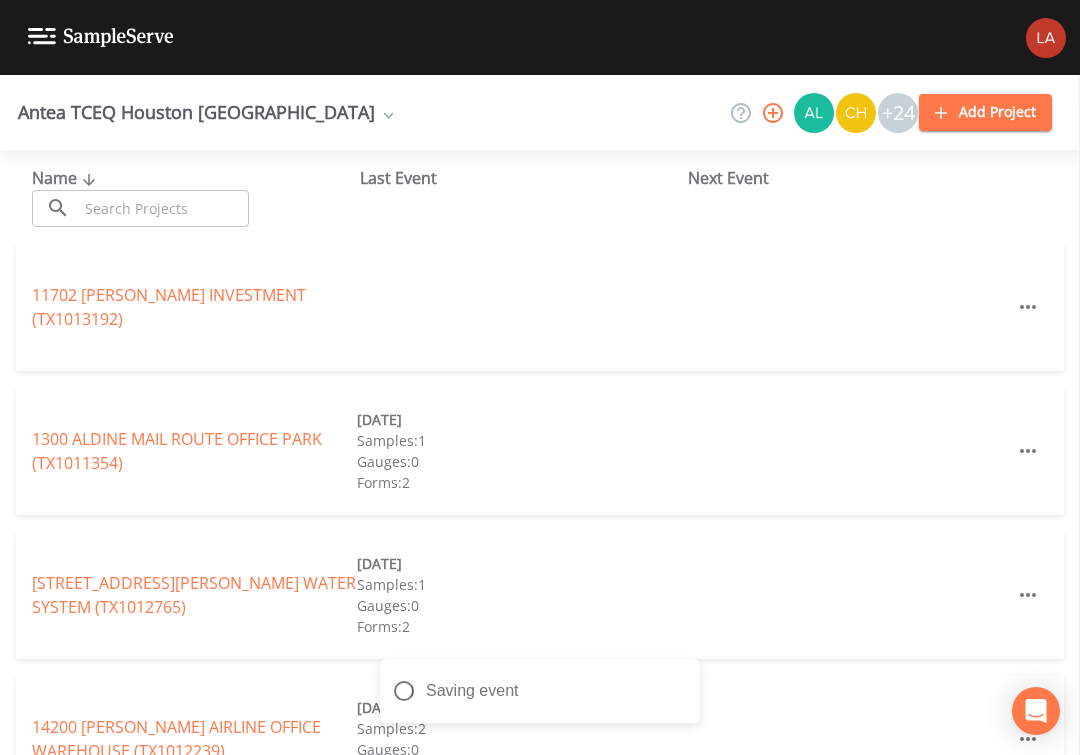 click at bounding box center (163, 208) 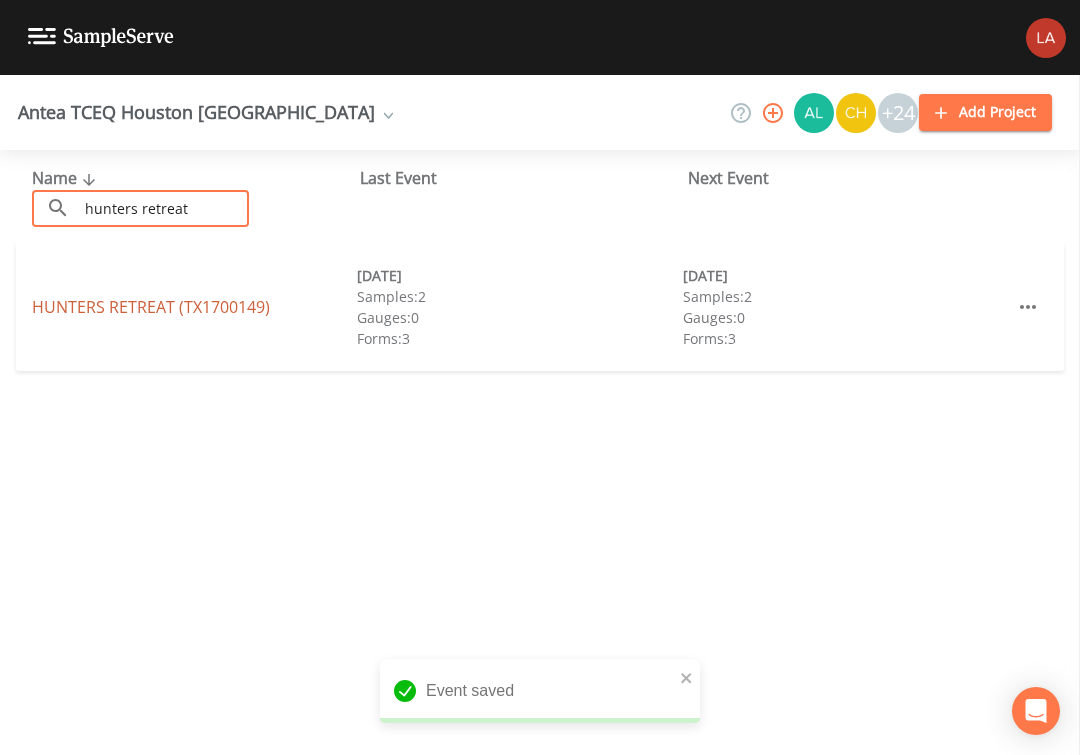 type on "hunters retreat" 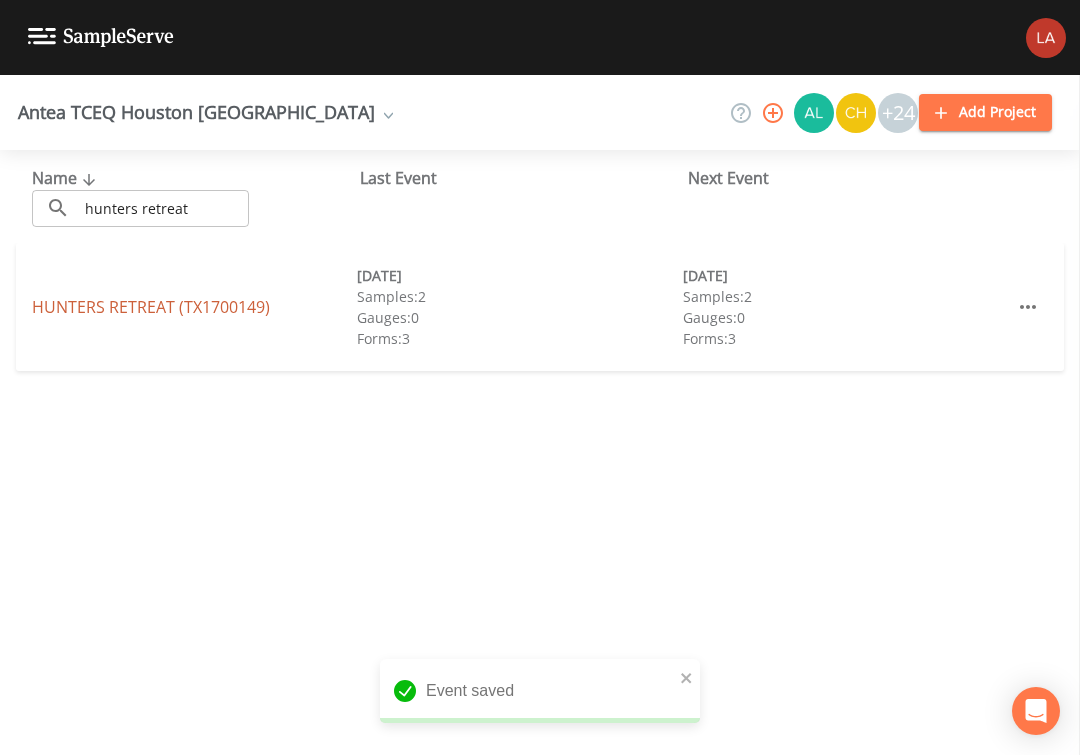 click on "HUNTERS RETREAT   (TX1700149)" at bounding box center [151, 307] 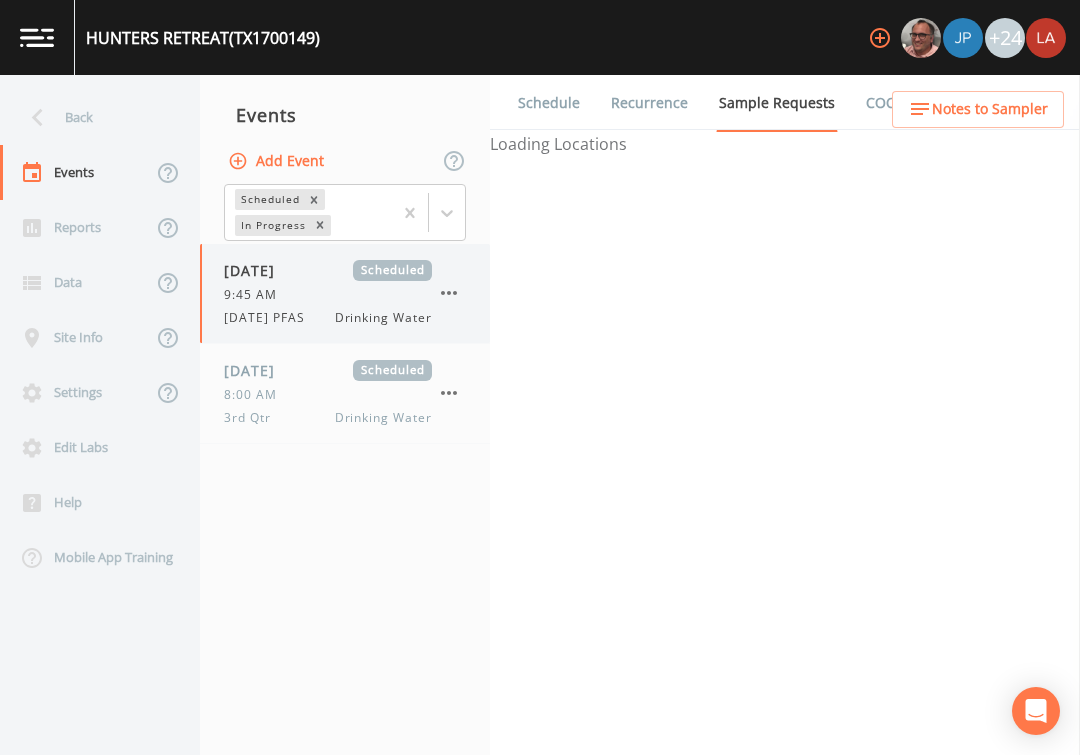 click on "7/2/25 PFAS" at bounding box center (270, 318) 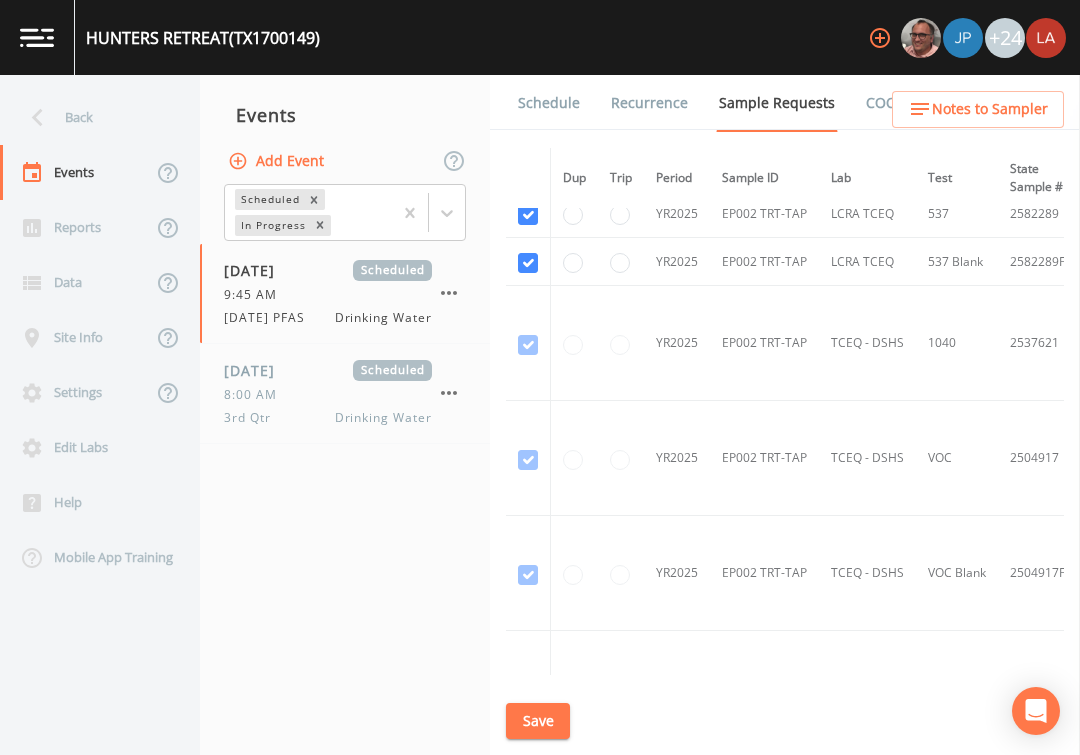 scroll, scrollTop: 3256, scrollLeft: 0, axis: vertical 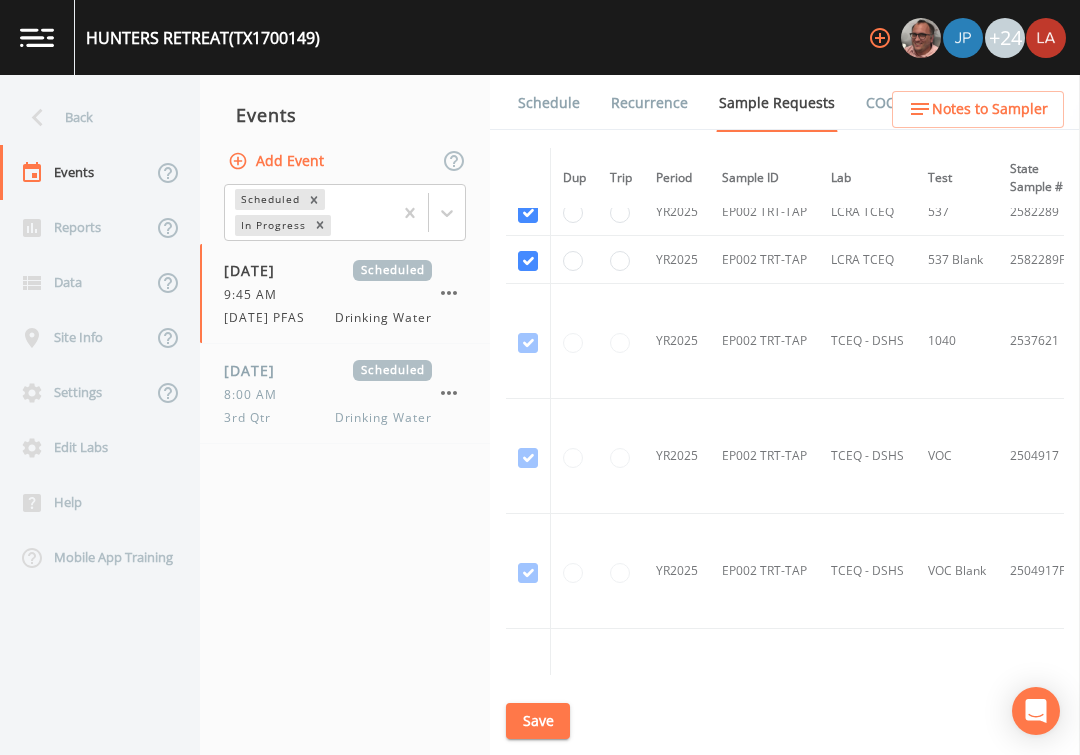 click on "Schedule" at bounding box center [549, 103] 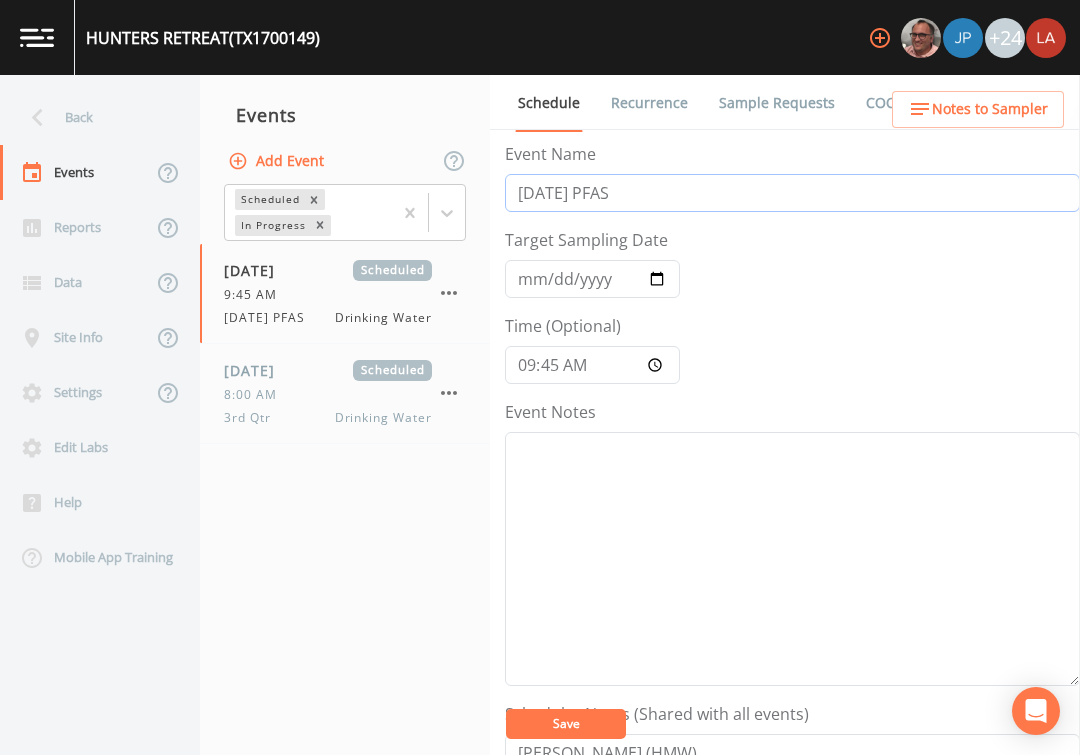 click on "7/2/25 PFAS" at bounding box center (792, 193) 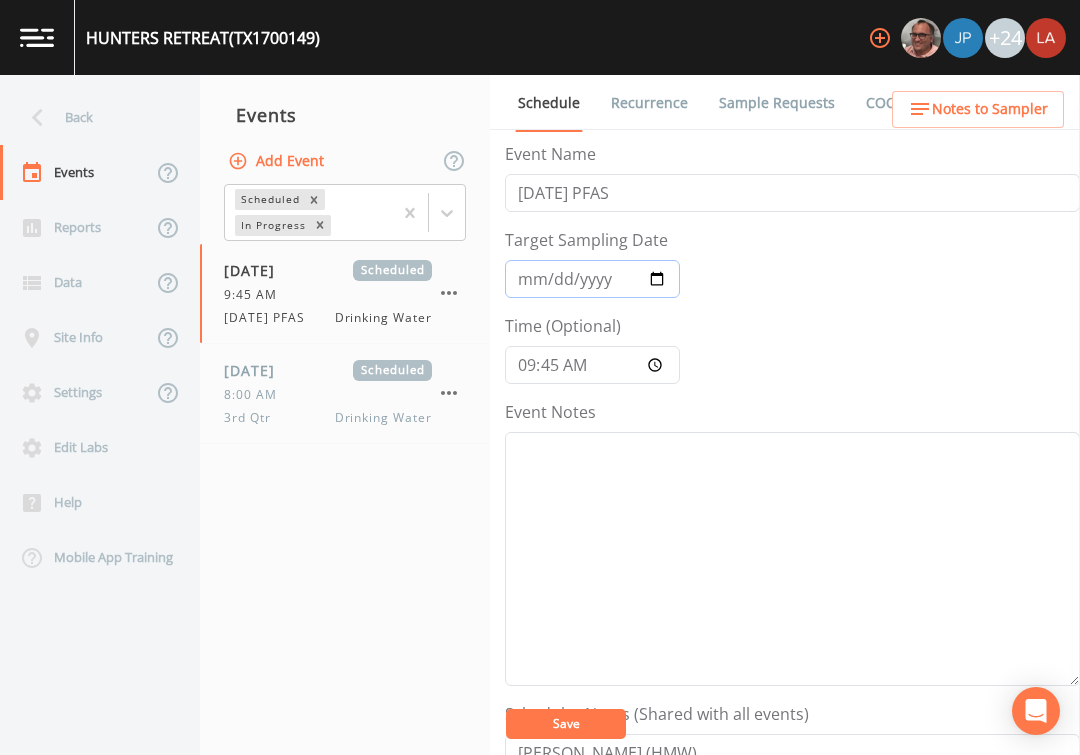 type on "2025-07-10" 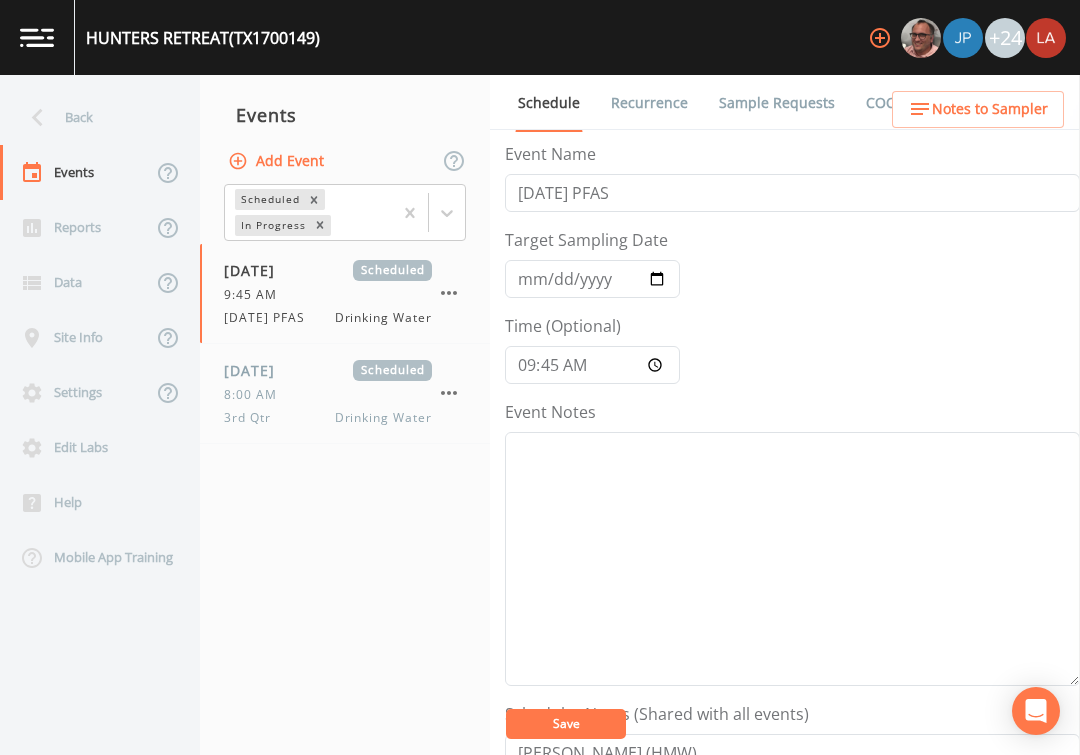 click on "Save" at bounding box center [566, 723] 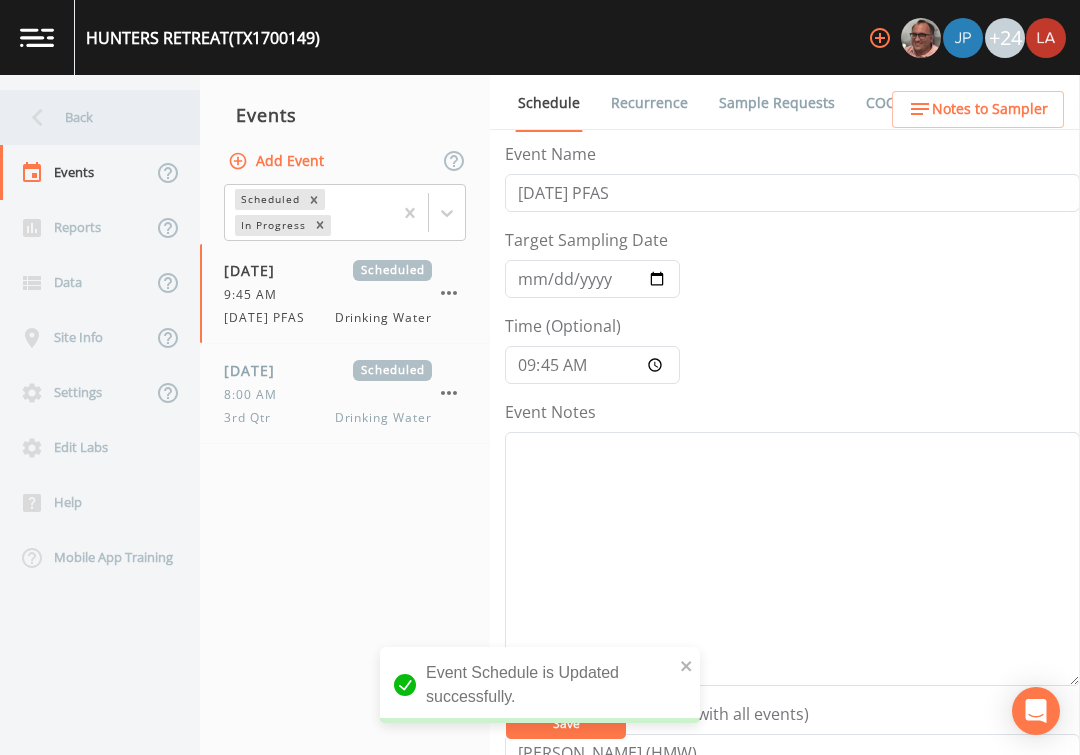 click on "Back" at bounding box center [90, 117] 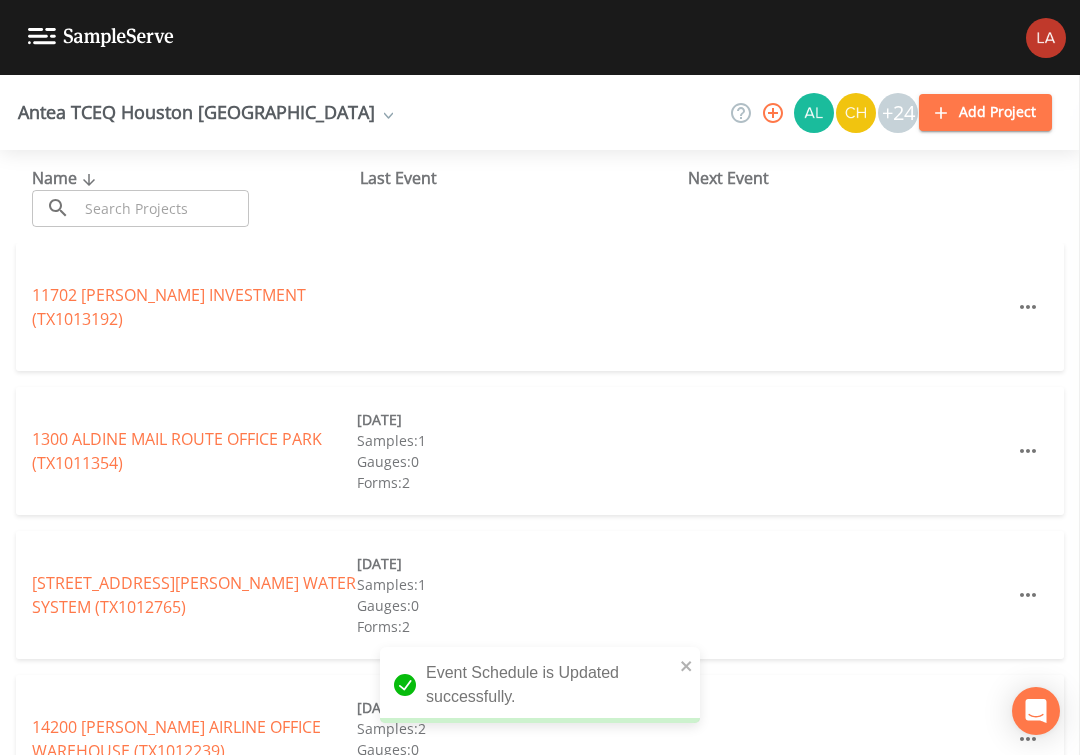 click at bounding box center [163, 208] 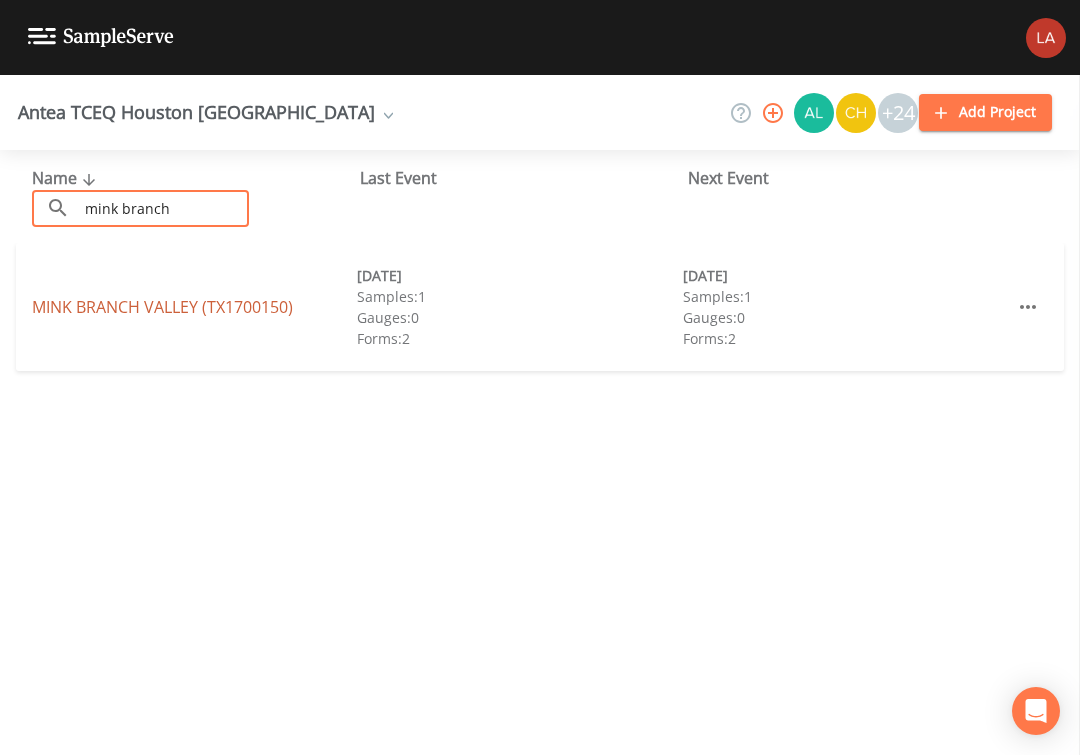 type on "mink branch" 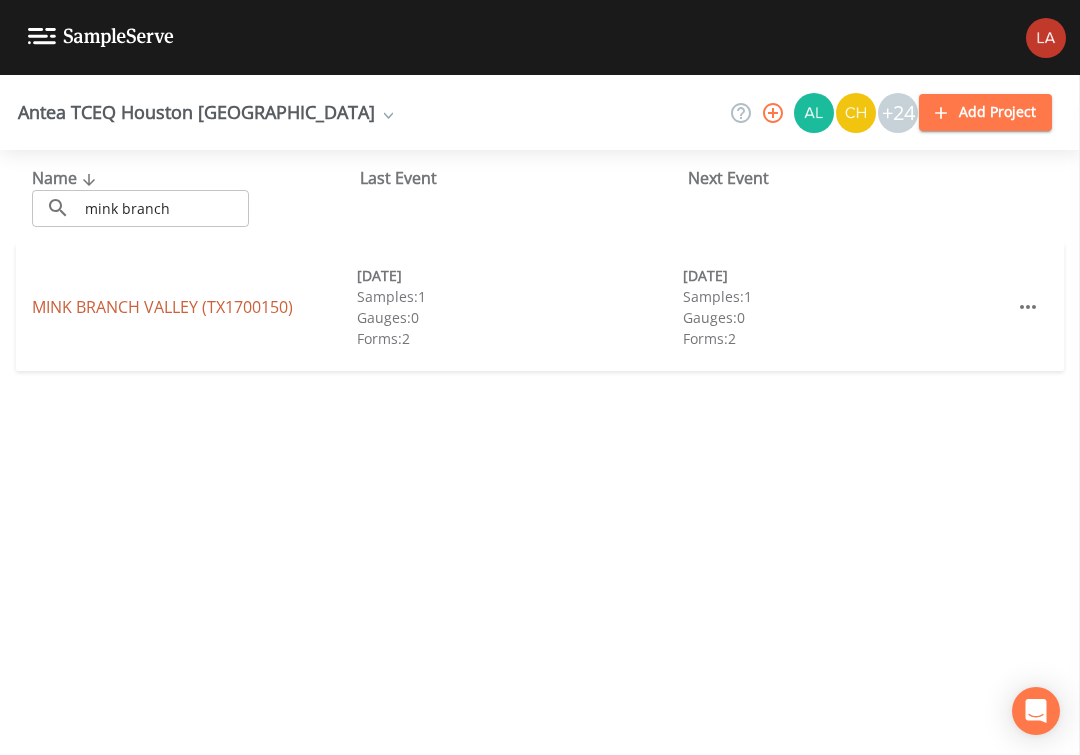 click on "MINK BRANCH VALLEY   (TX1700150)" at bounding box center [162, 307] 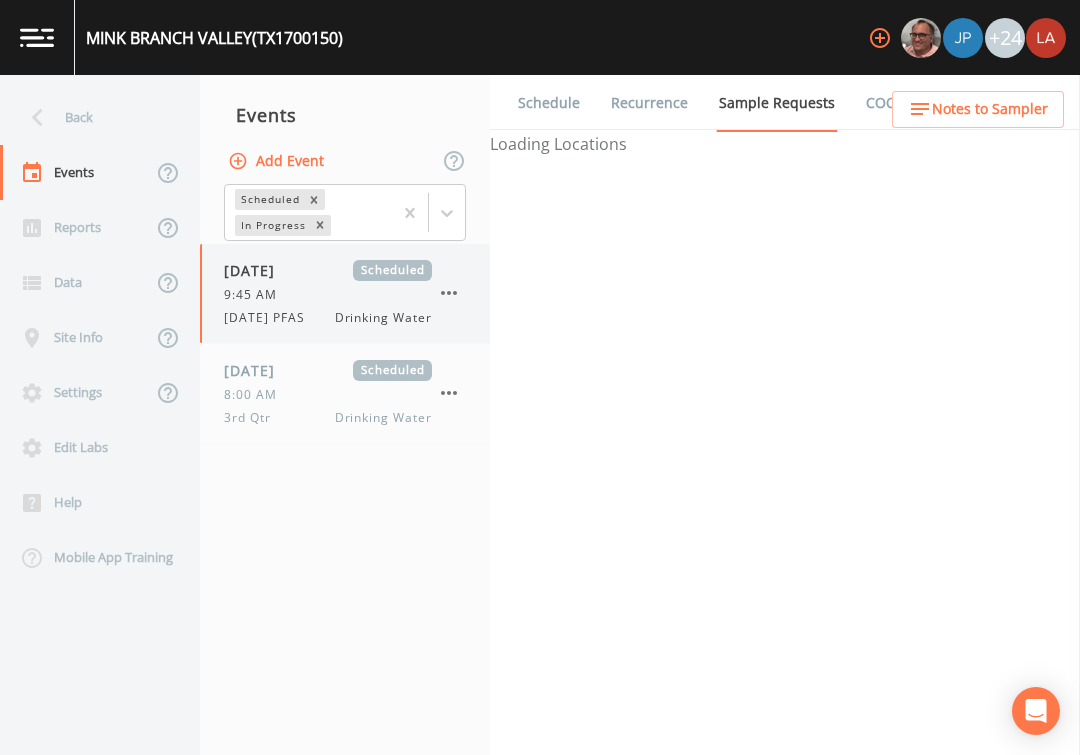 click on "7/2/25 PFAS" at bounding box center [270, 318] 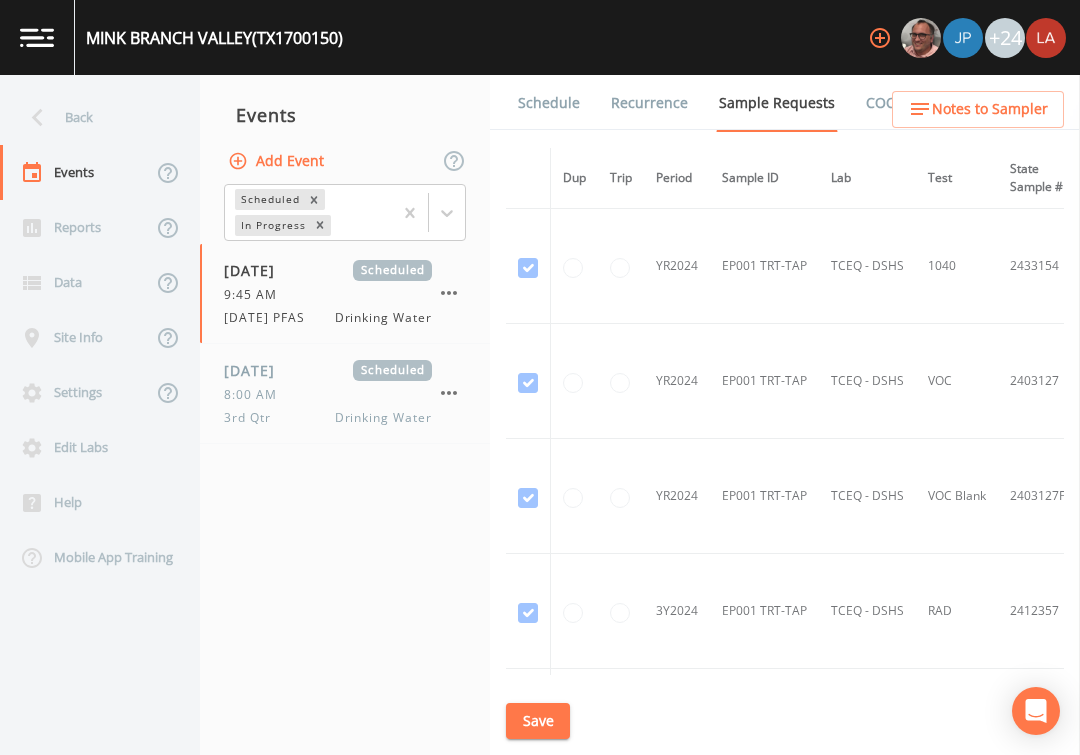click on "Schedule" at bounding box center (549, 103) 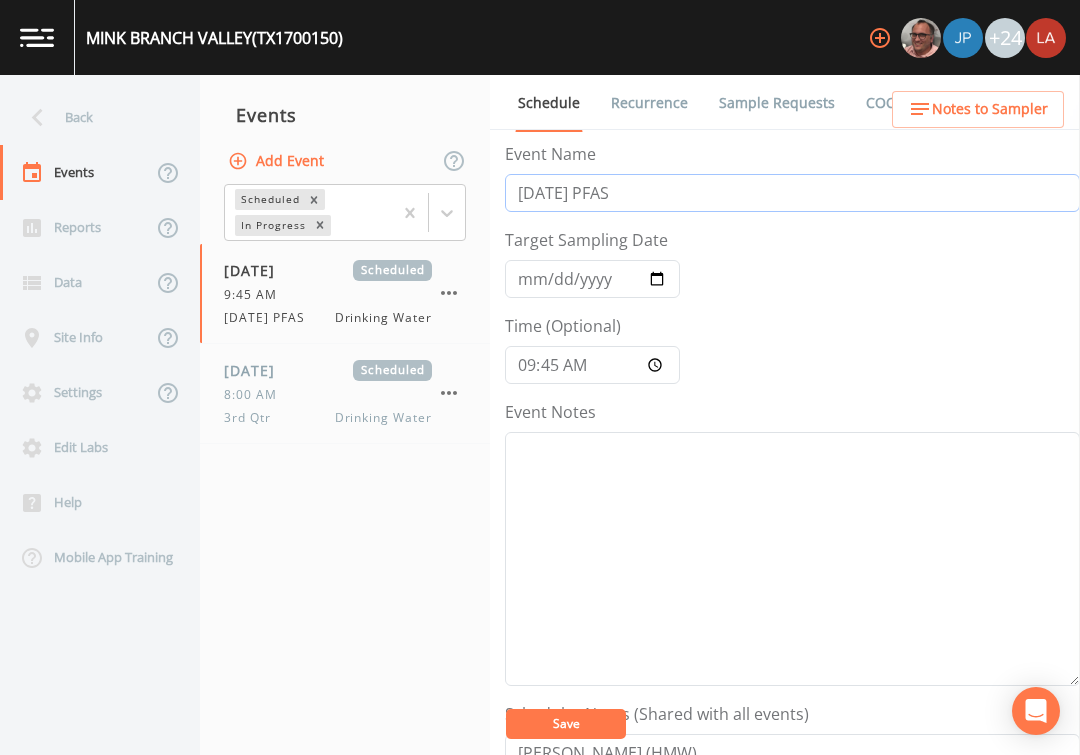 click on "7/2/25 PFAS" at bounding box center (792, 193) 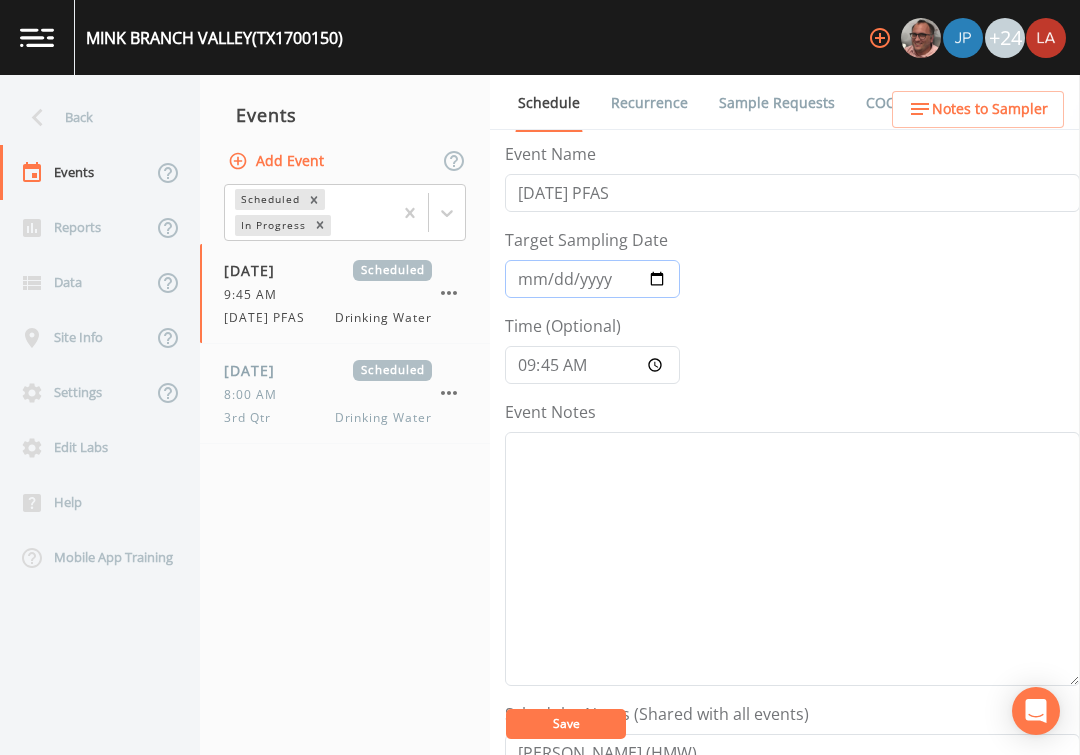 type on "2025-07-10" 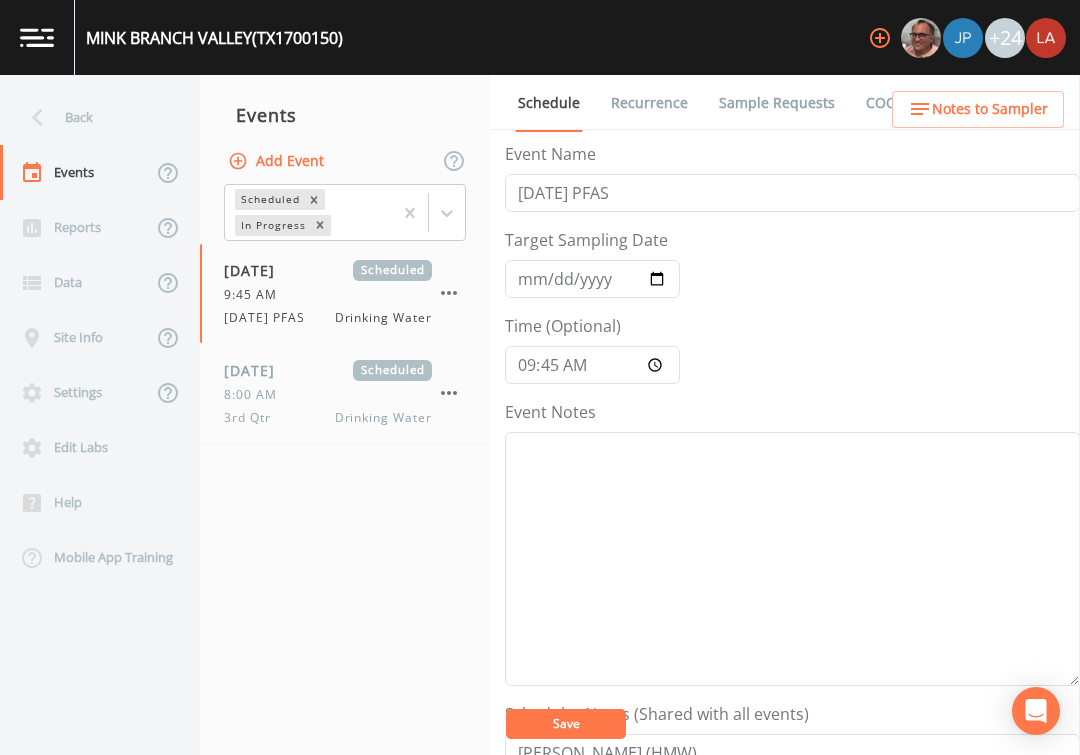 click on "Save" at bounding box center [566, 724] 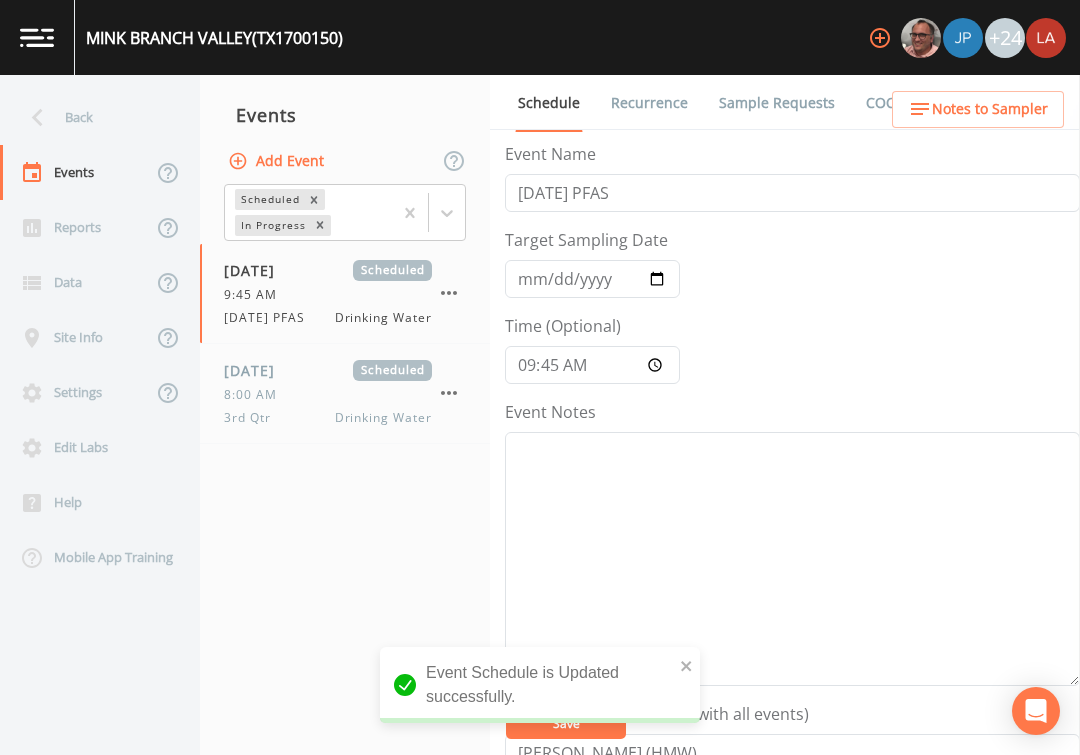 click on "Sample Requests" at bounding box center (777, 103) 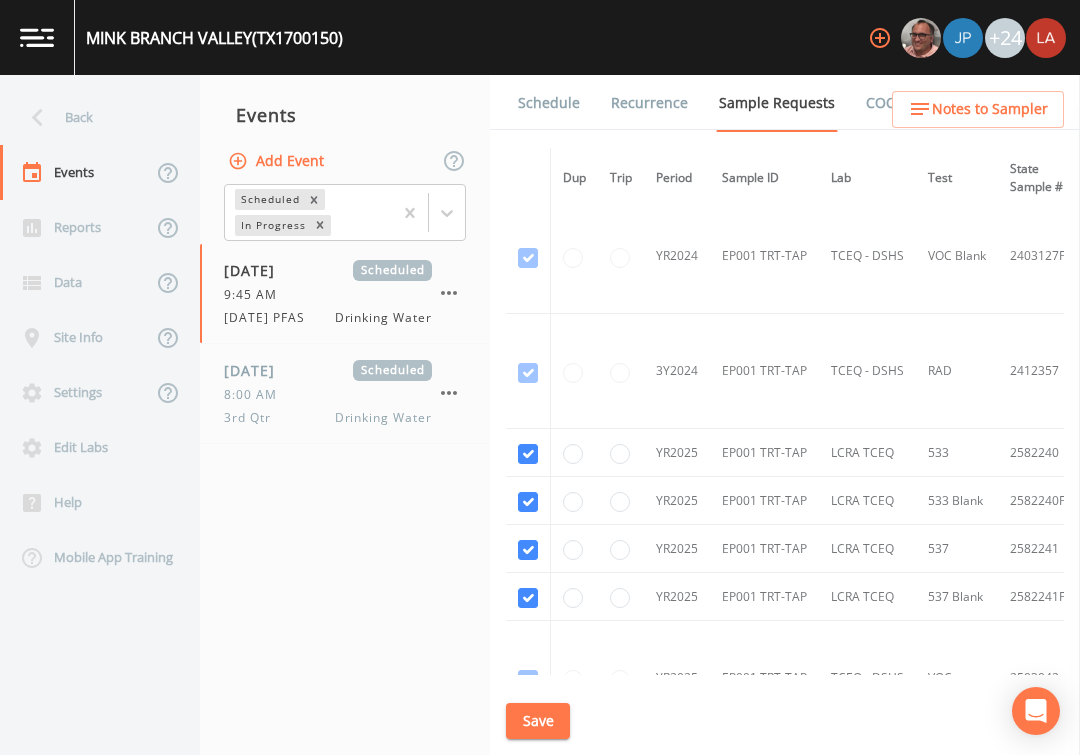 scroll, scrollTop: 239, scrollLeft: 0, axis: vertical 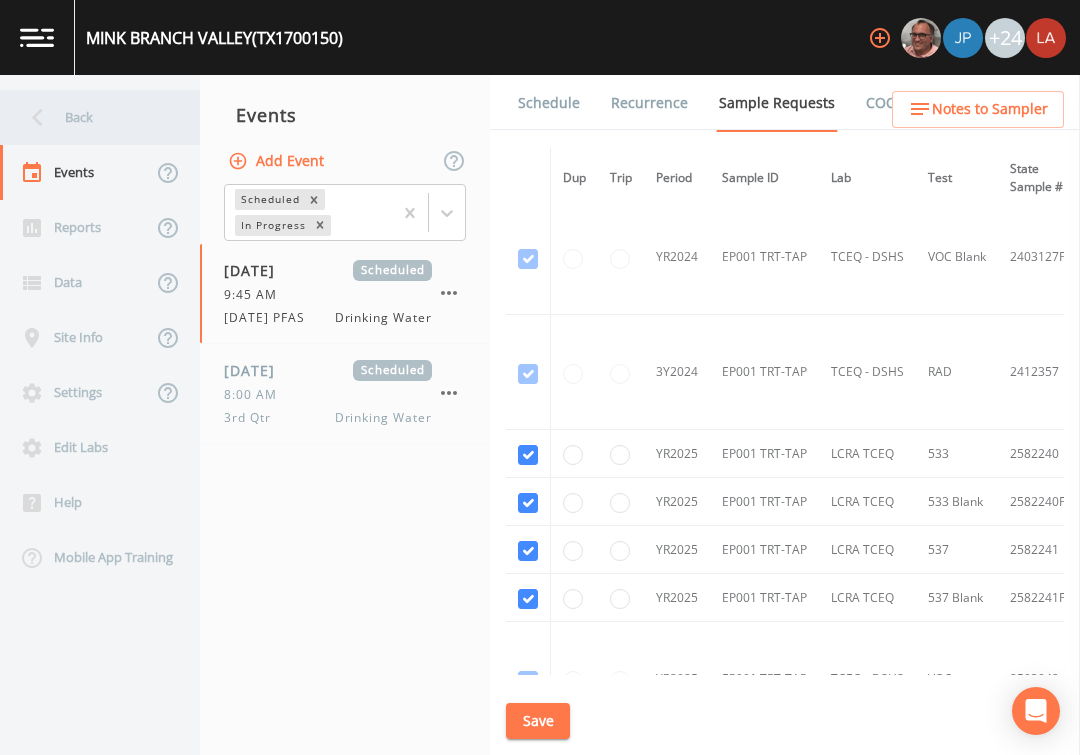 click on "Back" at bounding box center (90, 117) 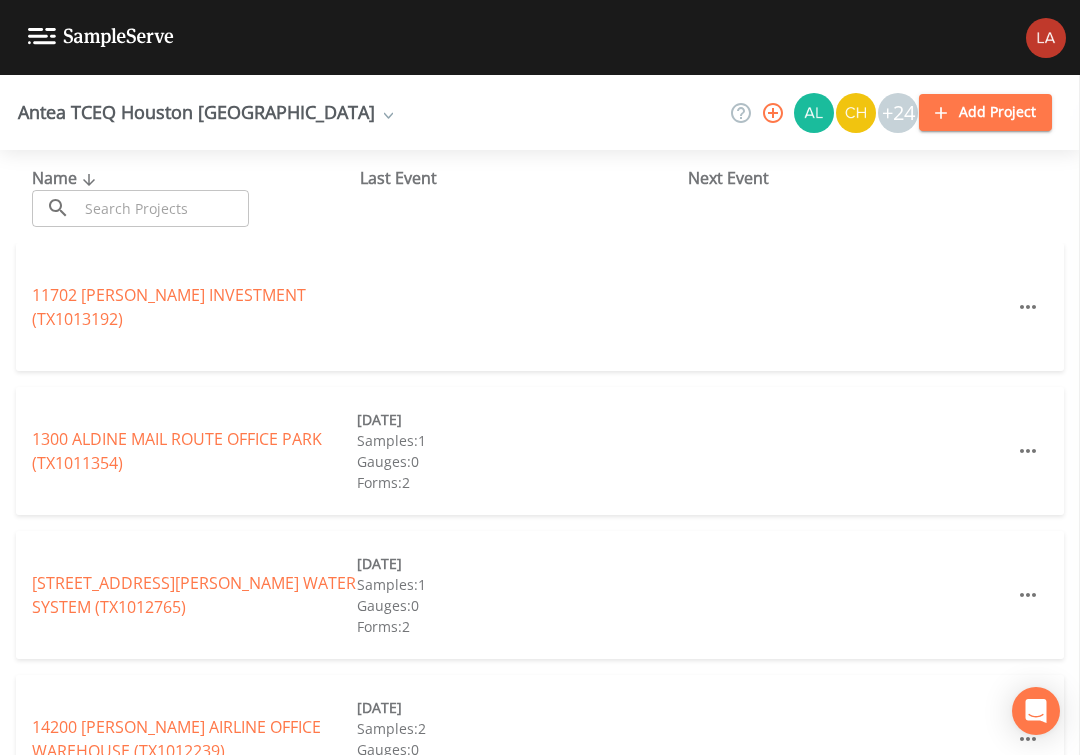 click at bounding box center [163, 208] 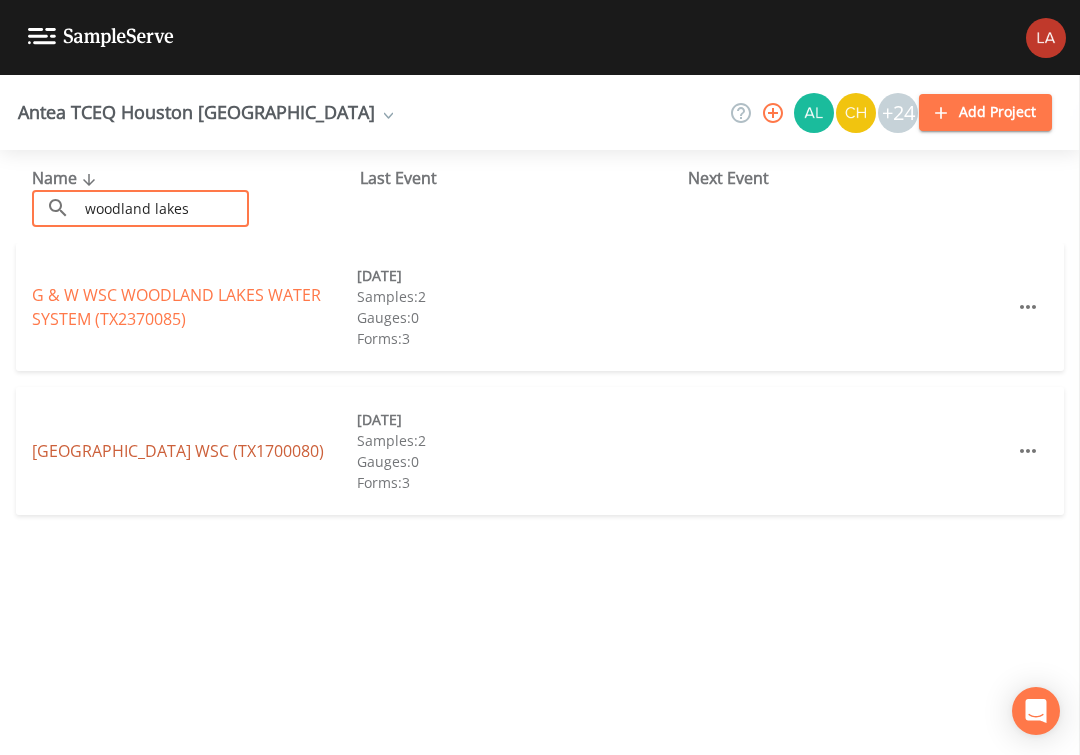 type on "woodland lakes" 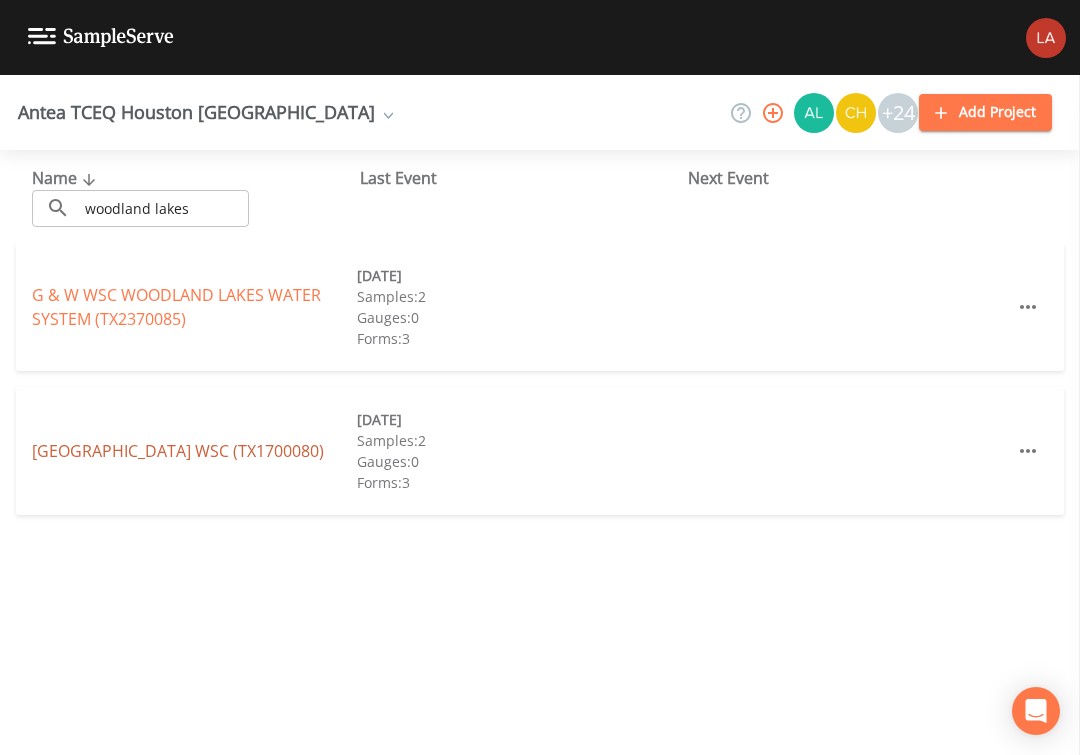 click on "WOODLAND LAKES ESTATES WSC   (TX1700080)" at bounding box center (178, 451) 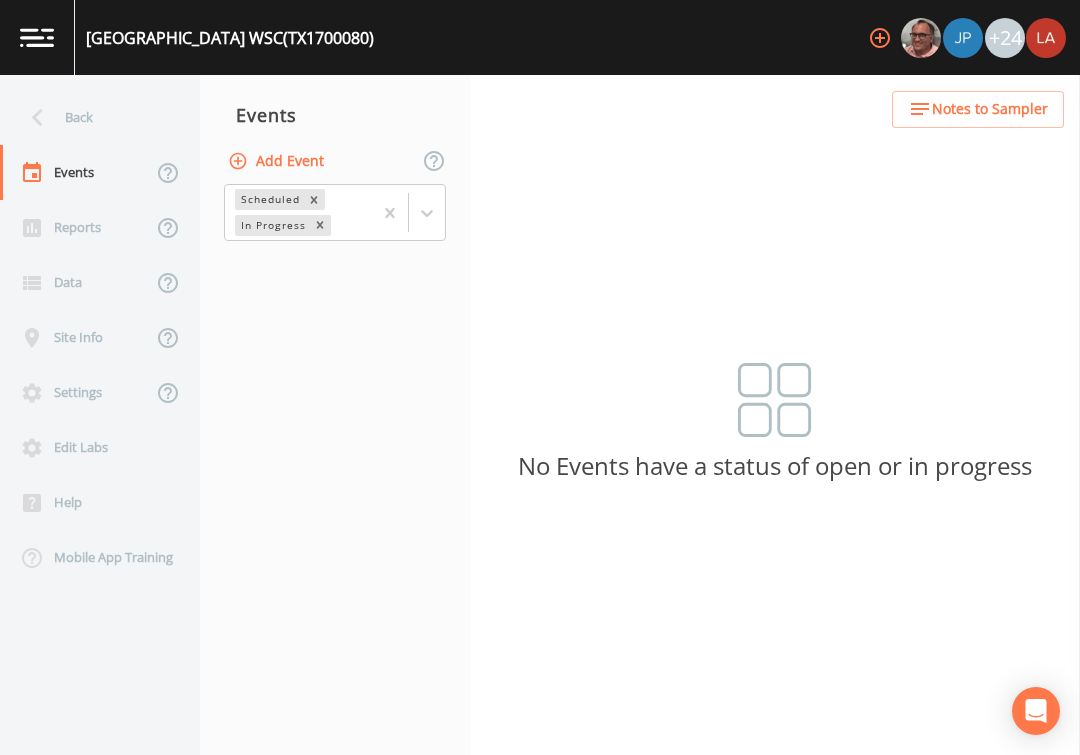 click on "Add Event" at bounding box center (278, 161) 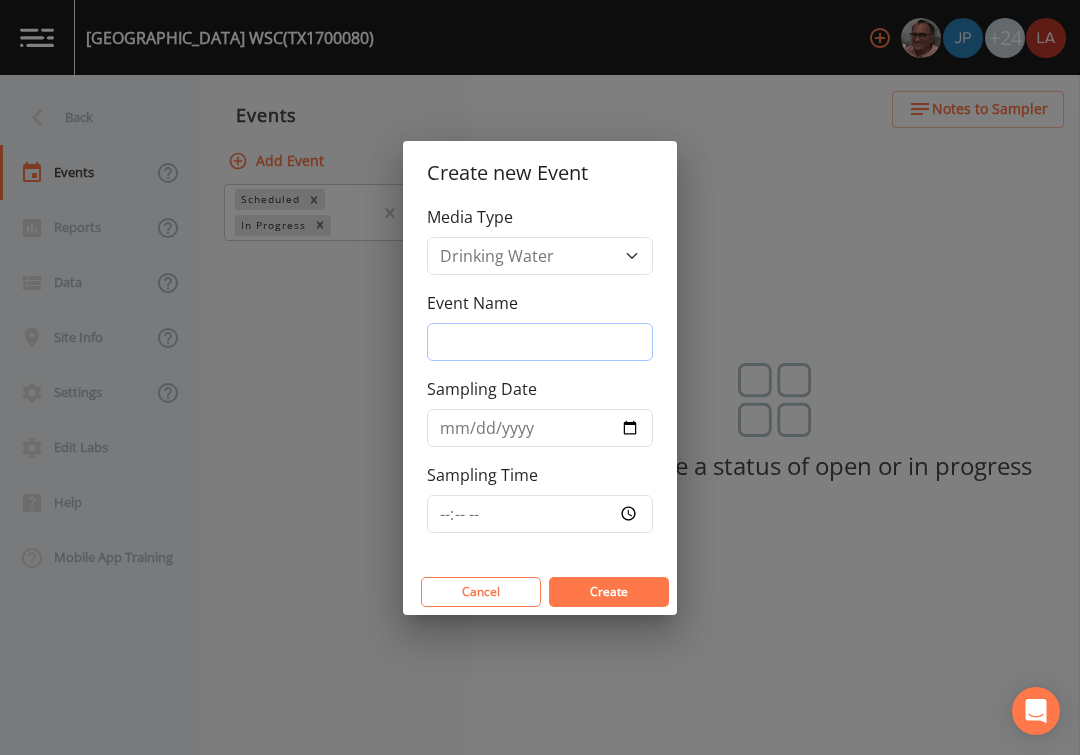 click on "Event Name" at bounding box center (540, 342) 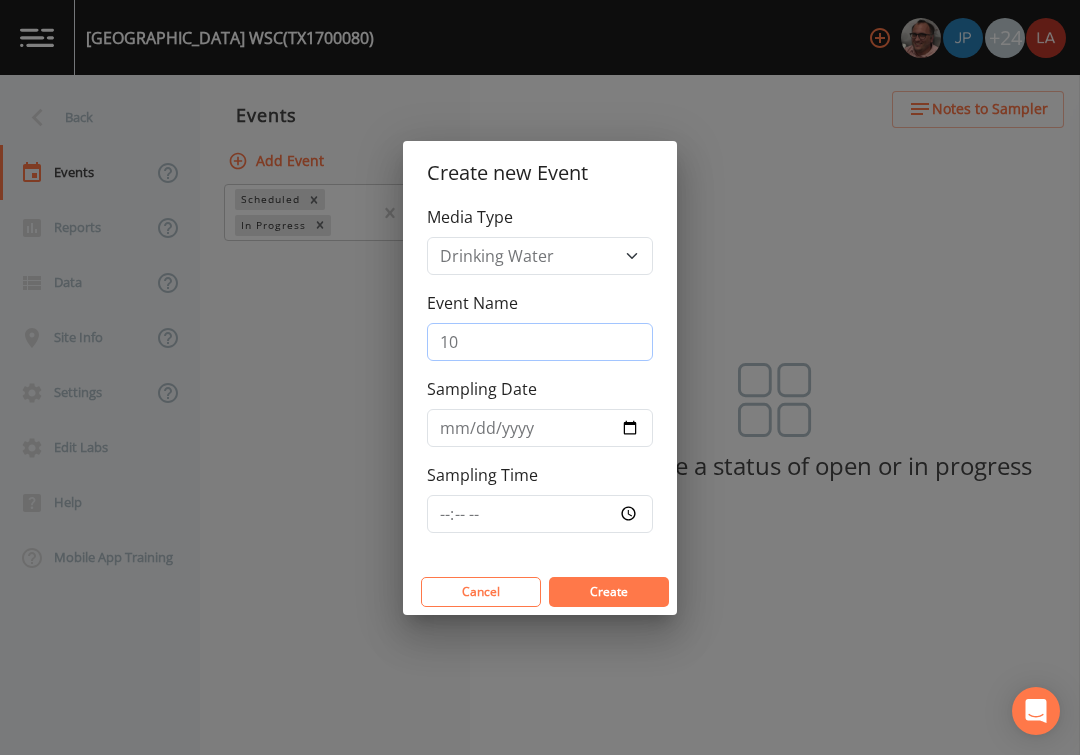 type on "1" 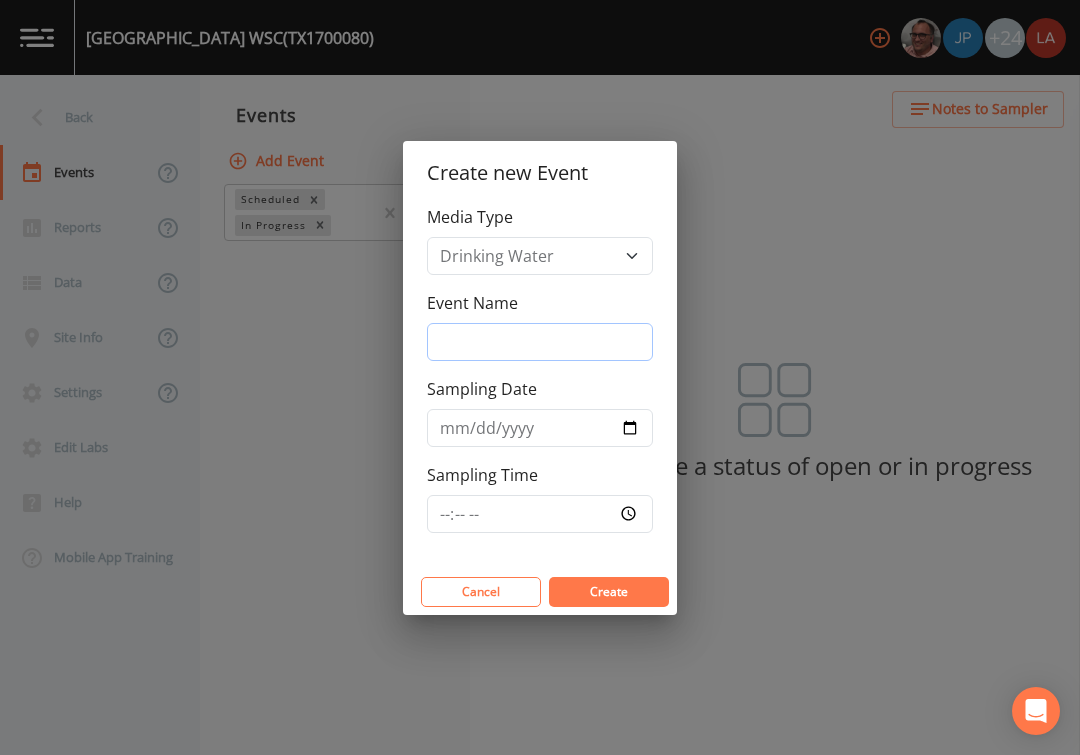 type on "7" 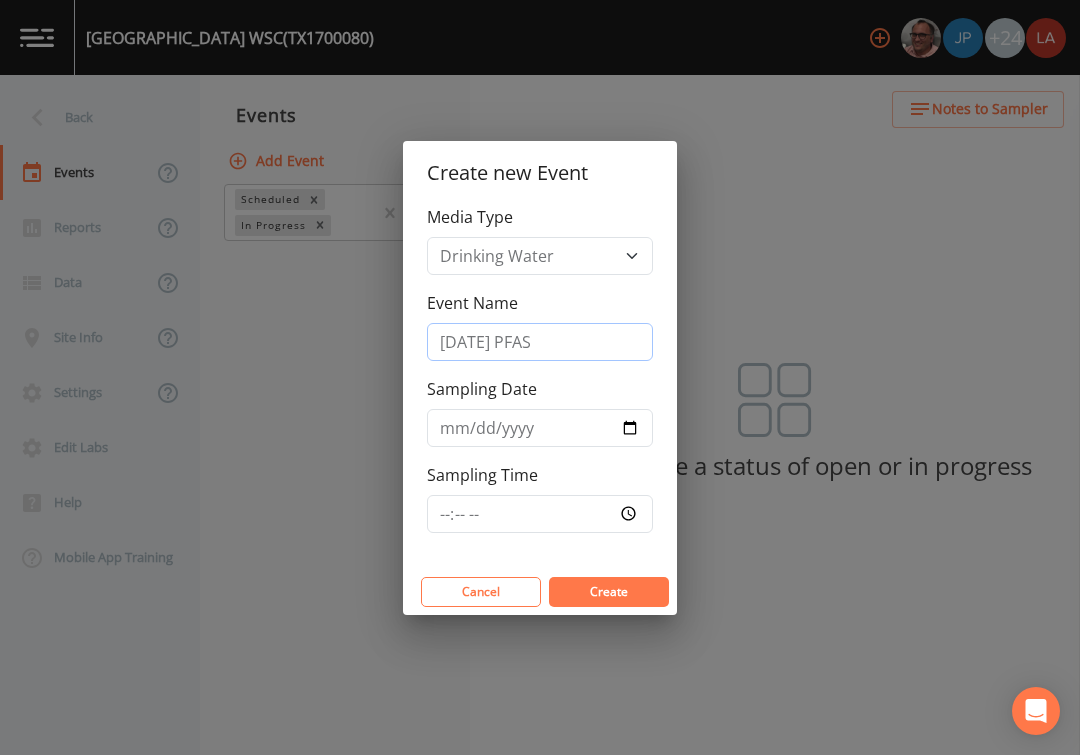 type on "07/10/25 PFAS" 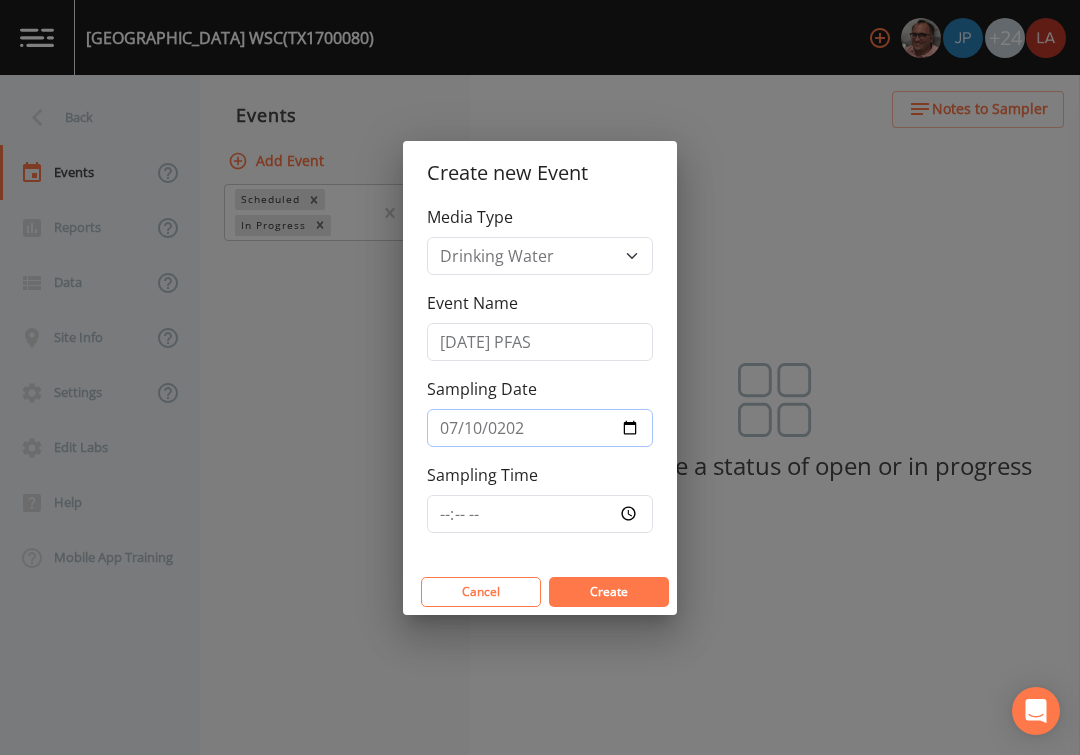 type on "2025-07-10" 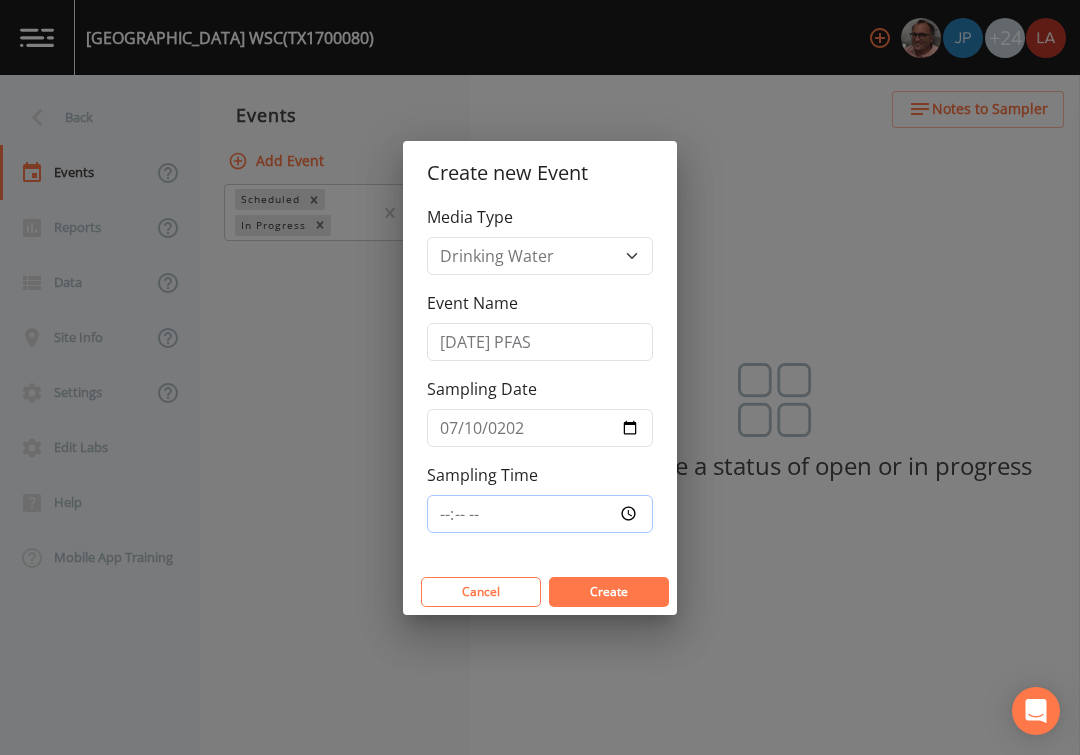 type on "12:30" 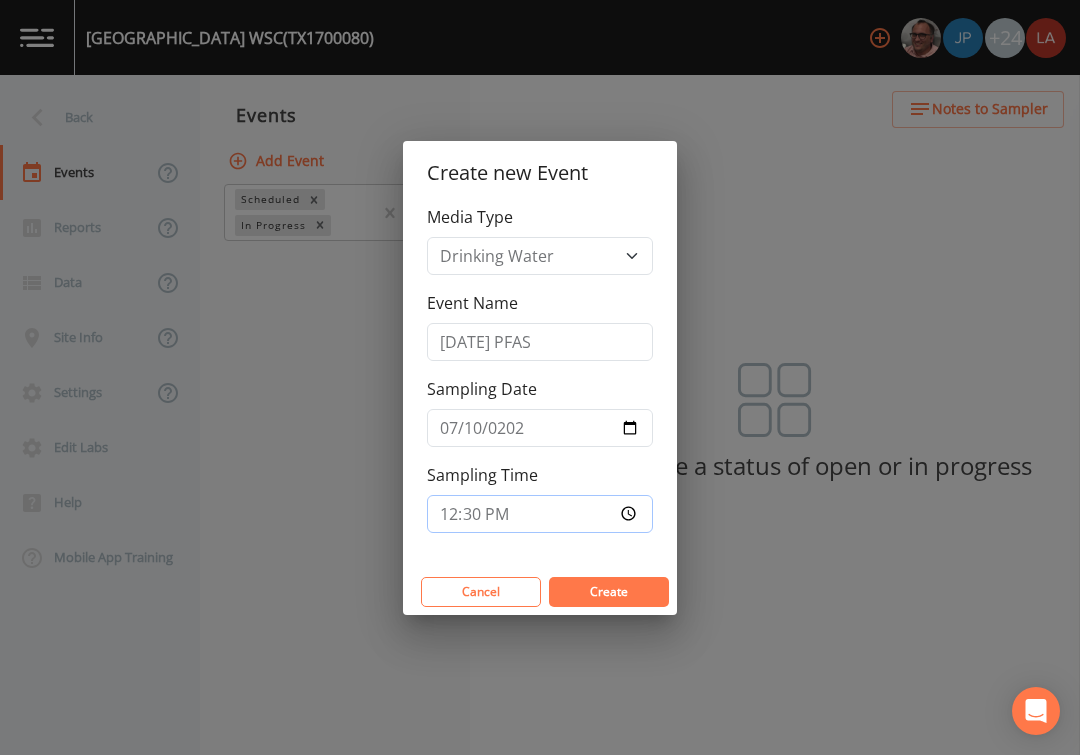 click on "Create" at bounding box center [609, 592] 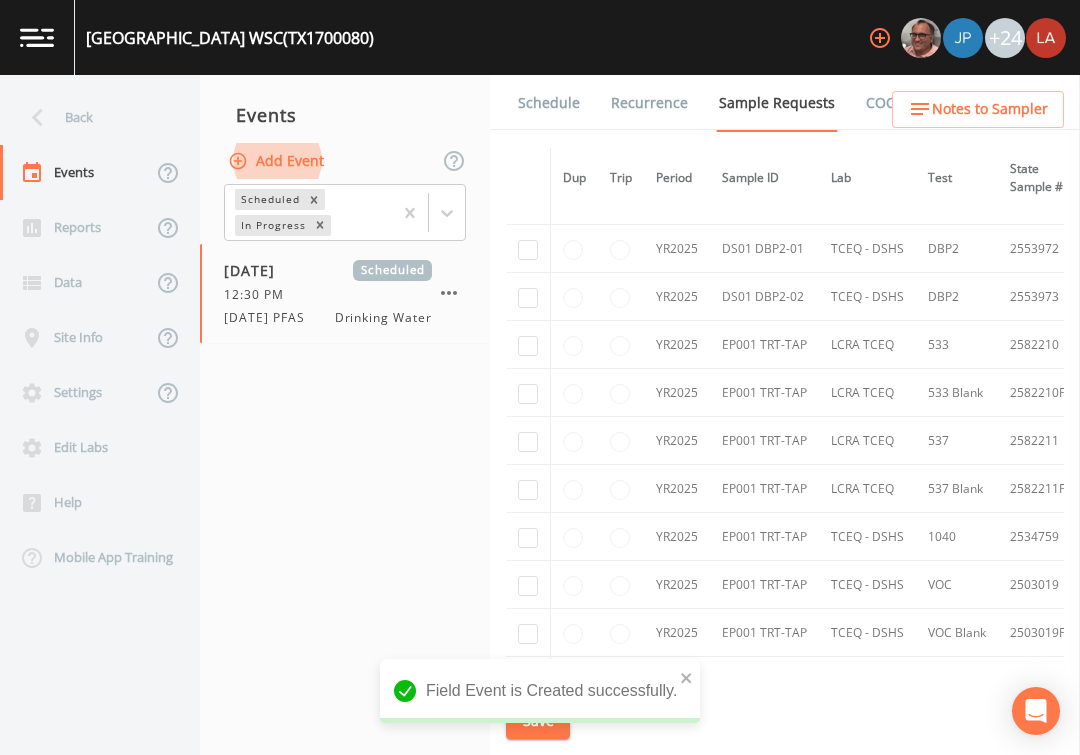 scroll, scrollTop: 1250, scrollLeft: 0, axis: vertical 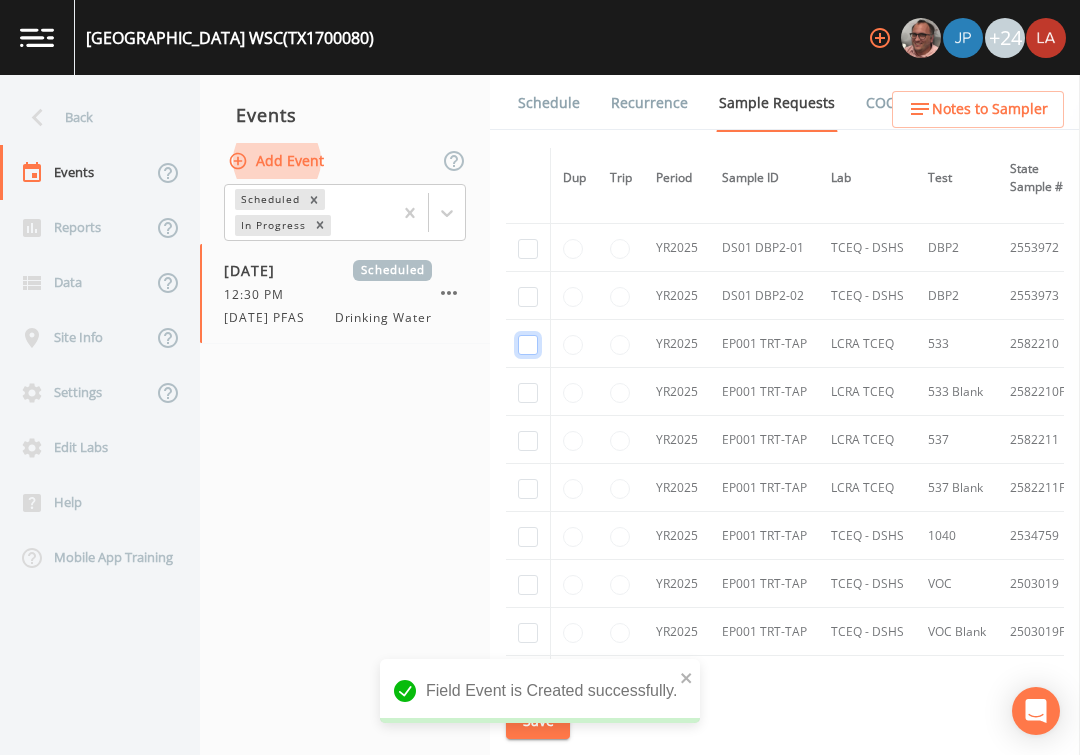click at bounding box center [528, 345] 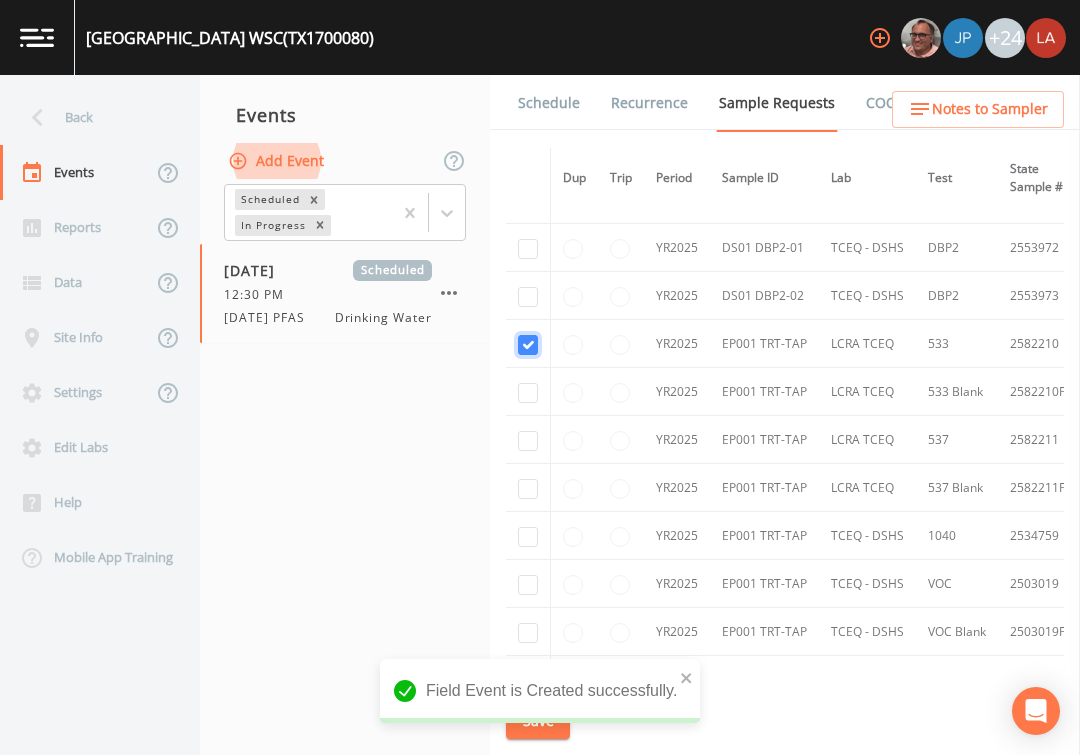 checkbox on "true" 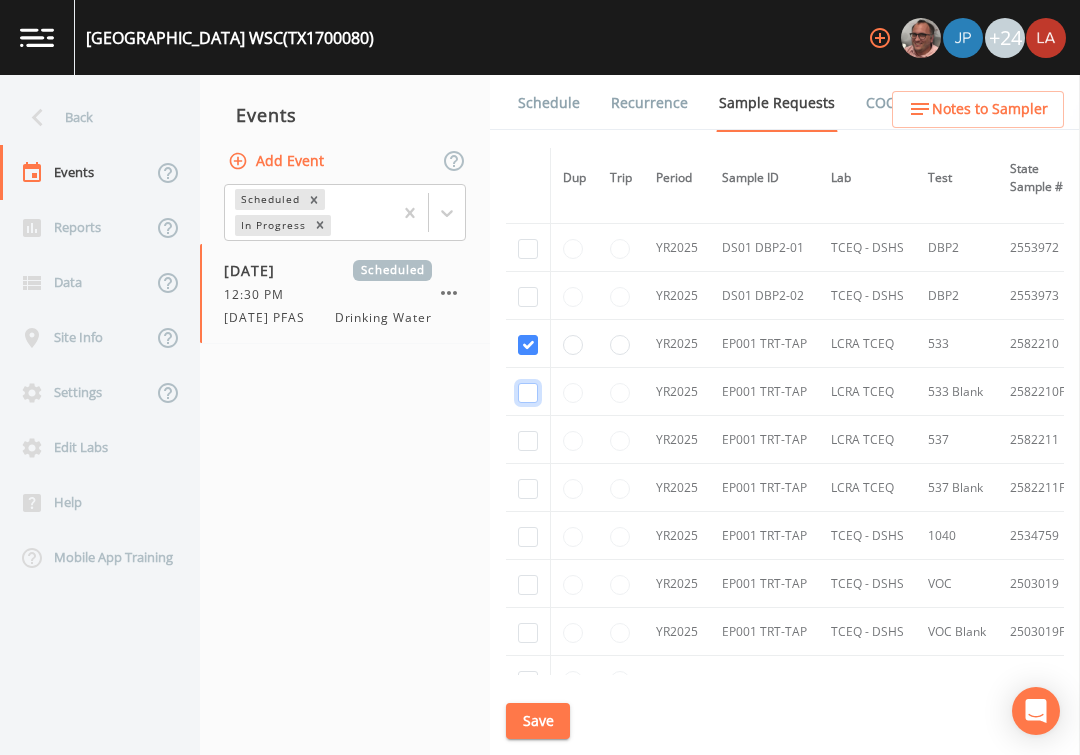 click at bounding box center [528, 393] 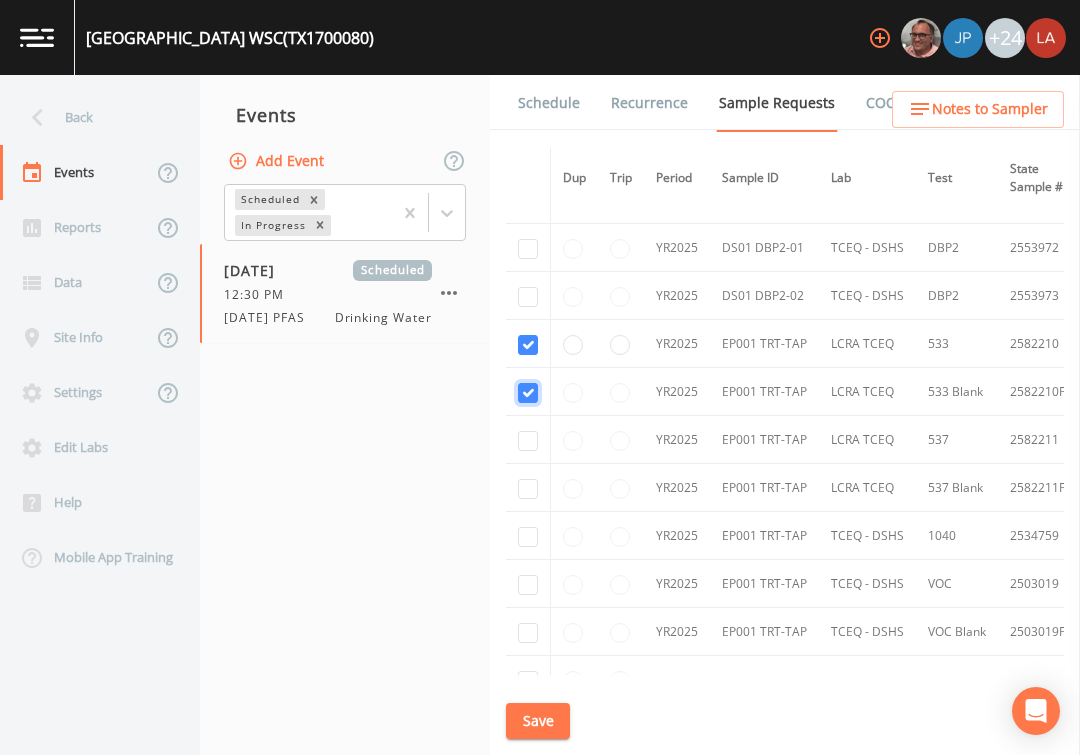 checkbox on "true" 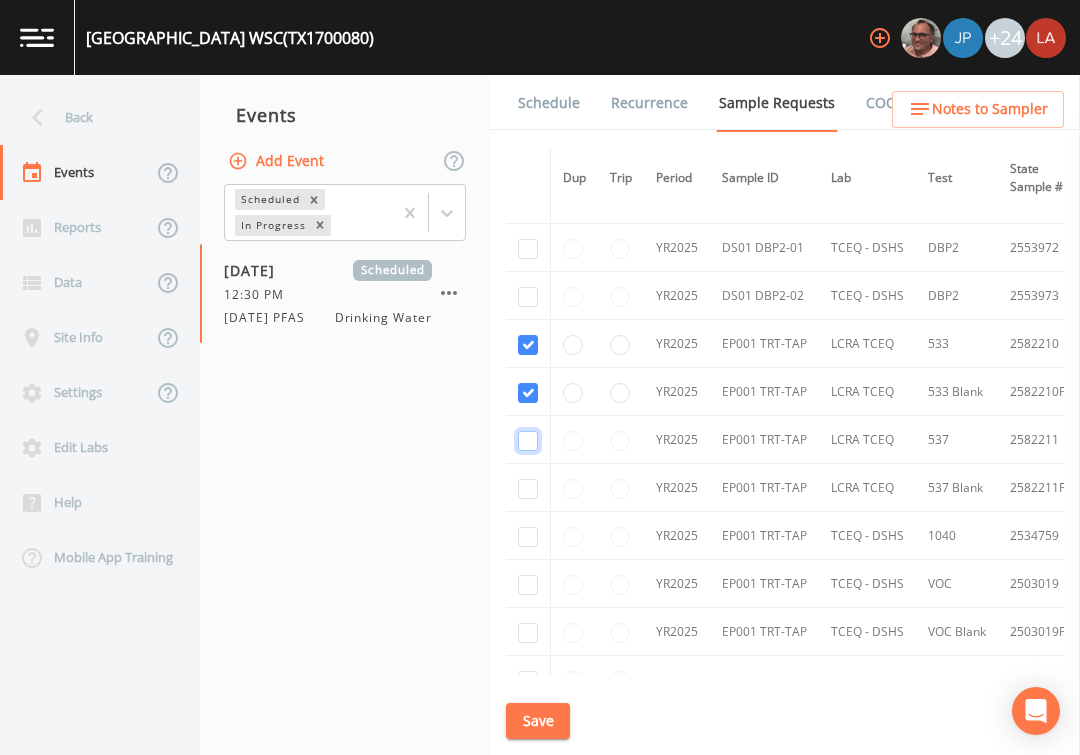 click at bounding box center (528, 441) 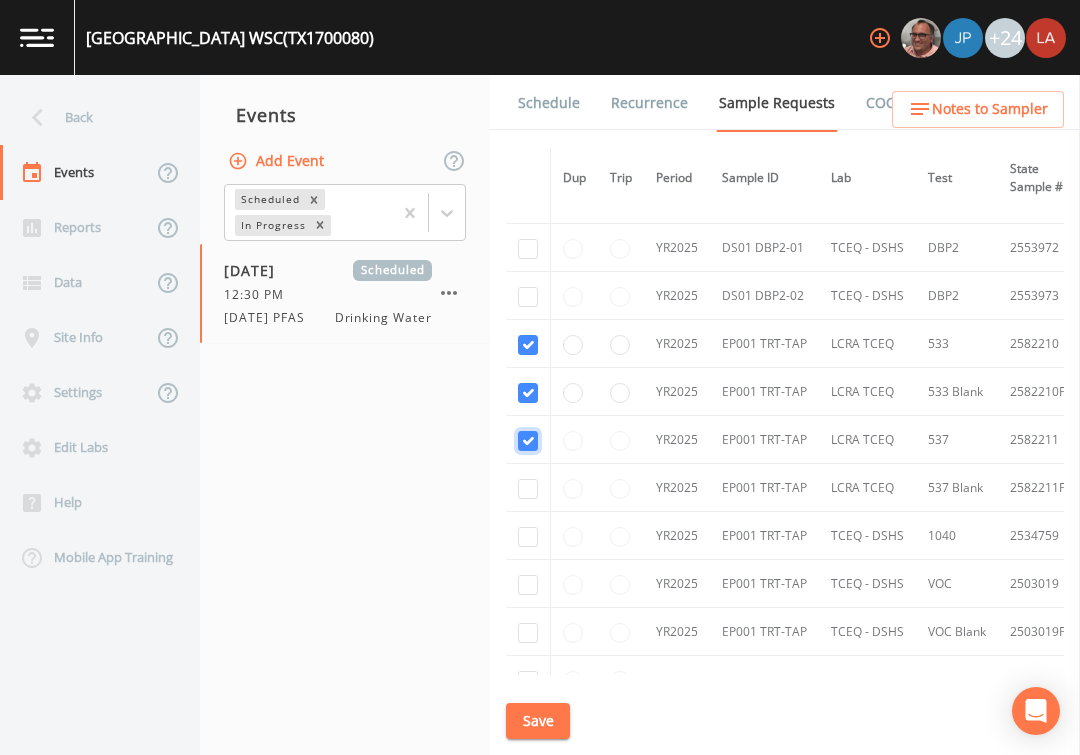 checkbox on "true" 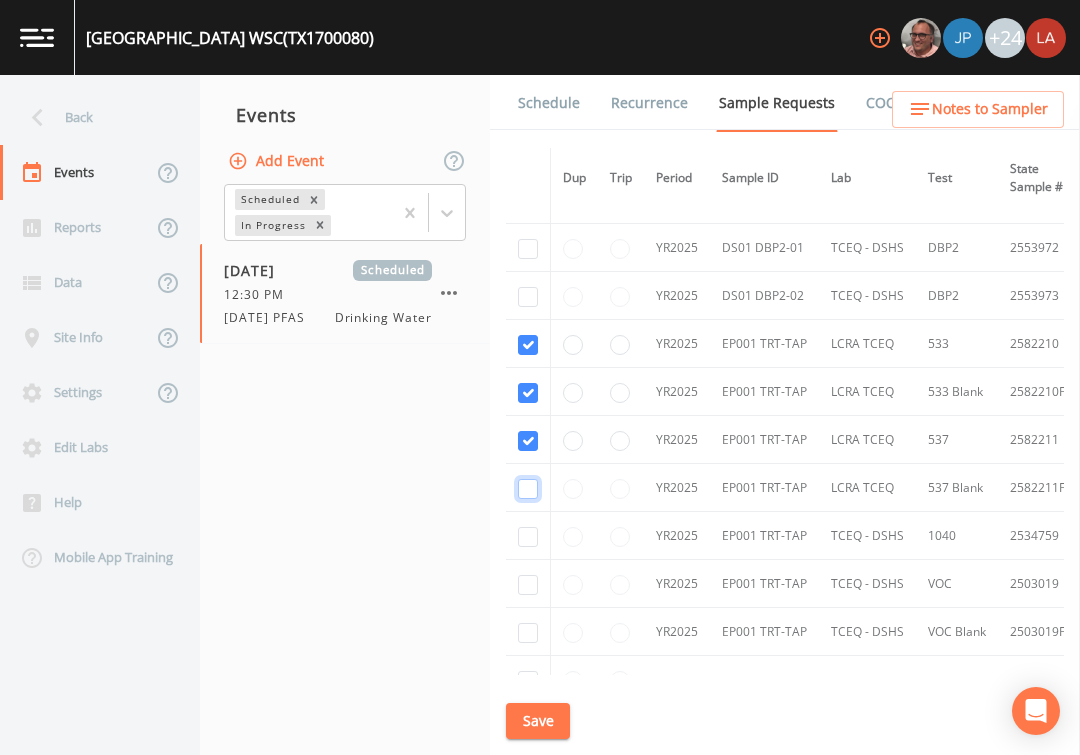 click at bounding box center [528, 489] 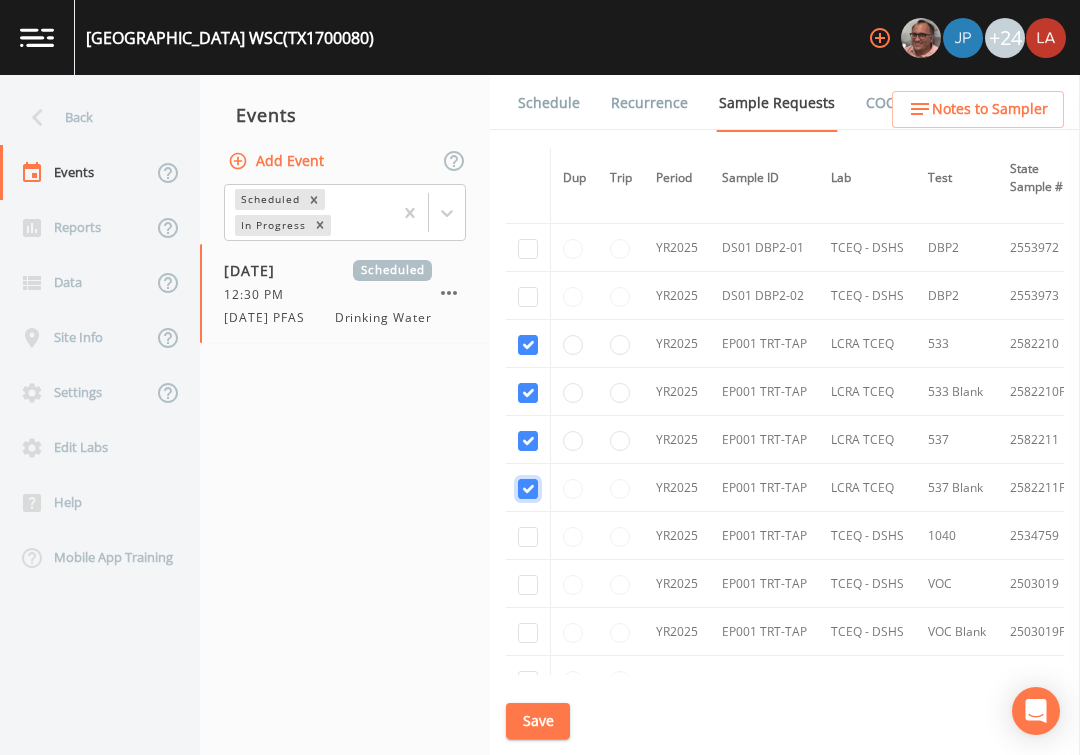 checkbox on "true" 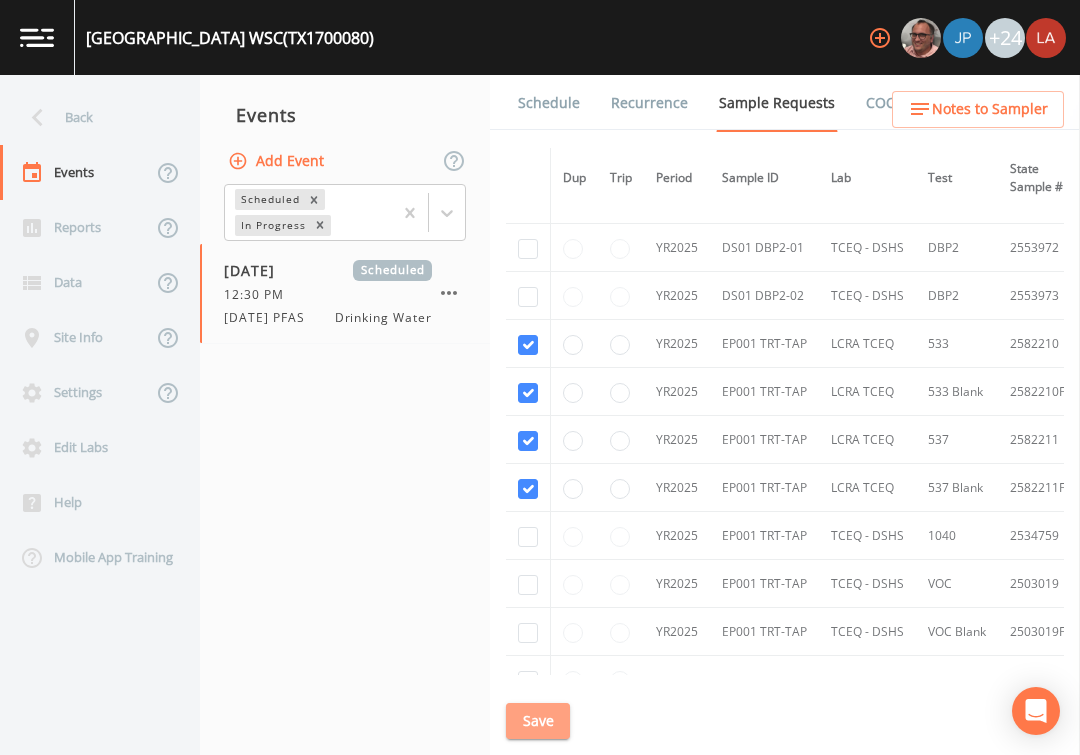 click on "Save" at bounding box center [538, 721] 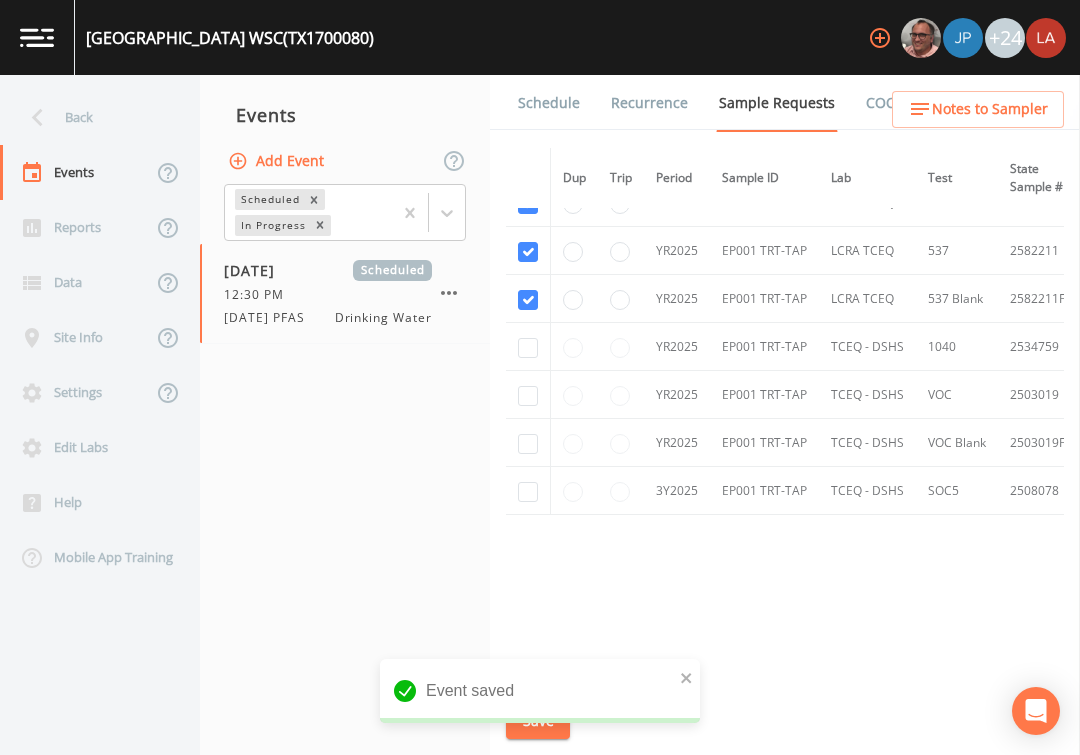 scroll, scrollTop: 1265, scrollLeft: 0, axis: vertical 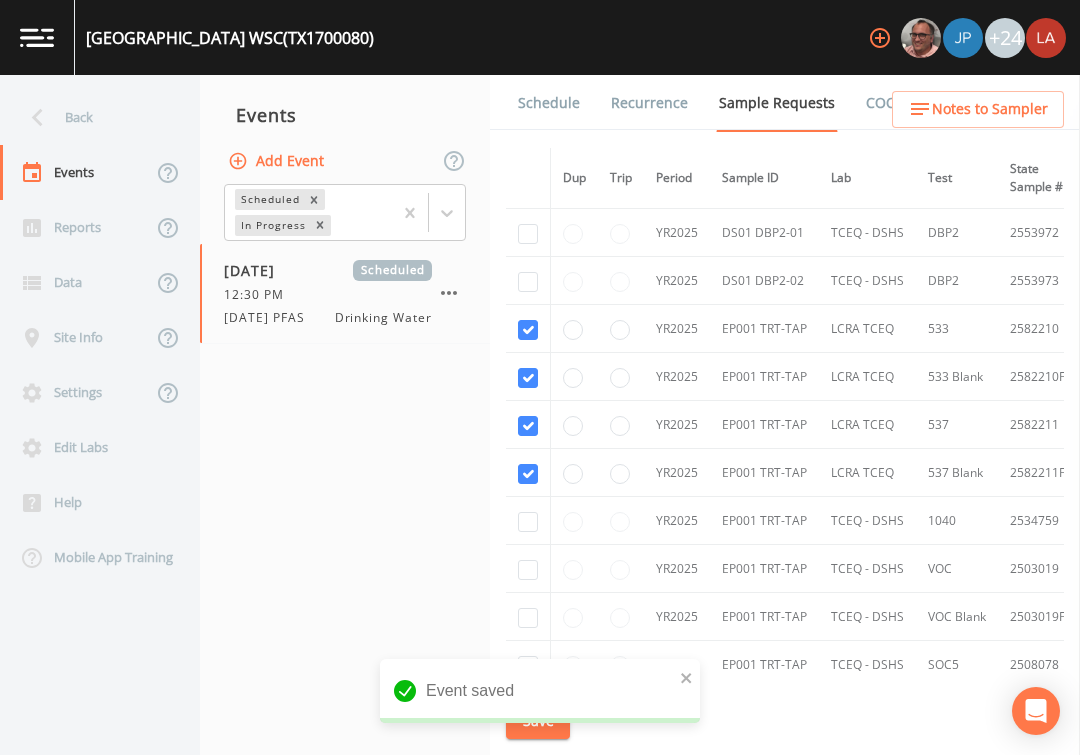 click on "Schedule" at bounding box center (549, 103) 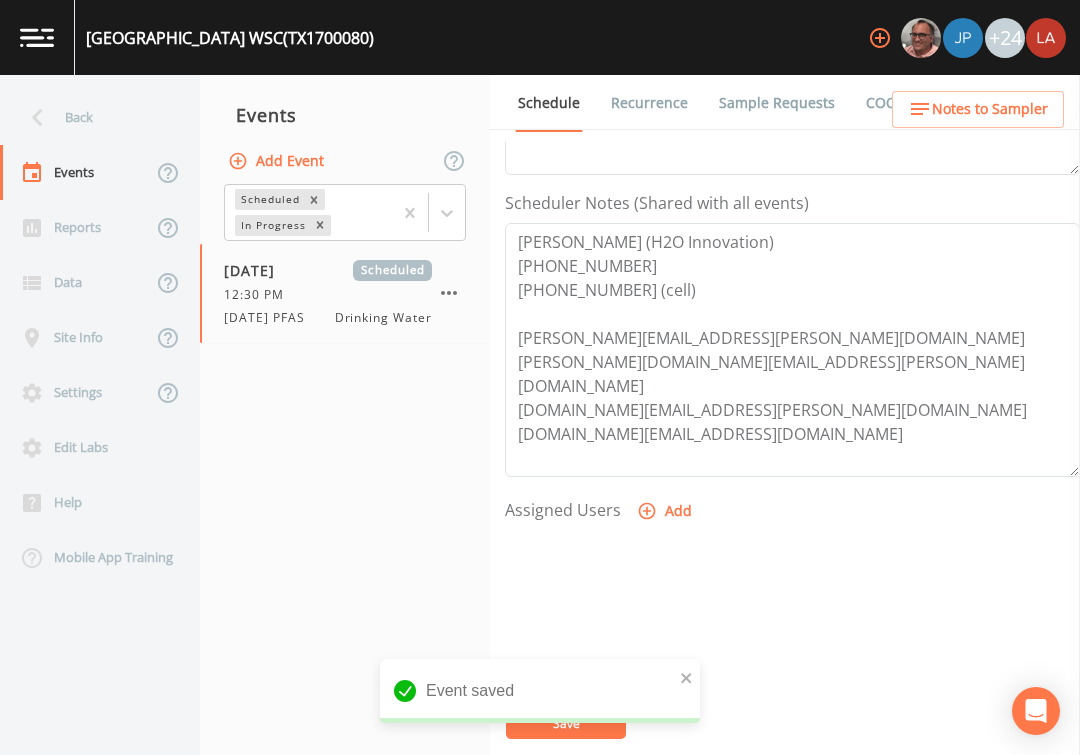scroll, scrollTop: 554, scrollLeft: 0, axis: vertical 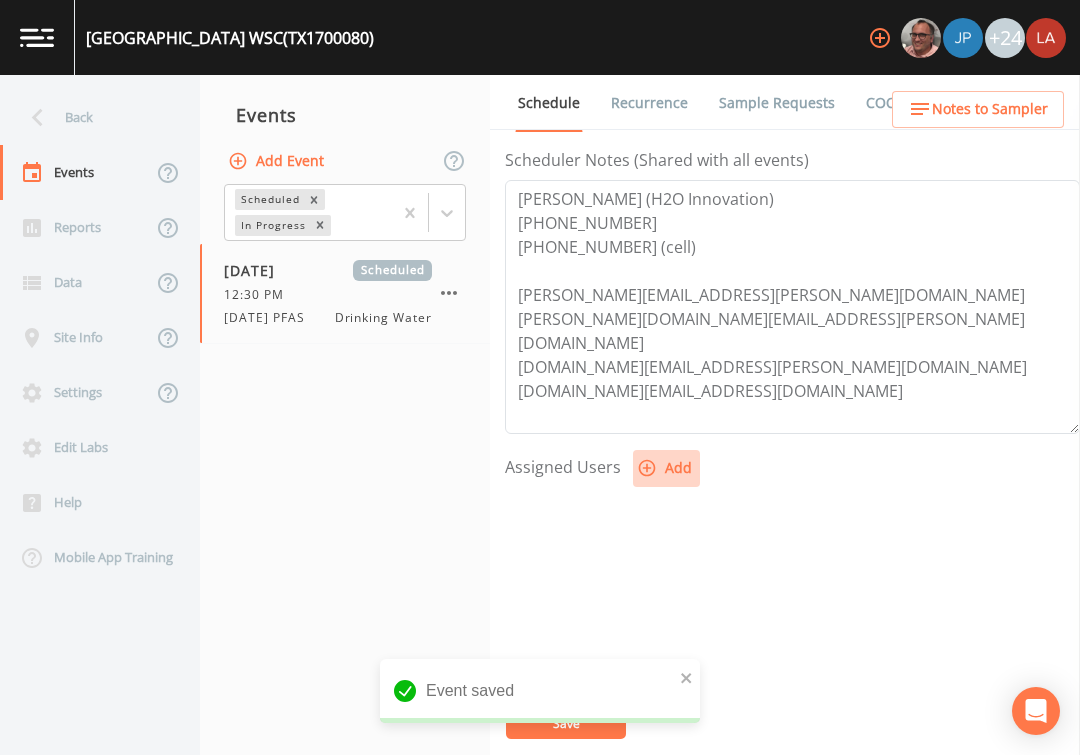 click 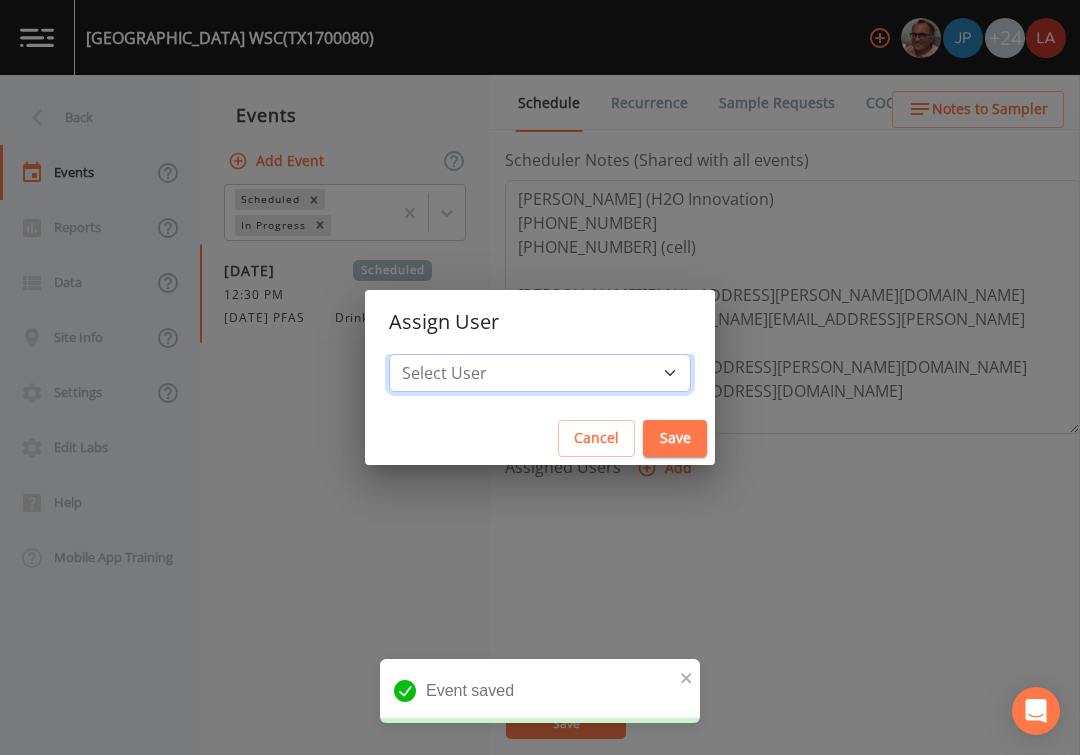 click on "Select User Mike  Franklin Joshua gere  Paul David  Weber Zachary  Evans Stafford  Johnson Stephanie  Hernandez Deon  brooks Joseph  Hayward Alaina  Hahn Jose Garcia   John  Kapsen Stanley Q  Porter Lisa  Brooks Julio C Sanchez  Jr Keith  Borst Connie Turner   Matthew  thomas Earl Miller   Brandon  Fox Rodolfo  Ramirez Annie  Huebner Sloan  Rigamonti Lauren  Saenz Reagan  Janecek Charles  Medina Geneva  Hill" at bounding box center (540, 373) 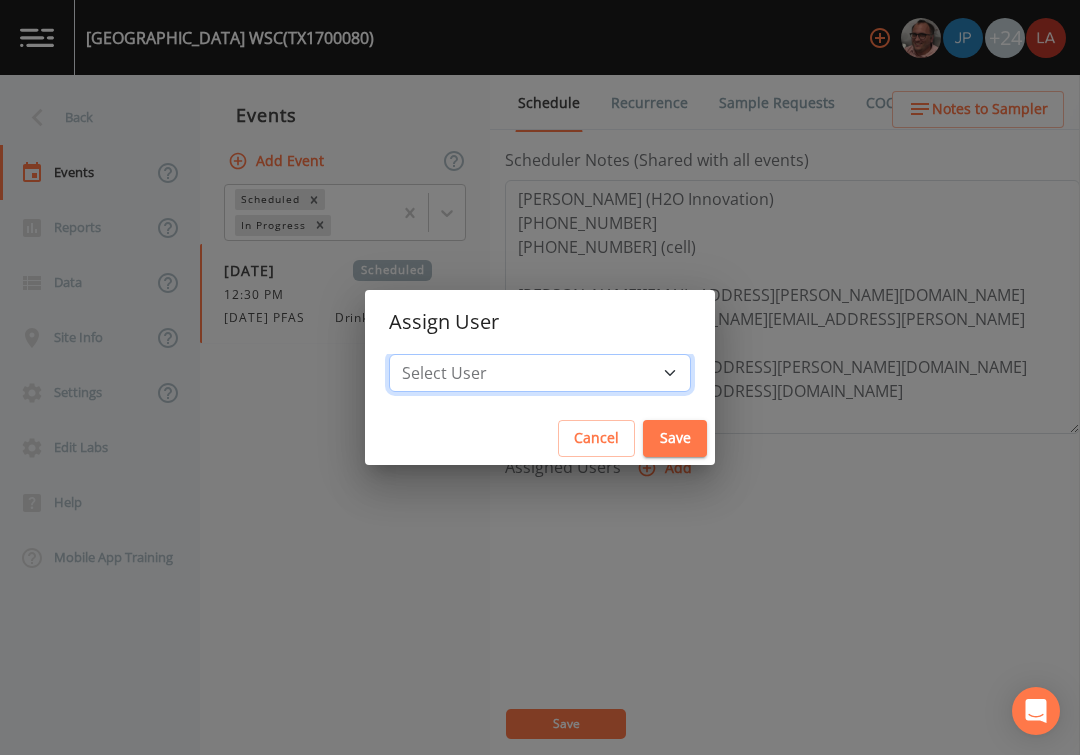 select on "0c4ac92a-2052-4971-af99-d49bdd27a7b1" 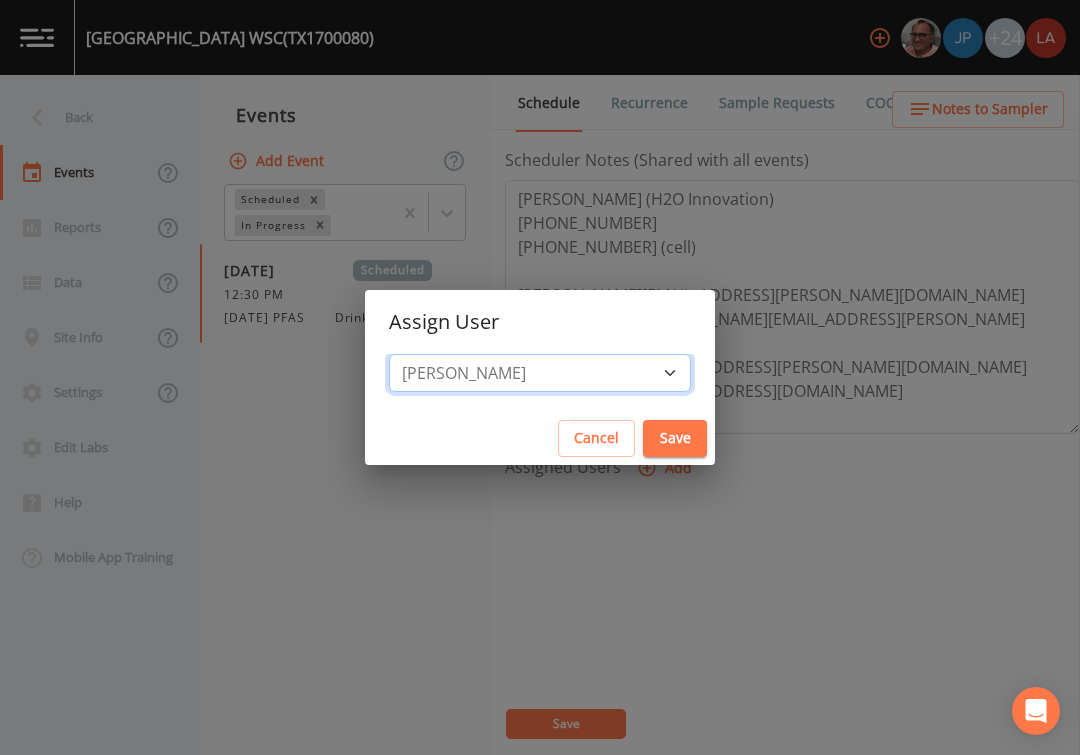 click on "Select User Mike  Franklin Joshua gere  Paul David  Weber Zachary  Evans Stafford  Johnson Stephanie  Hernandez Deon  brooks Joseph  Hayward Alaina  Hahn Jose Garcia   John  Kapsen Stanley Q  Porter Lisa  Brooks Julio C Sanchez  Jr Keith  Borst Connie Turner   Matthew  thomas Earl Miller   Brandon  Fox Rodolfo  Ramirez Annie  Huebner Sloan  Rigamonti Lauren  Saenz Reagan  Janecek Charles  Medina Geneva  Hill" at bounding box center [540, 373] 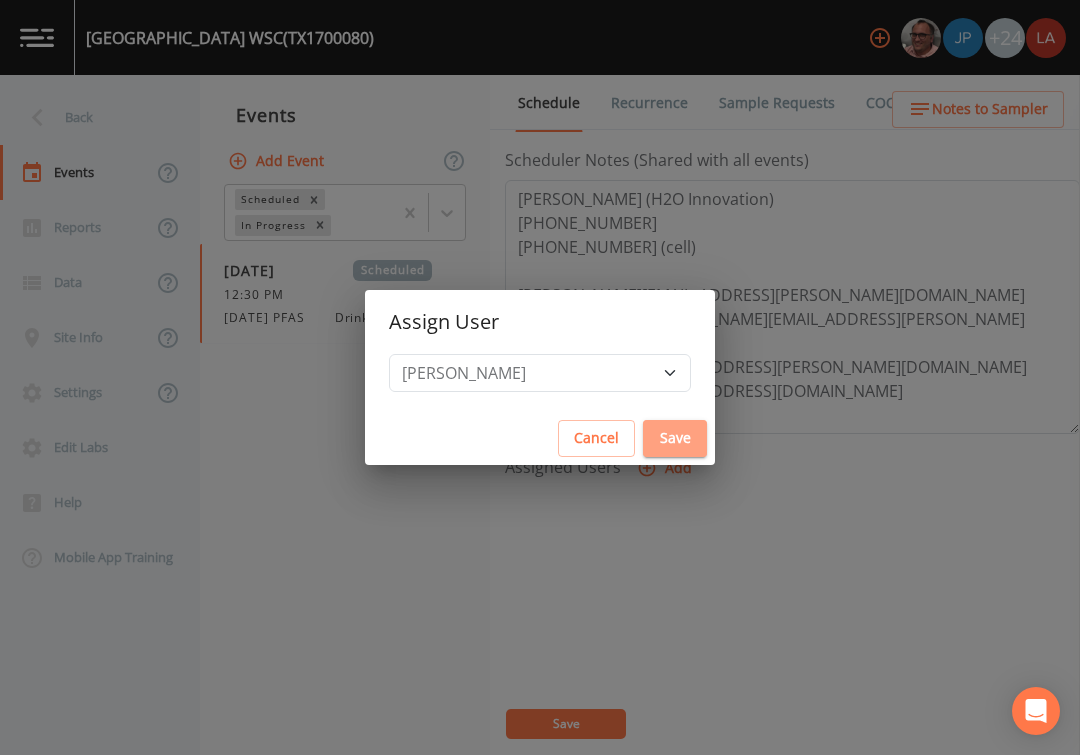 click on "Save" at bounding box center (675, 438) 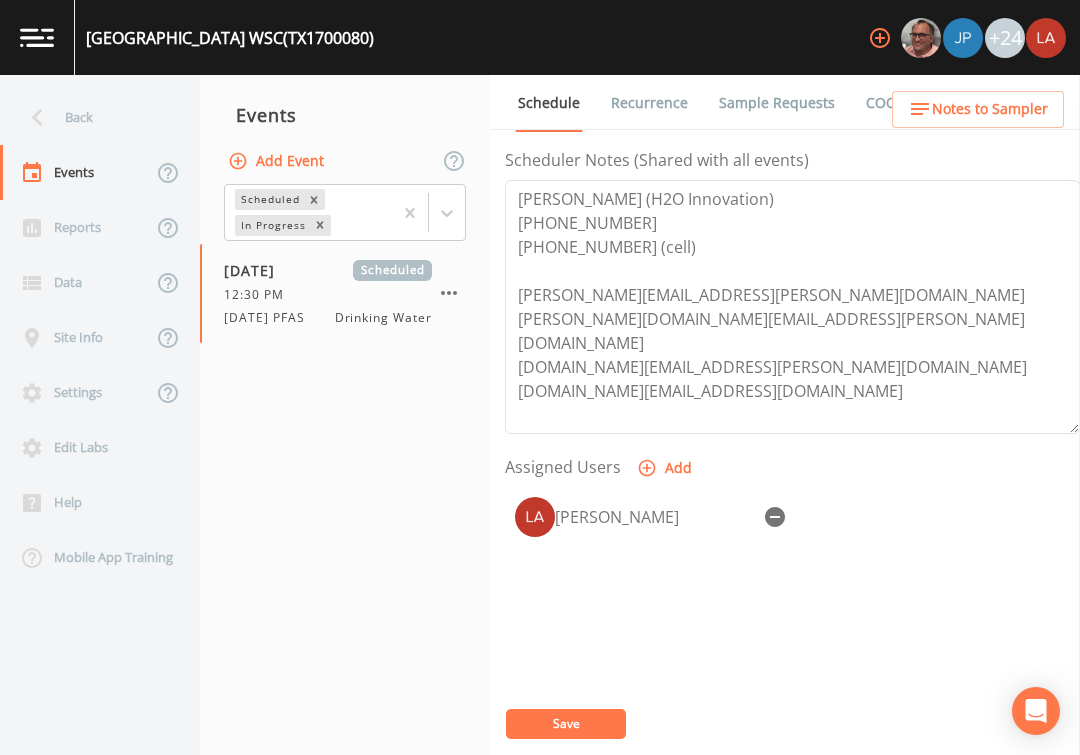 click on "Save" at bounding box center [566, 723] 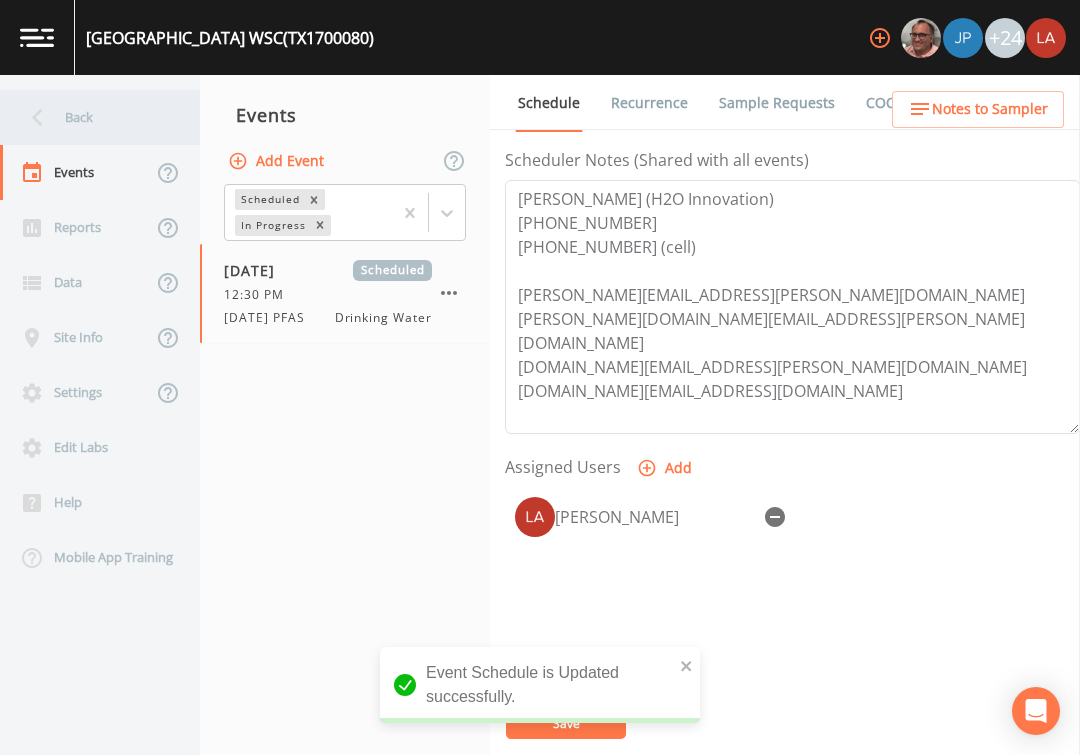 click on "Back" at bounding box center [90, 117] 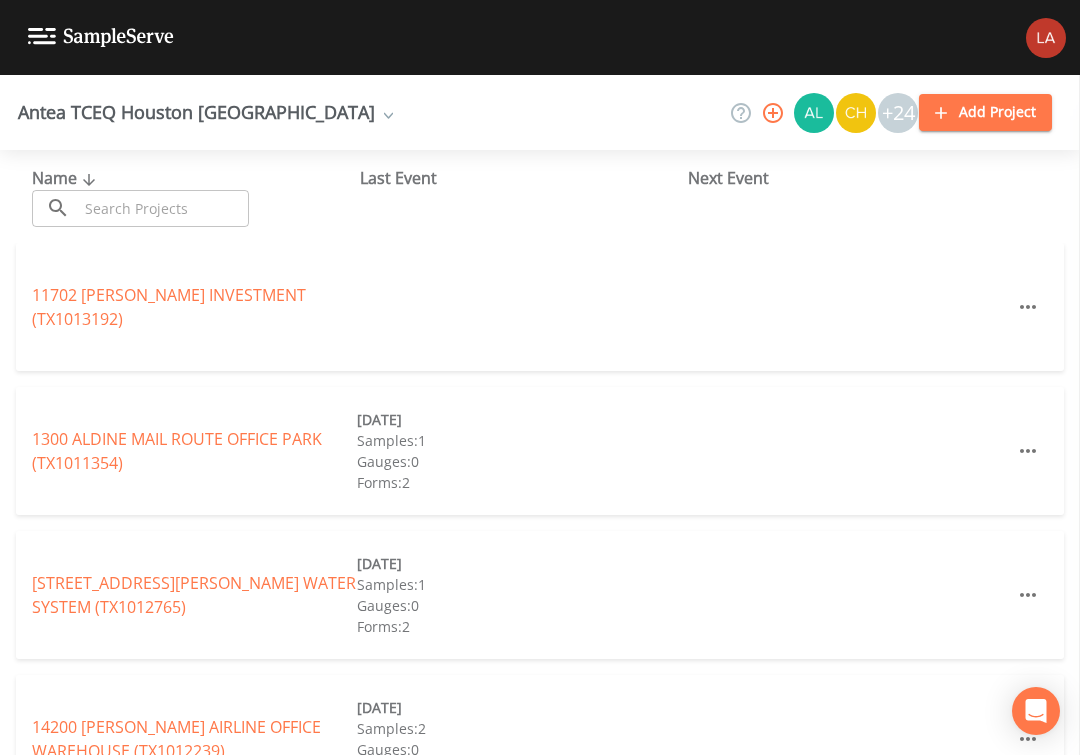 click at bounding box center [163, 208] 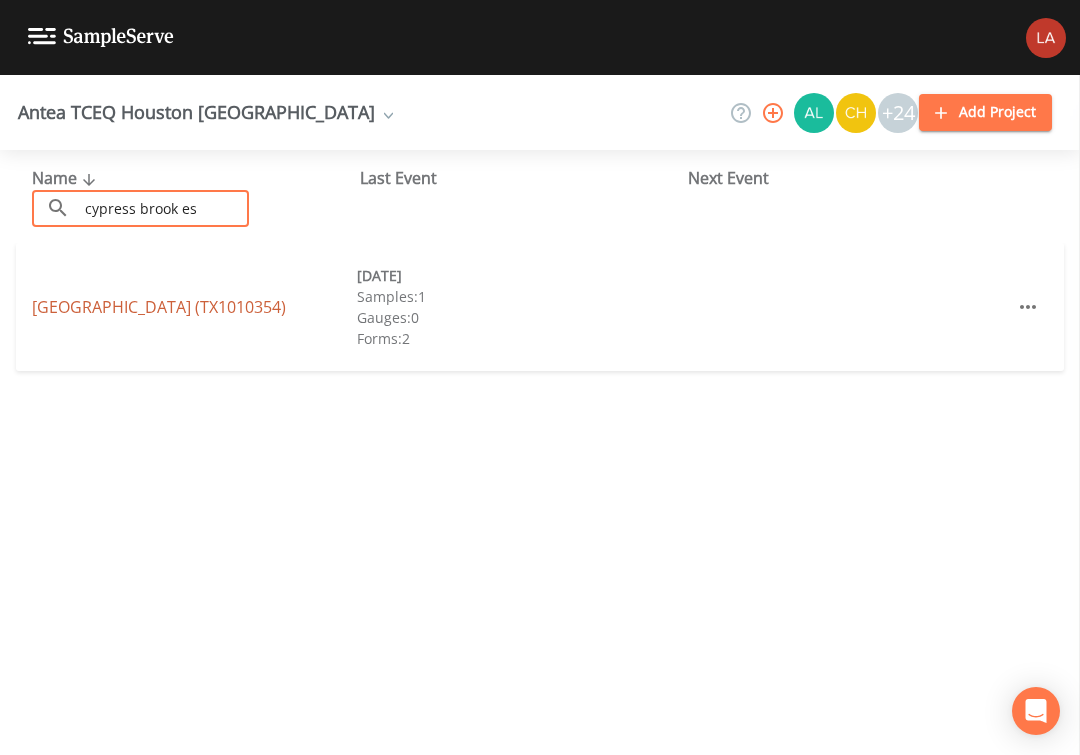 type on "cypress brook es" 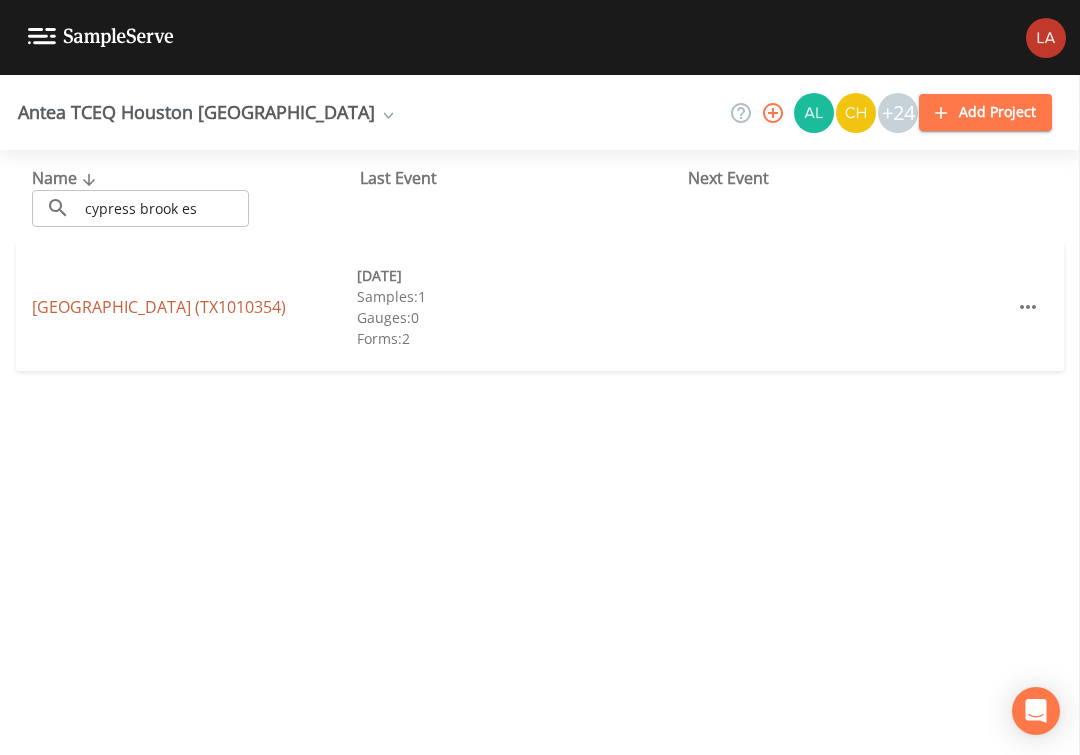 click on "CYPRESS BROOK ESTATES   (TX1010354)" at bounding box center (159, 307) 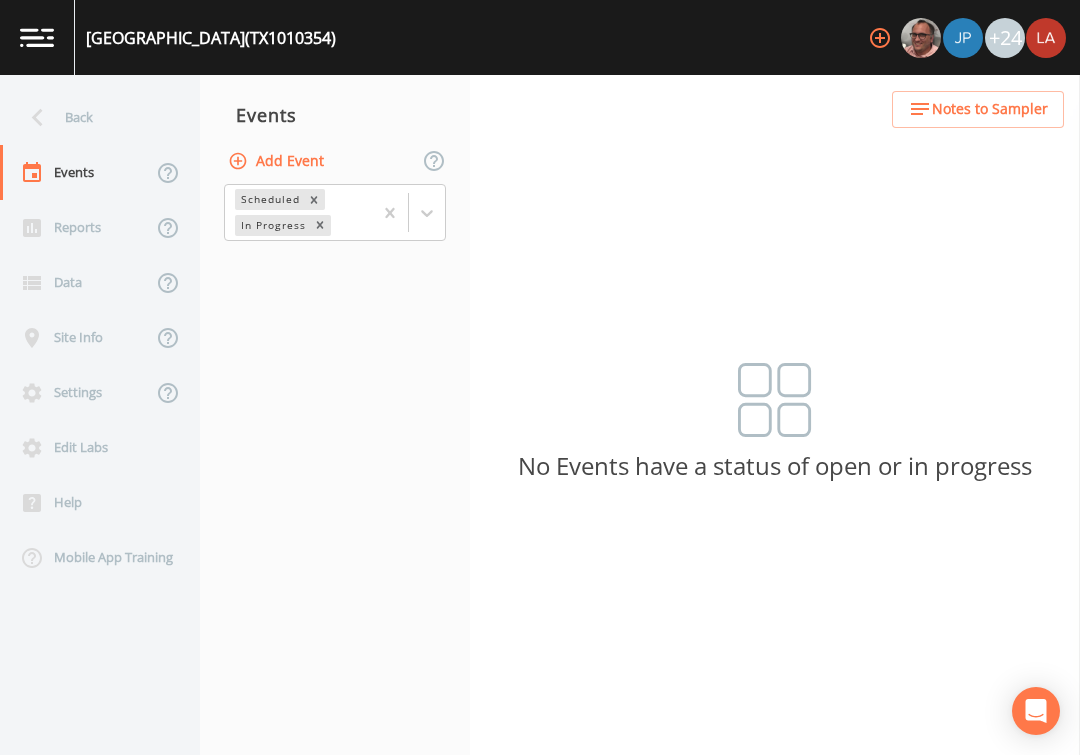 click on "Add Event" at bounding box center (278, 161) 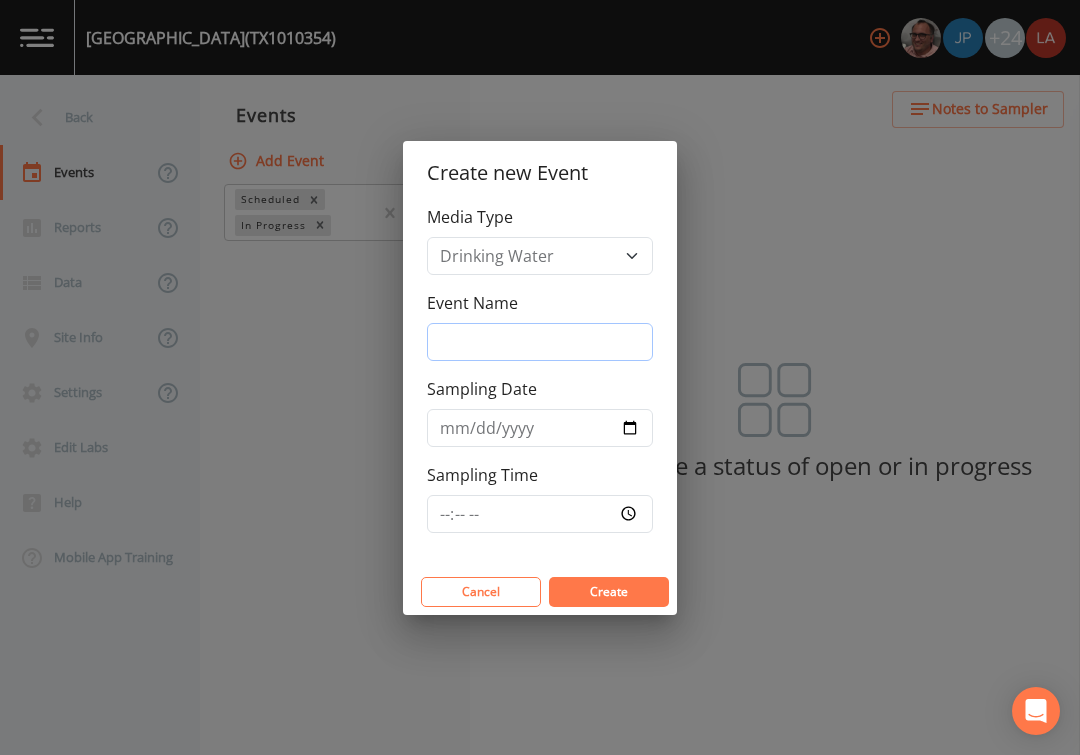 click on "Event Name" at bounding box center [540, 342] 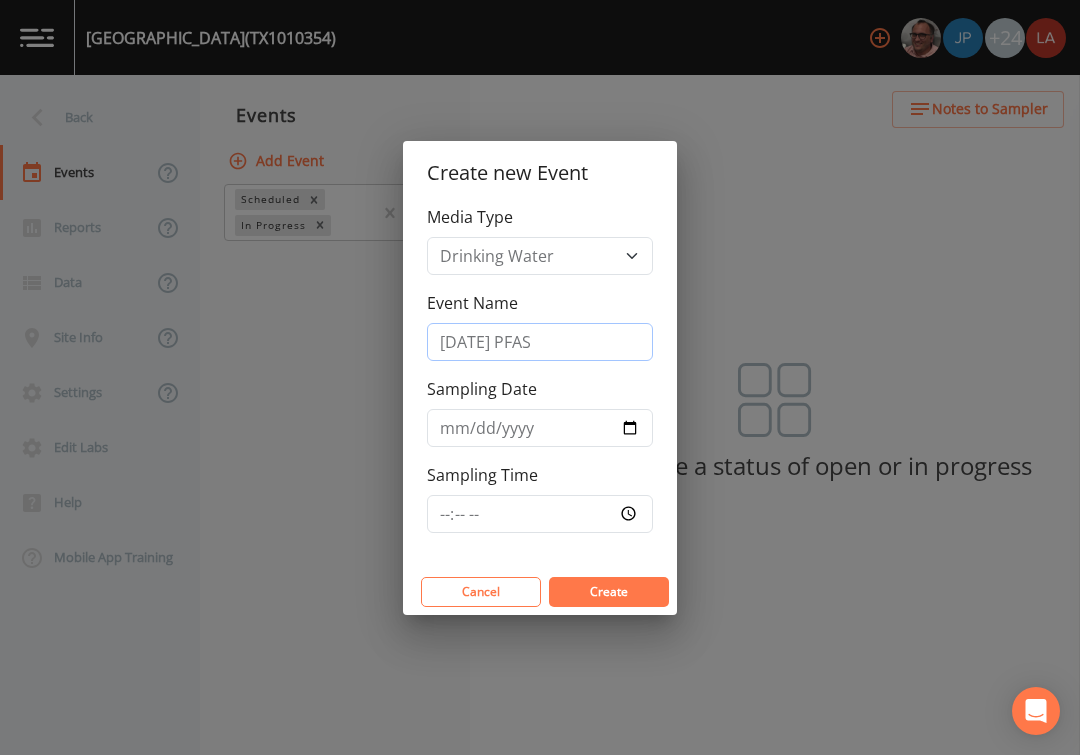 type on "07/10/25 PFAS" 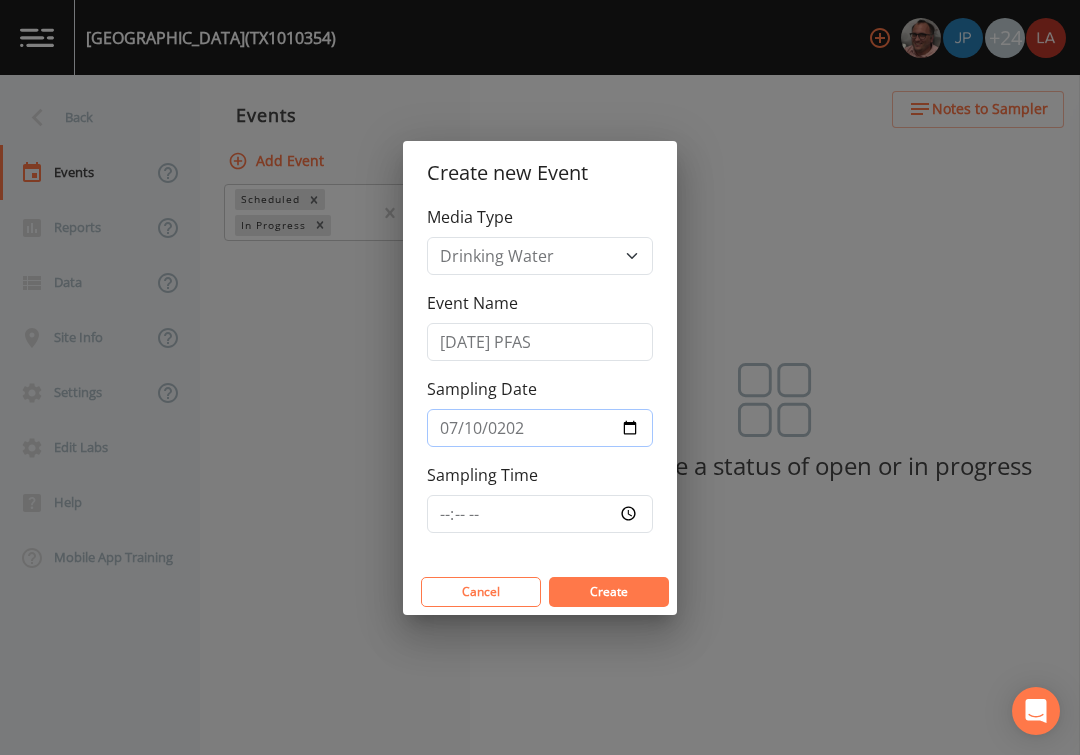 type on "2025-07-10" 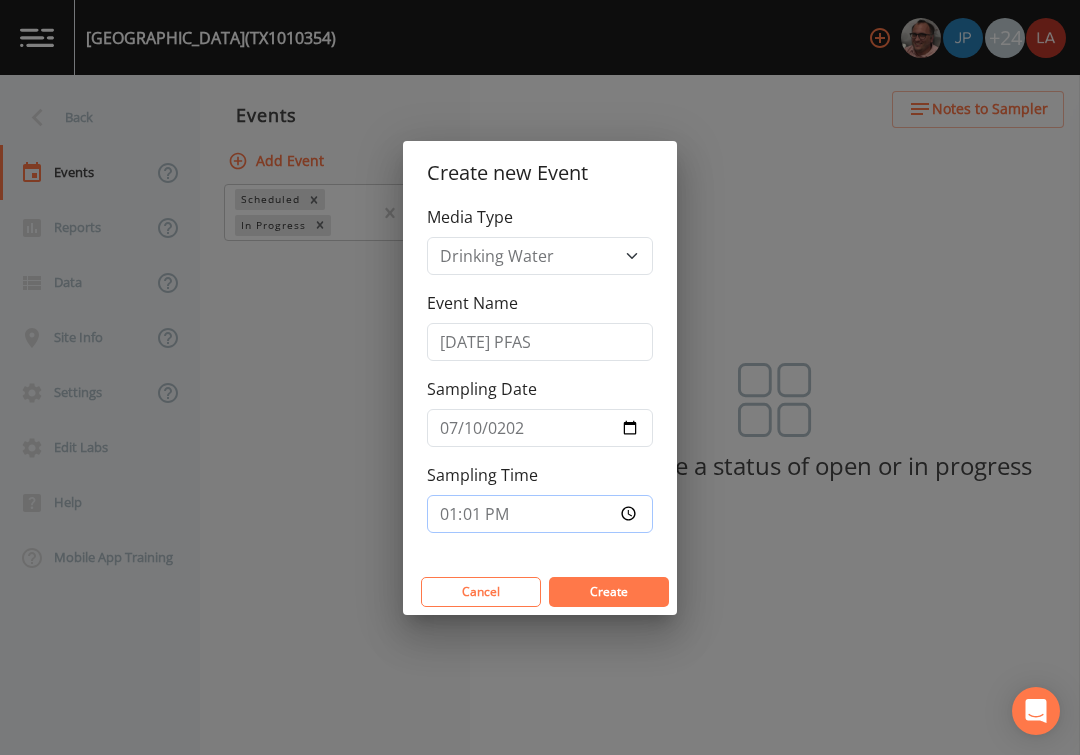type on "13:15" 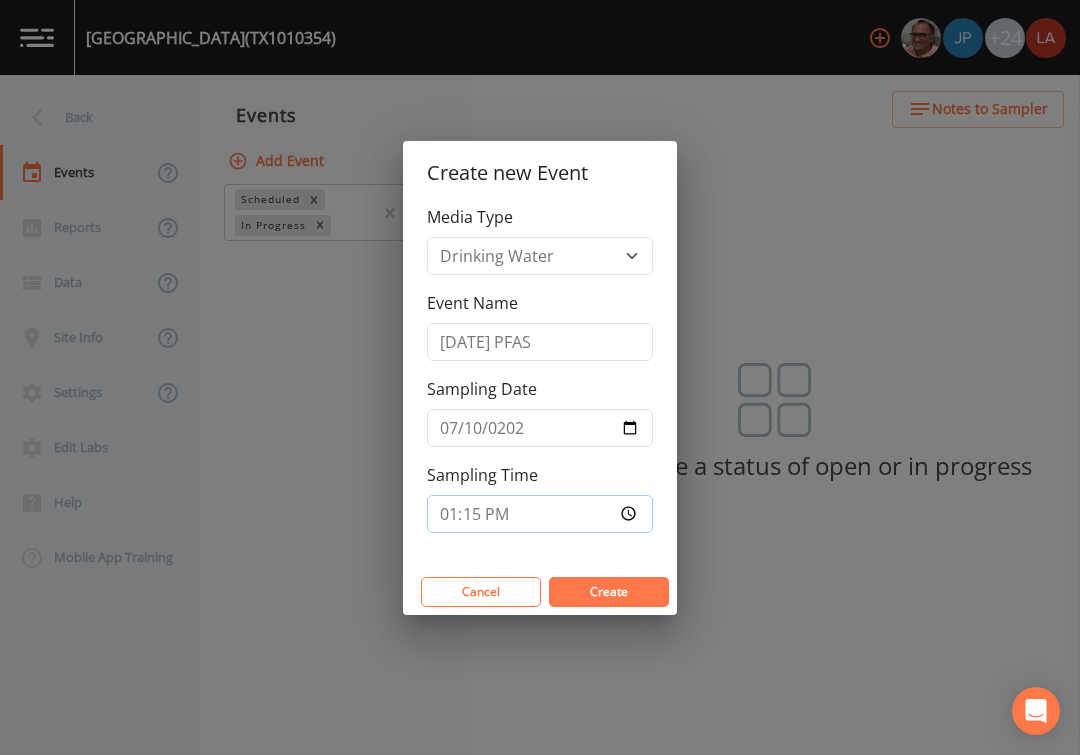click on "Create" at bounding box center [609, 592] 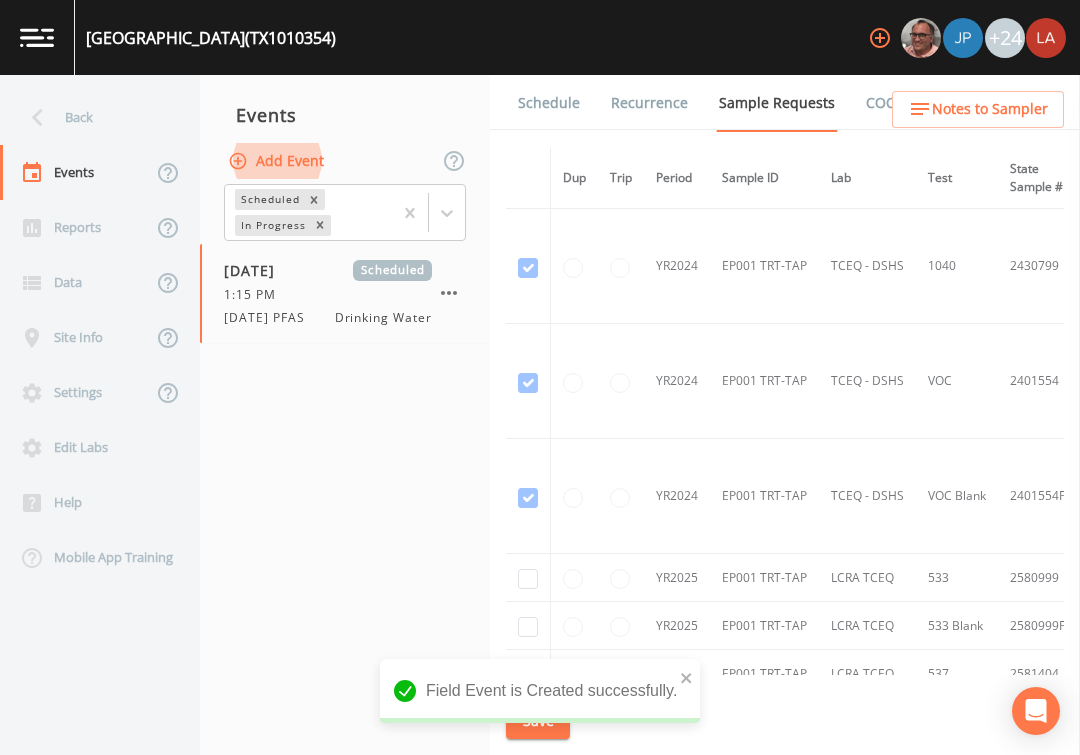 scroll, scrollTop: 251, scrollLeft: 0, axis: vertical 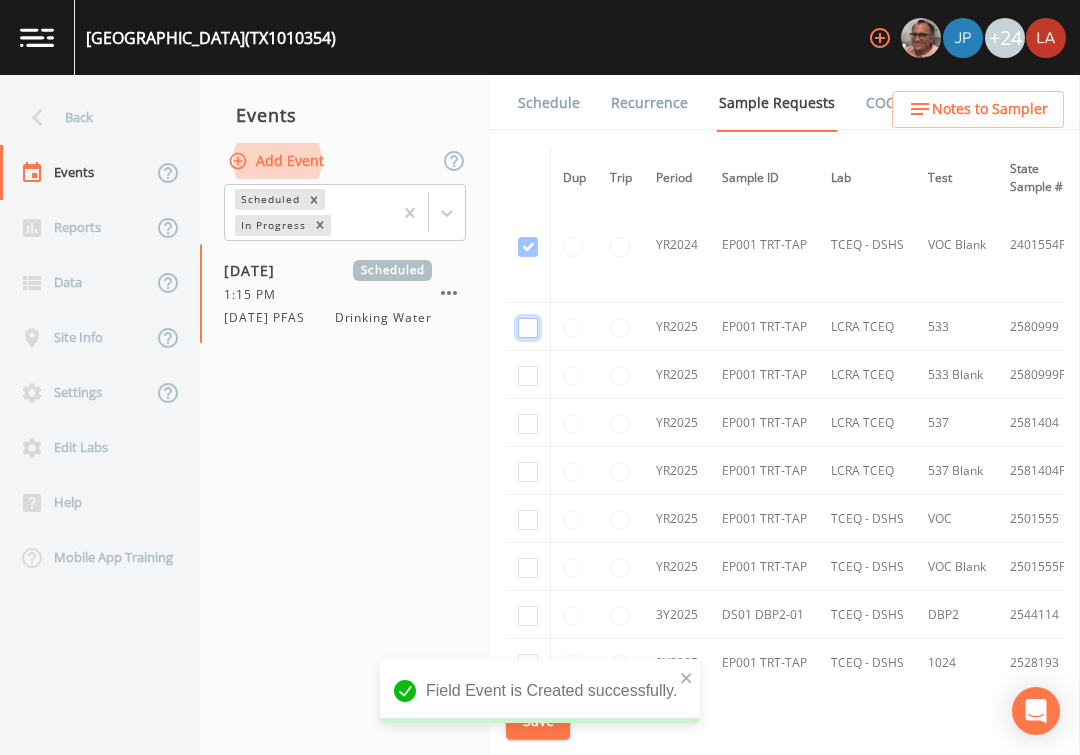 click at bounding box center (528, 328) 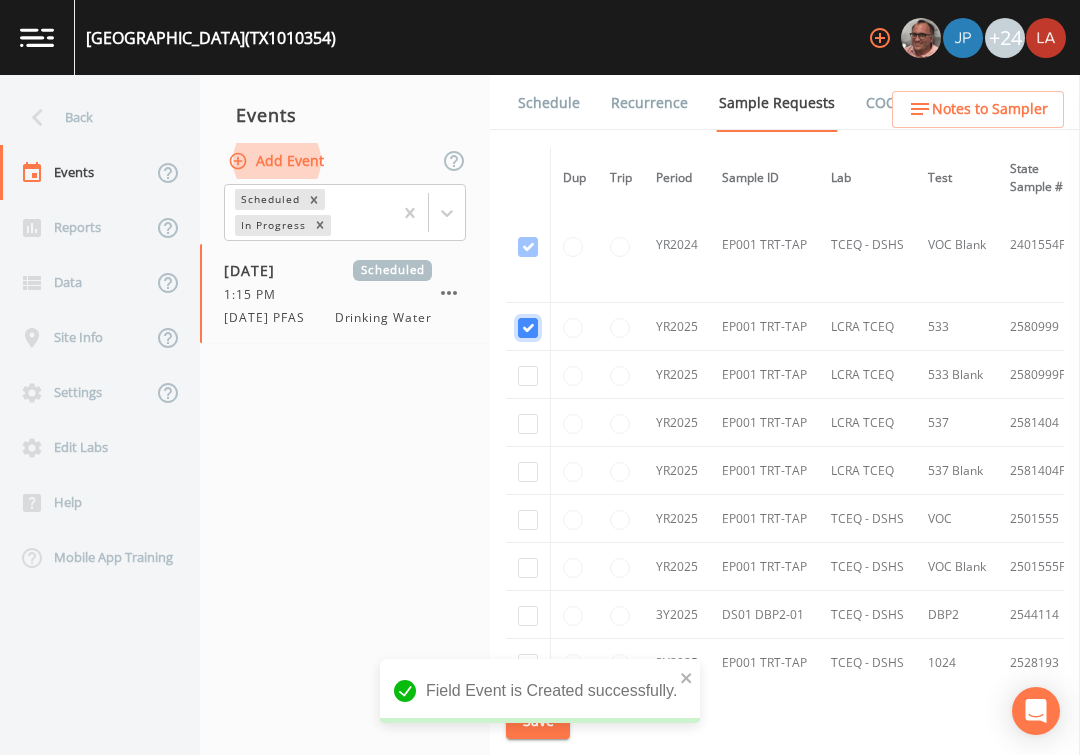 checkbox on "true" 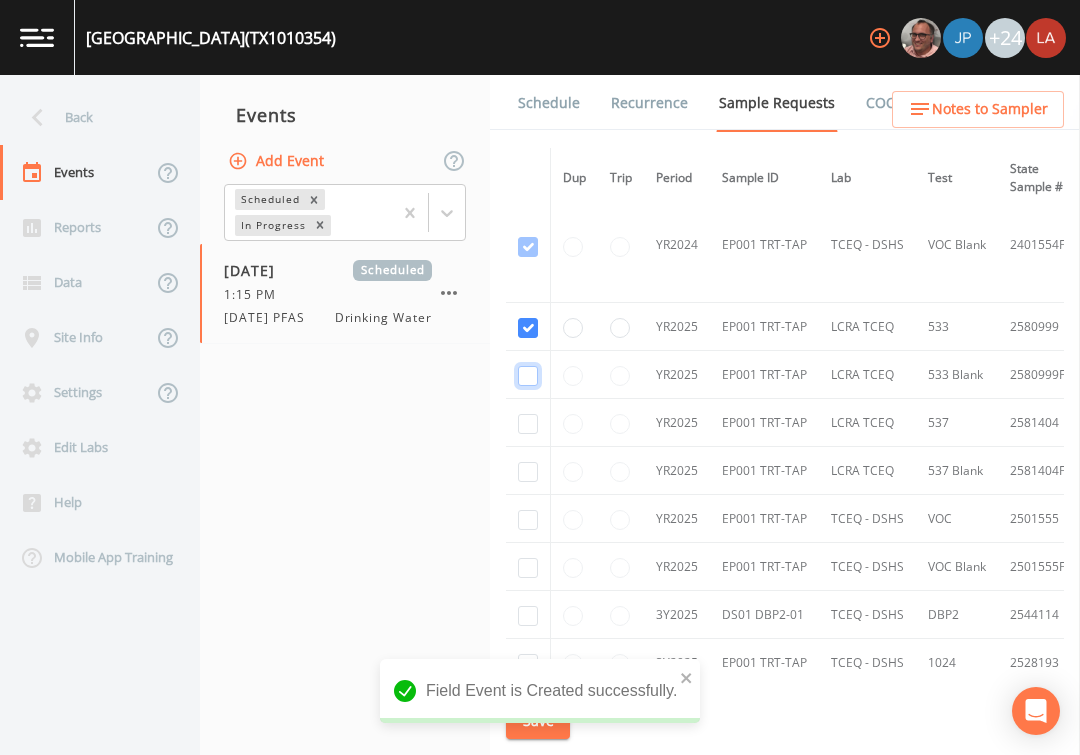 click at bounding box center [528, 376] 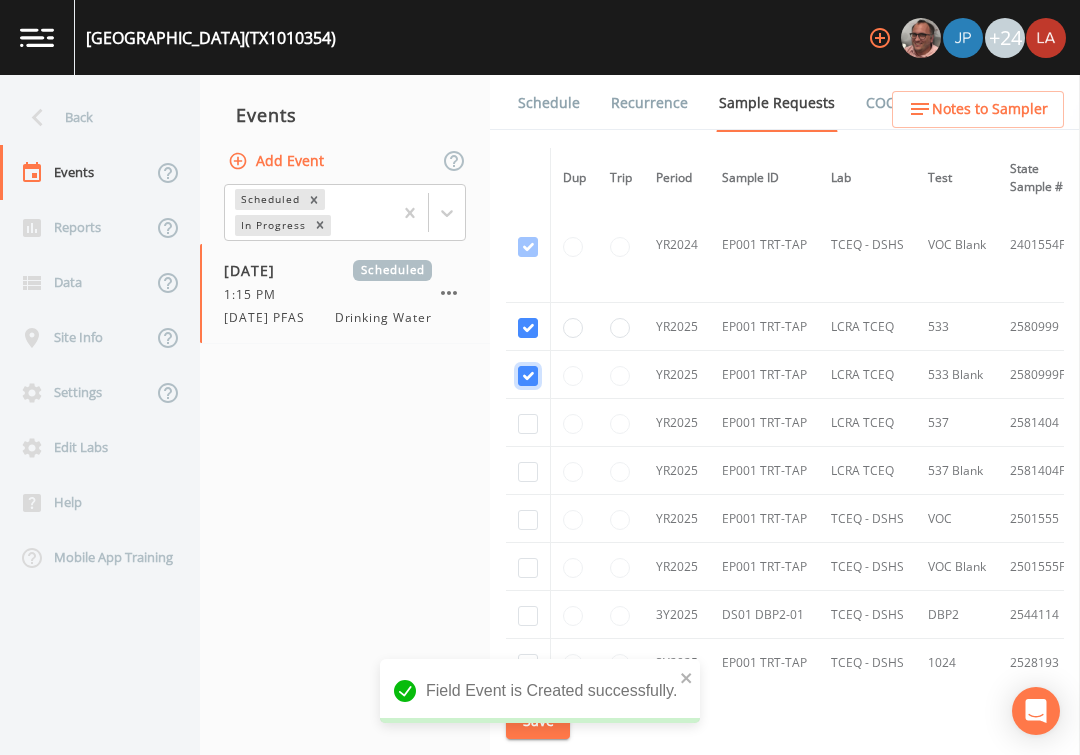 checkbox on "true" 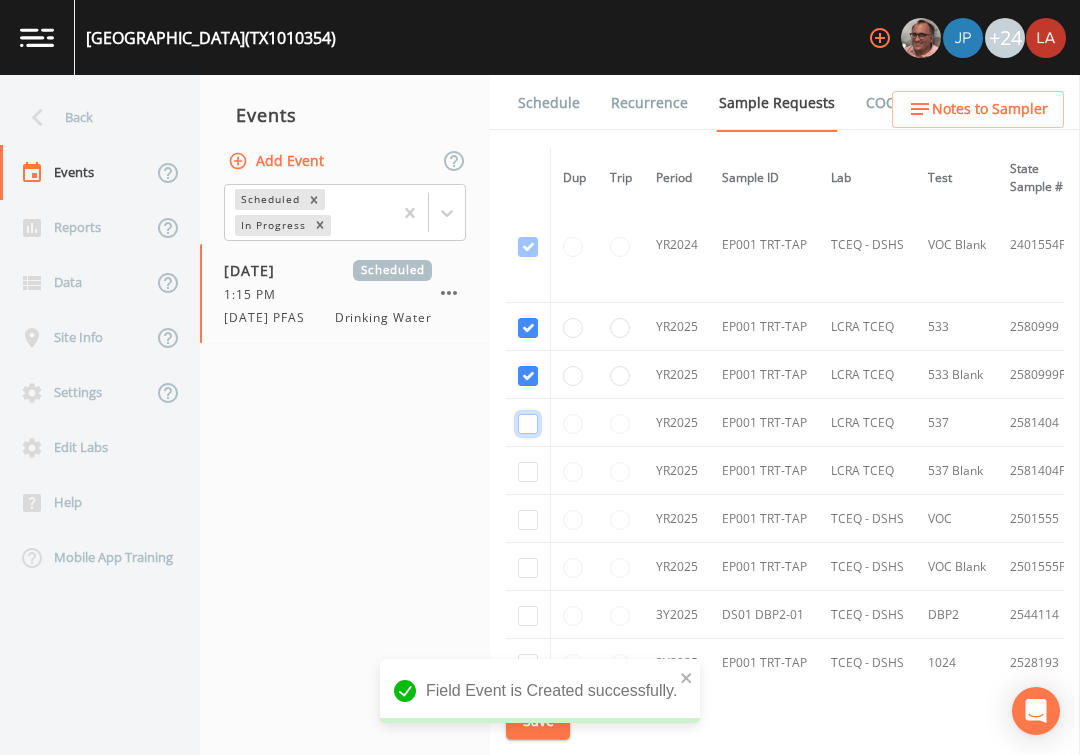 click at bounding box center (528, 424) 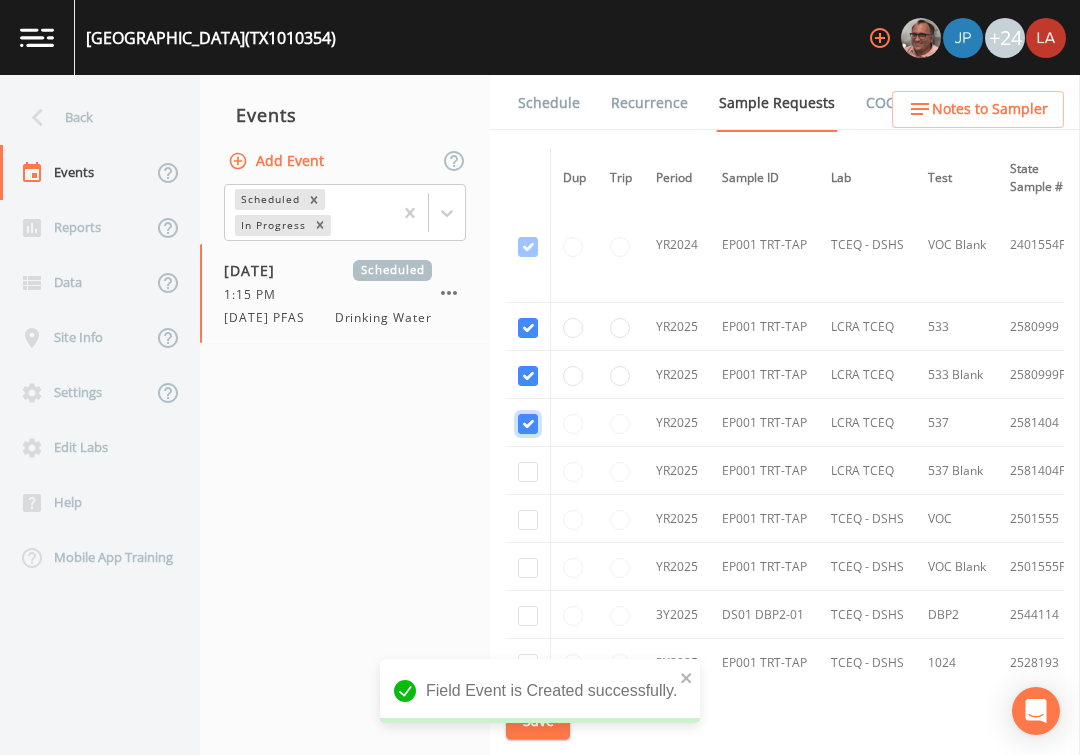 checkbox on "true" 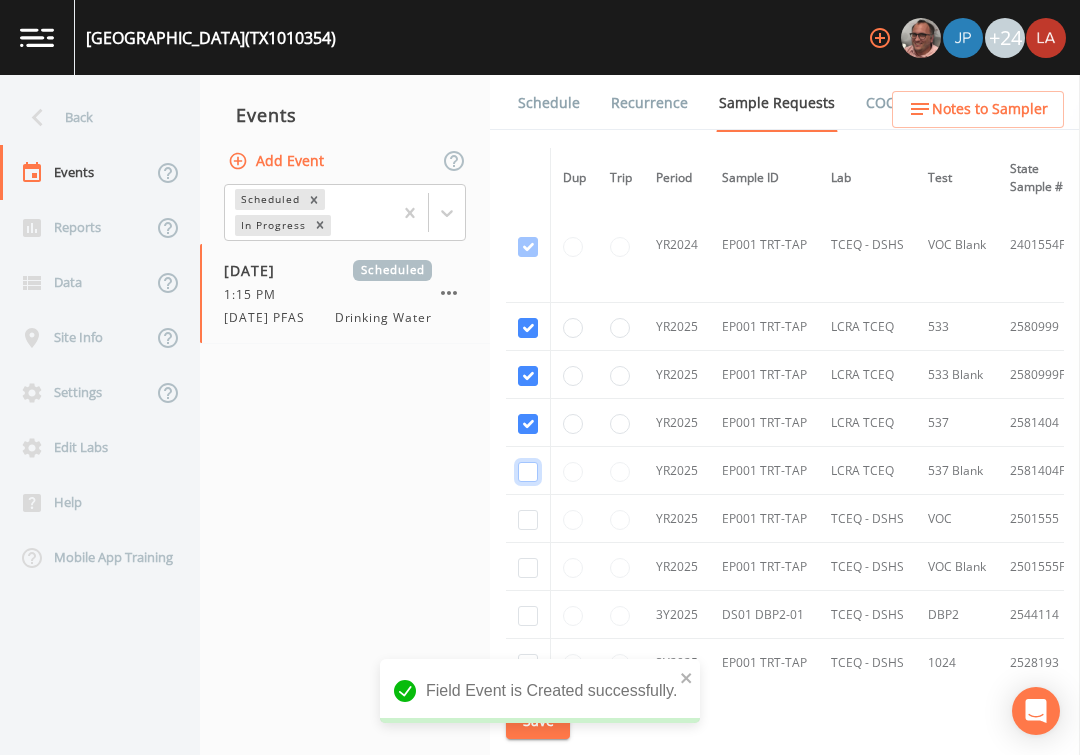 click at bounding box center [528, 472] 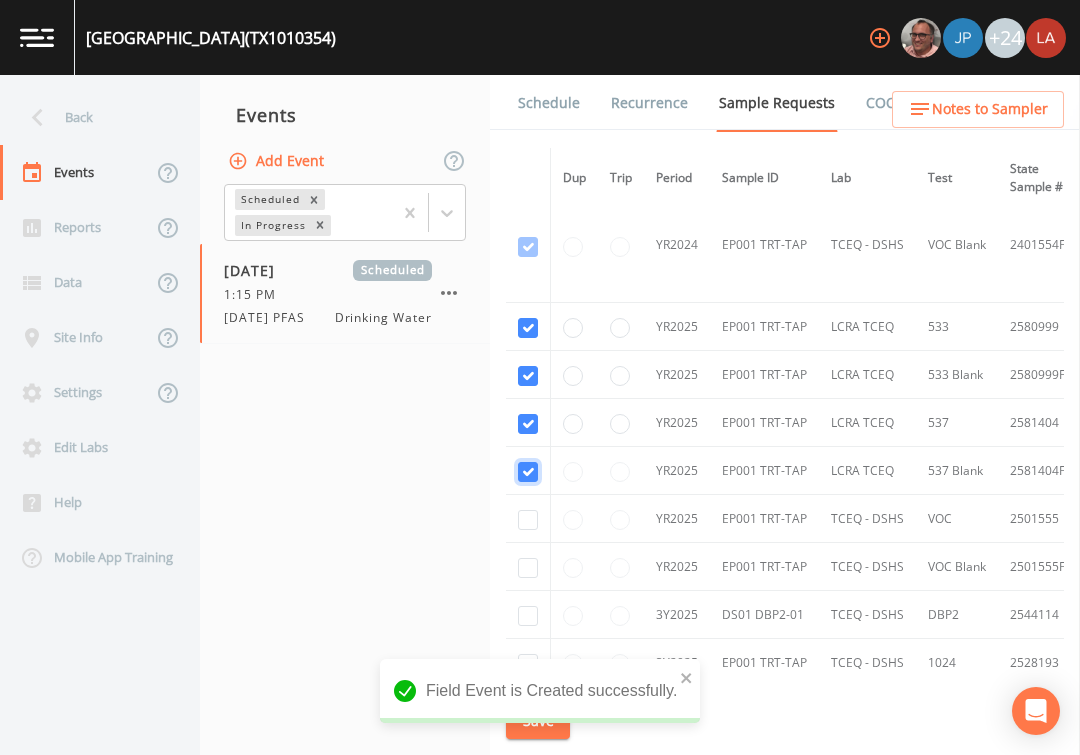 checkbox on "true" 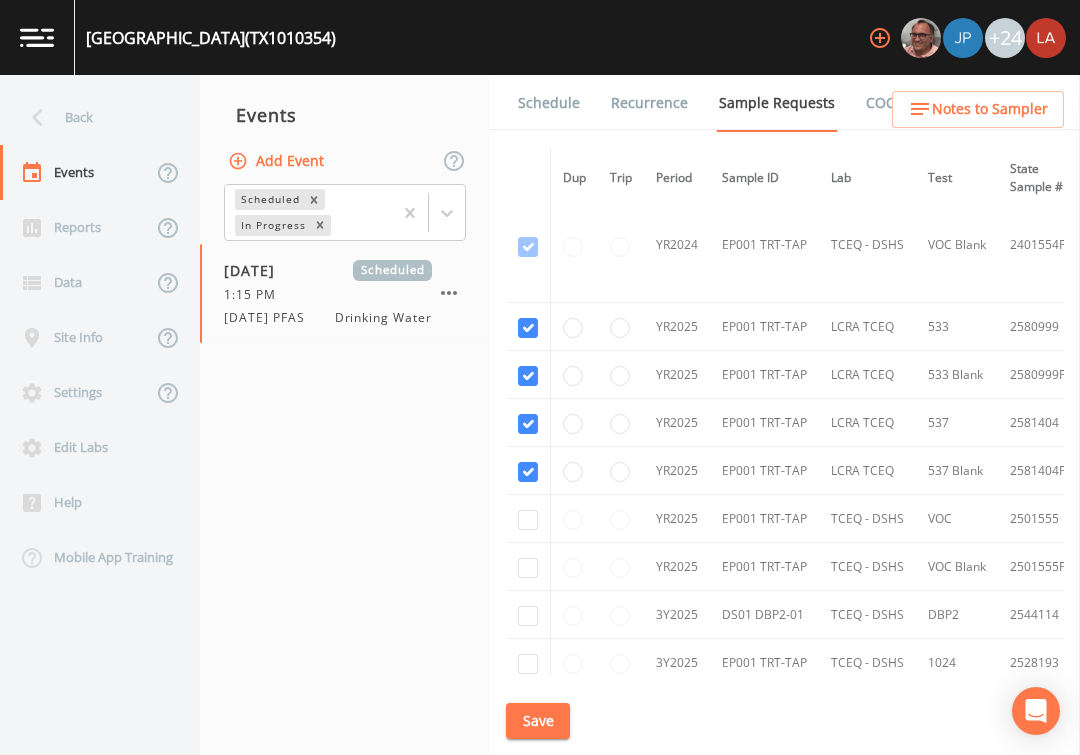 click on "Save" at bounding box center [538, 721] 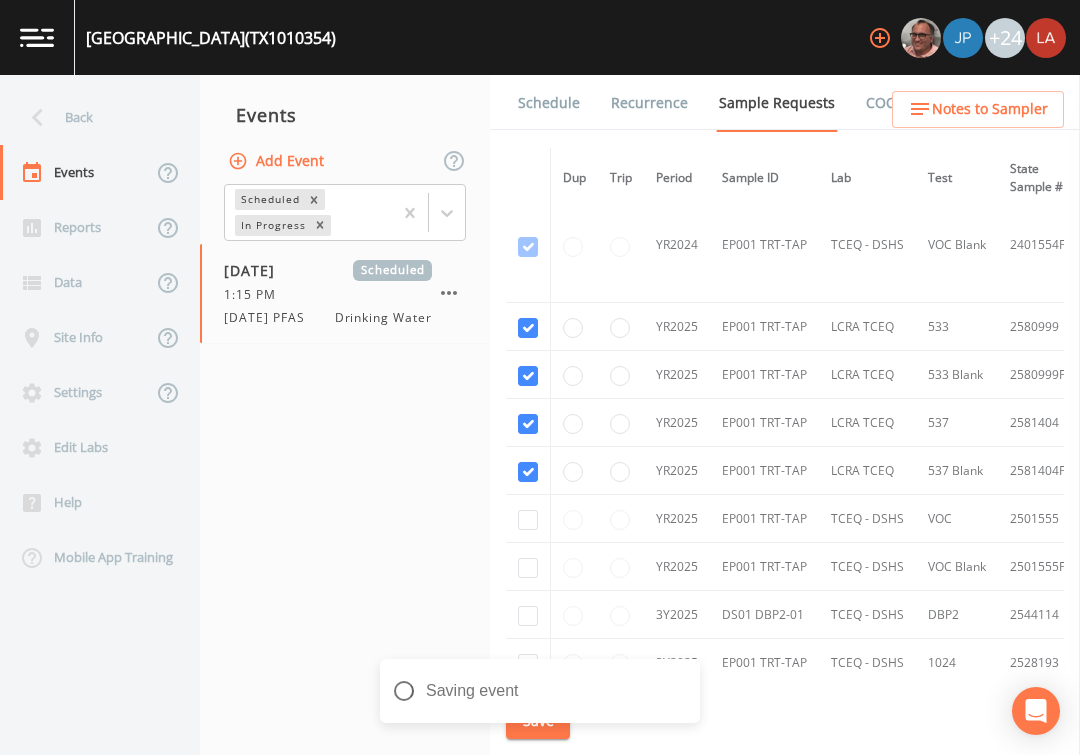 click on "Schedule" at bounding box center (549, 103) 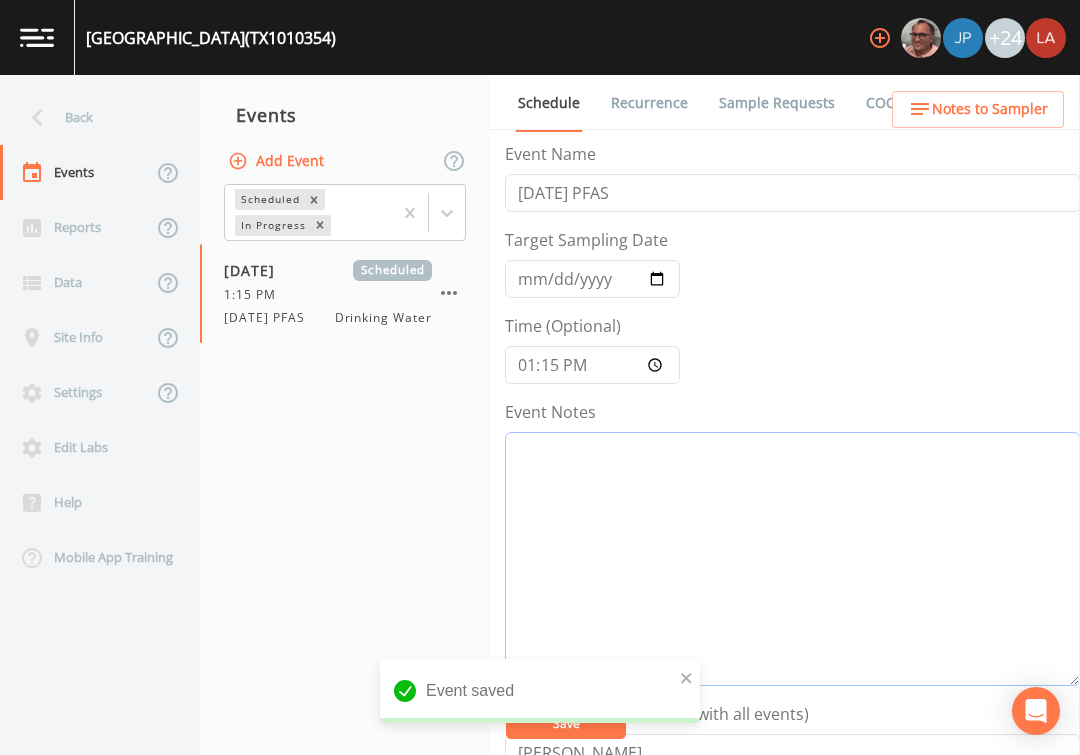 click on "Event Notes" at bounding box center [792, 559] 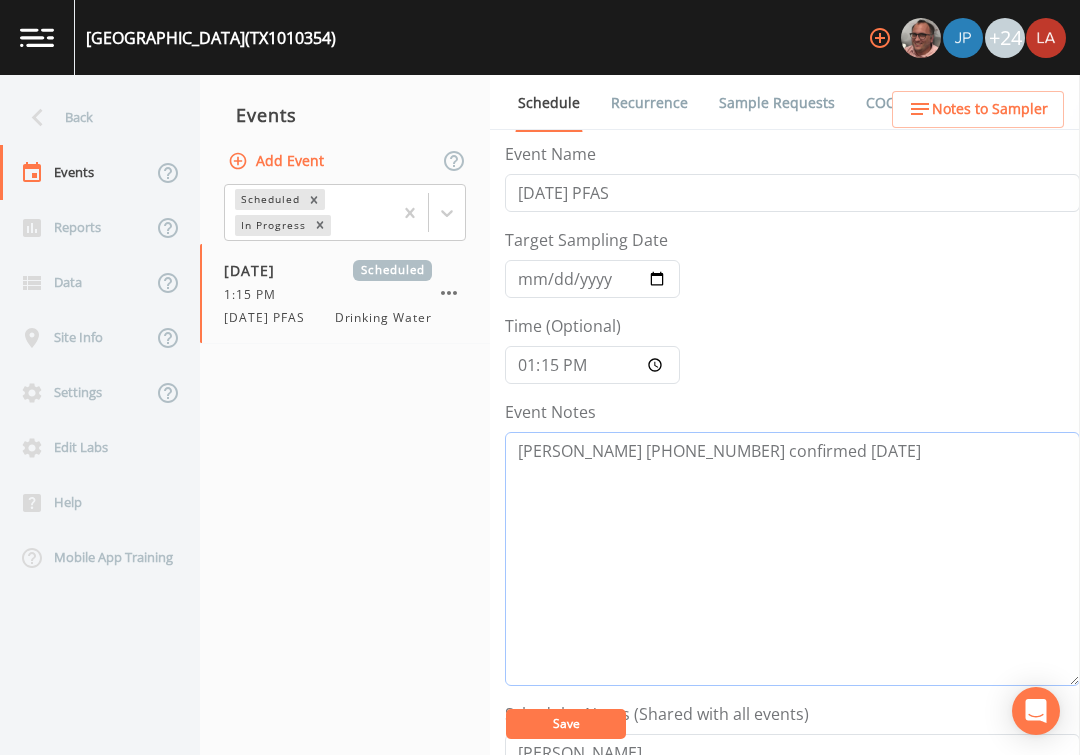 type on "Kevin Hornsby 757-383-5094 confirmed 7/2/25" 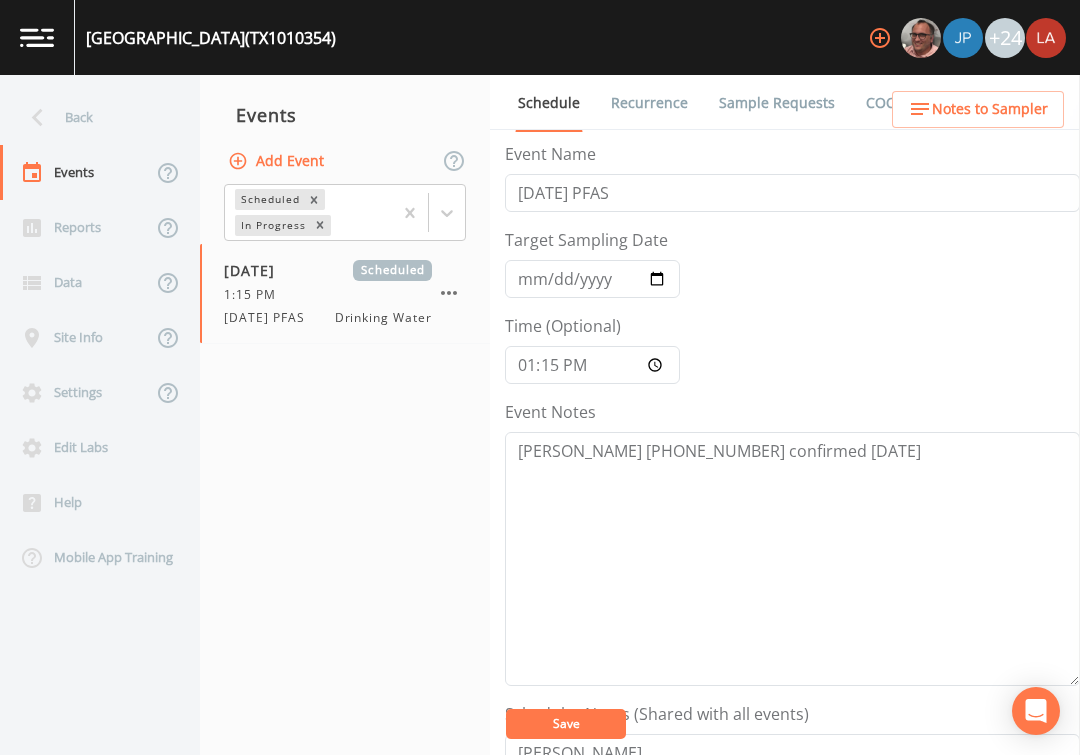 click on "Save" at bounding box center (566, 724) 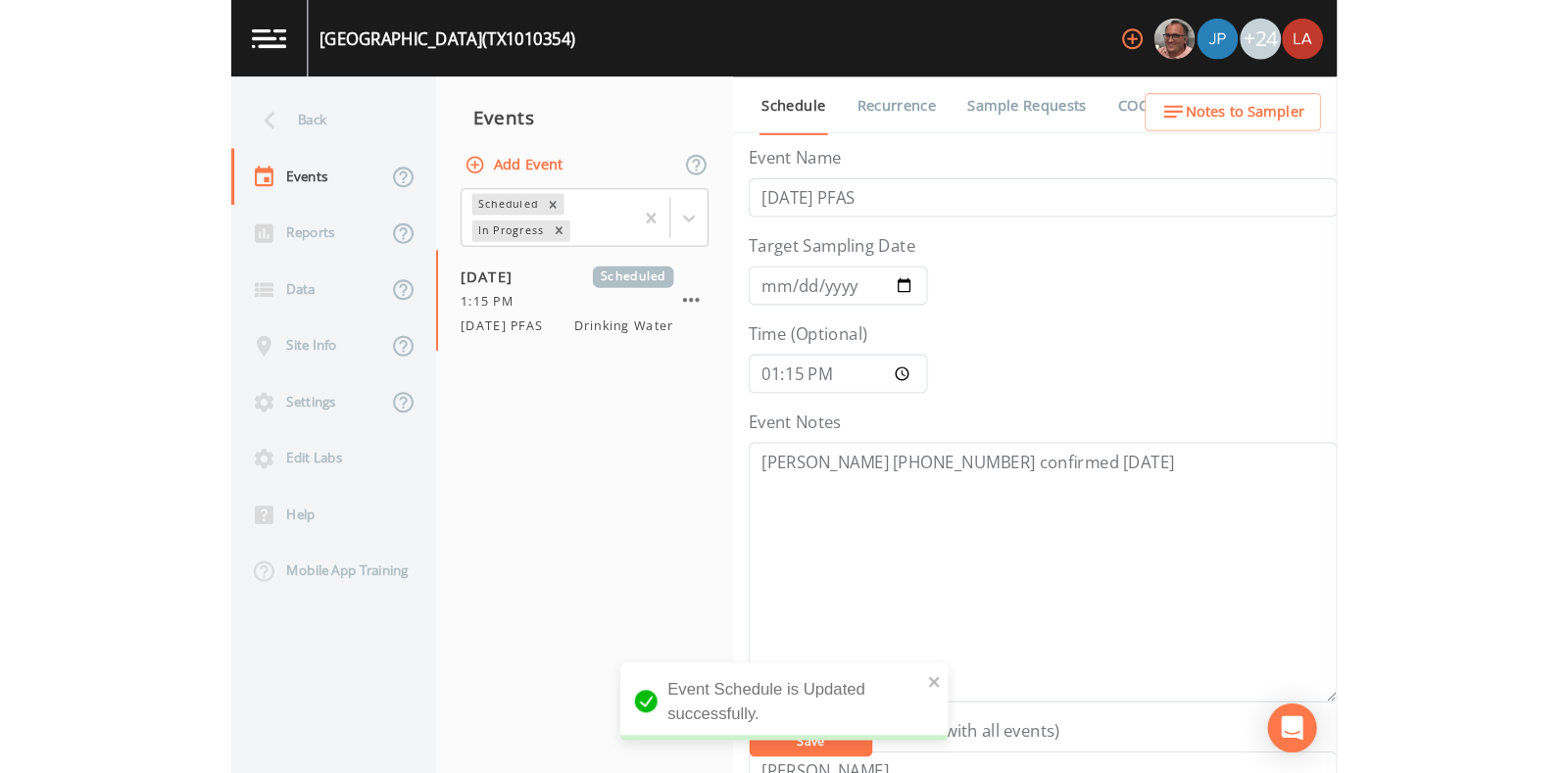 scroll, scrollTop: 464, scrollLeft: 0, axis: vertical 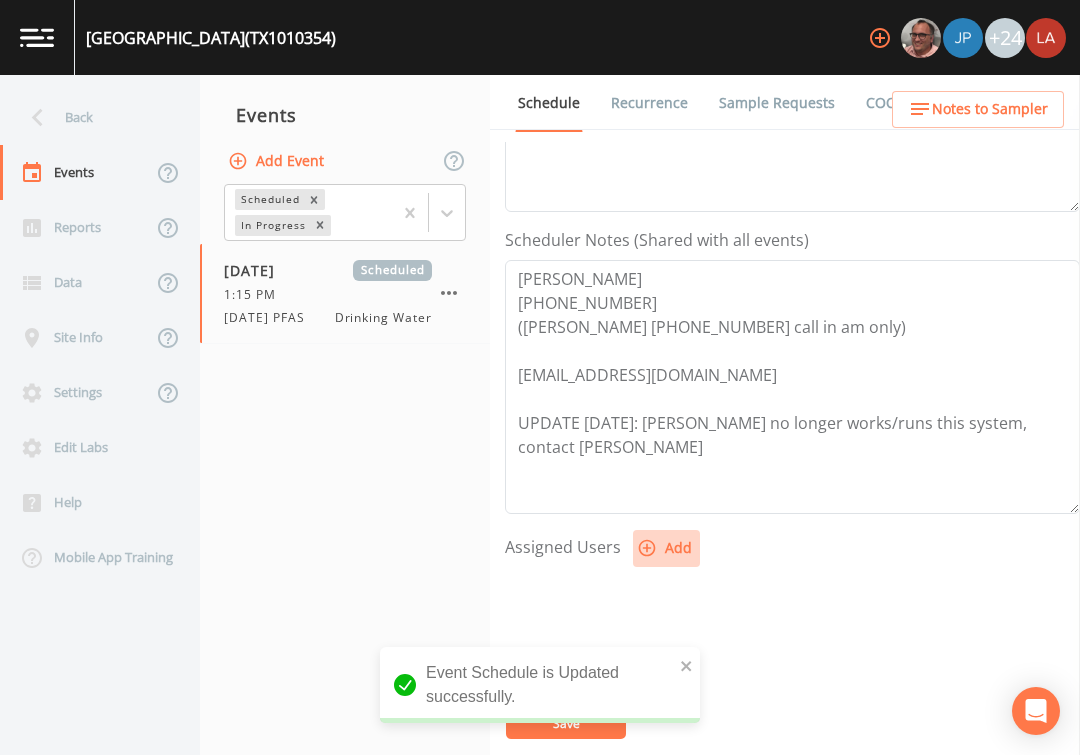 click on "Add" at bounding box center (666, 548) 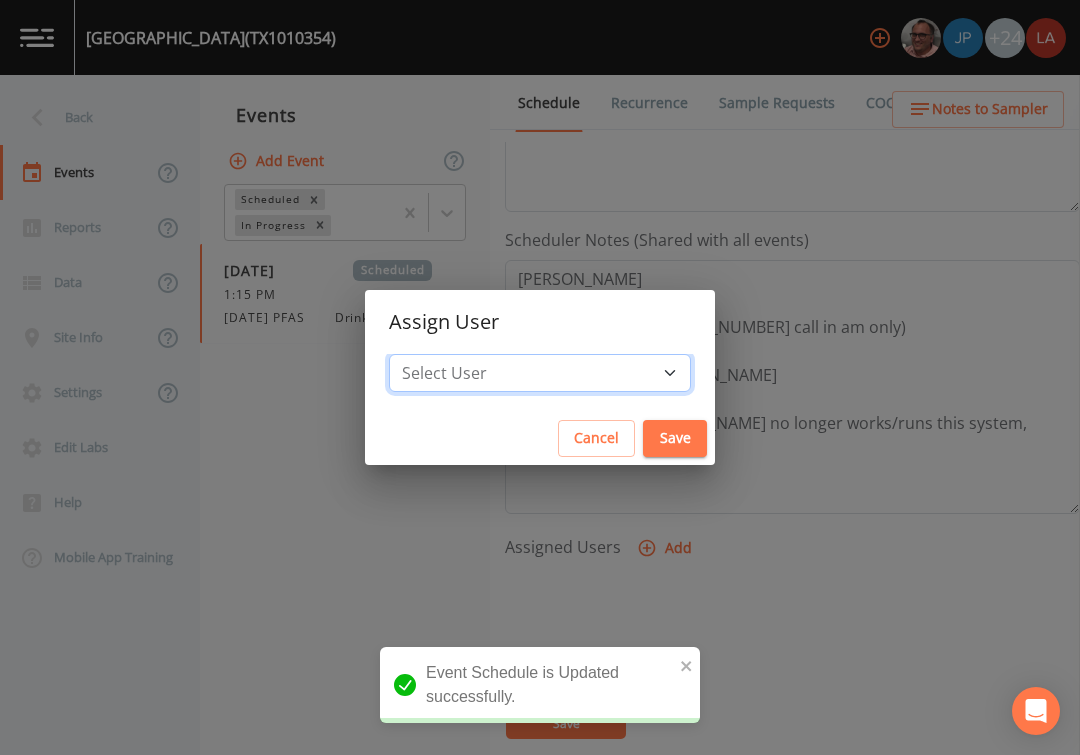 click on "Select User Mike  Franklin Joshua gere  Paul David  Weber Zachary  Evans Stafford  Johnson Stephanie  Hernandez Deon  brooks Joseph  Hayward Jose Garcia   Alaina  Hahn John  Kapsen Stanley Q  Porter Lisa  Brooks Julio C Sanchez  Jr Keith  Borst Connie Turner   Matthew  thomas Earl Miller   Brandon  Fox Rodolfo  Ramirez Annie  Huebner Sloan  Rigamonti Lauren  Saenz Reagan  Janecek Charles  Medina Geneva  Hill" at bounding box center (540, 373) 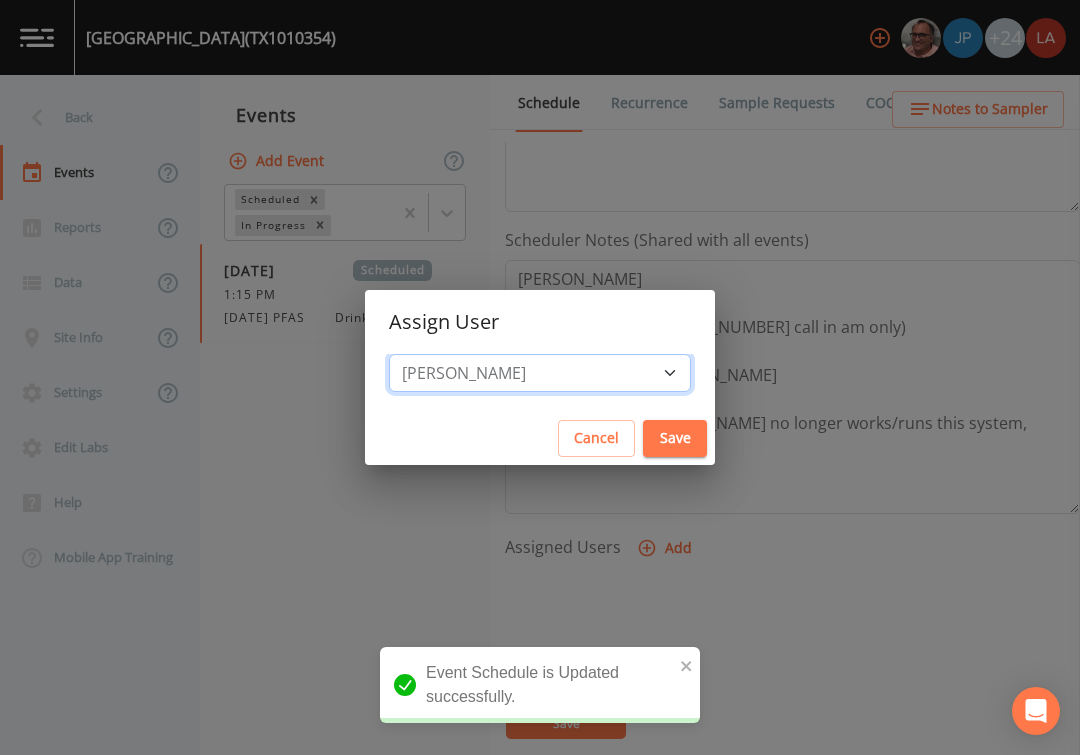 click on "Select User Mike  Franklin Joshua gere  Paul David  Weber Zachary  Evans Stafford  Johnson Stephanie  Hernandez Deon  brooks Joseph  Hayward Jose Garcia   Alaina  Hahn John  Kapsen Stanley Q  Porter Lisa  Brooks Julio C Sanchez  Jr Keith  Borst Connie Turner   Matthew  thomas Earl Miller   Brandon  Fox Rodolfo  Ramirez Annie  Huebner Sloan  Rigamonti Lauren  Saenz Reagan  Janecek Charles  Medina Geneva  Hill" at bounding box center [540, 373] 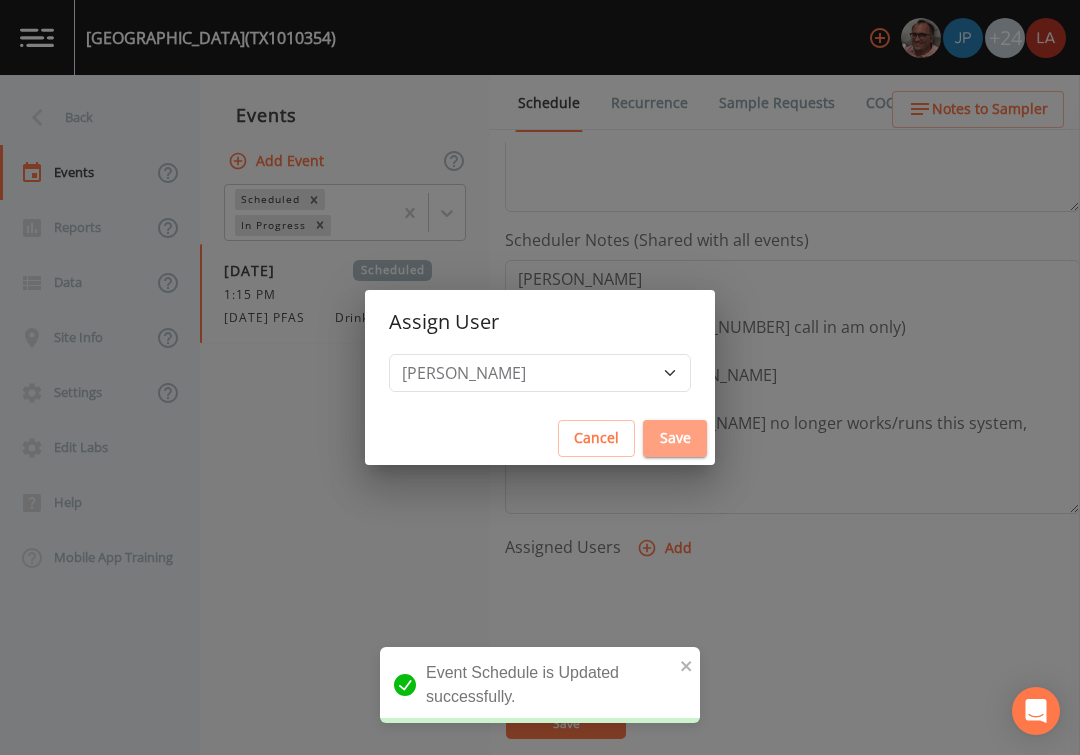 click on "Save" at bounding box center (675, 438) 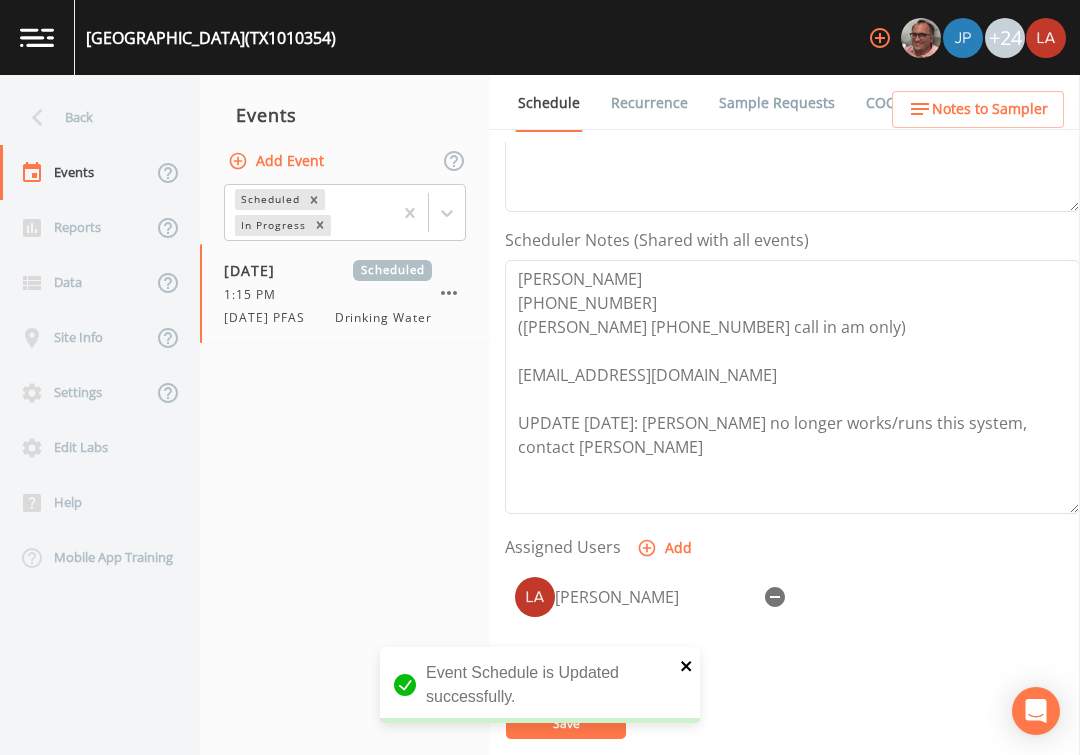 click 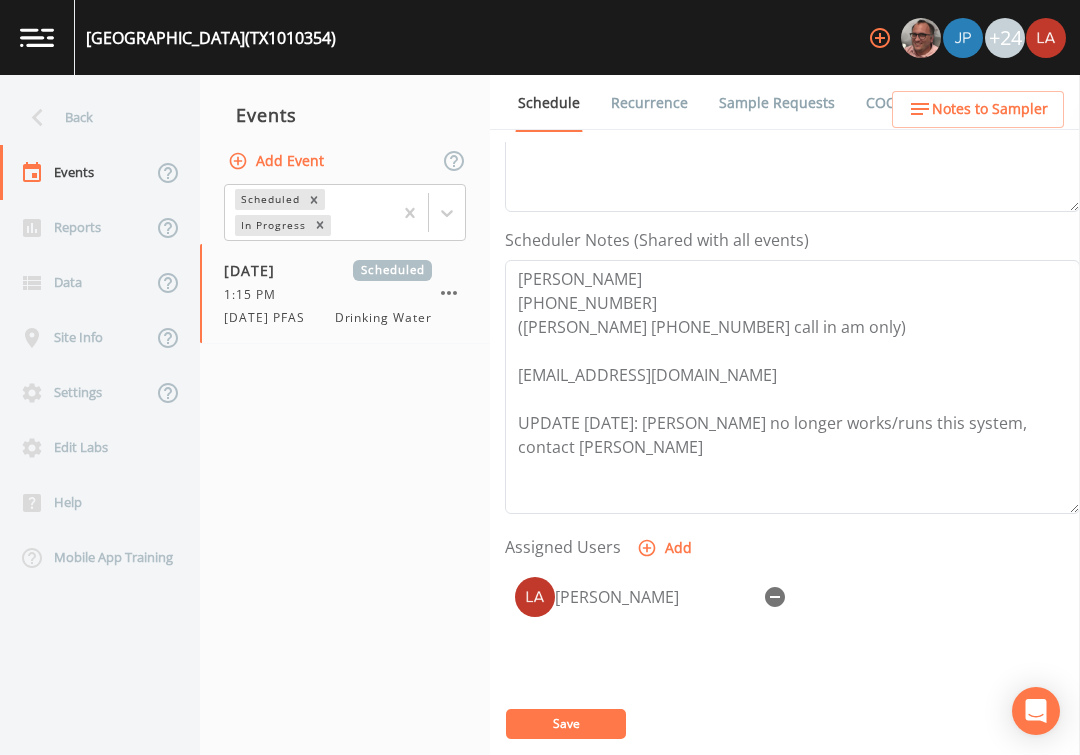 click on "CYPRESS BROOK ESTATES  (TX1010354) +24 Back Events Reports Data Site Info Settings Edit Labs Help Mobile App Training Events Add Event Scheduled In Progress 07/10/2025 Scheduled 1:15 PM 07/10/25 PFAS Drinking Water Schedule Recurrence Sample Requests COC Details Forms Event Name 07/10/25 PFAS Target Sampling Date 2025-07-10 Time (Optional) 13:15:00 Event Notes Kevin Hornsby 757-383-5094 confirmed 7/2/25 Scheduler Notes (Shared with all events) Jason Clepper
903-276-1830
(Kevin Hornsby 757-383-5094 call in am only)
jclepper84@yahoo.com
UPDATE 5/5/25: Jason no longer works/runs this system, contact Kevin  Assigned Users Add Lauren  Saenz Save Notes to Sampler Event Schedule is Updated successfully." at bounding box center (540, 377) 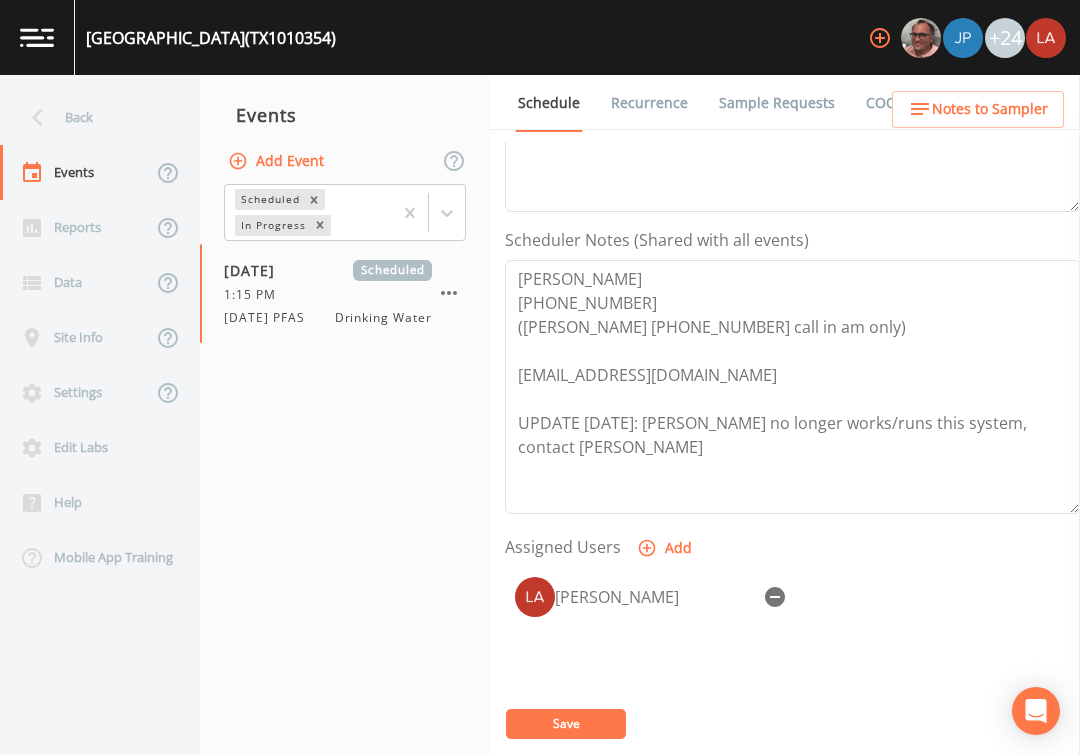 click on "Save" at bounding box center [566, 723] 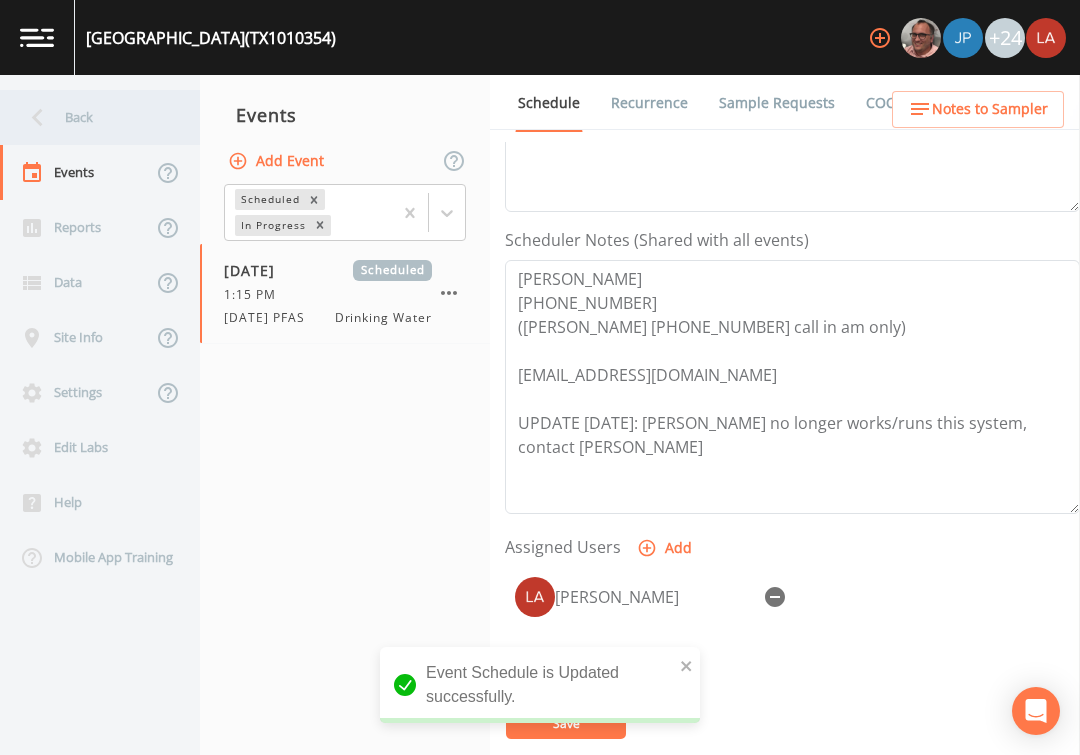 click on "Back" at bounding box center [90, 117] 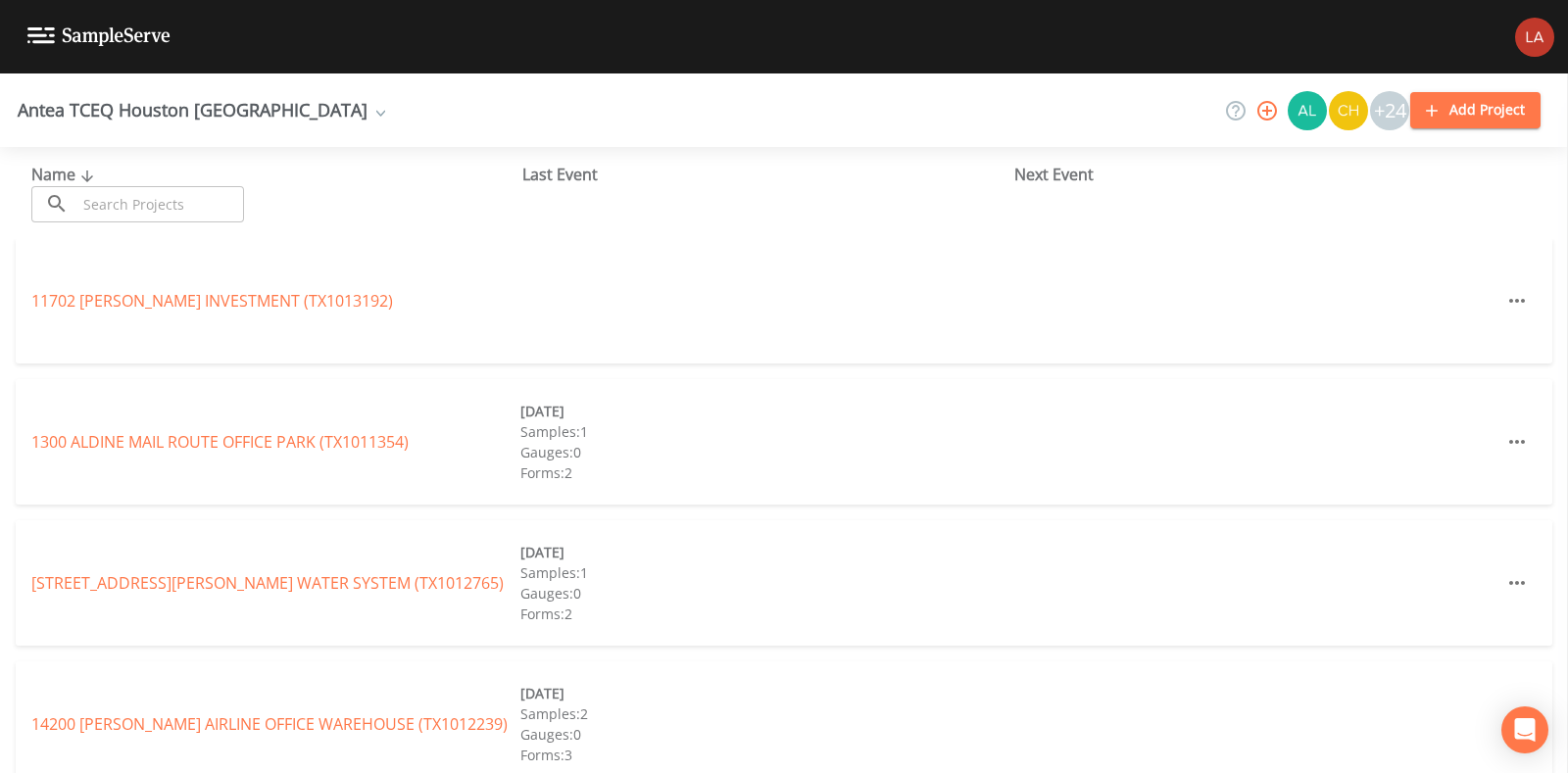 click at bounding box center (160, 204) 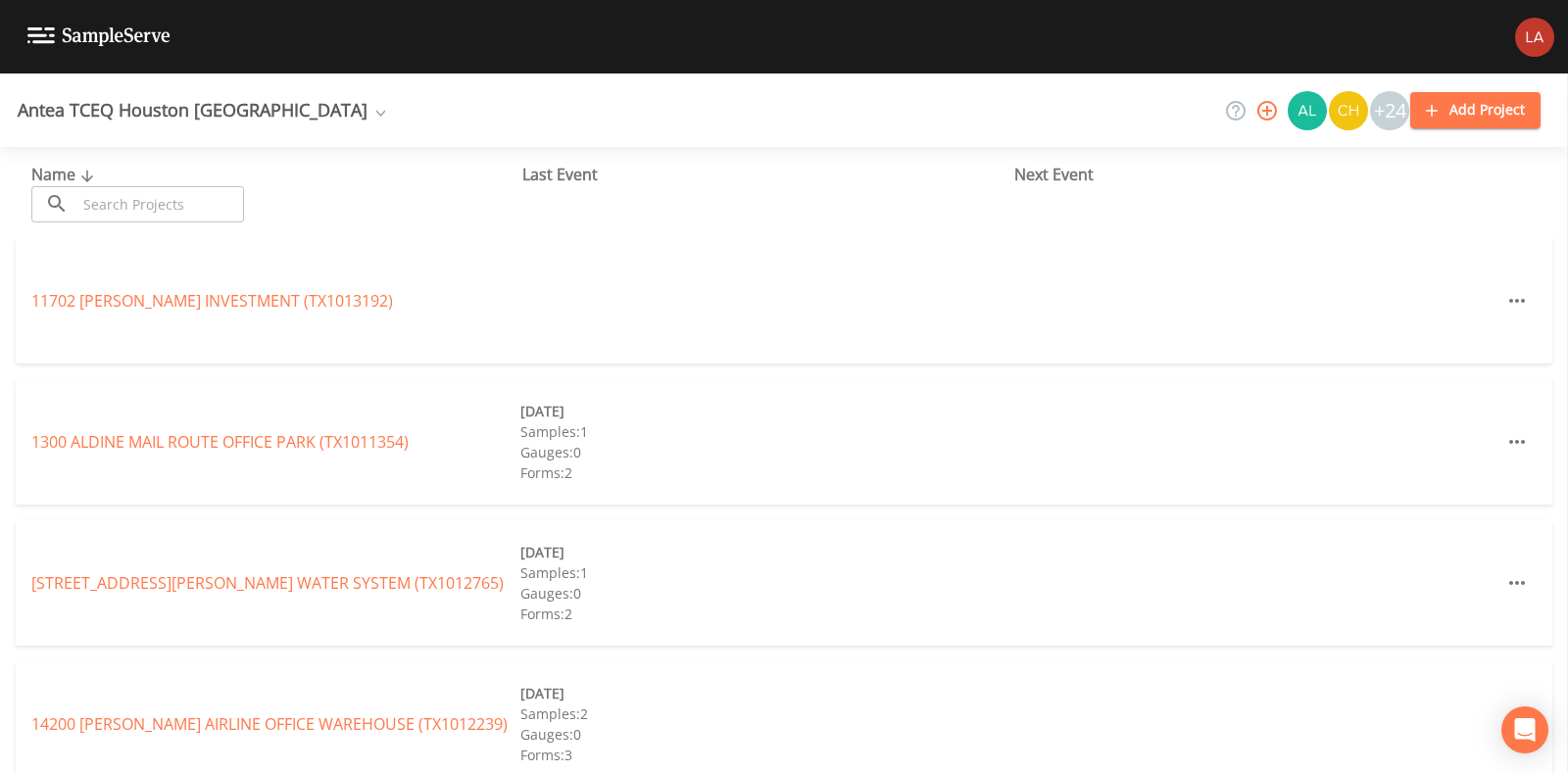 click on "Antea TCEQ Houston [GEOGRAPHIC_DATA]" at bounding box center [201, 110] 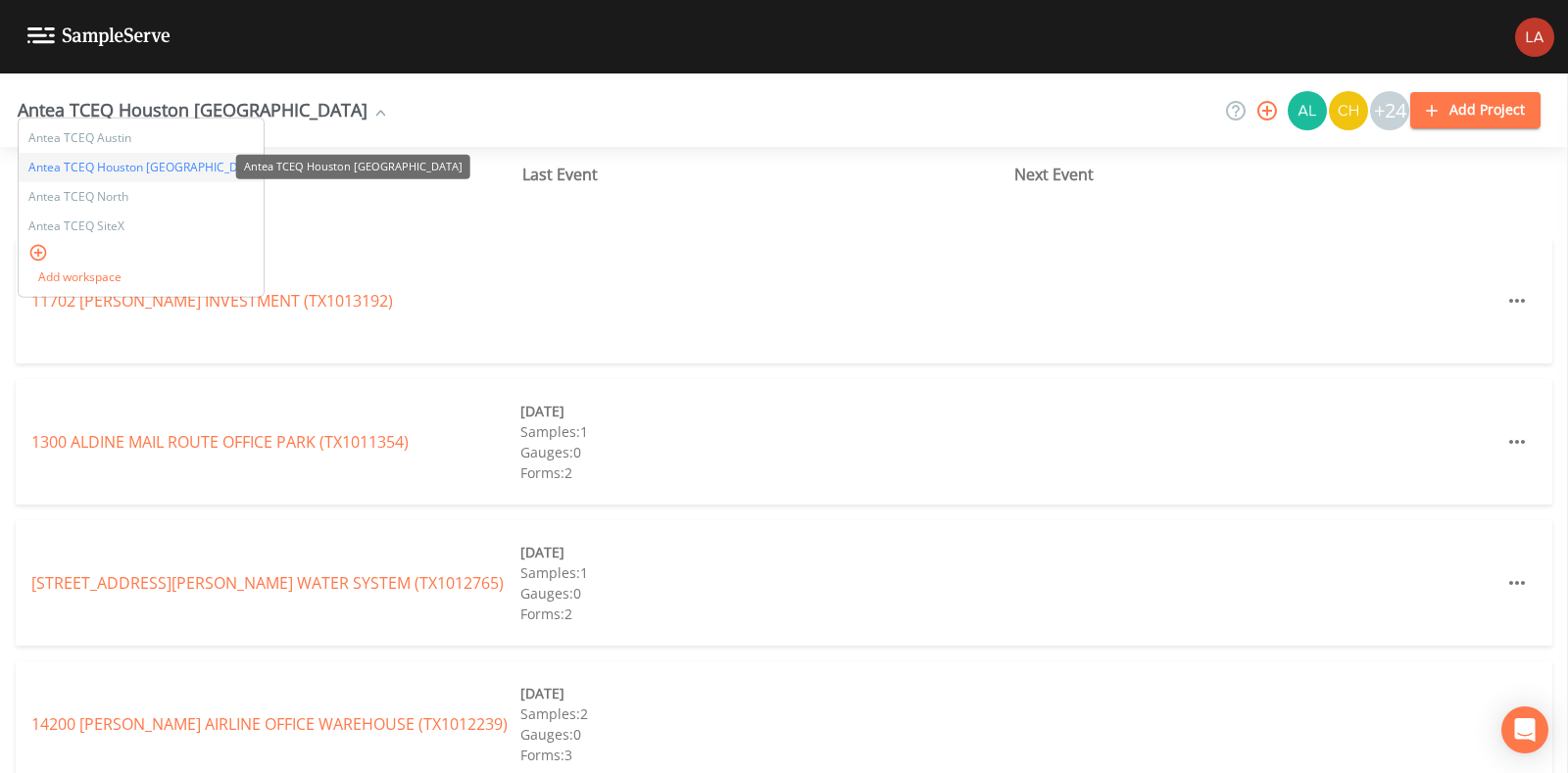 click on "Antea TCEQ Houston [GEOGRAPHIC_DATA]" at bounding box center [141, 168] 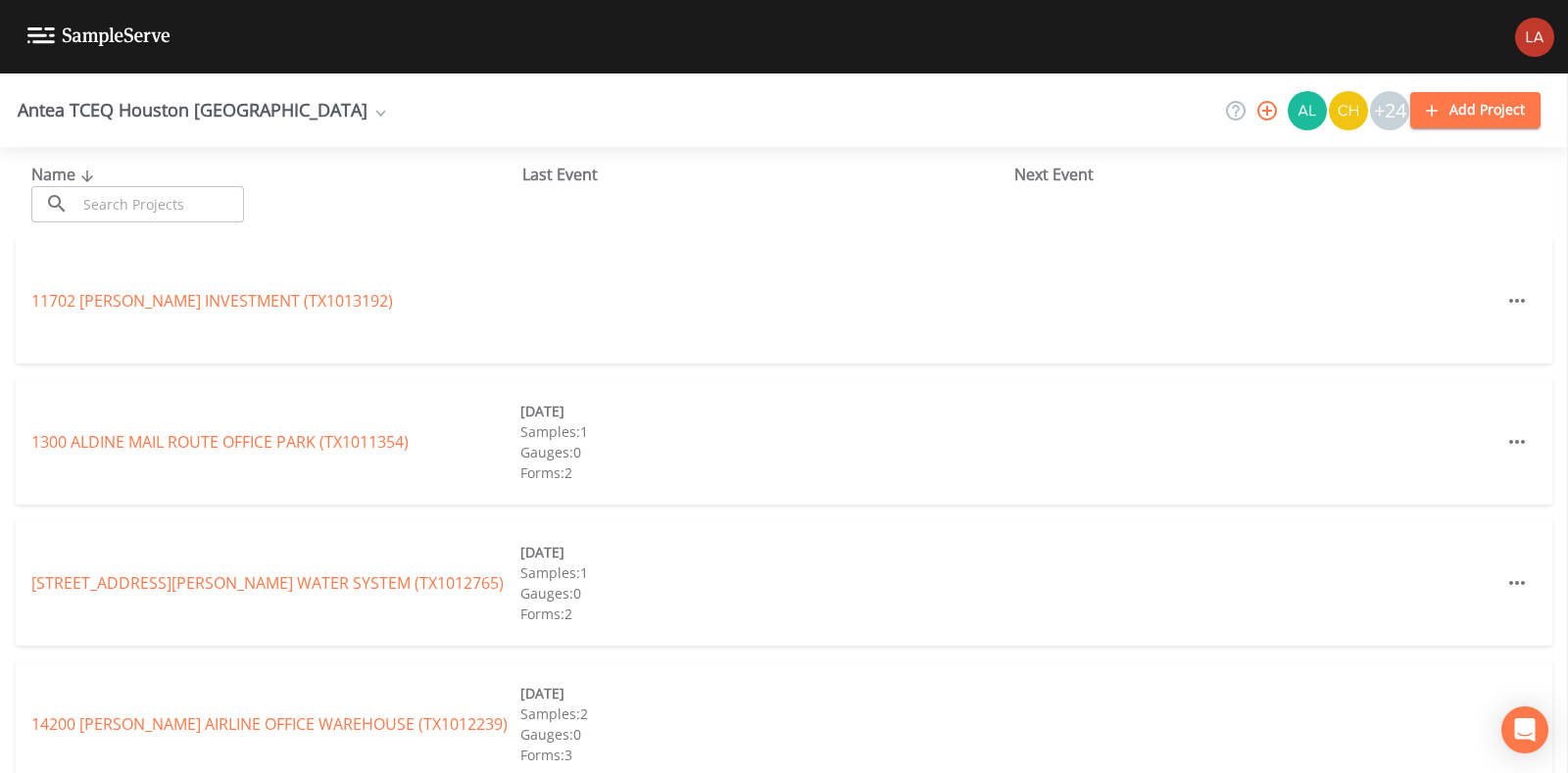 click on "Antea TCEQ Houston [GEOGRAPHIC_DATA]" at bounding box center (201, 110) 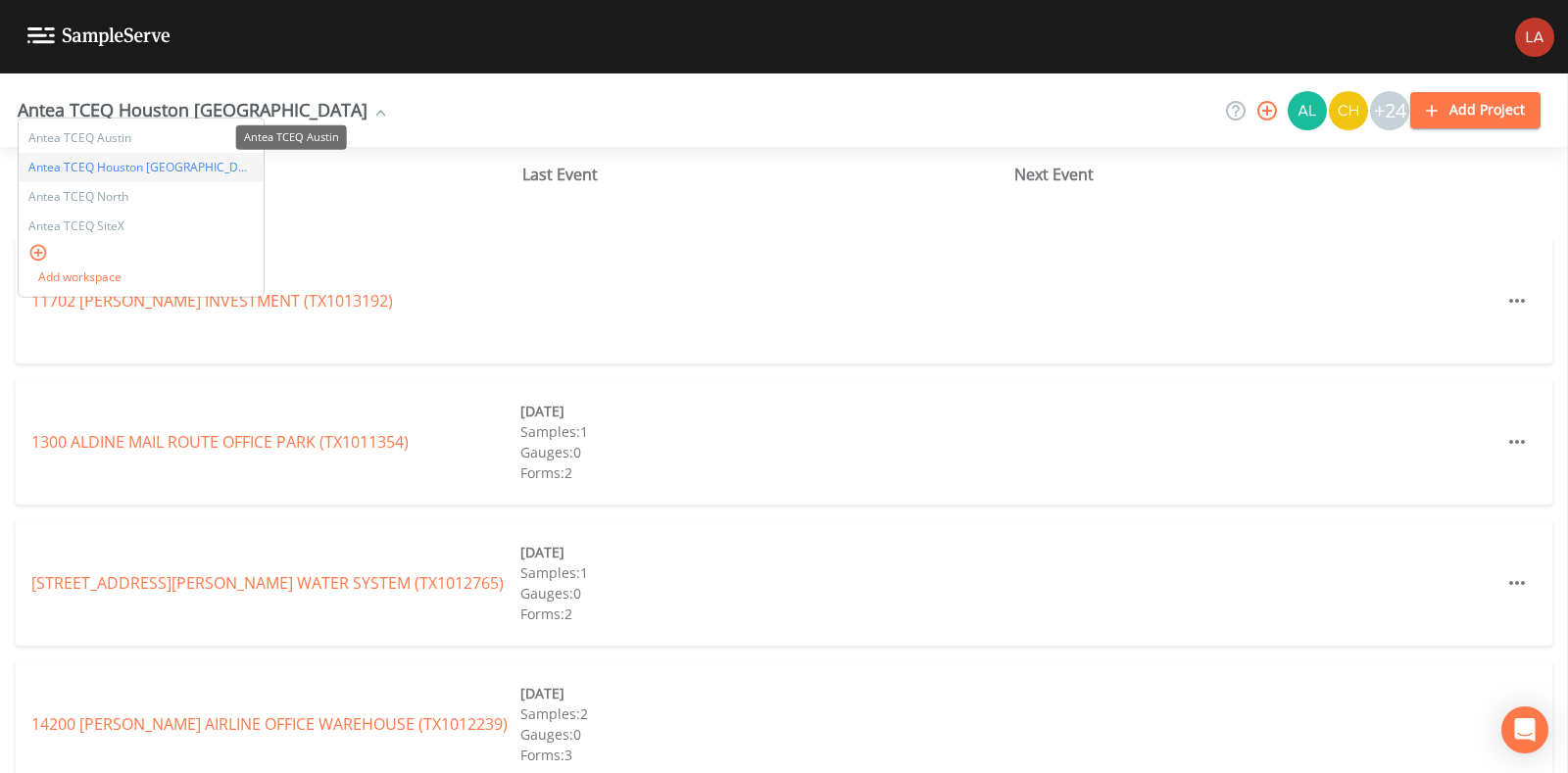 click on "Antea TCEQ Austin" at bounding box center [141, 138] 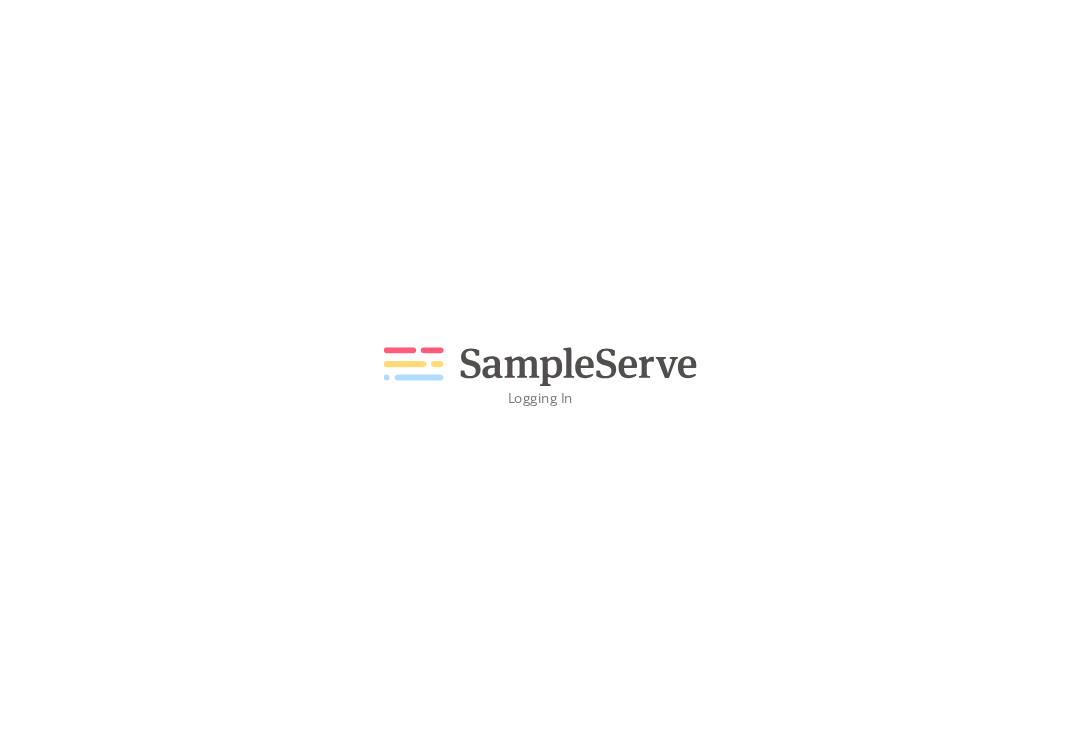 scroll, scrollTop: 0, scrollLeft: 0, axis: both 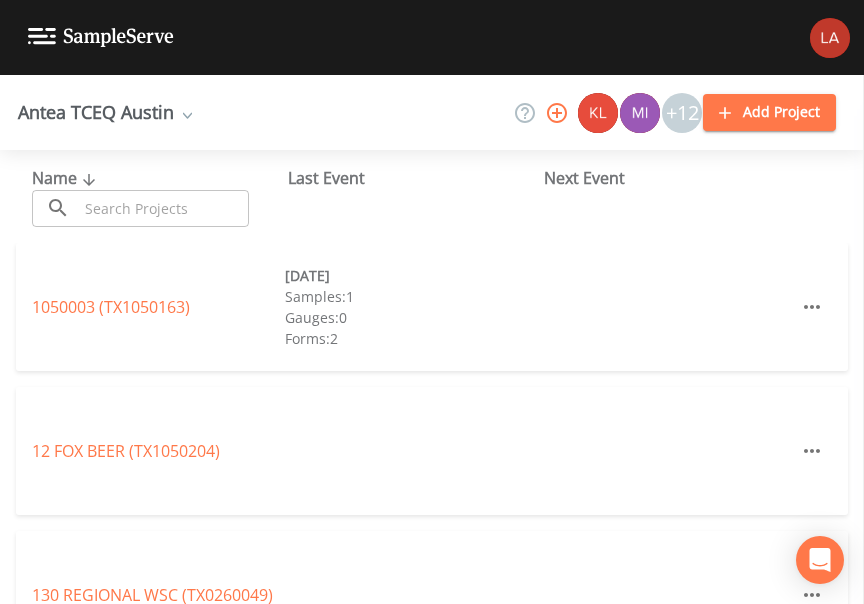 click at bounding box center [163, 208] 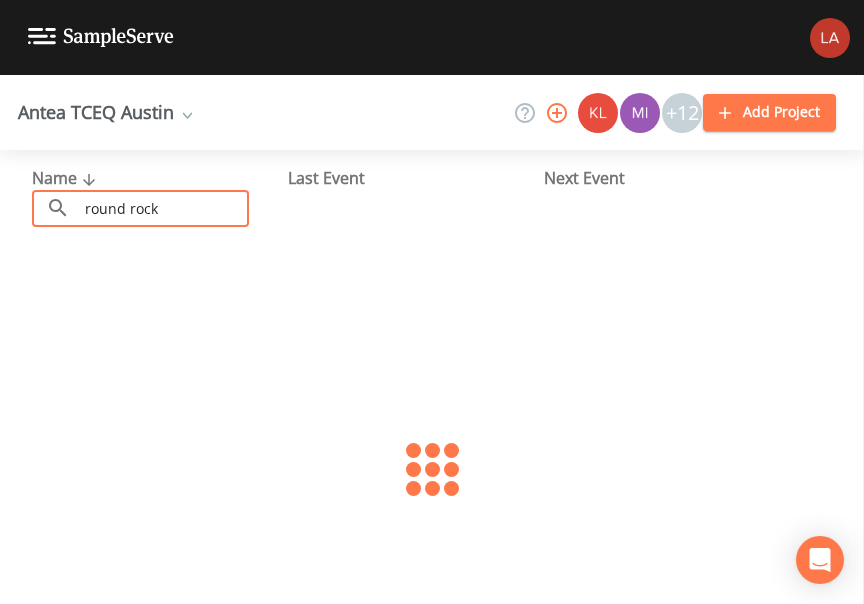 type on "round rock" 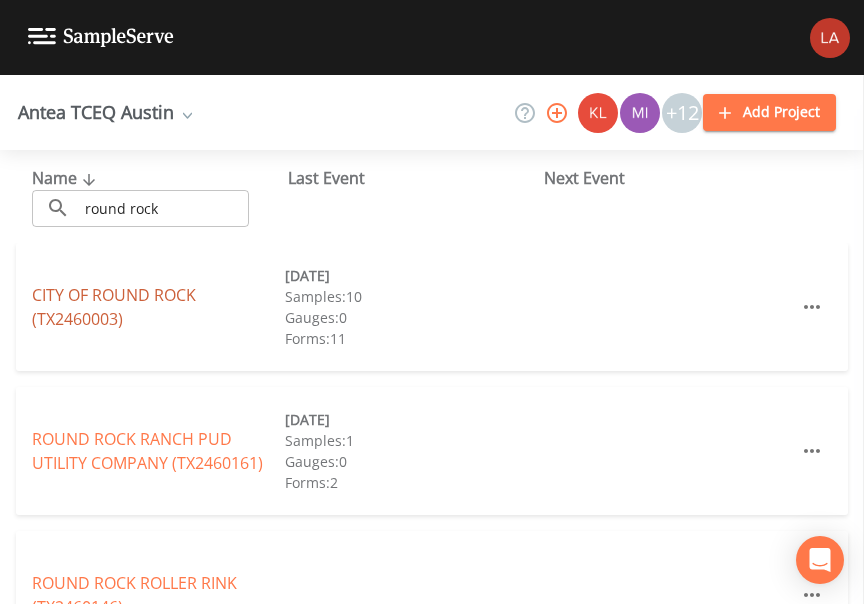 click on "CITY OF ROUND ROCK   (TX2460003)" at bounding box center [114, 307] 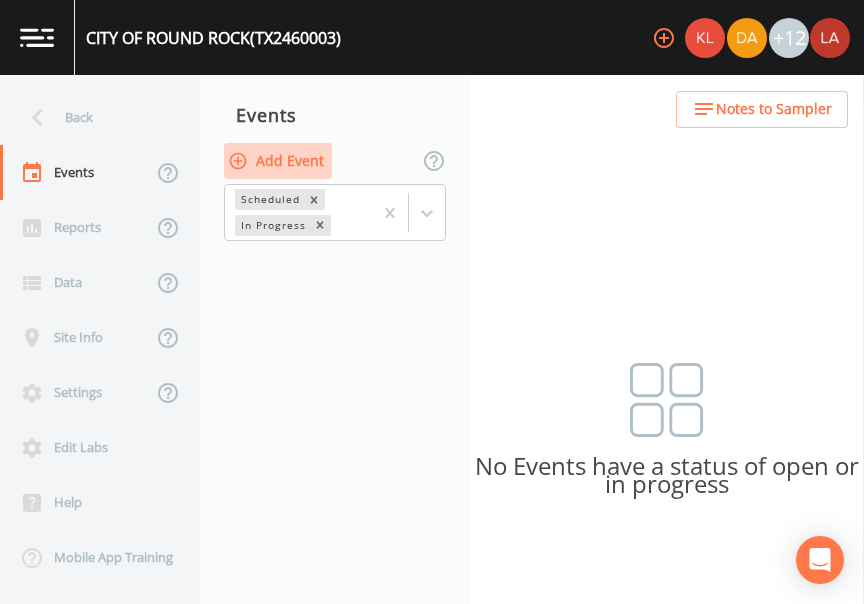 click on "Add Event" at bounding box center (278, 161) 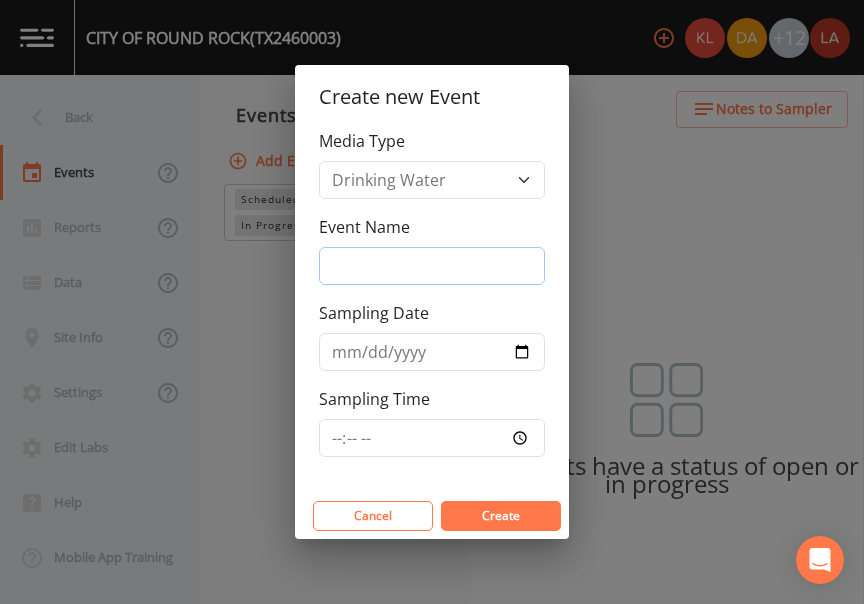 click on "Event Name" at bounding box center [432, 266] 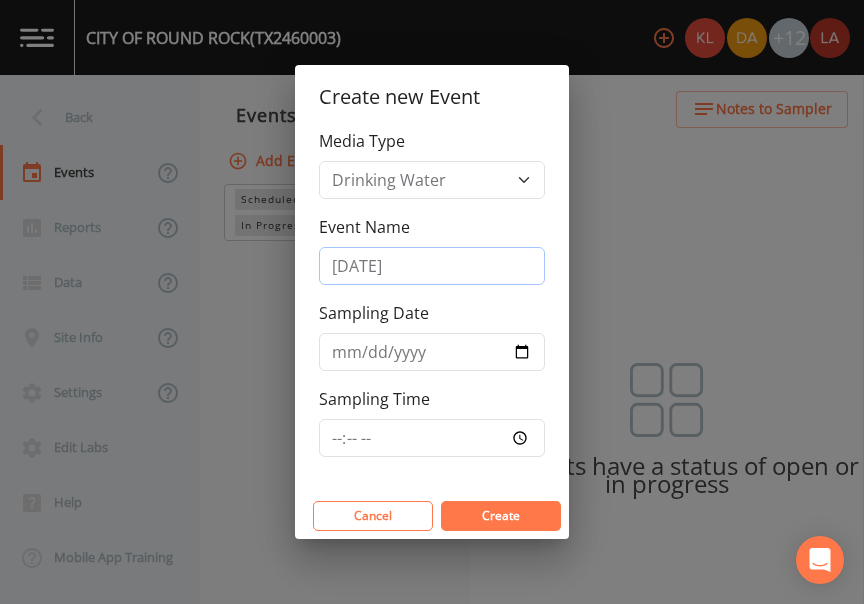 type on "7/14/25" 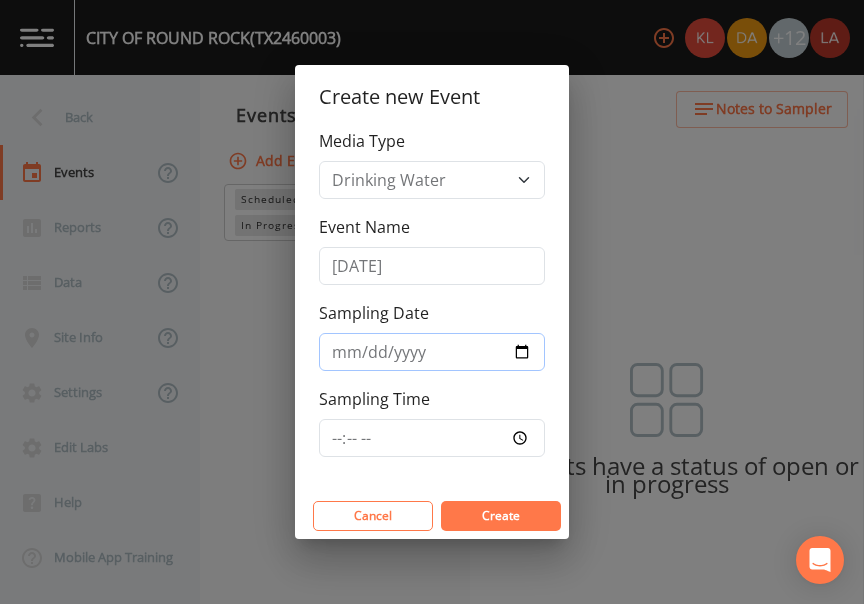 click on "Sampling Date" at bounding box center [432, 352] 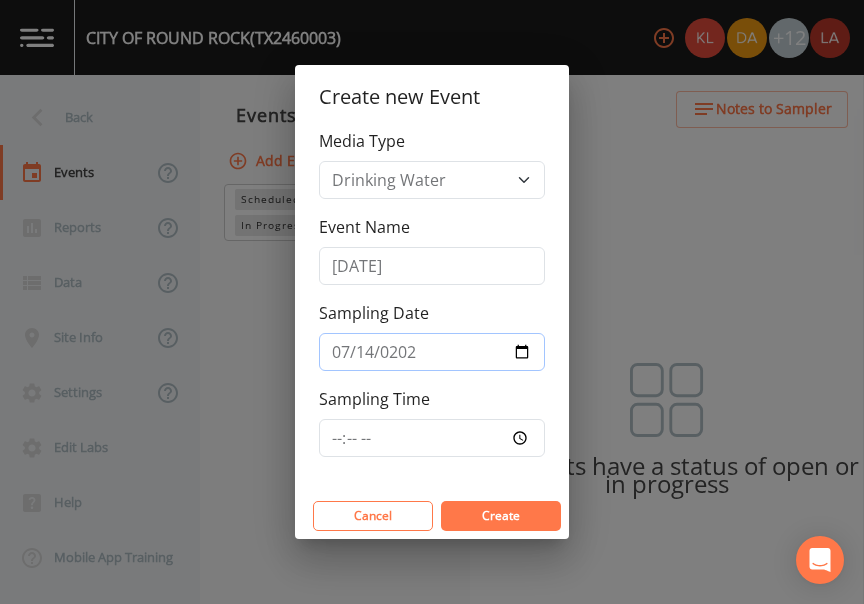 type on "2025-07-14" 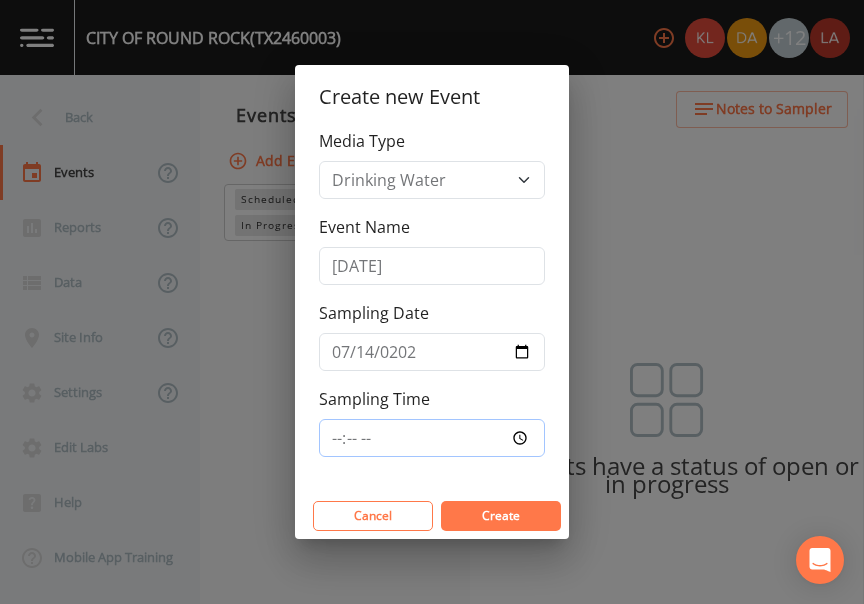 type on "08:00" 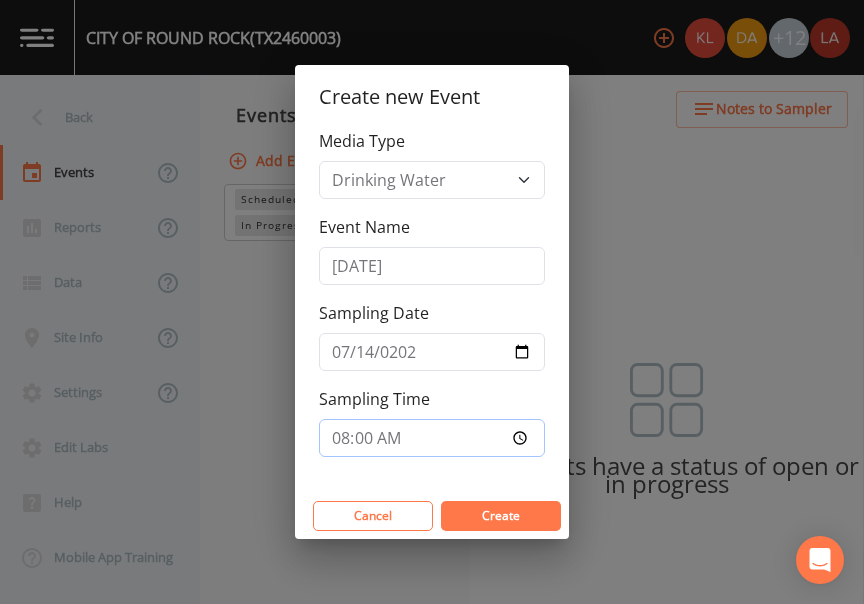 click on "Create" at bounding box center [501, 516] 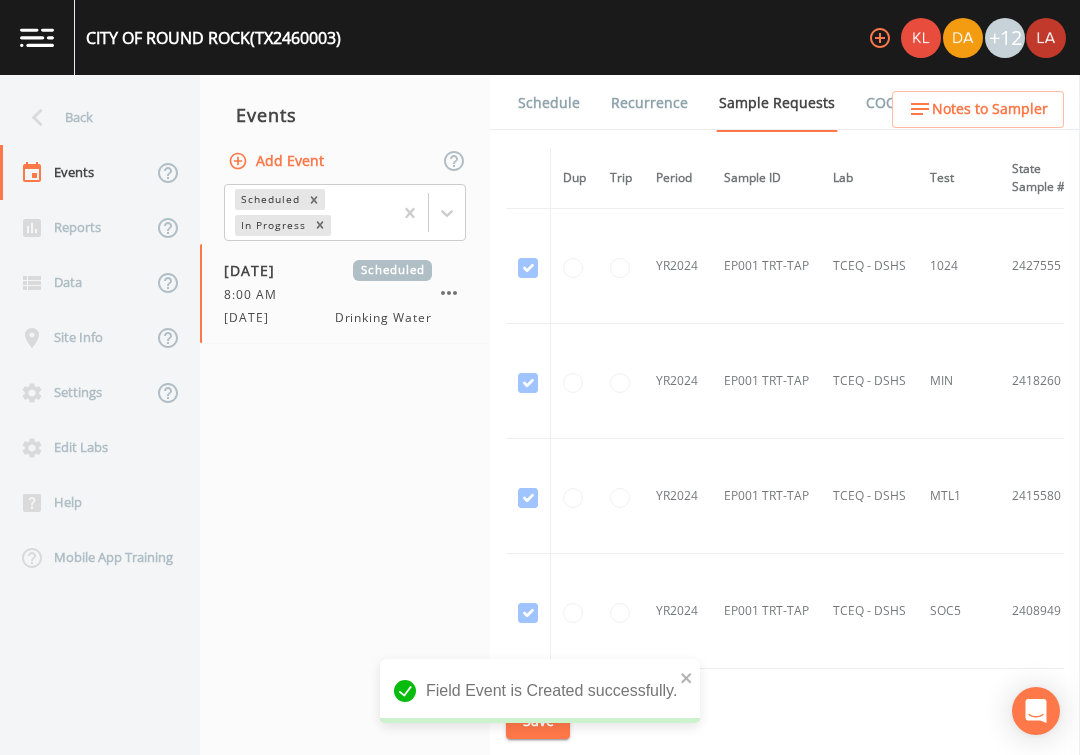 drag, startPoint x: 755, startPoint y: 11, endPoint x: 454, endPoint y: 42, distance: 302.59213 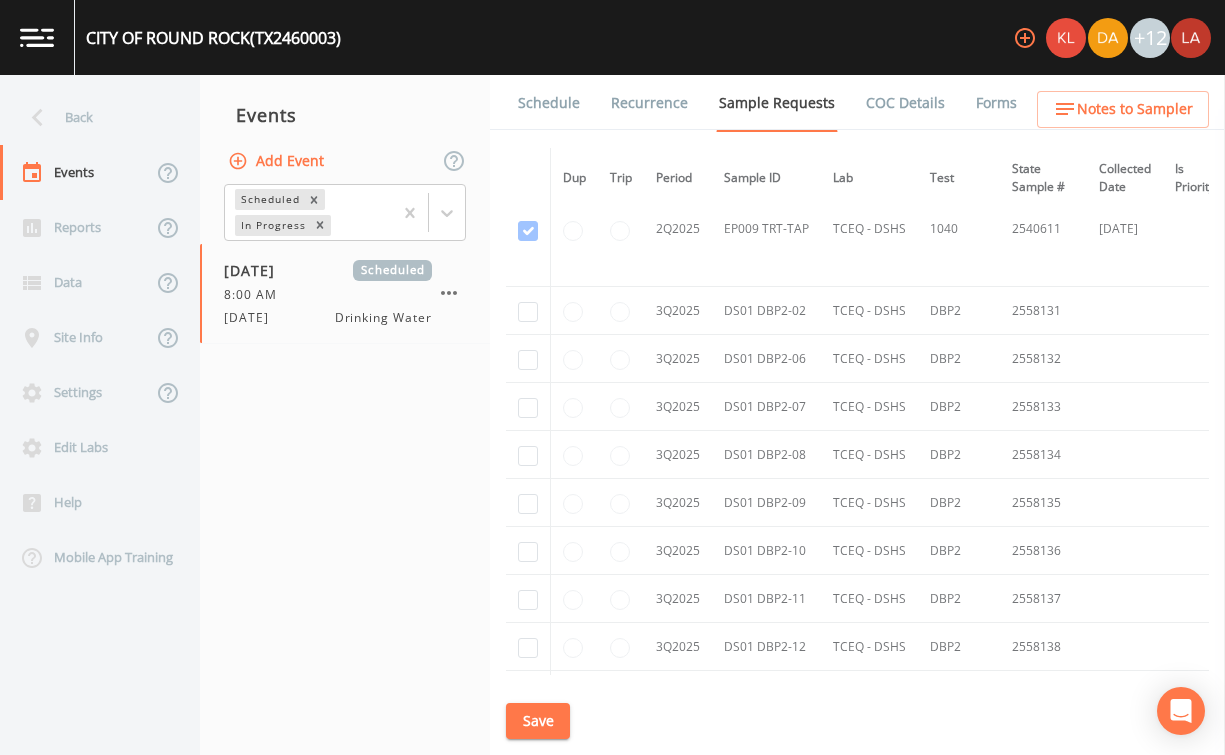 scroll, scrollTop: 9106, scrollLeft: 0, axis: vertical 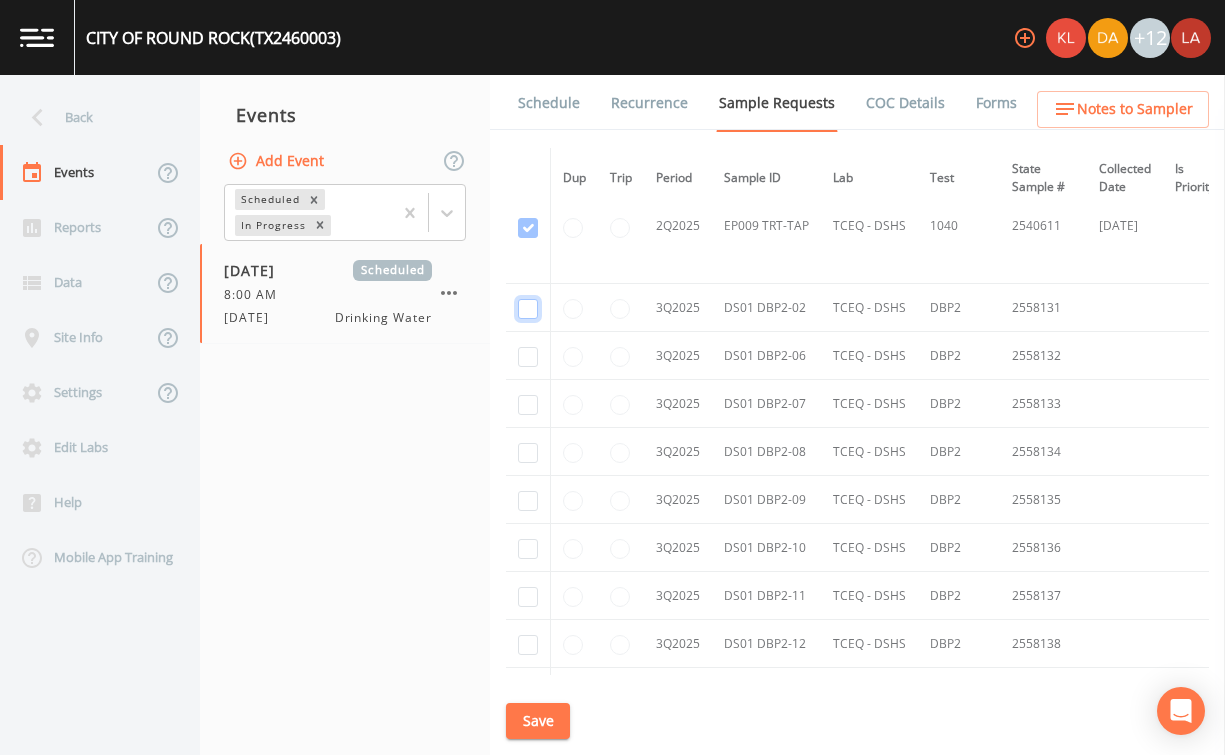 click at bounding box center [528, -7803] 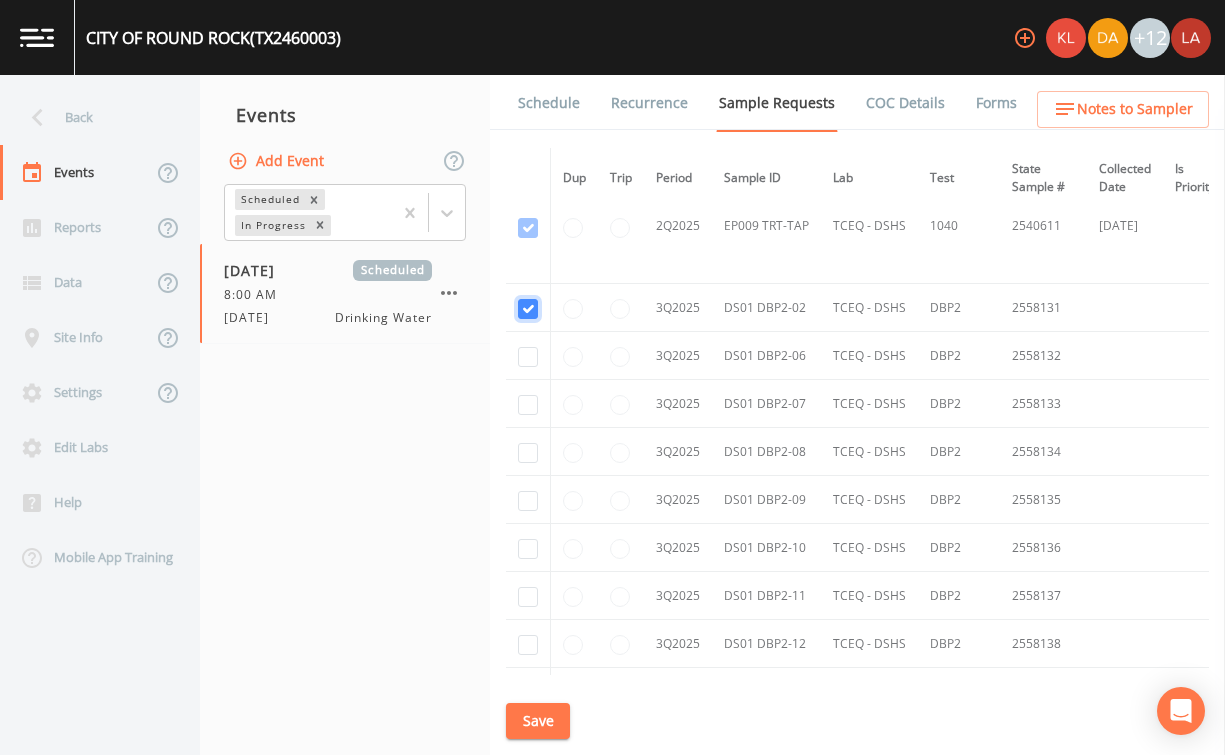 checkbox on "true" 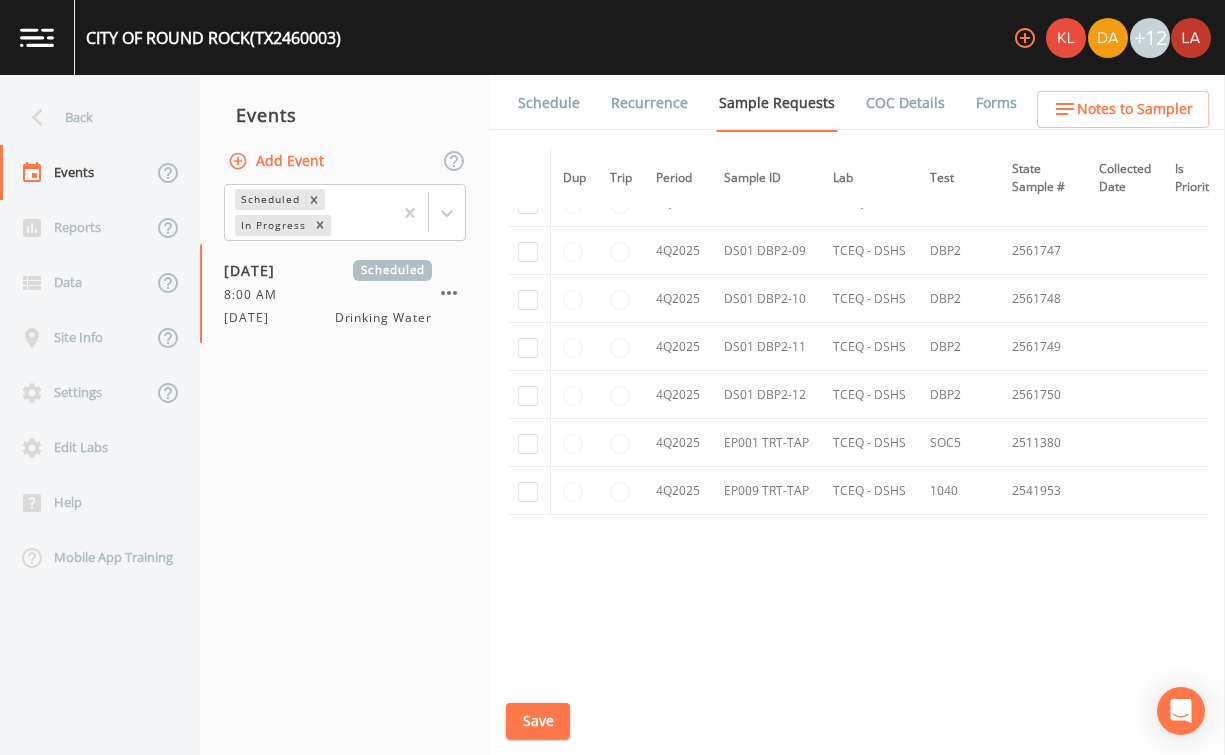 scroll, scrollTop: 7719, scrollLeft: 0, axis: vertical 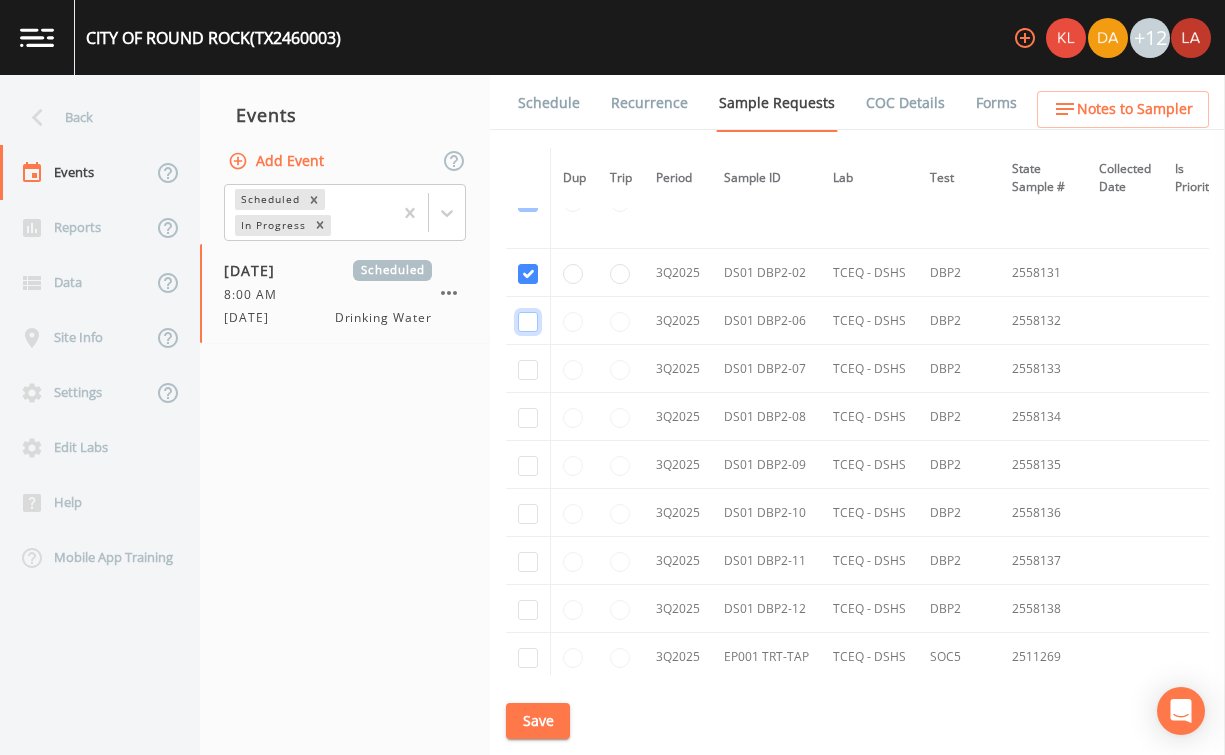 click at bounding box center [528, -6490] 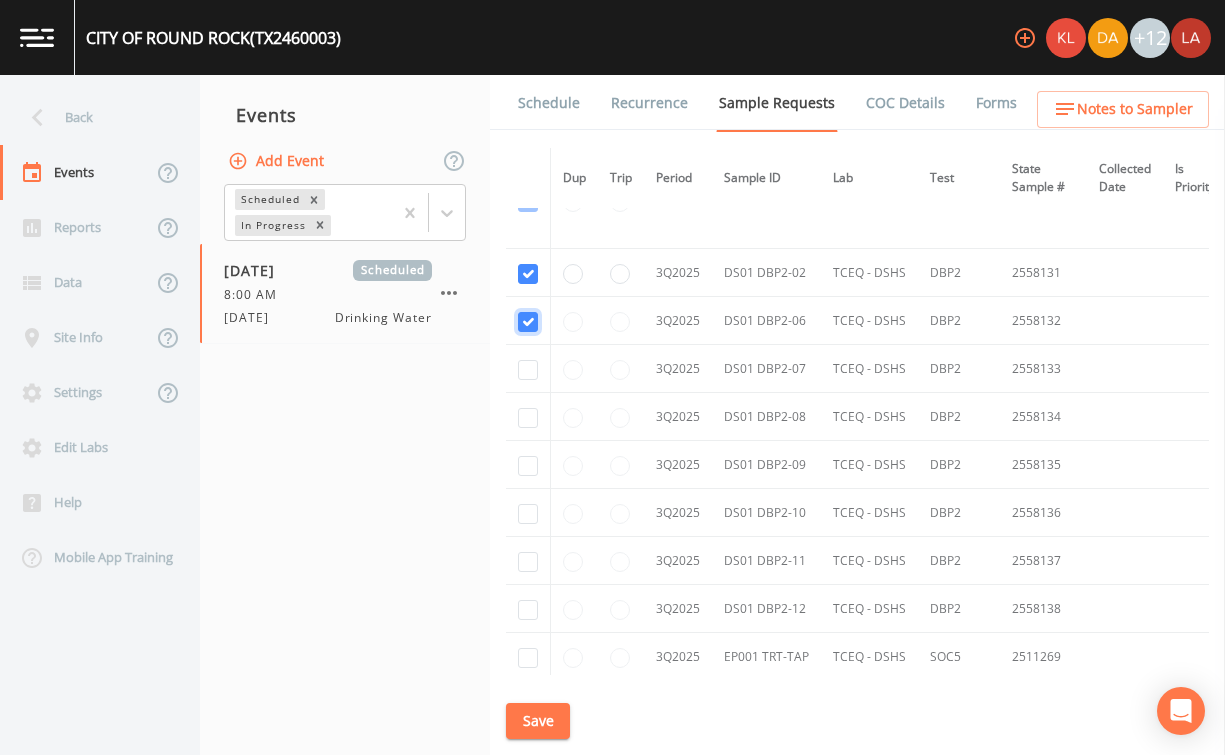 checkbox on "true" 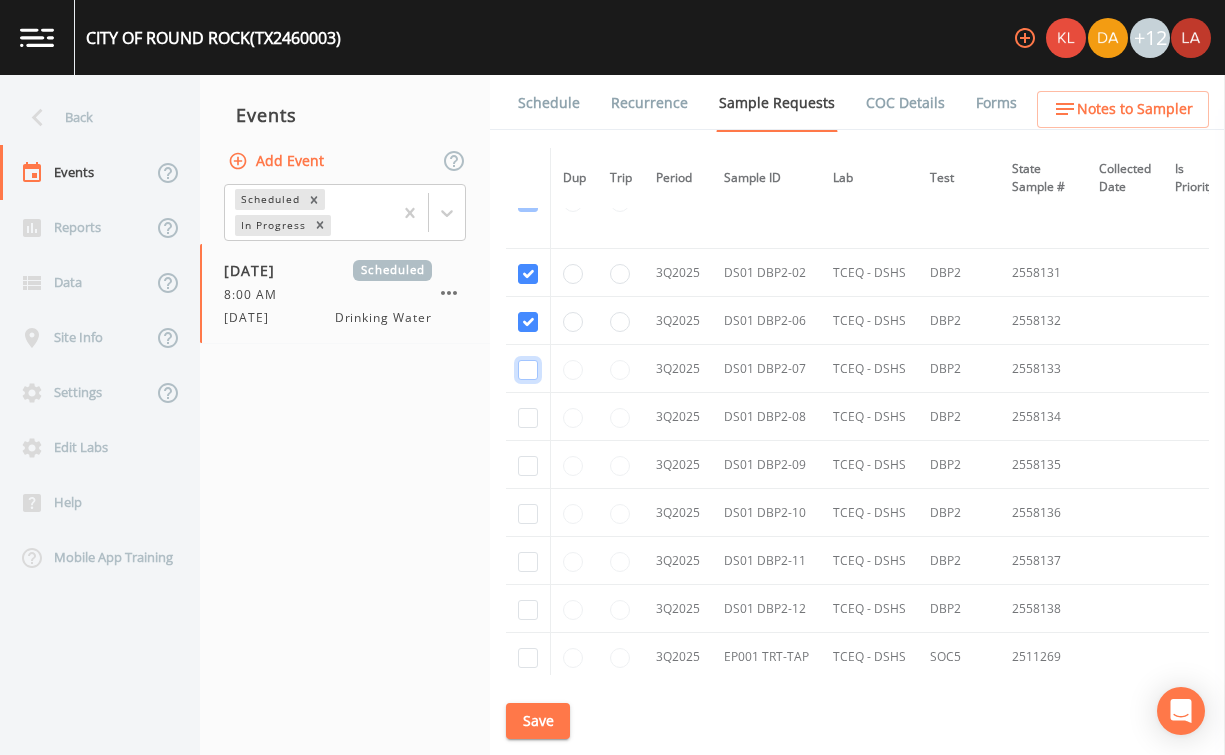 click at bounding box center [528, -6393] 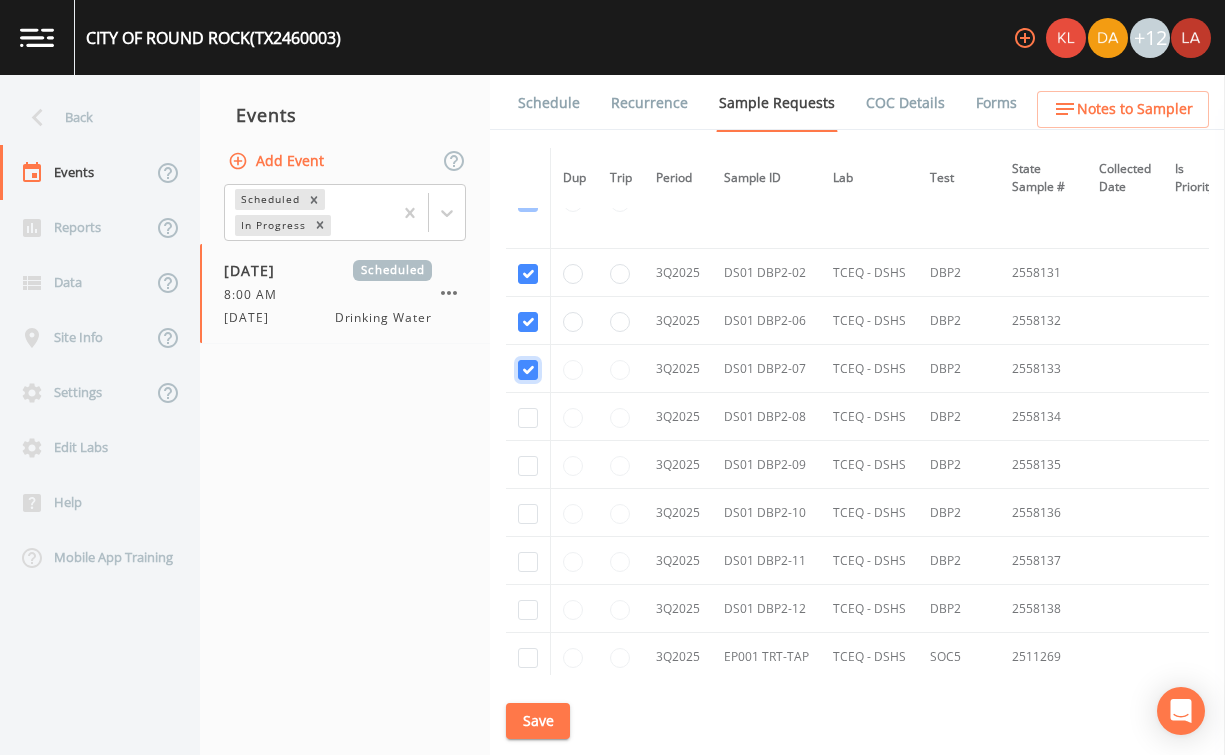 checkbox on "true" 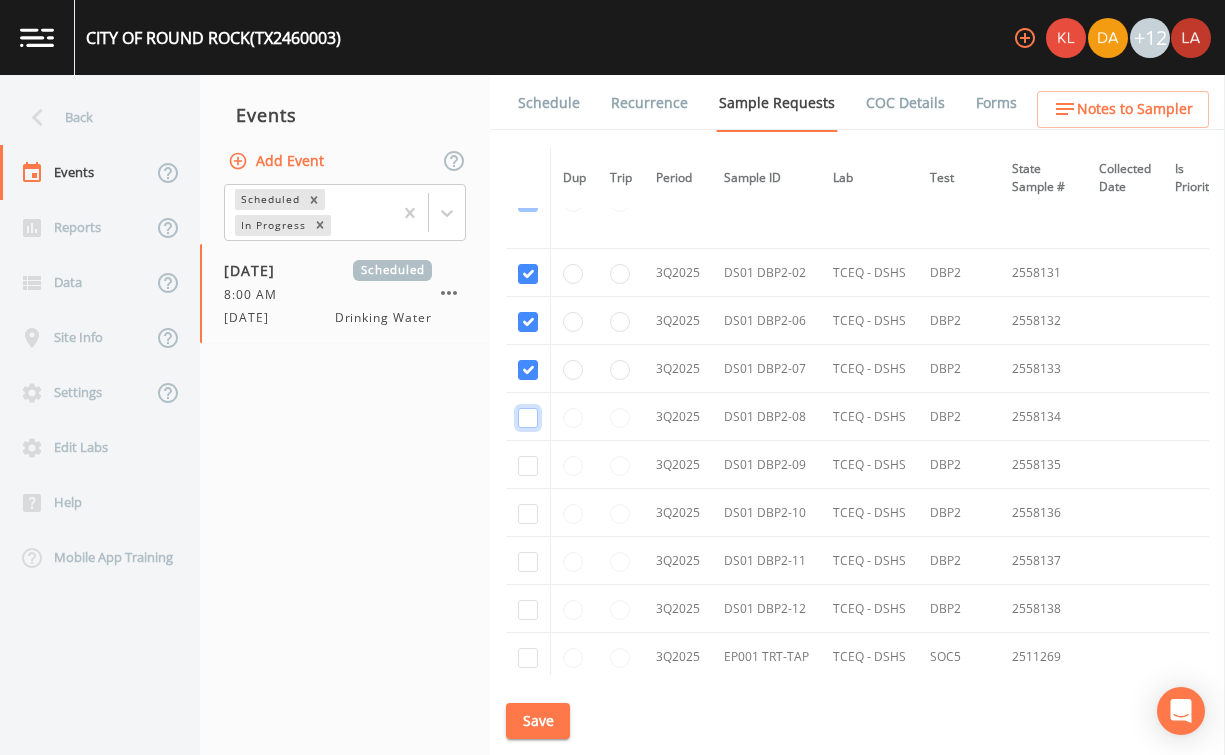 click at bounding box center [528, -6296] 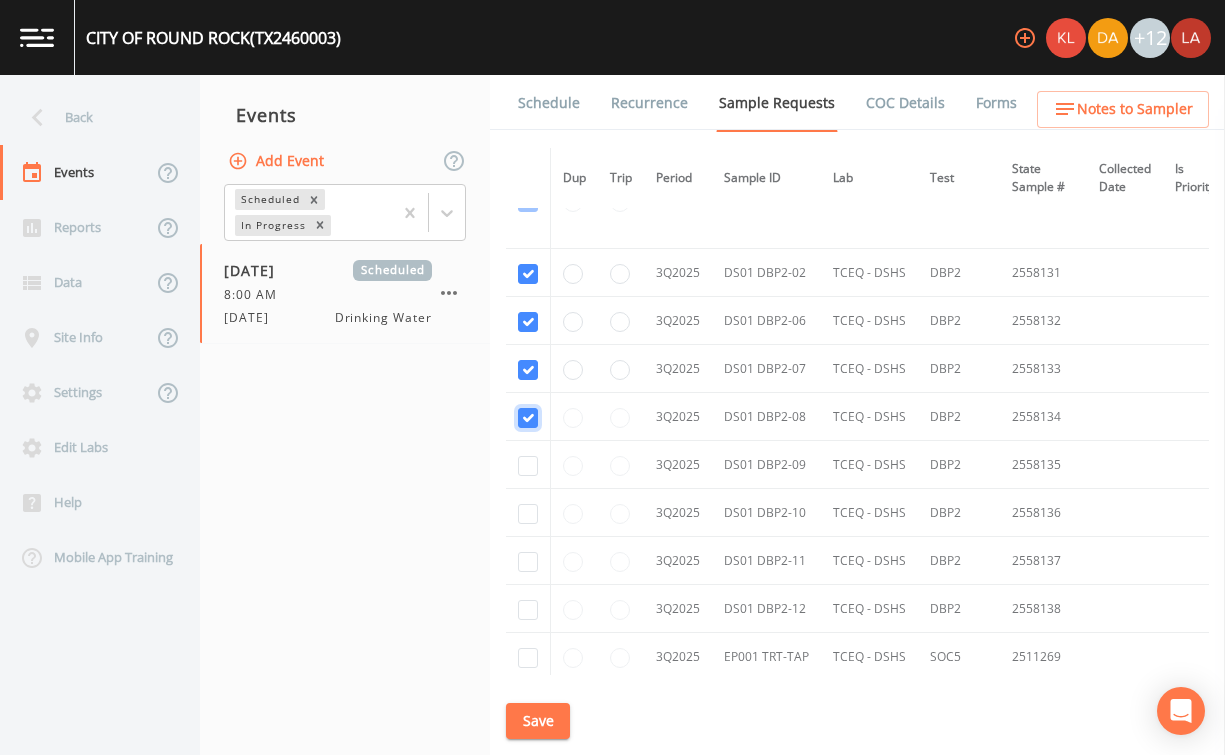 checkbox on "true" 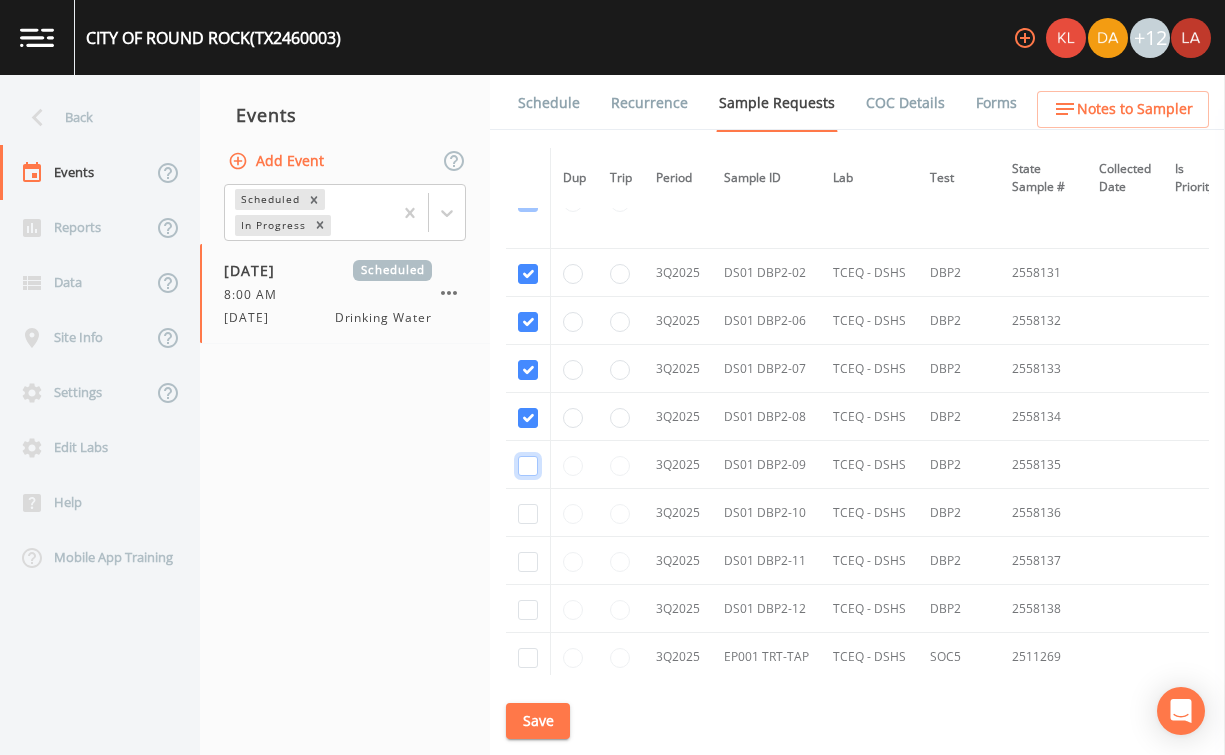 click at bounding box center [528, -6199] 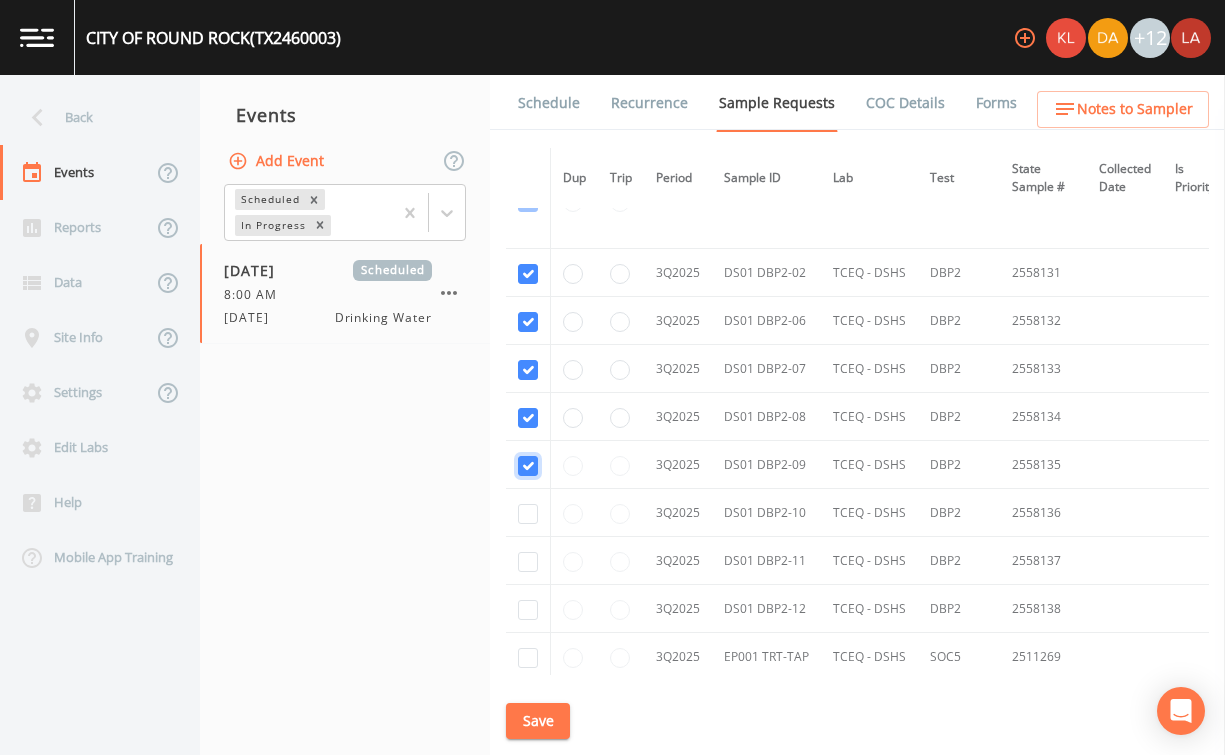 checkbox on "true" 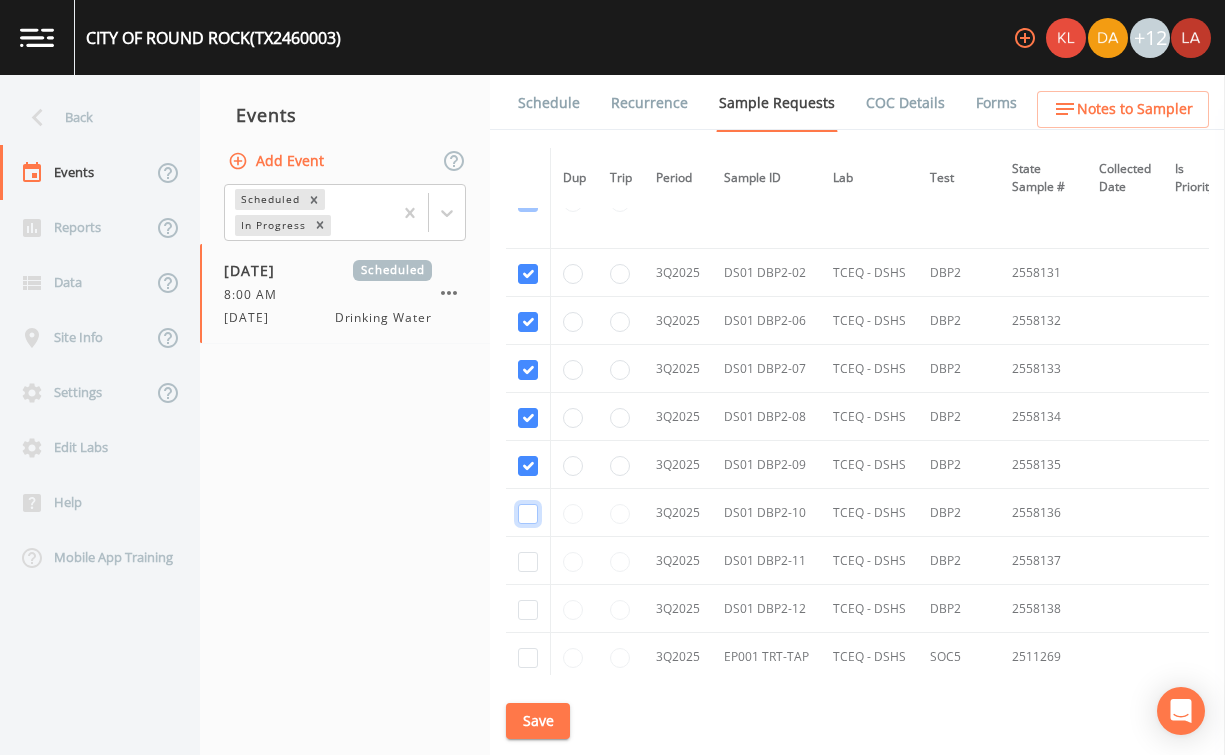 click at bounding box center [528, -6102] 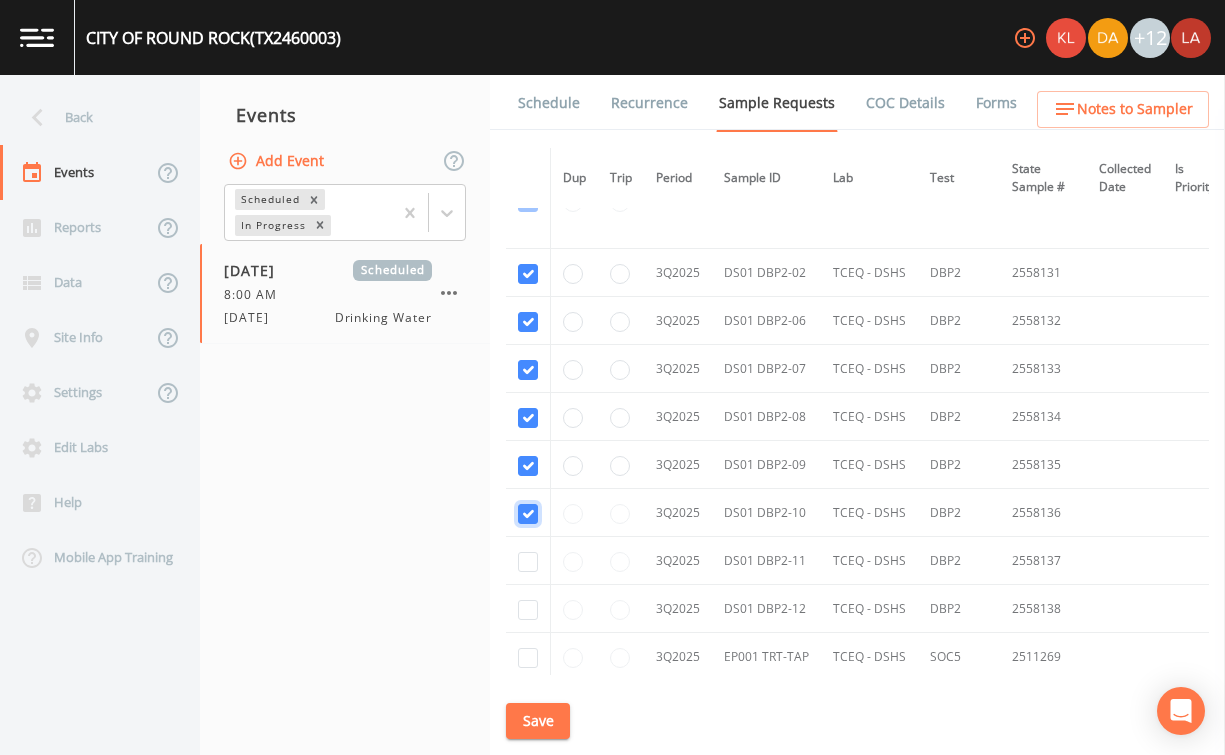 checkbox on "true" 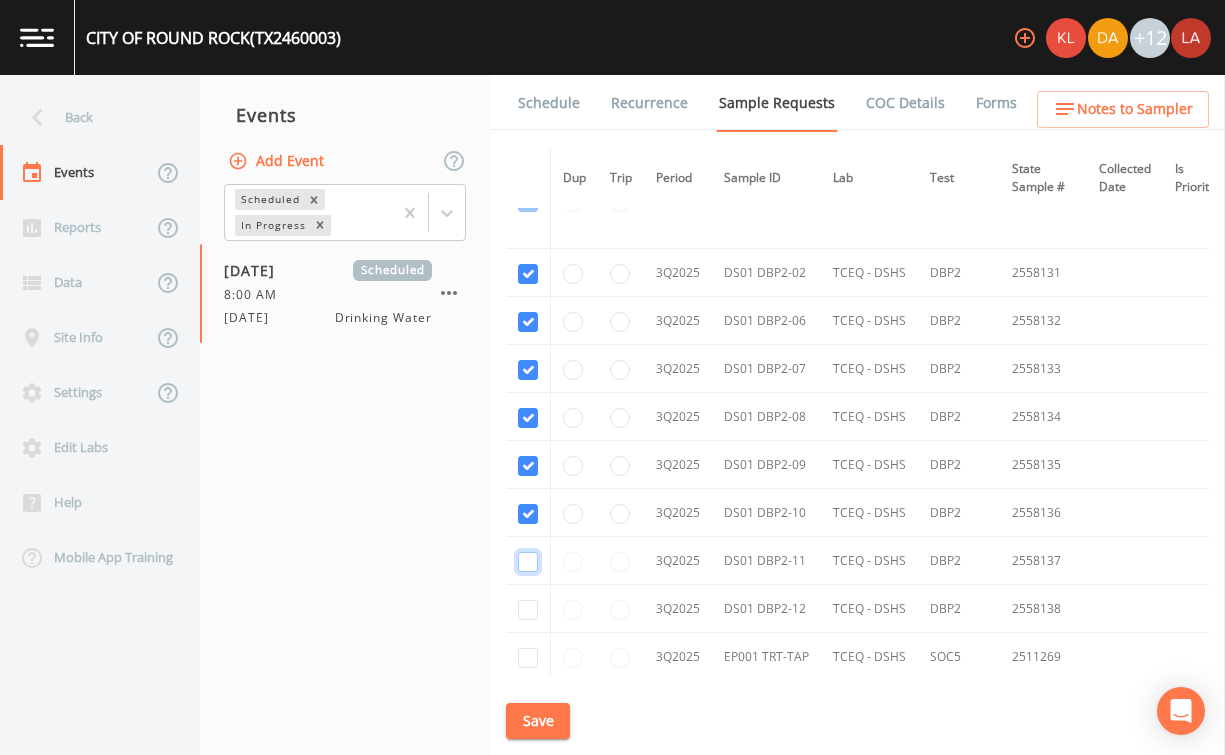 click at bounding box center (528, -6005) 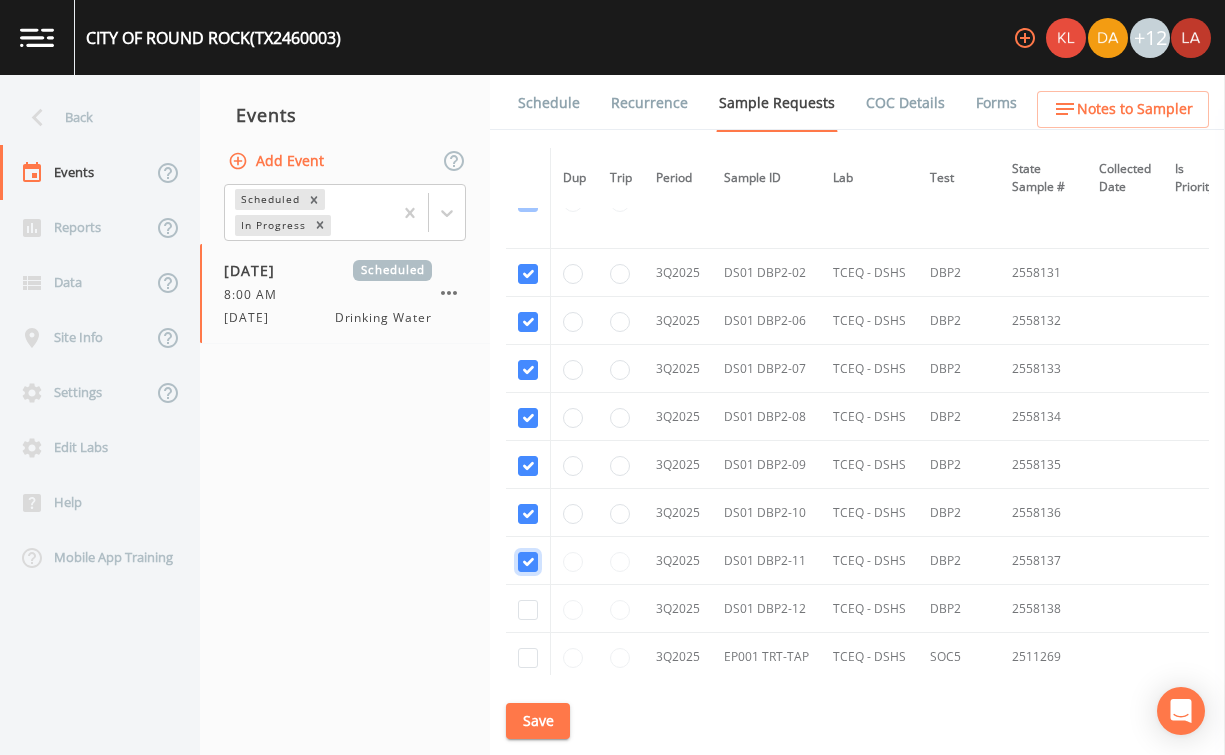 checkbox on "true" 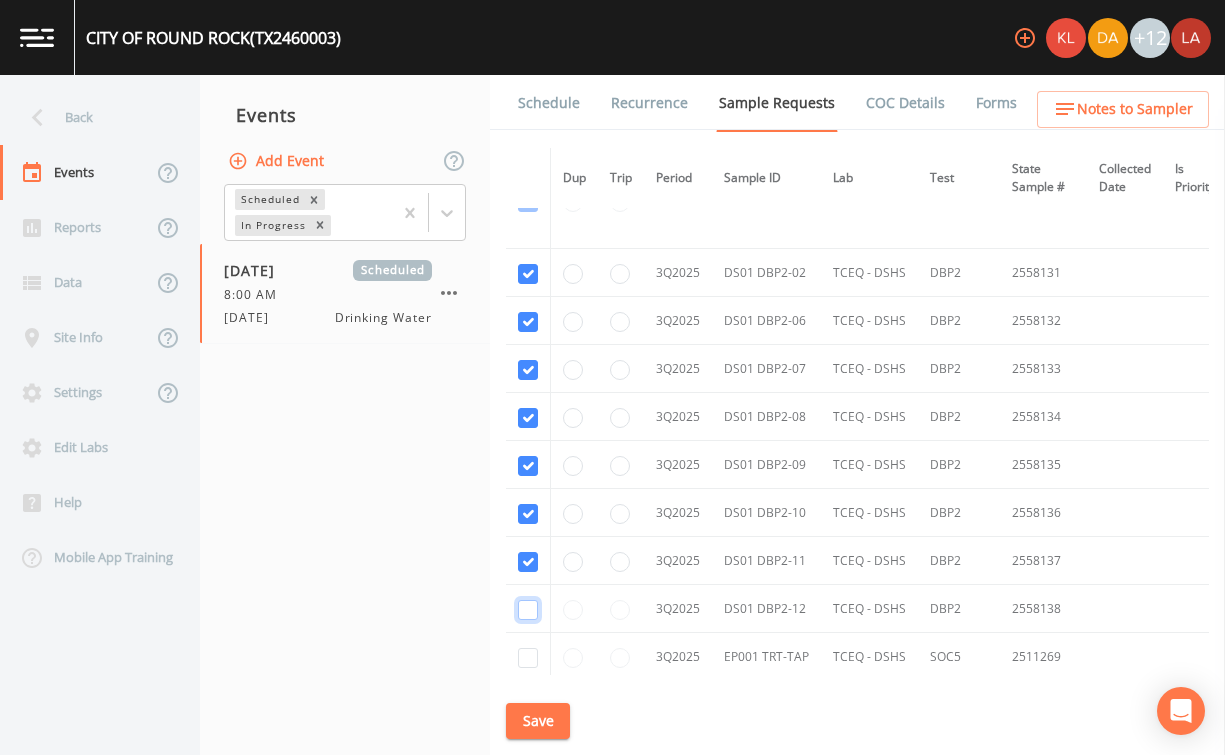 click at bounding box center (528, -5908) 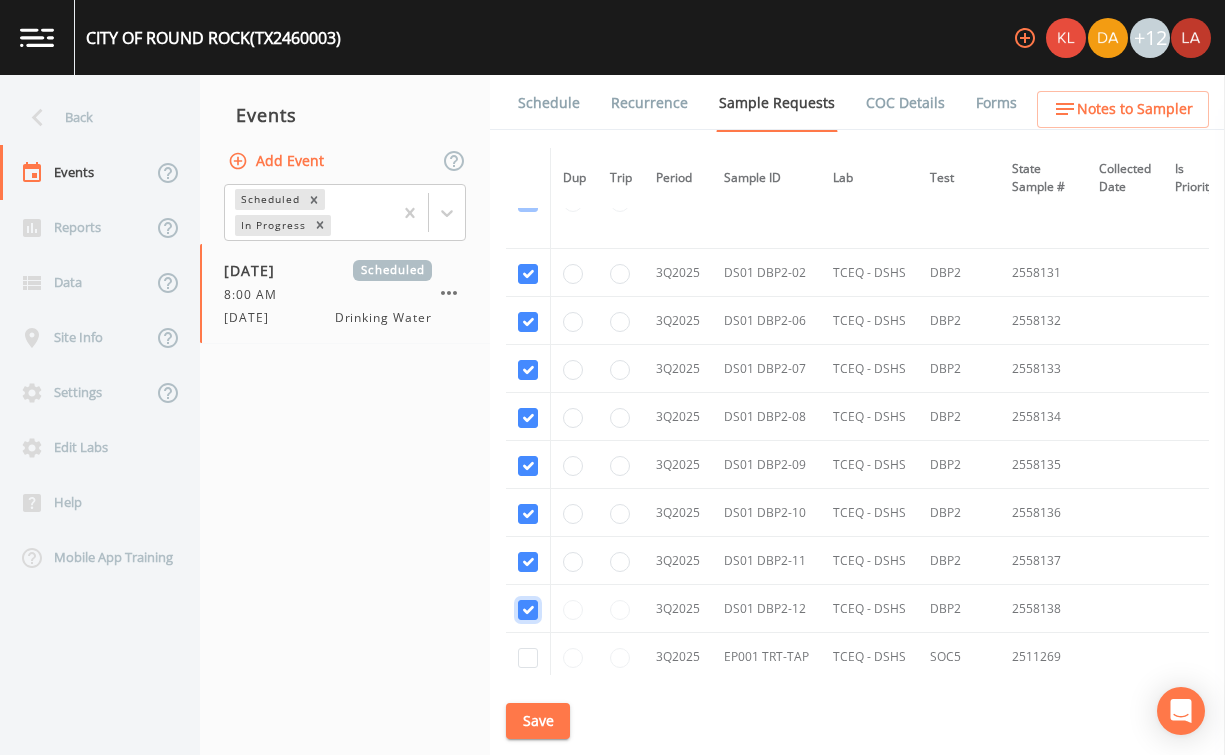 checkbox on "true" 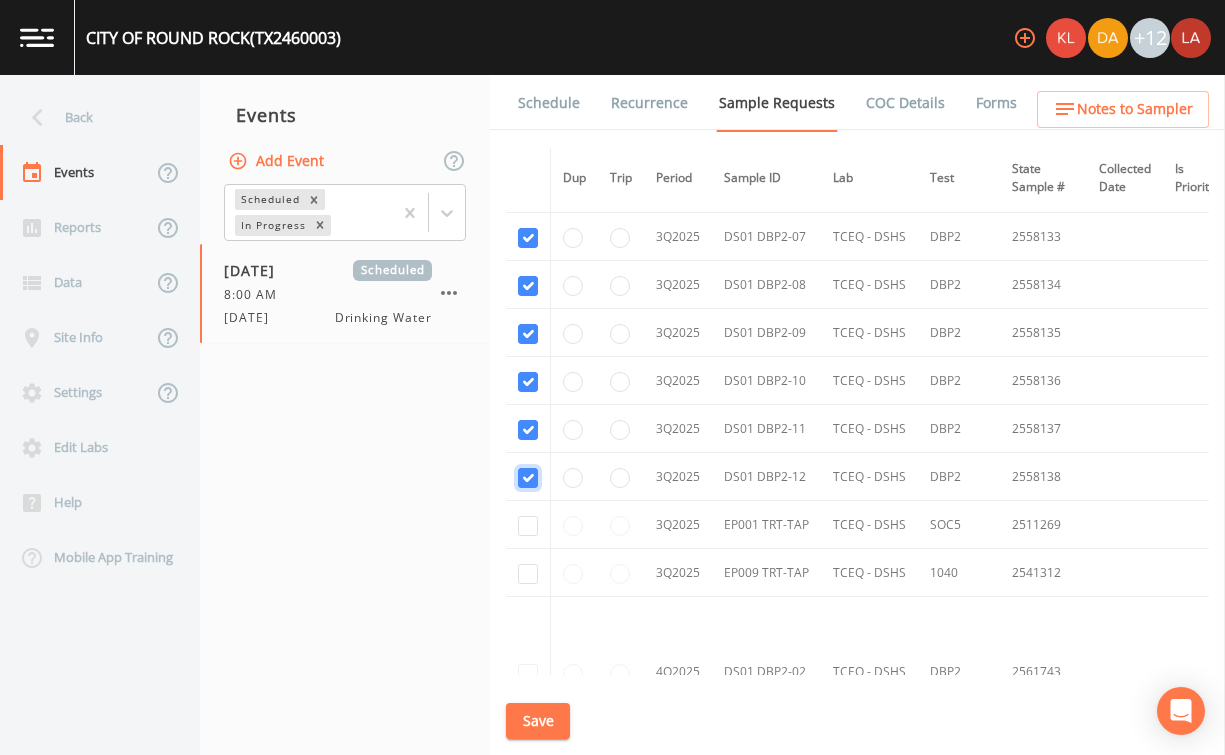 scroll, scrollTop: 7857, scrollLeft: 0, axis: vertical 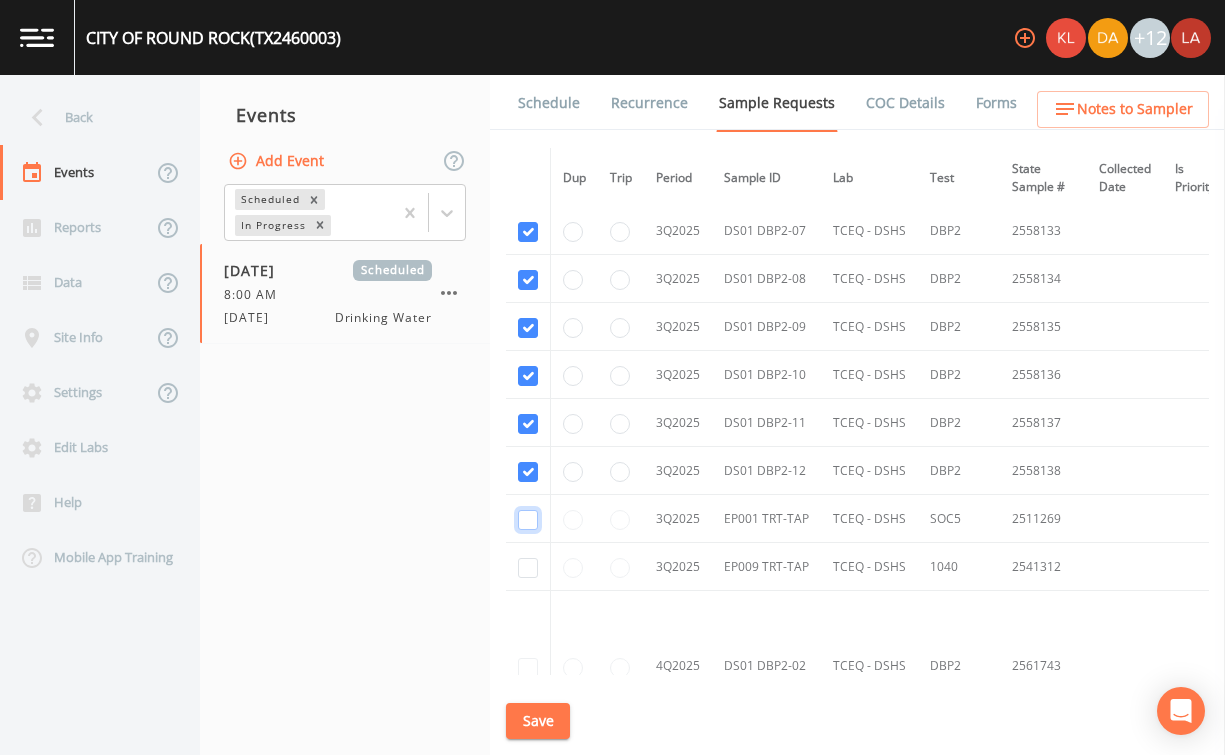 click at bounding box center [528, -7307] 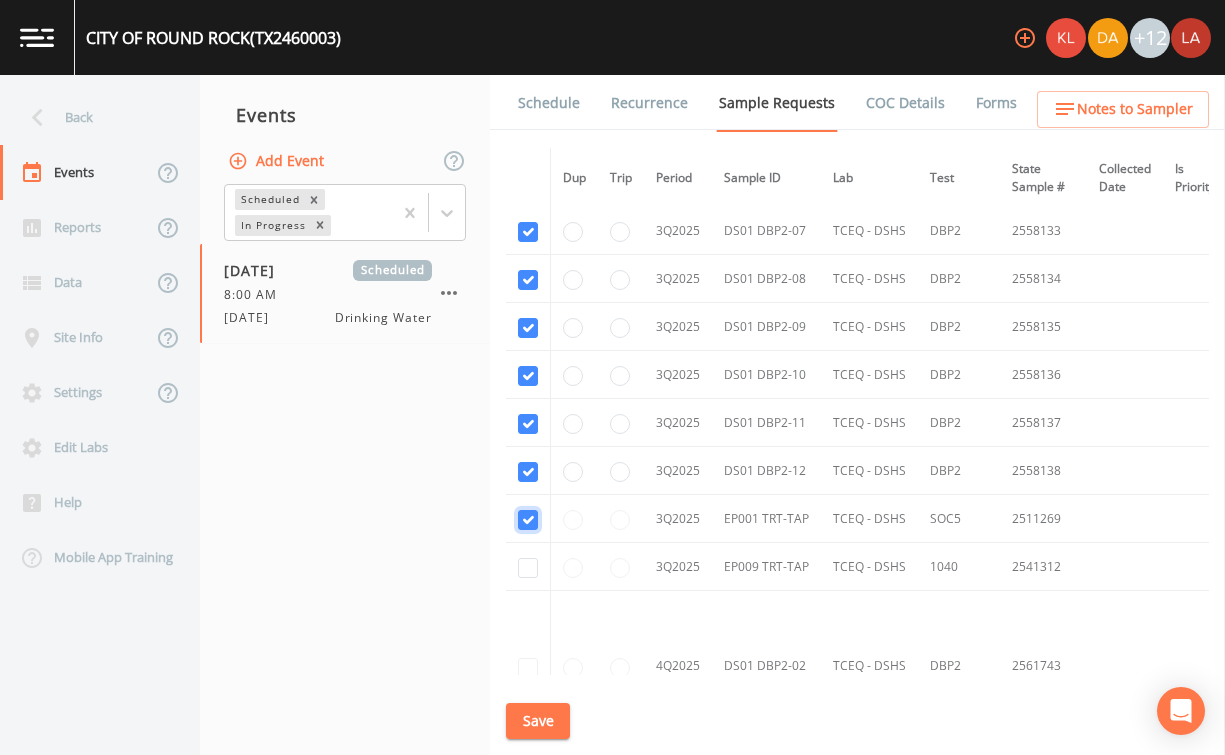 checkbox on "true" 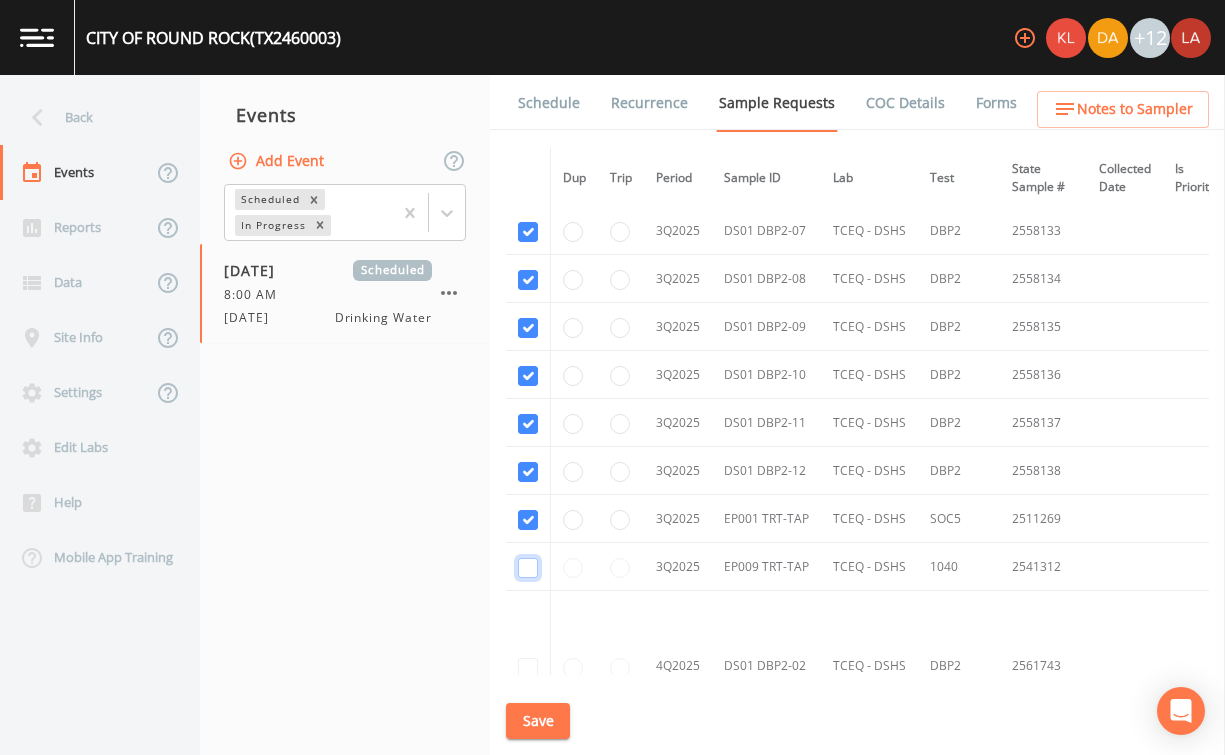 click at bounding box center [528, -5949] 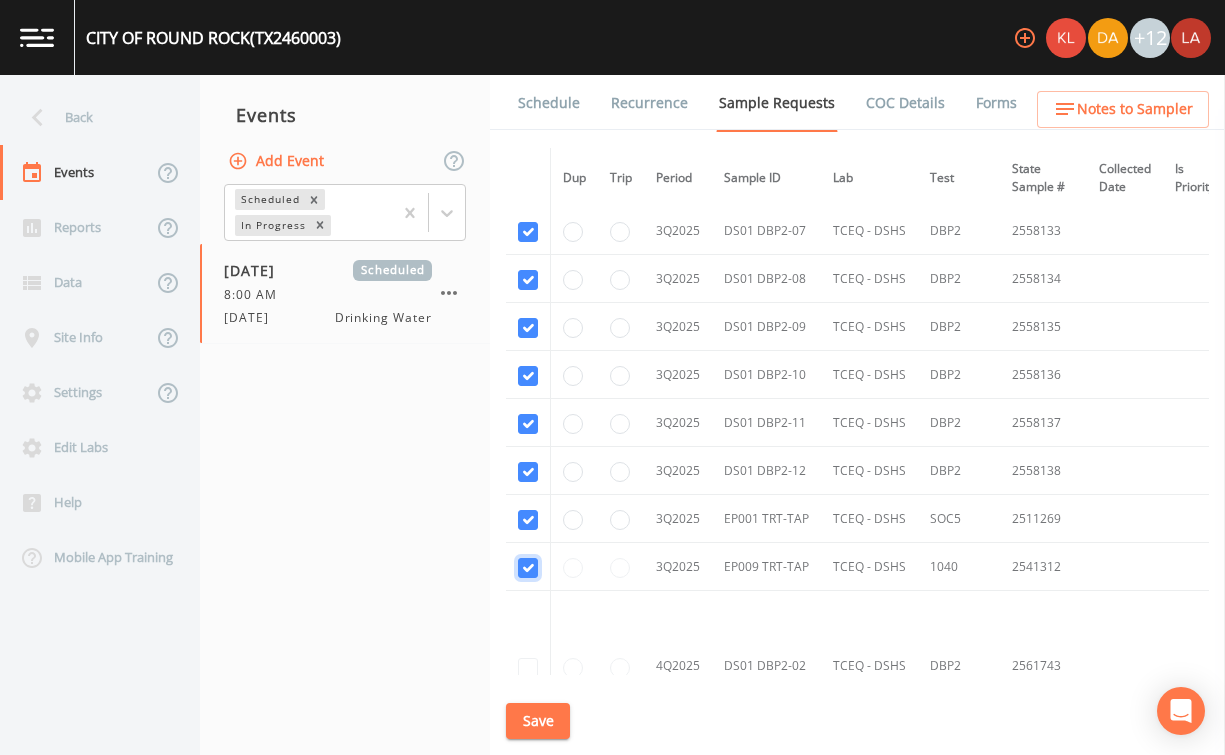 checkbox on "true" 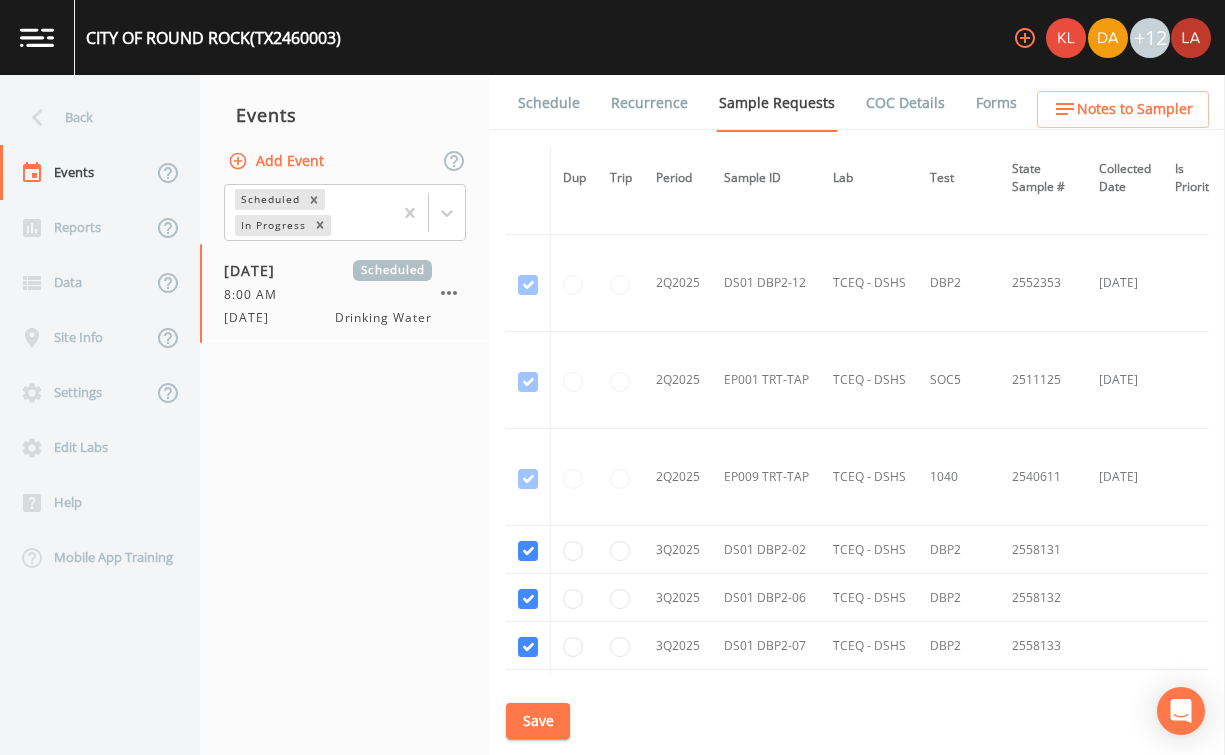 scroll, scrollTop: 7419, scrollLeft: 0, axis: vertical 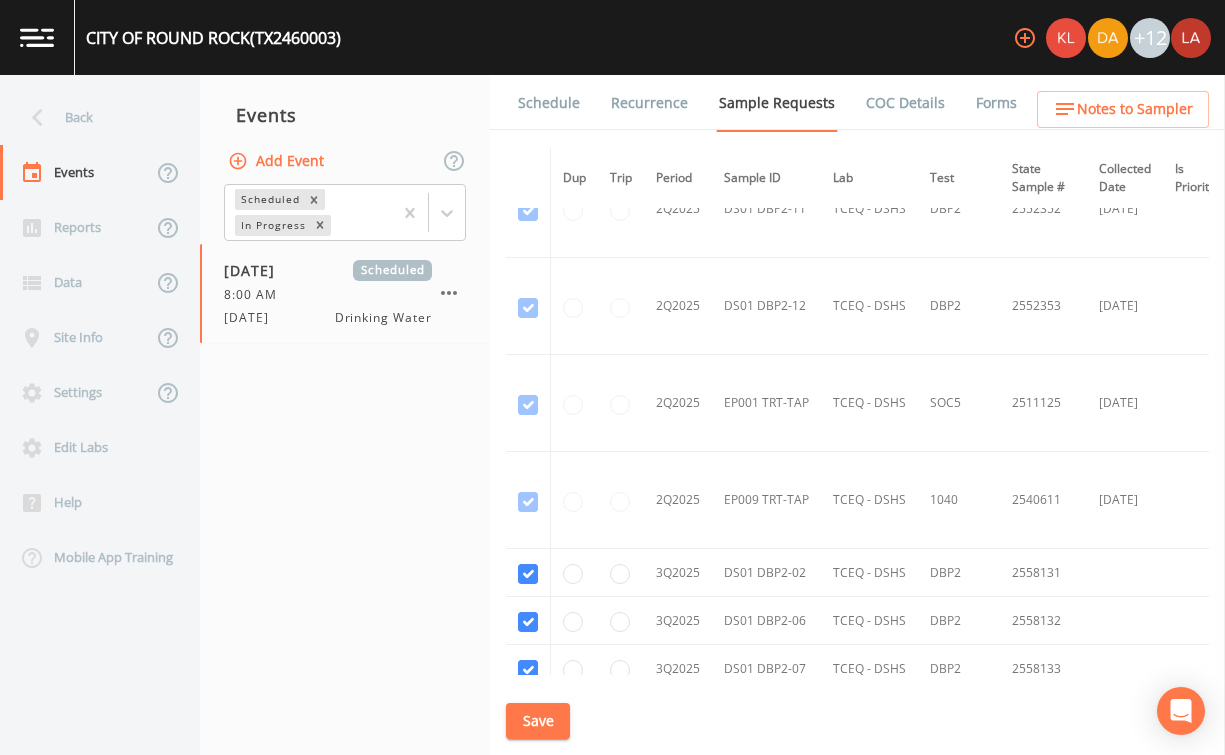 click on "Events Add Event Scheduled In Progress 07/14/2025 Scheduled 8:00 AM 7/14/25 Drinking Water" at bounding box center (345, 415) 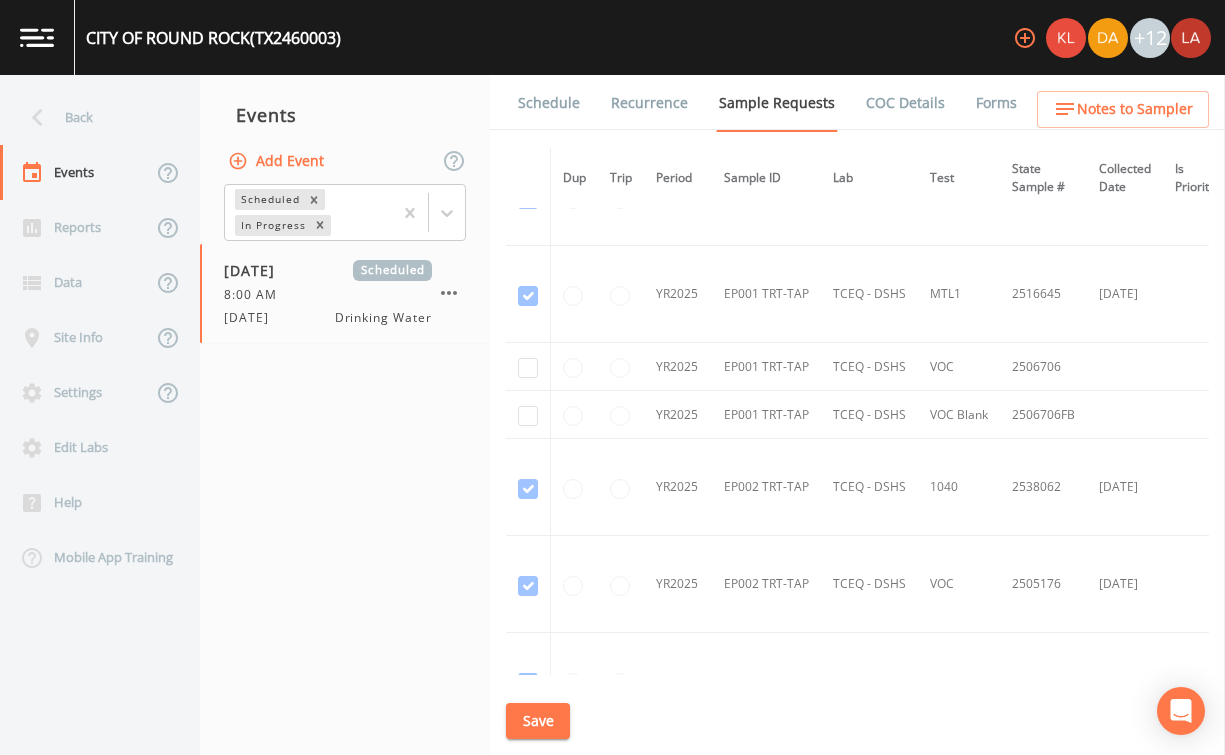 scroll, scrollTop: 4702, scrollLeft: 0, axis: vertical 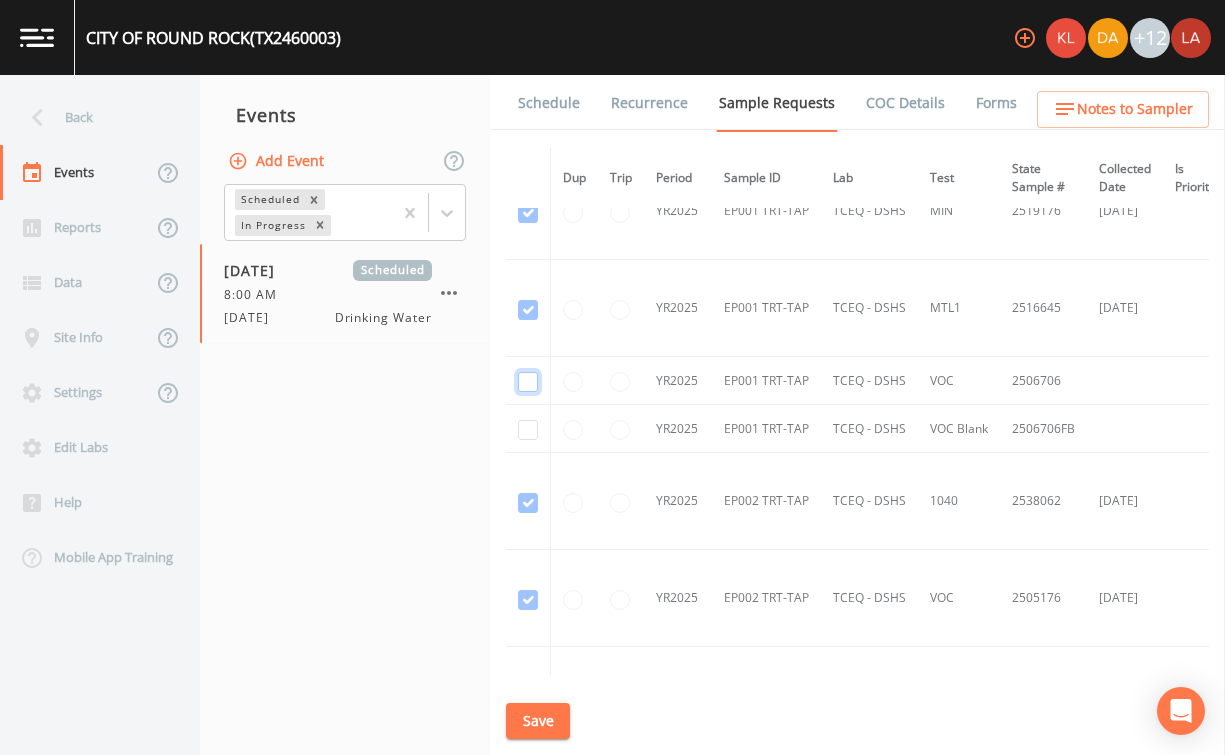 click at bounding box center [528, -4055] 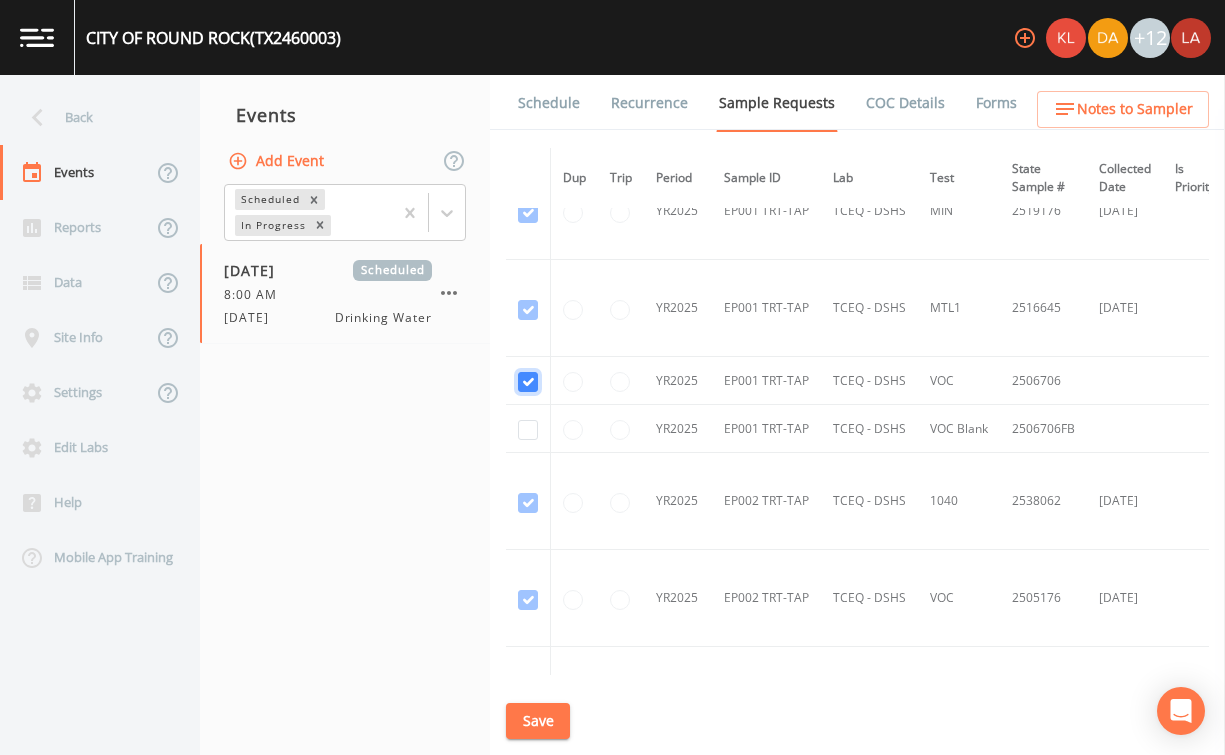 checkbox on "true" 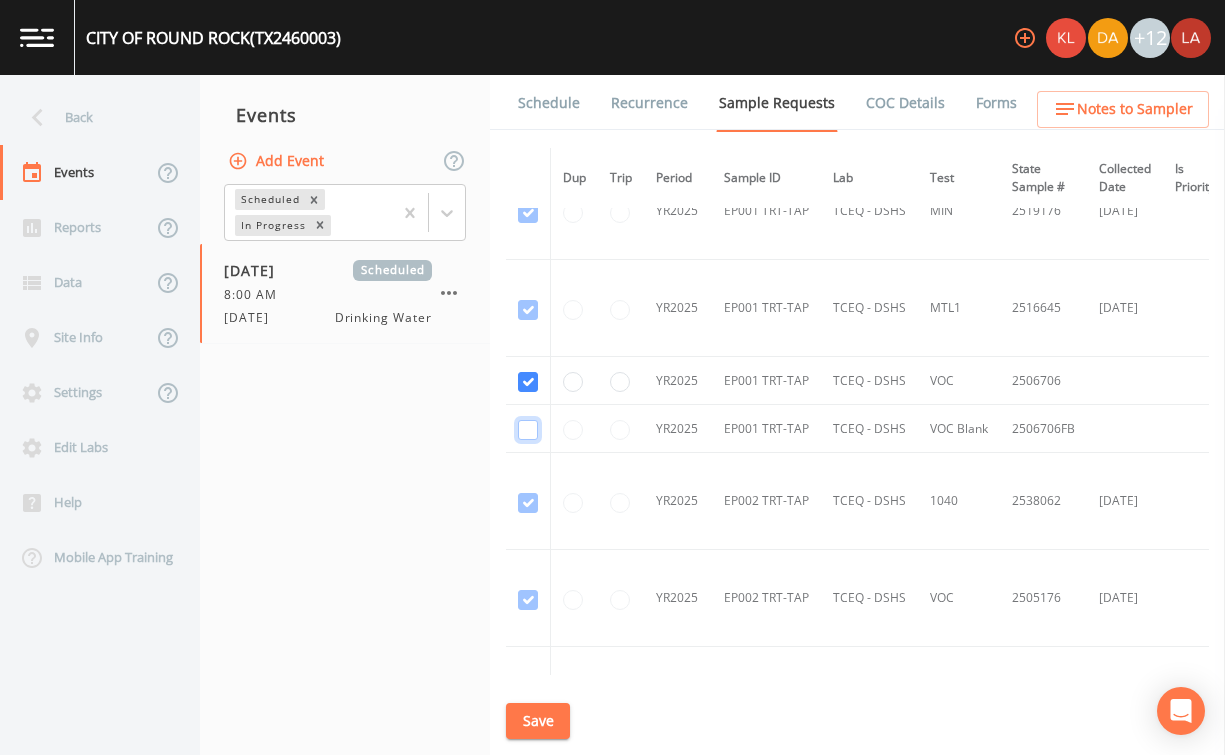 click at bounding box center (528, -3958) 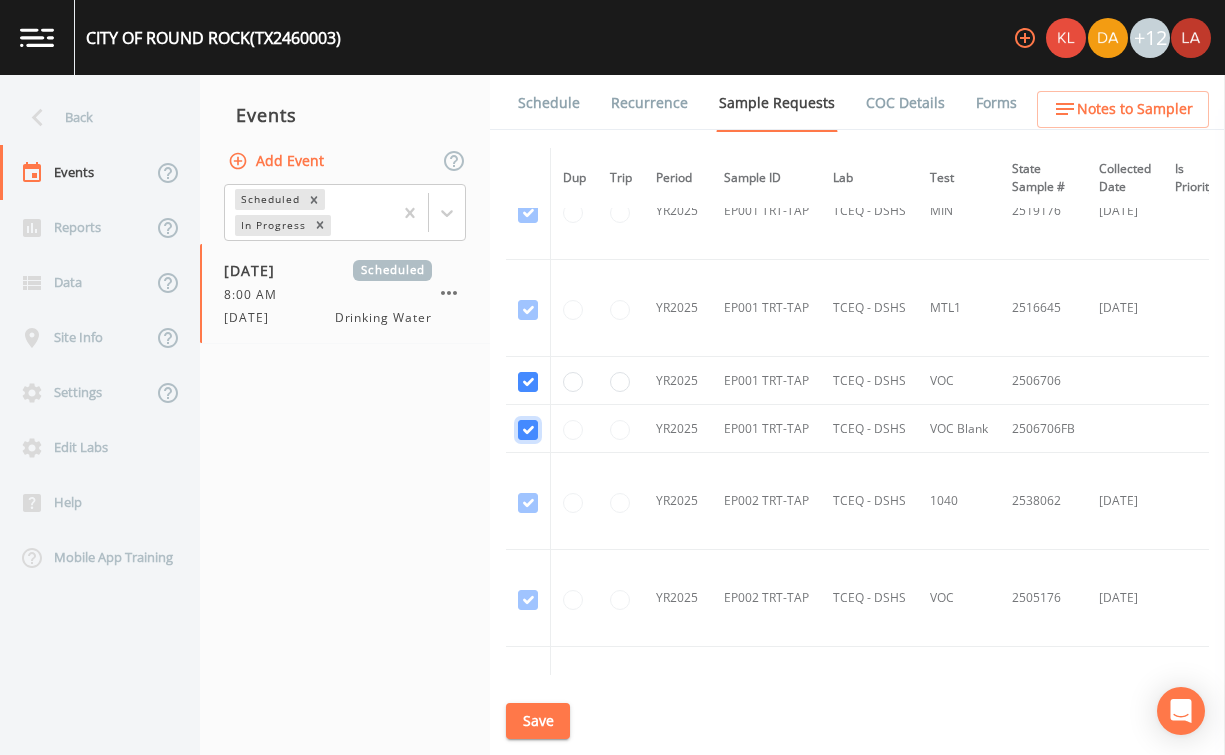 checkbox on "true" 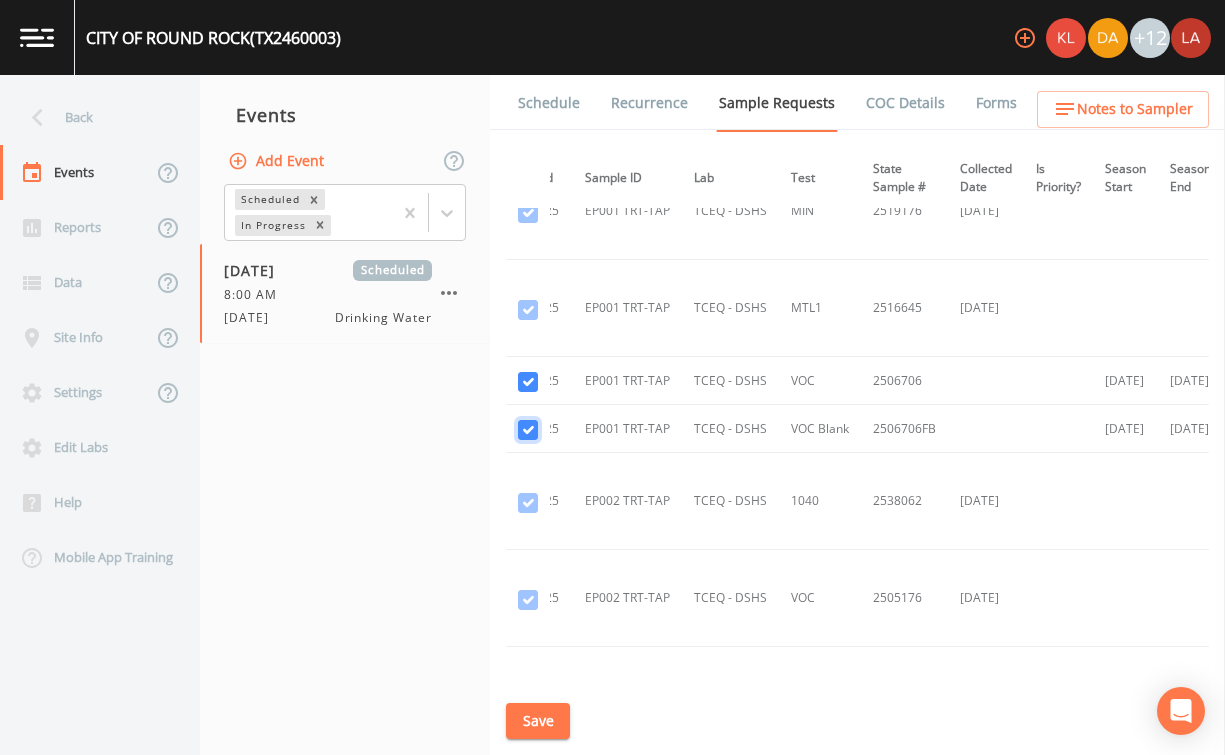 scroll, scrollTop: 4702, scrollLeft: 0, axis: vertical 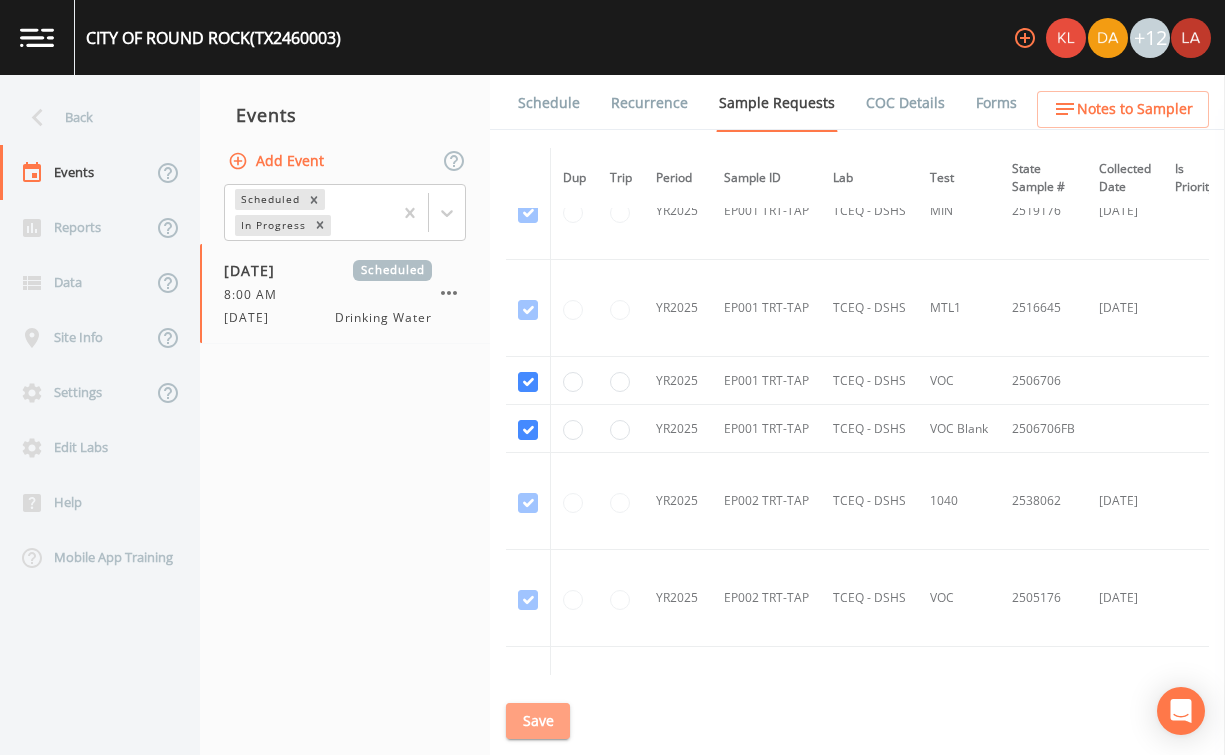 click on "Save" at bounding box center (538, 721) 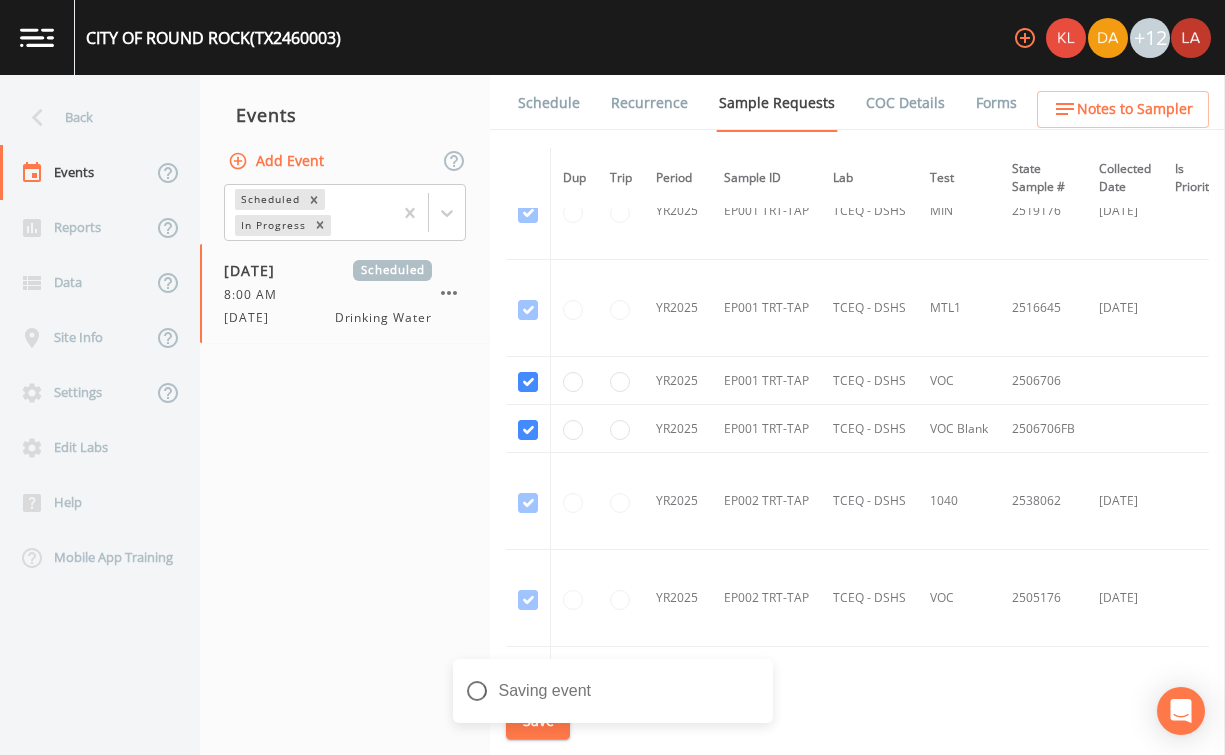 click on "Schedule" at bounding box center [549, 103] 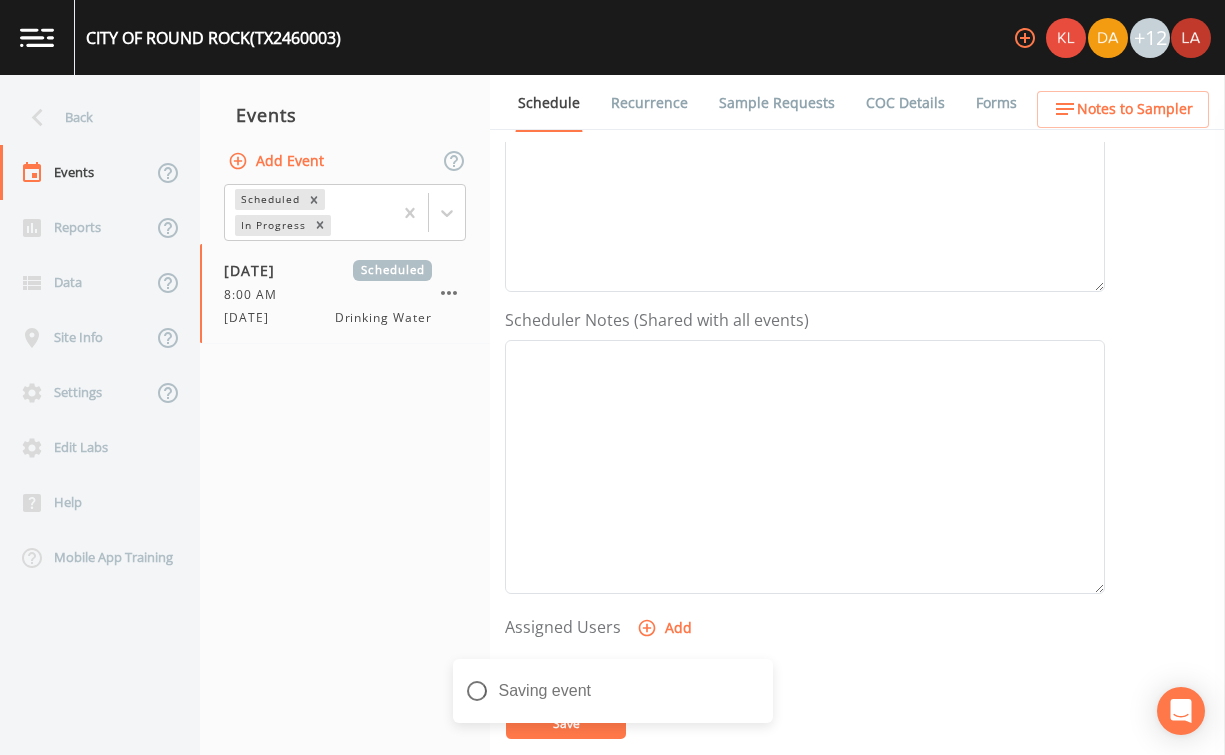 scroll, scrollTop: 394, scrollLeft: 0, axis: vertical 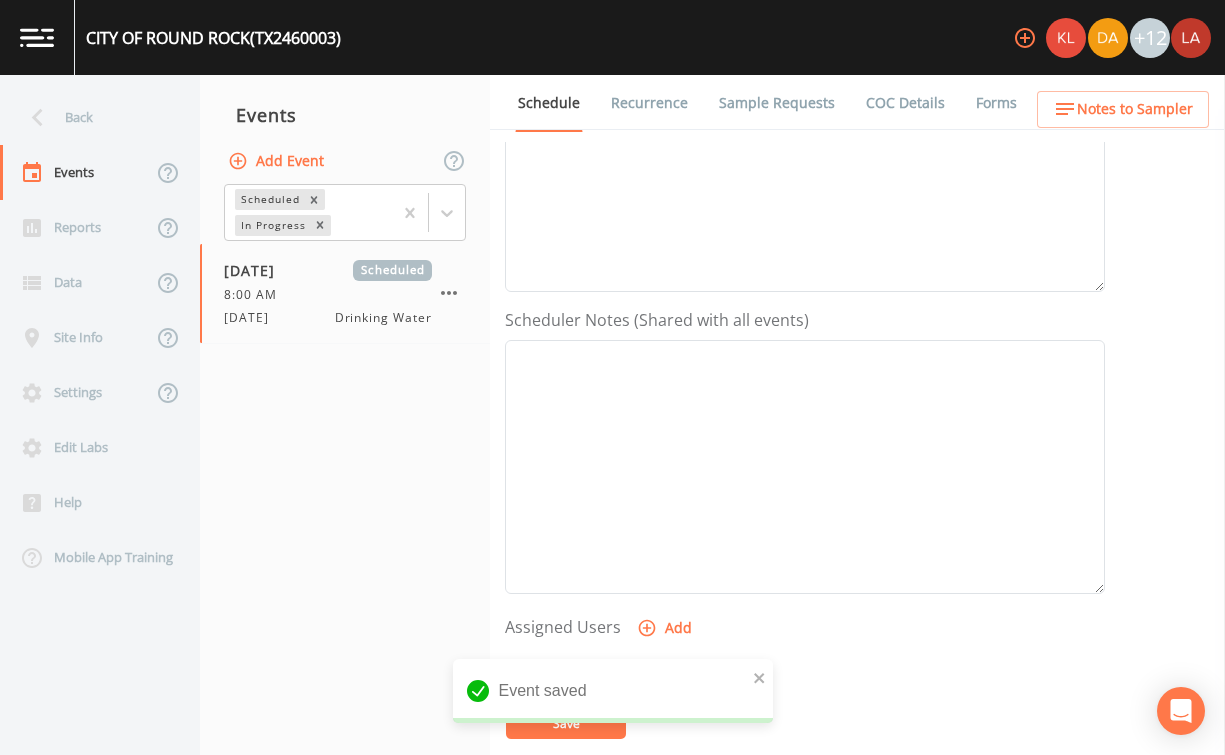 click on "Add" at bounding box center (666, 628) 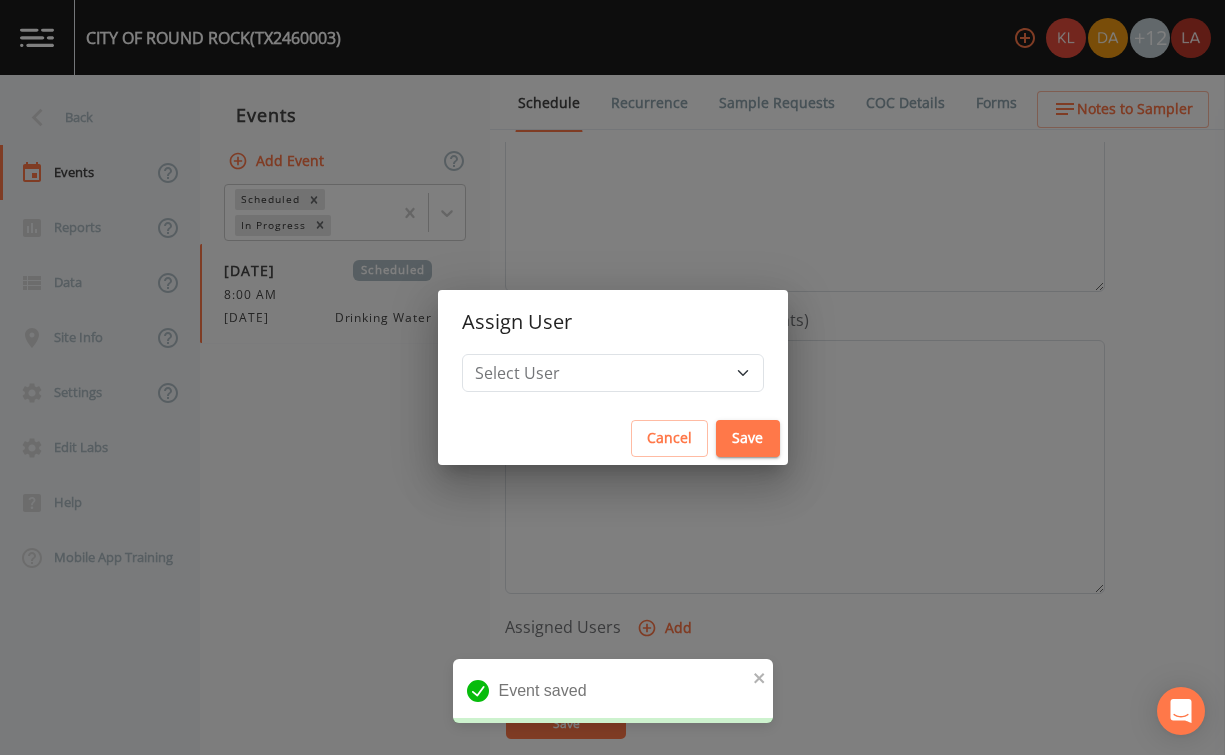 click on "Assign User" at bounding box center (613, 322) 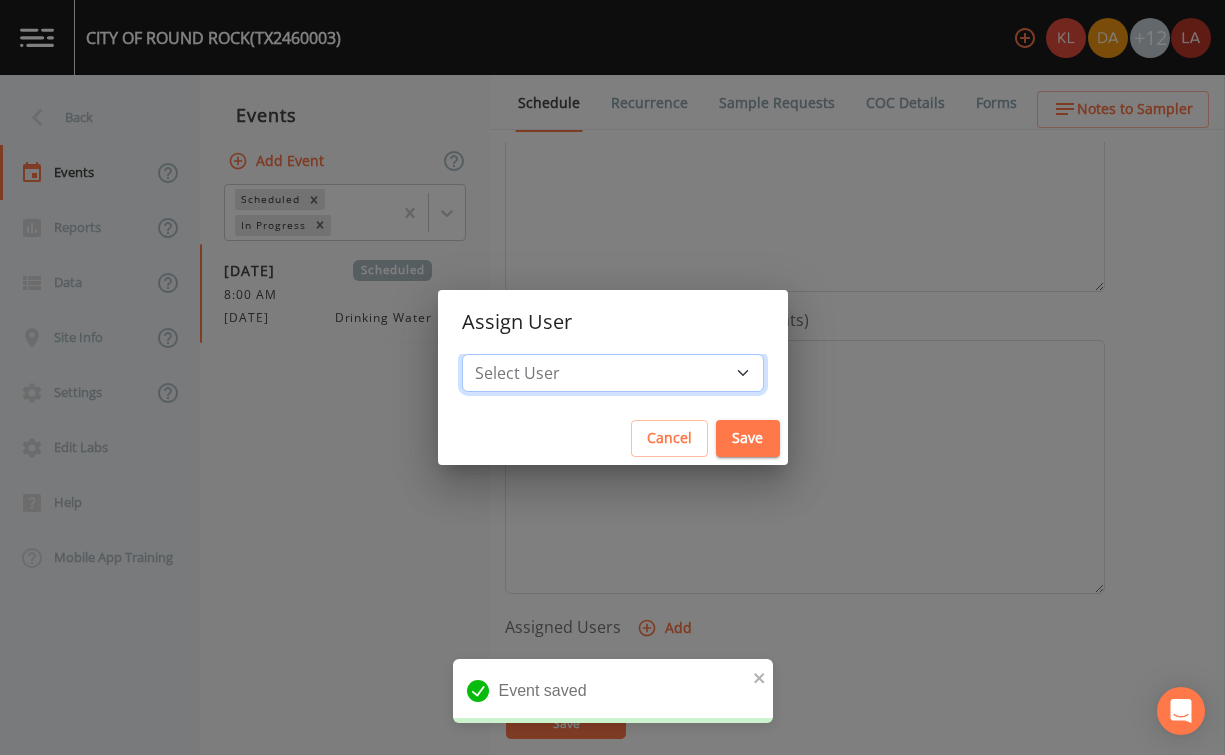 click on "Select User Kler  Teran David  Weber Joshua gere  Paul Mike  Franklin Rodolfo  Ramirez Zachary  Evans Stafford  Johnson Miriaha  Caddie Annie  Huebner Baley  Jones Reagan  Janecek Lauren  Saenz Sloan  Rigamonti Paul  Vann" at bounding box center (613, 373) 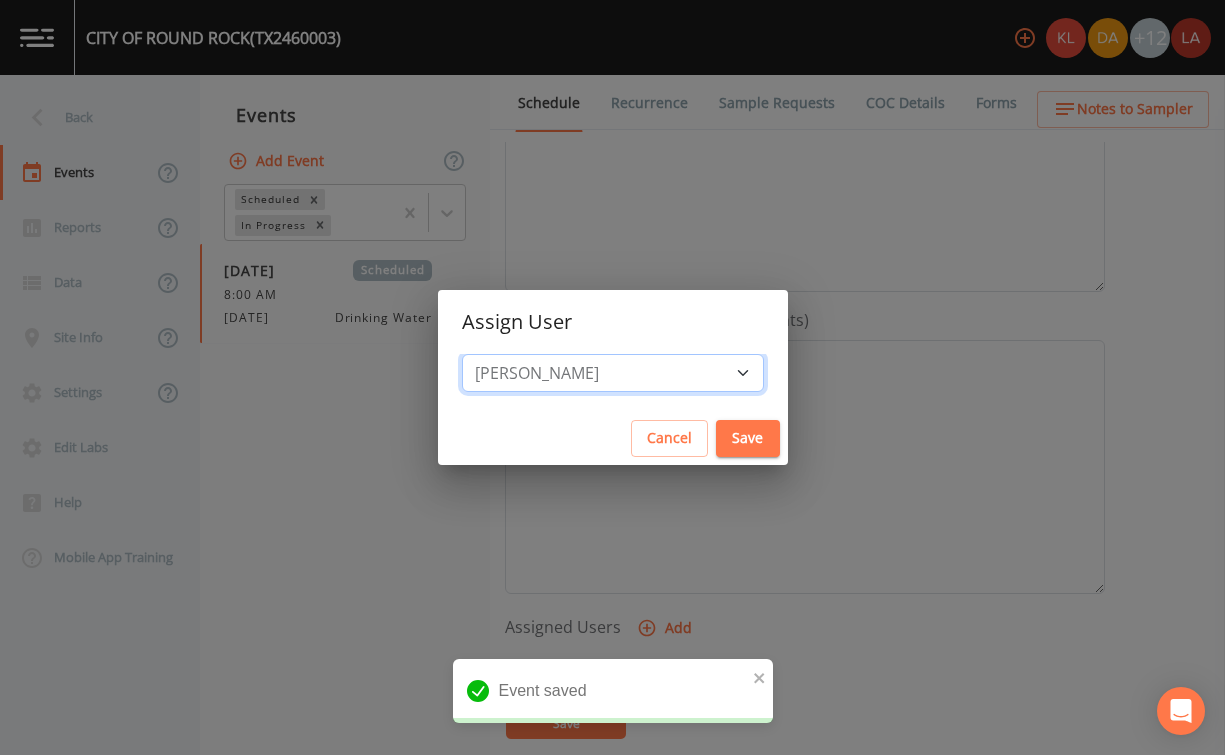 click on "Select User Kler  Teran David  Weber Joshua gere  Paul Mike  Franklin Rodolfo  Ramirez Zachary  Evans Stafford  Johnson Miriaha  Caddie Annie  Huebner Baley  Jones Reagan  Janecek Lauren  Saenz Sloan  Rigamonti Paul  Vann" at bounding box center [613, 373] 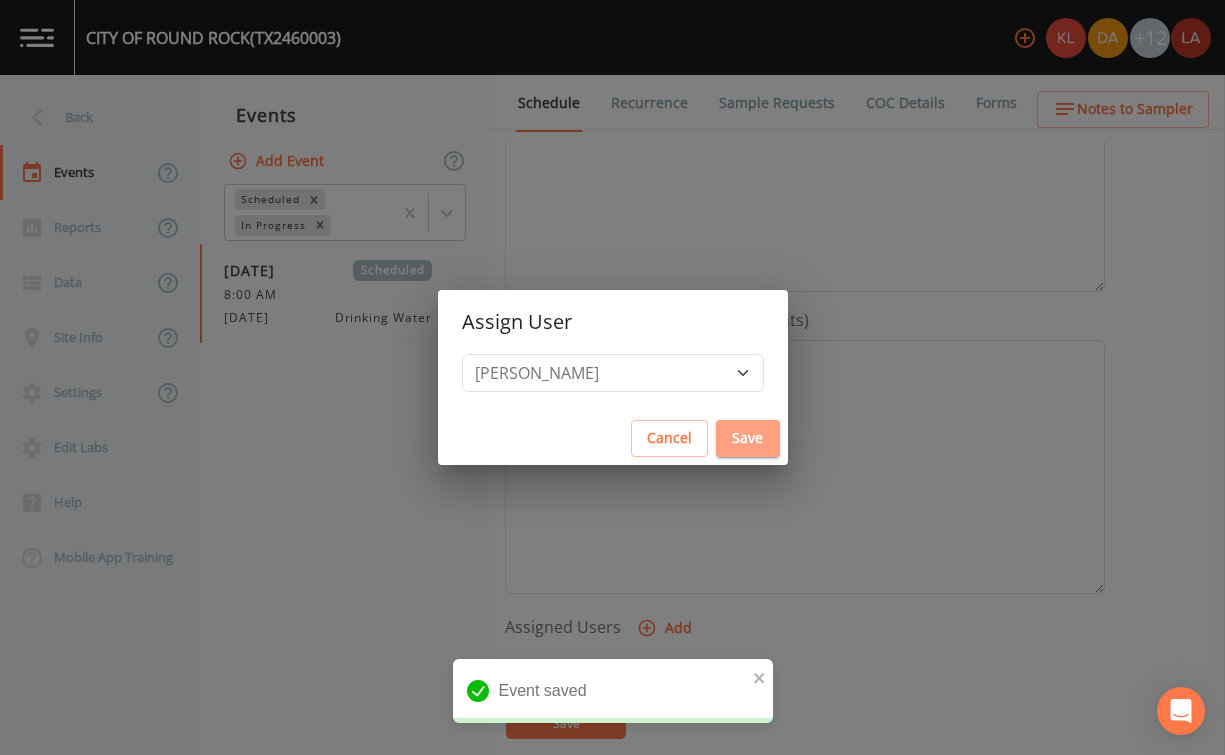 click on "Save" at bounding box center (748, 438) 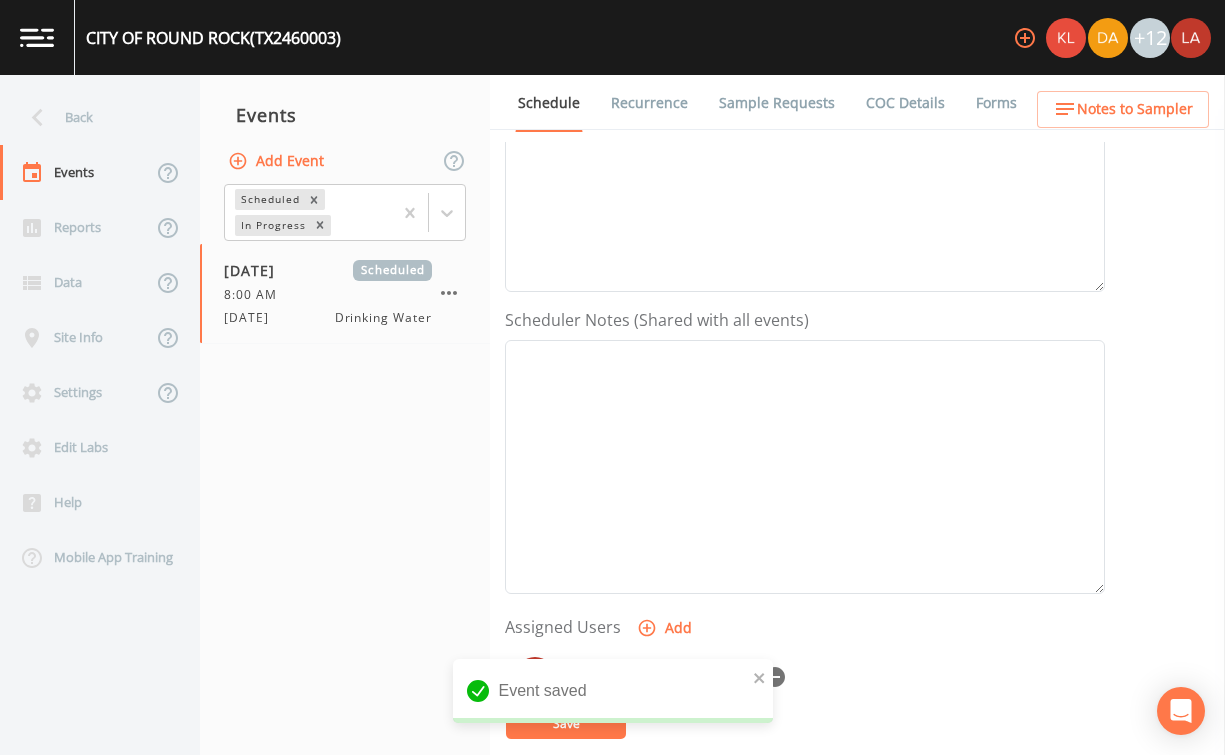click on "Event saved" at bounding box center (613, 699) 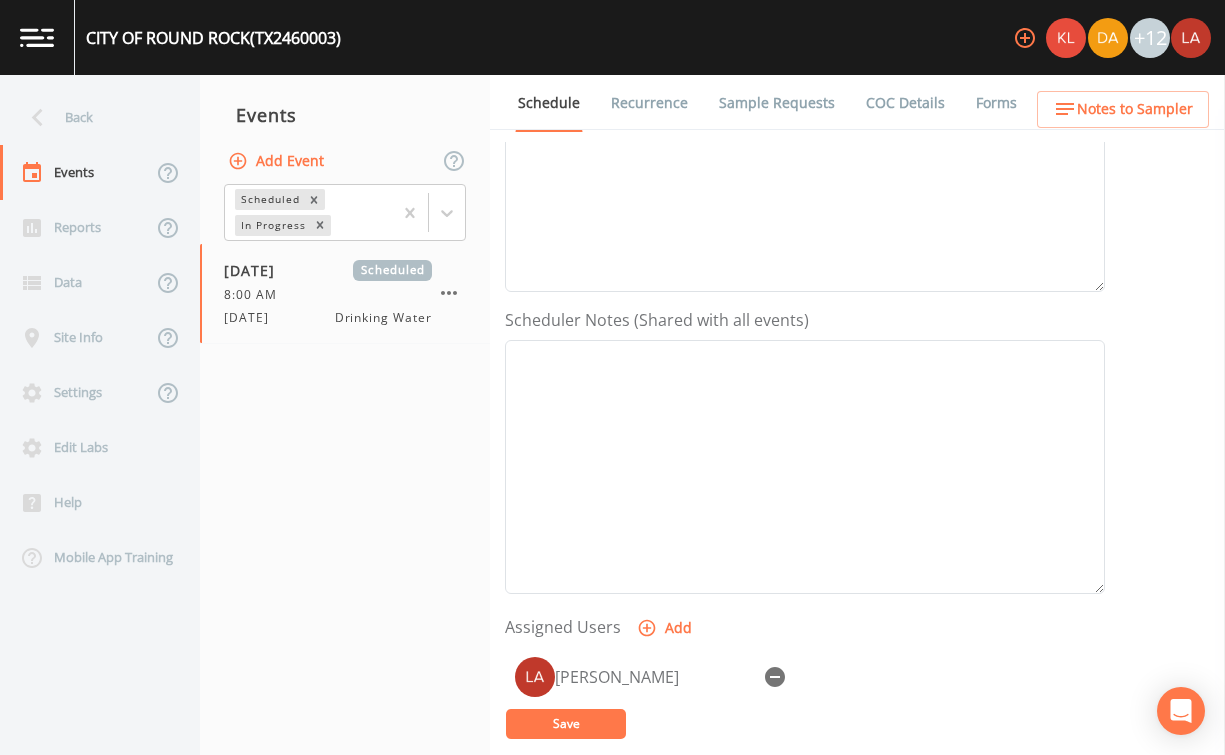 click on "Event saved" at bounding box center (613, 699) 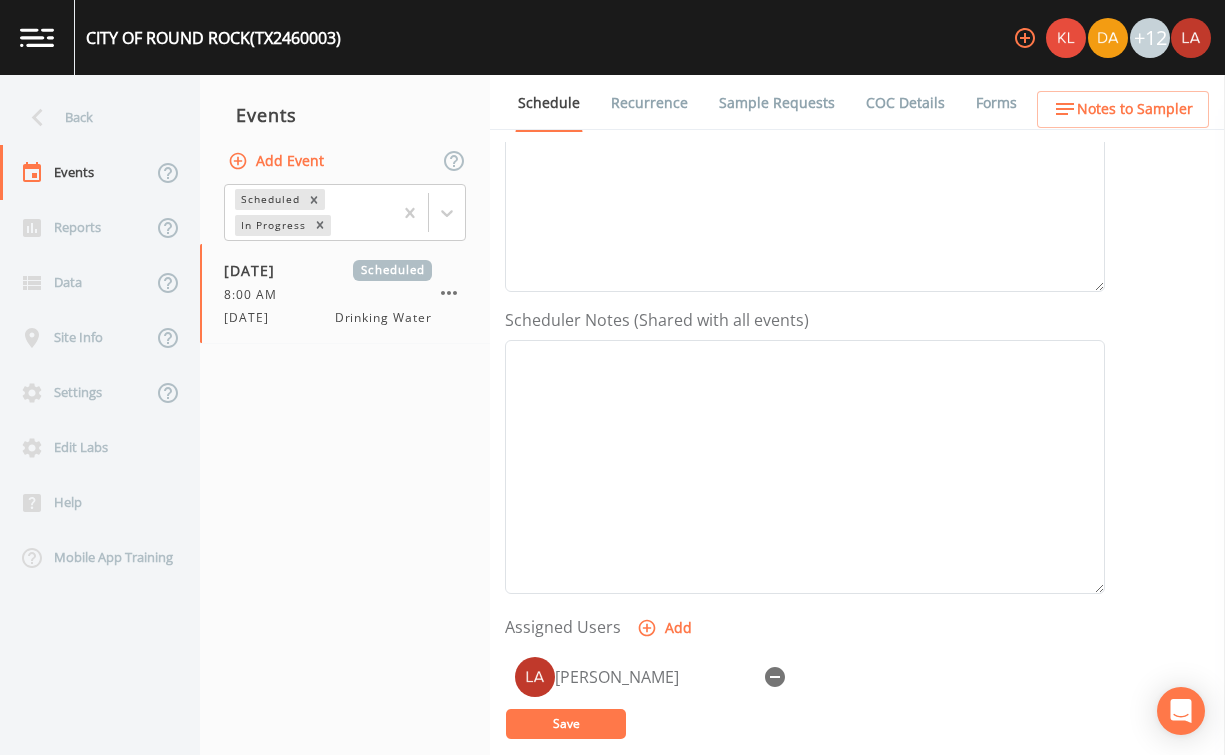 click on "Save" at bounding box center (566, 724) 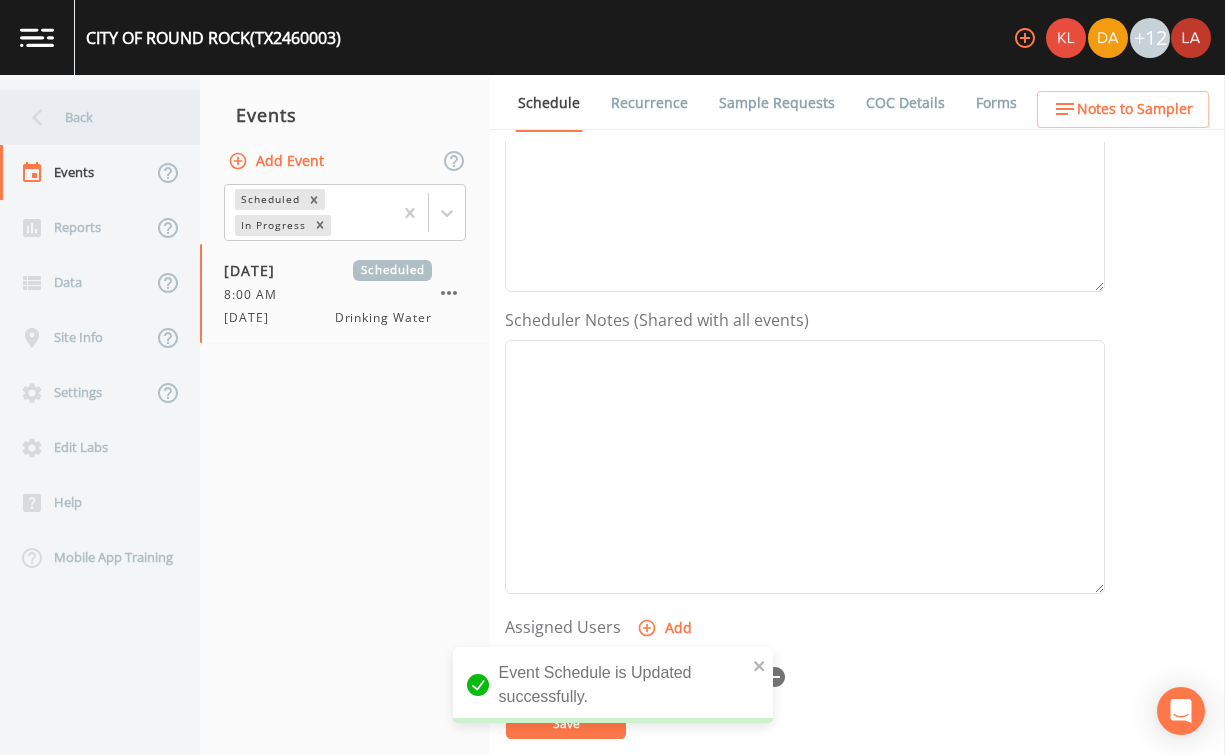 click on "Back" at bounding box center [90, 117] 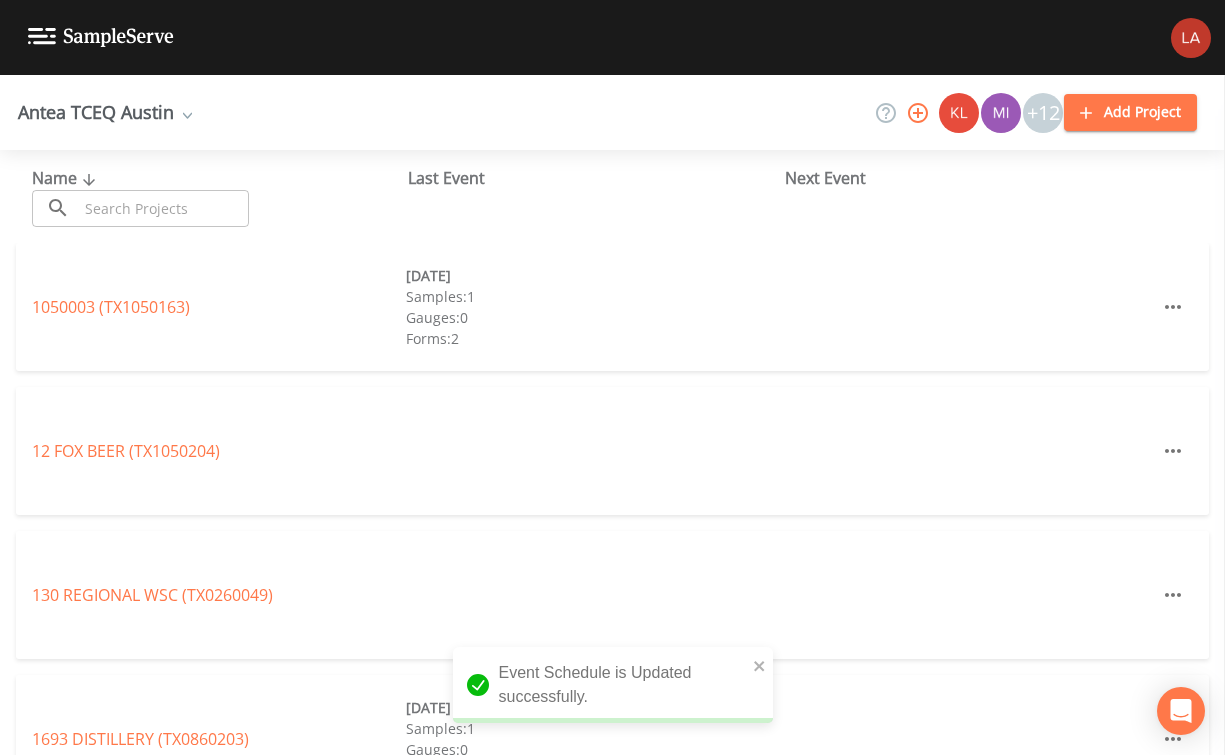 click at bounding box center [163, 208] 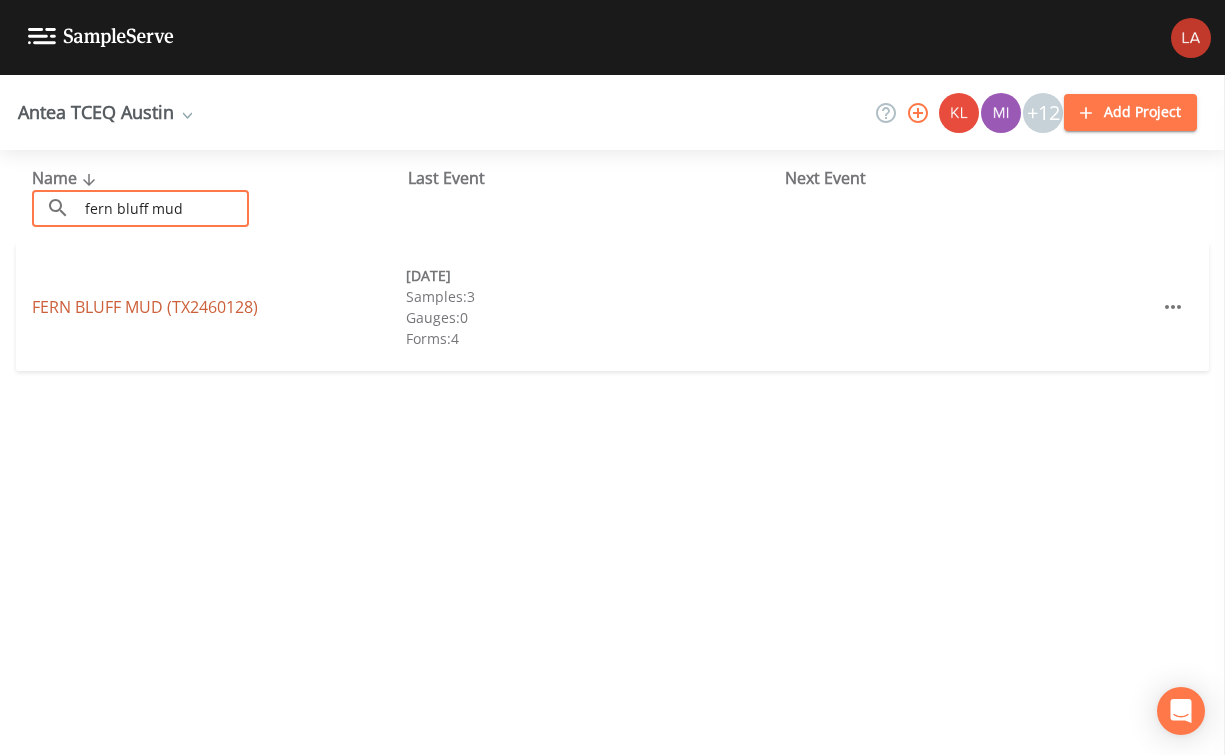type on "fern bluff mud" 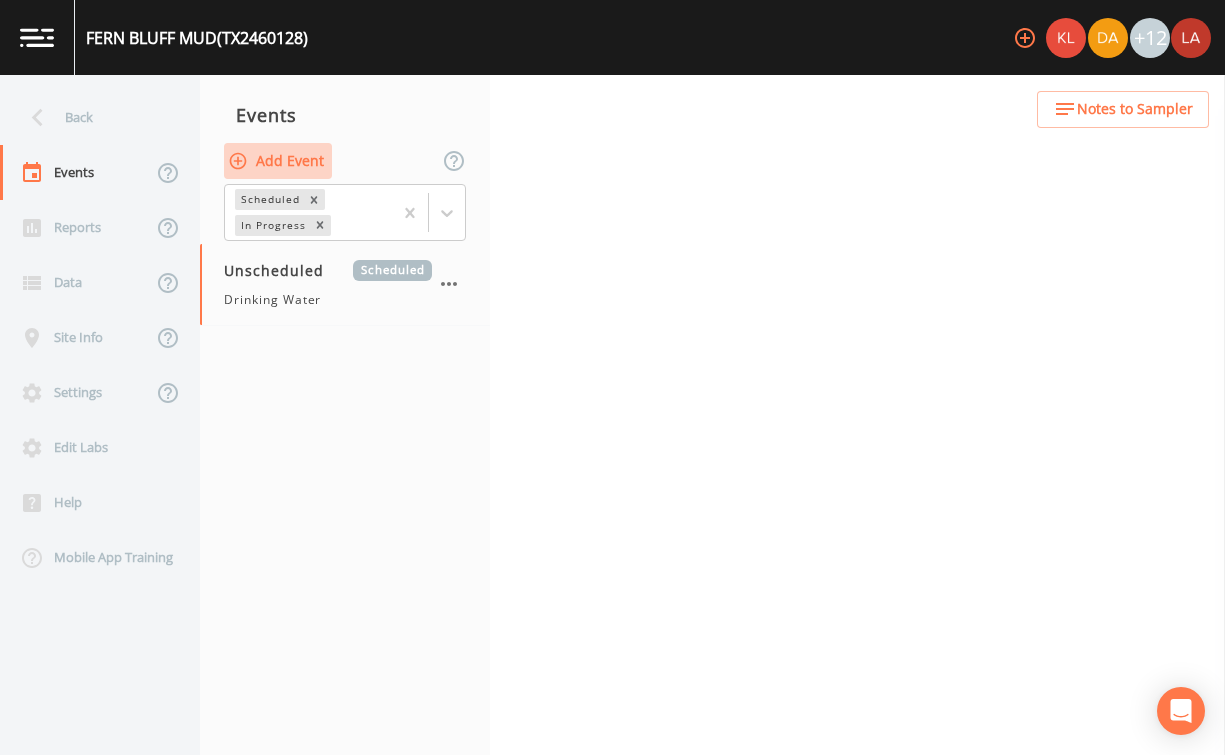 click on "Add Event" at bounding box center (278, 161) 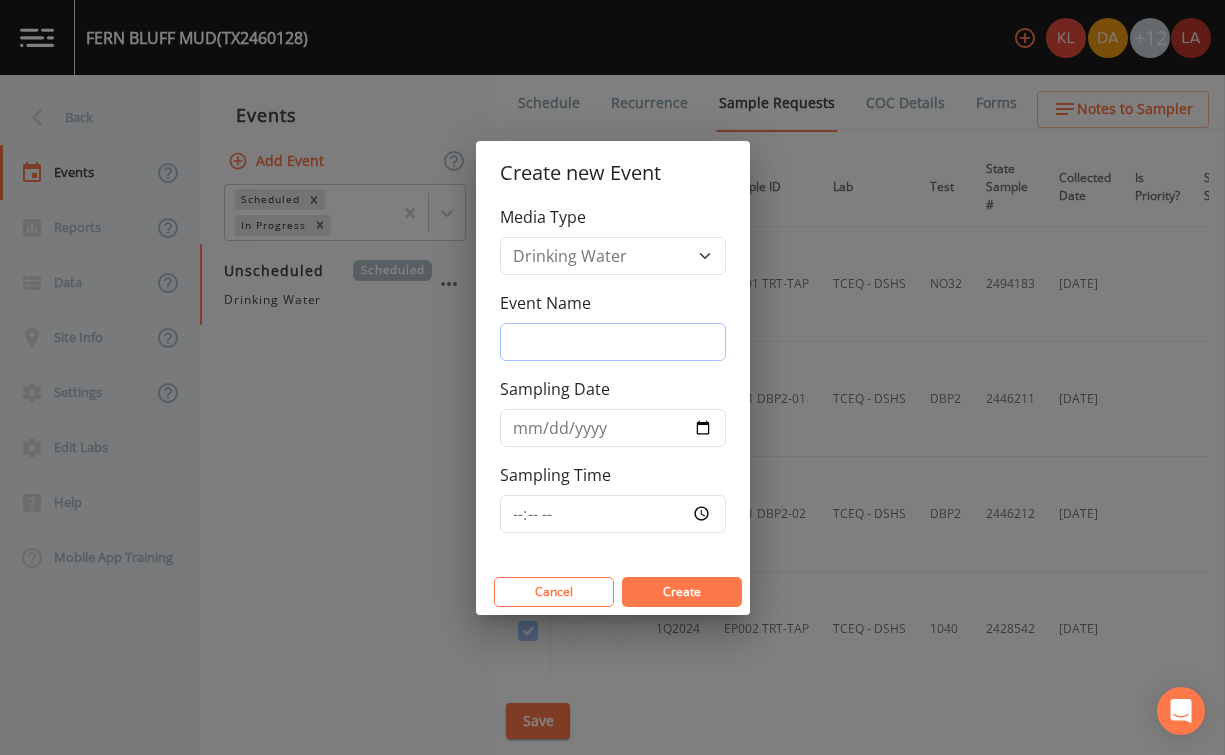 click on "Event Name" at bounding box center [613, 342] 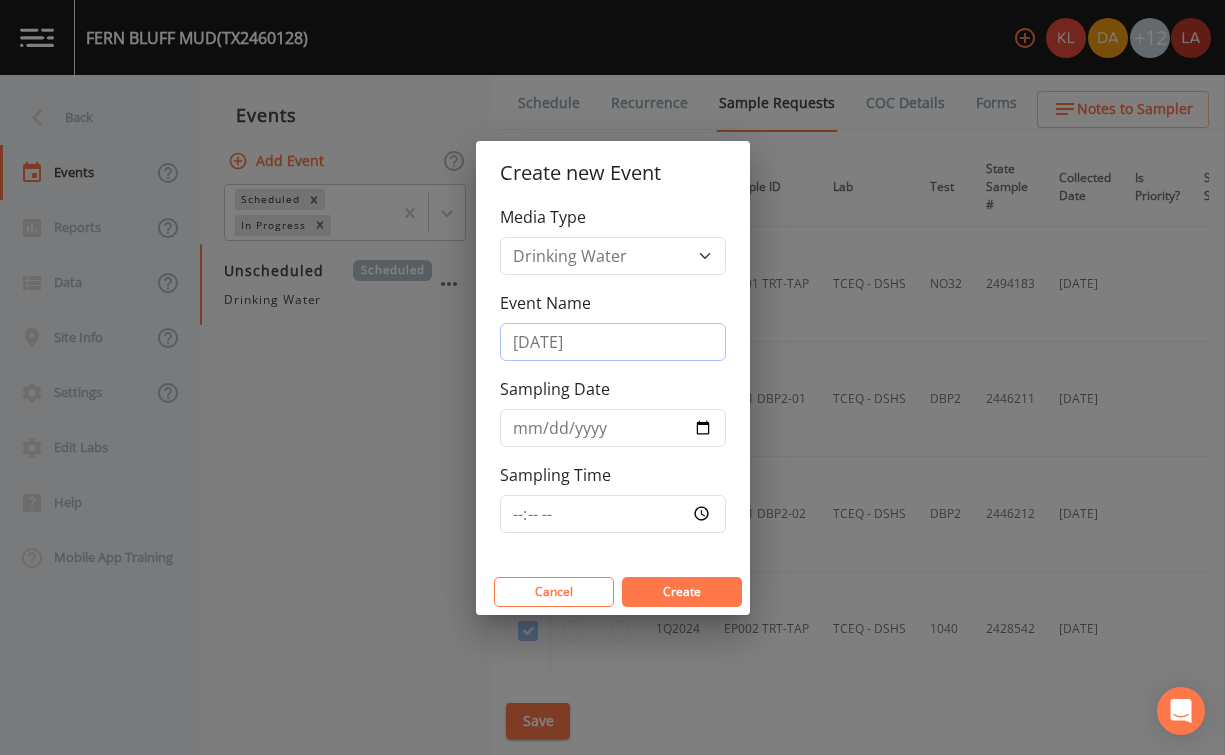 type on "07/14/25" 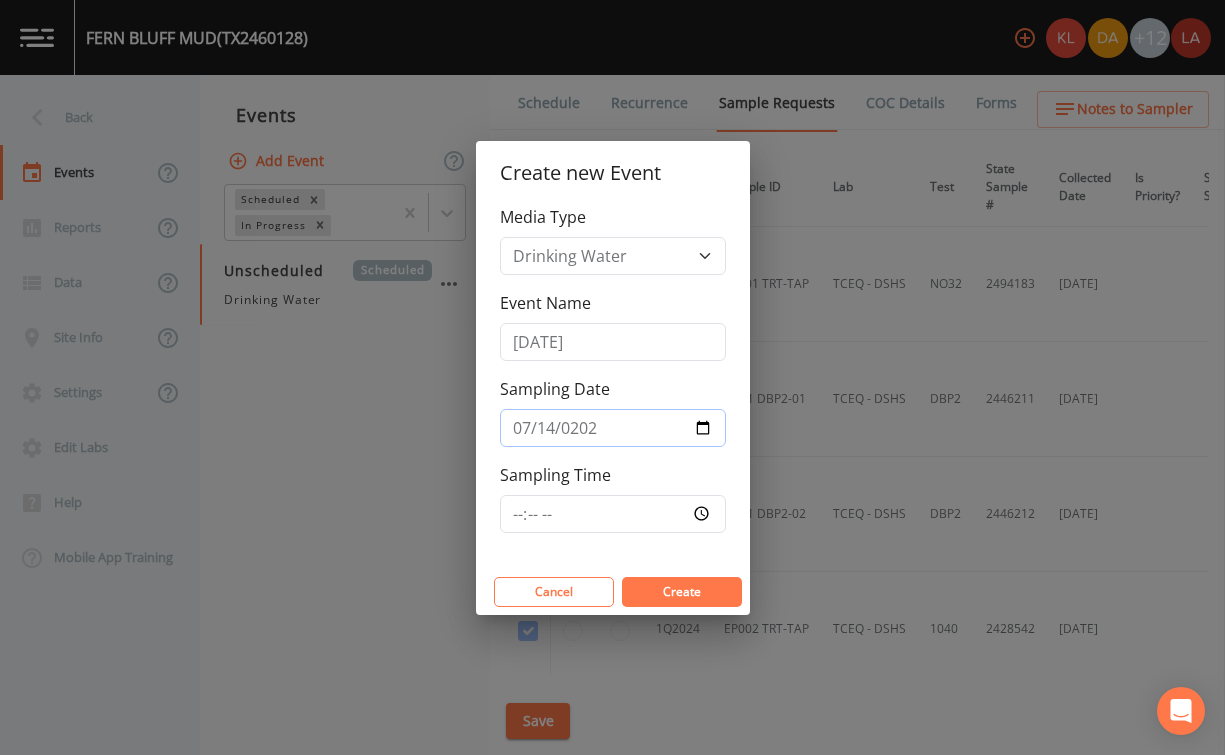 type on "2025-07-14" 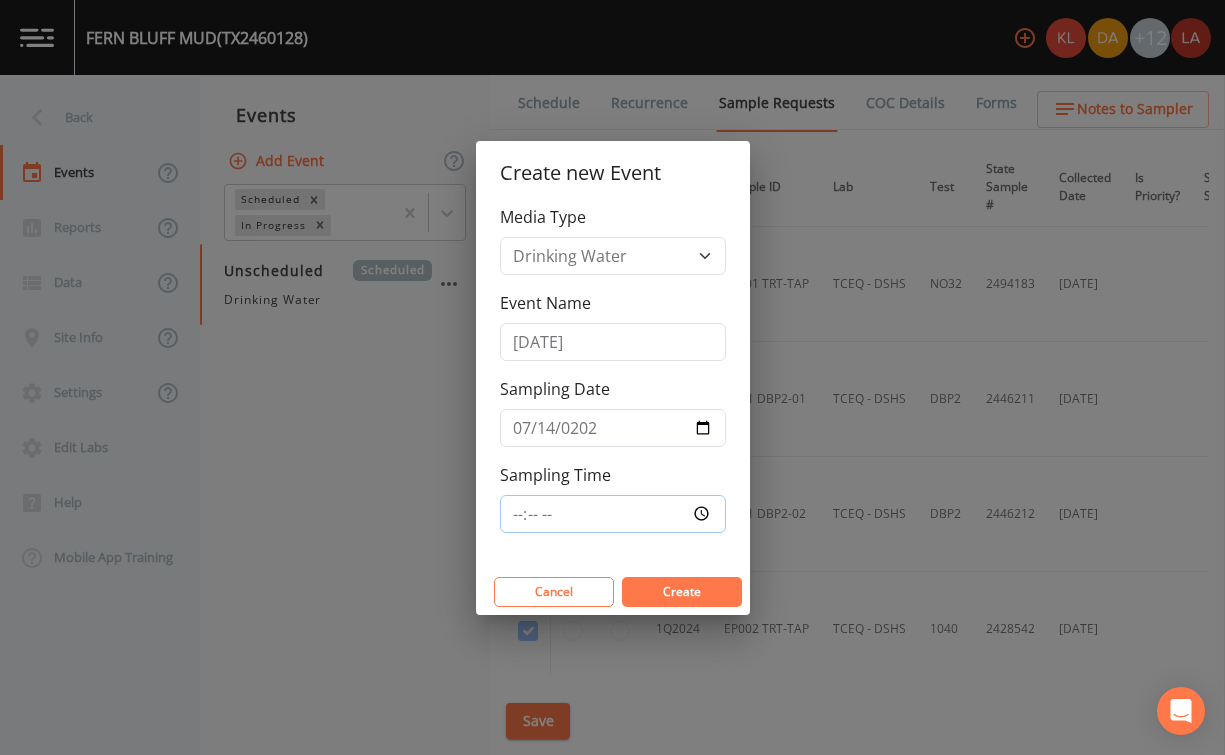 type on "12:00" 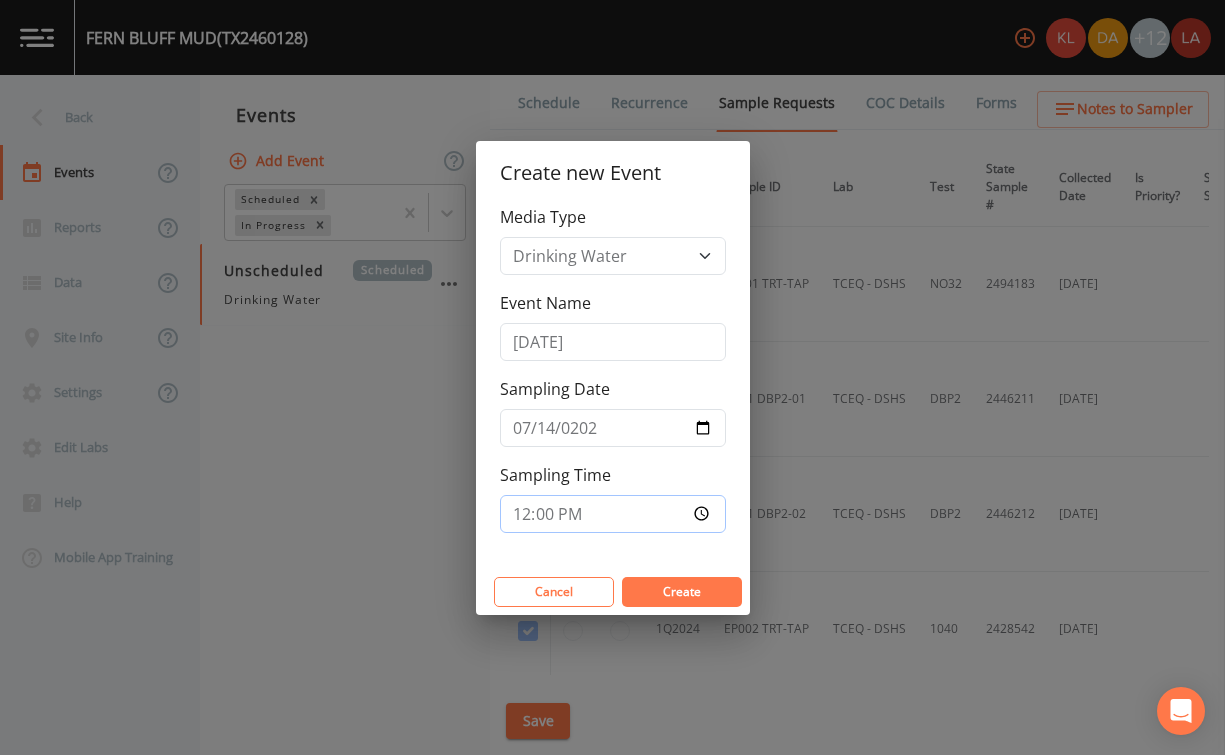 click on "Create" at bounding box center (682, 592) 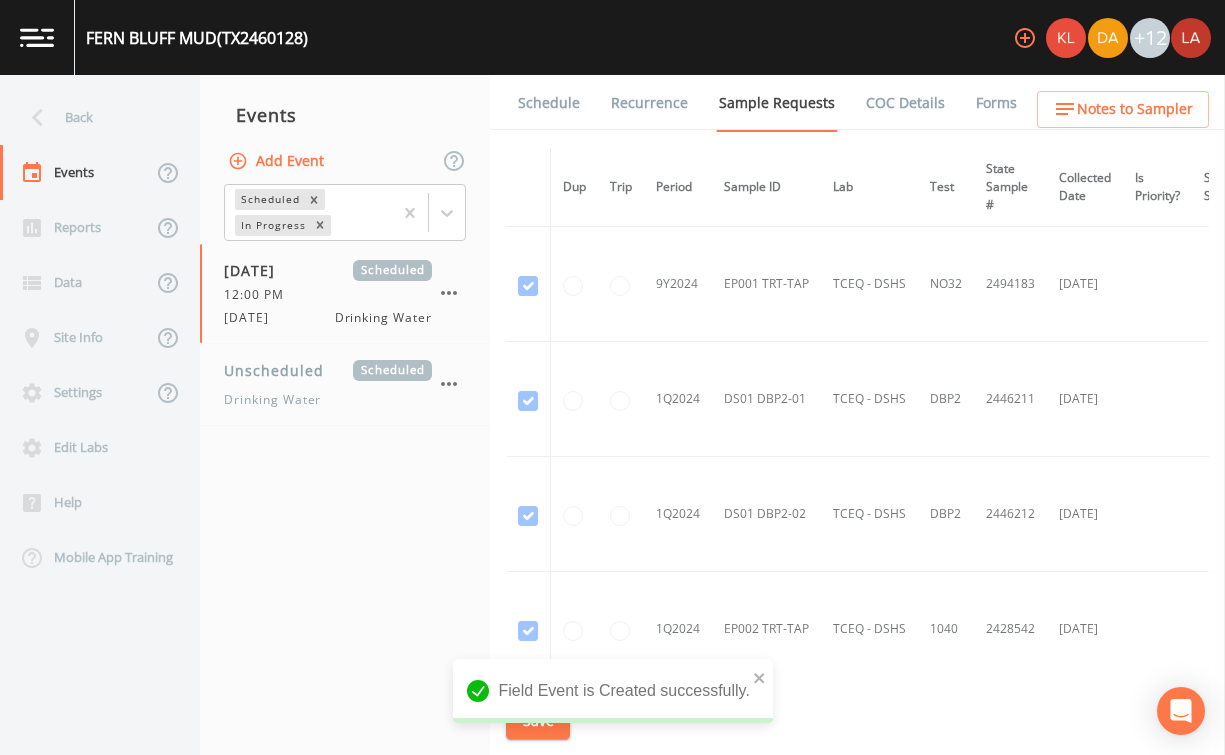 click on "Events Add Event Scheduled In Progress 07/14/2025 Scheduled 12:00 PM 07/14/25 Drinking Water Unscheduled Scheduled Drinking Water" at bounding box center (345, 415) 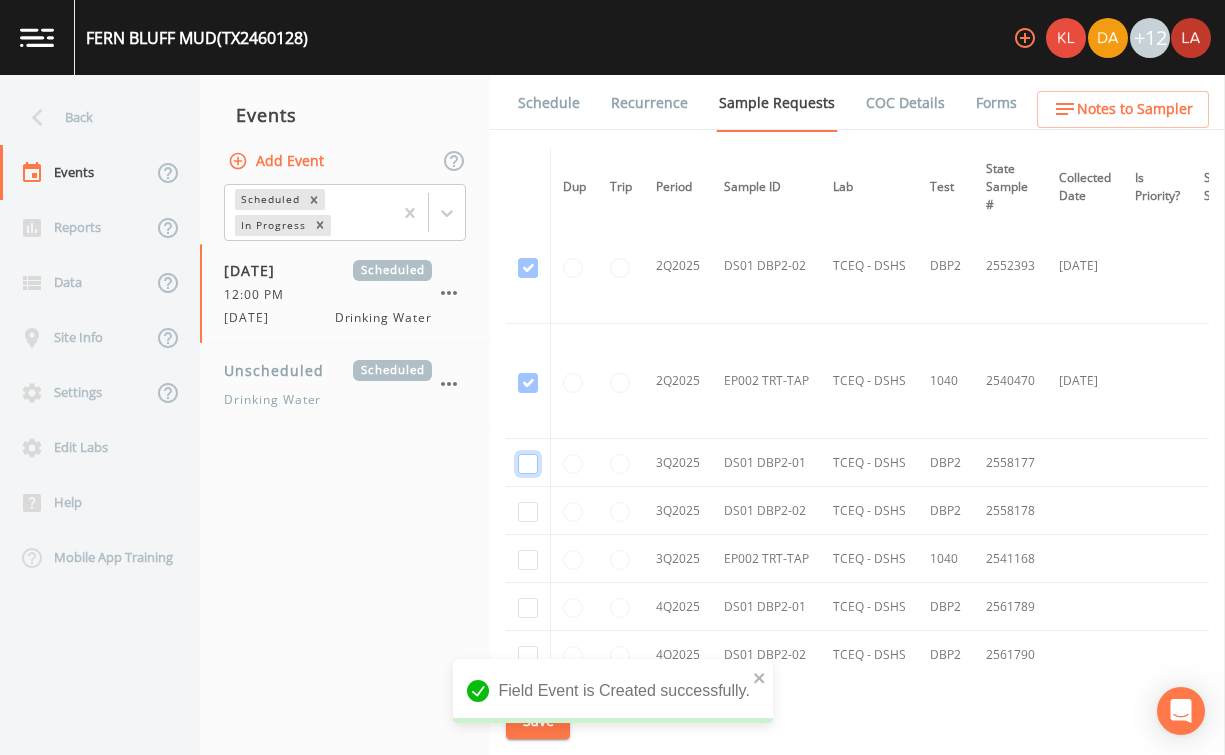 click at bounding box center (528, -1783) 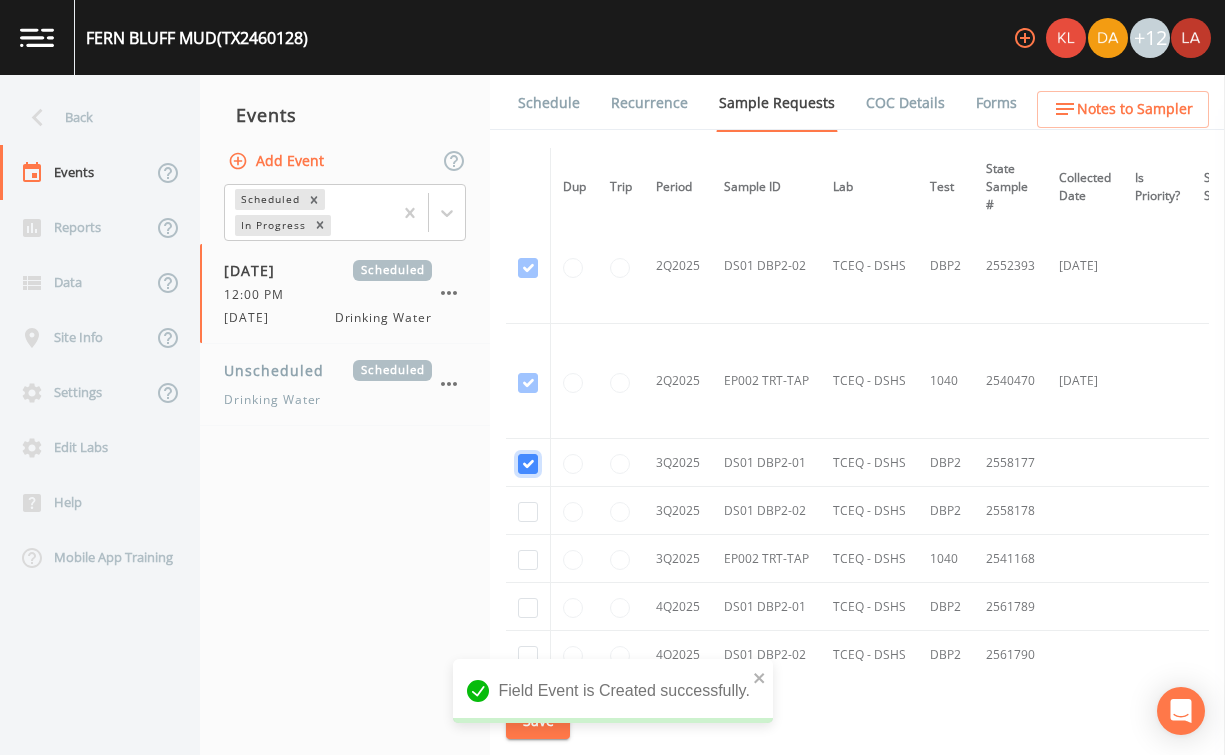 checkbox on "true" 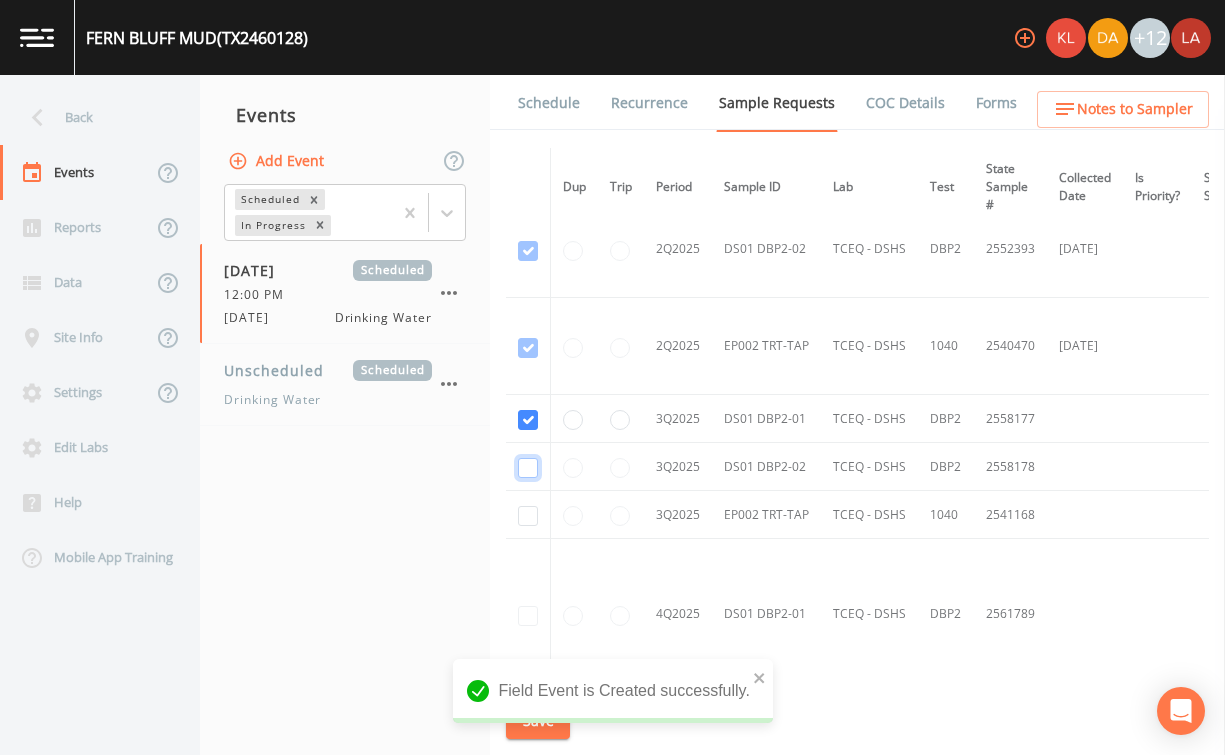 click at bounding box center [528, -1397] 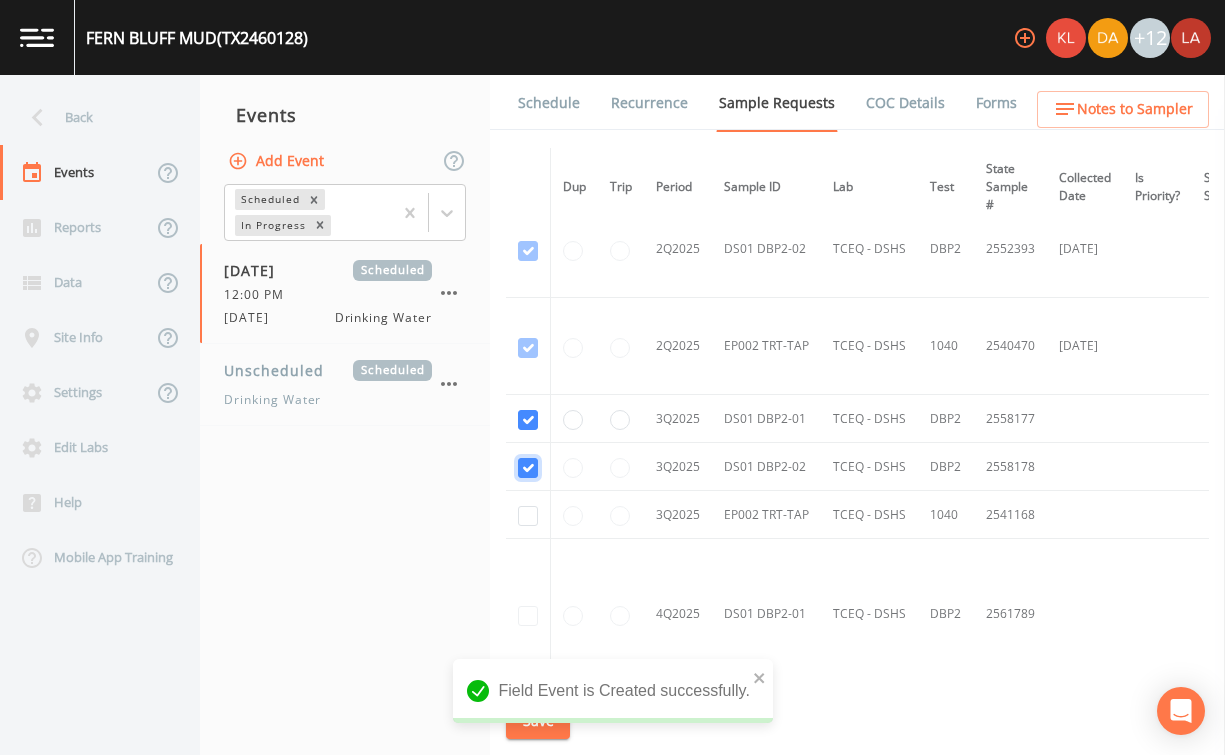 checkbox on "true" 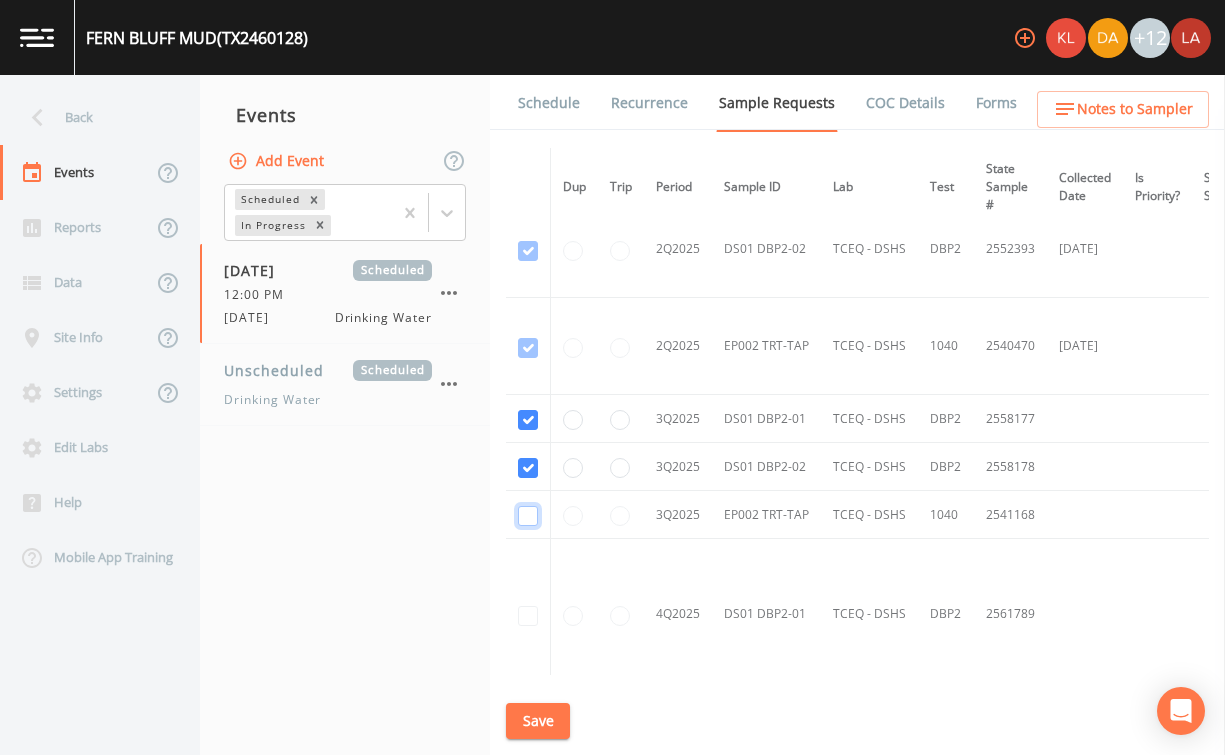 click at bounding box center (528, -1300) 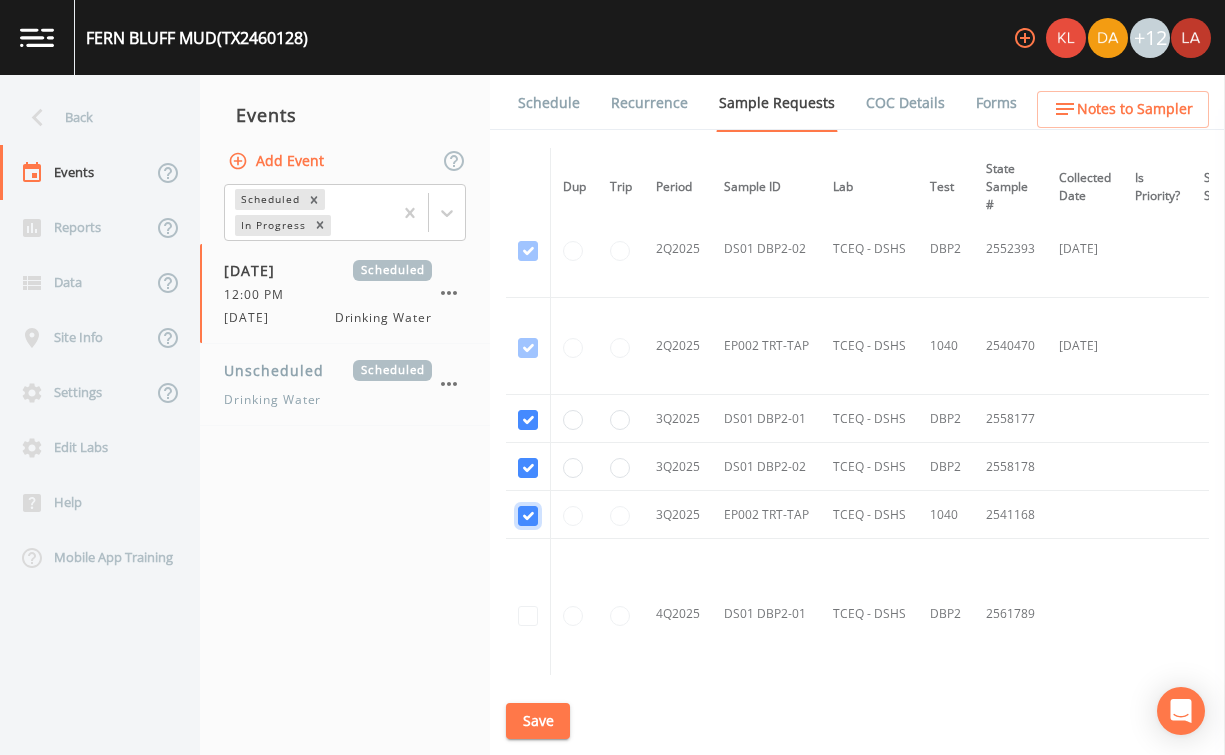 checkbox on "true" 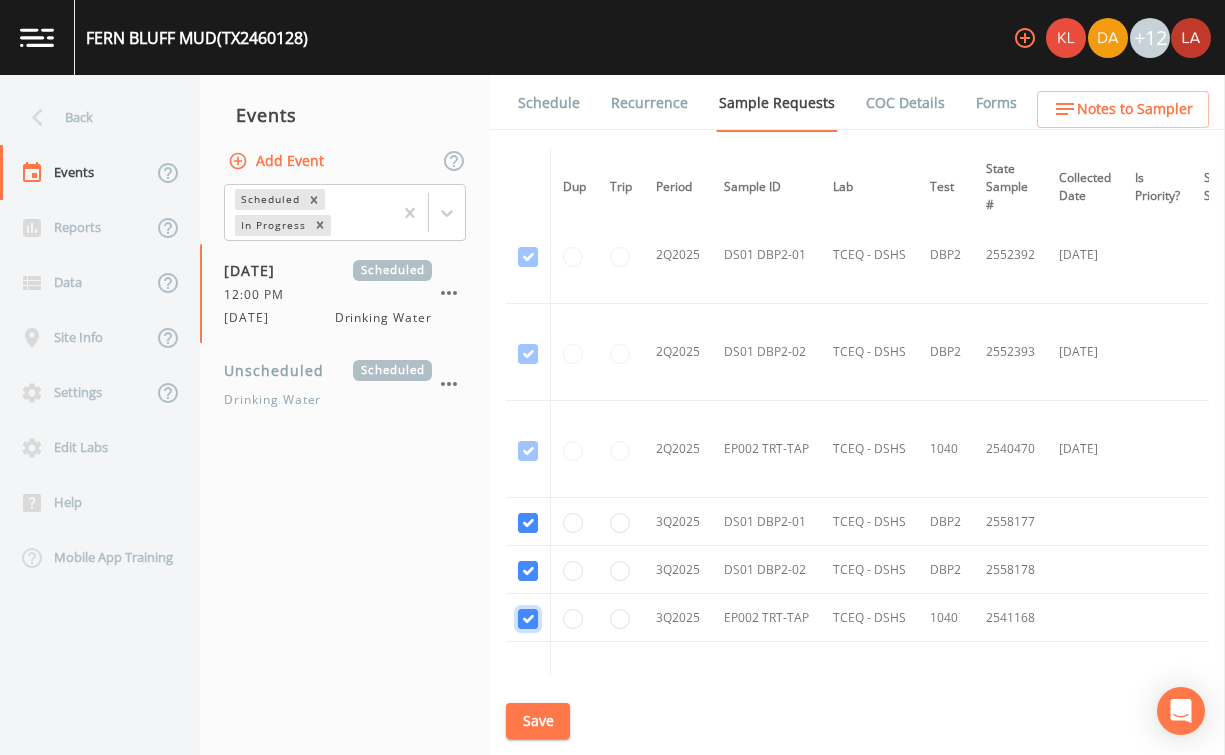 scroll, scrollTop: 1971, scrollLeft: 0, axis: vertical 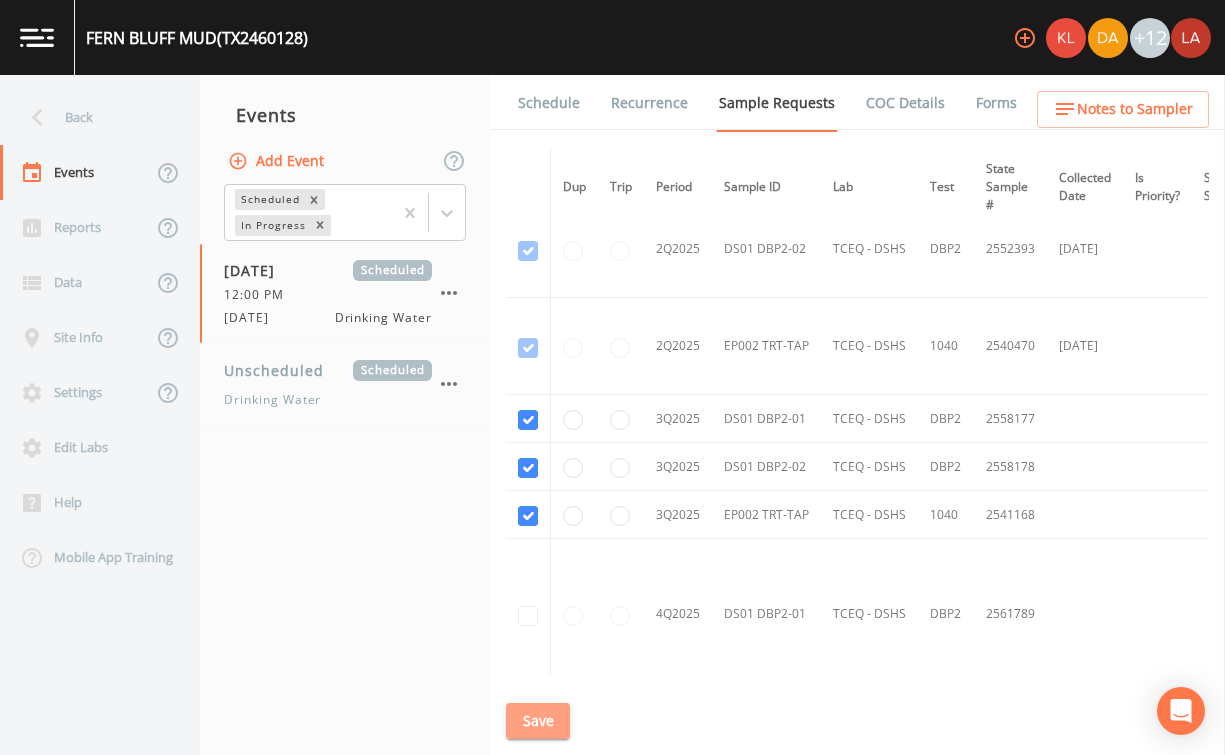 click on "Save" at bounding box center (538, 721) 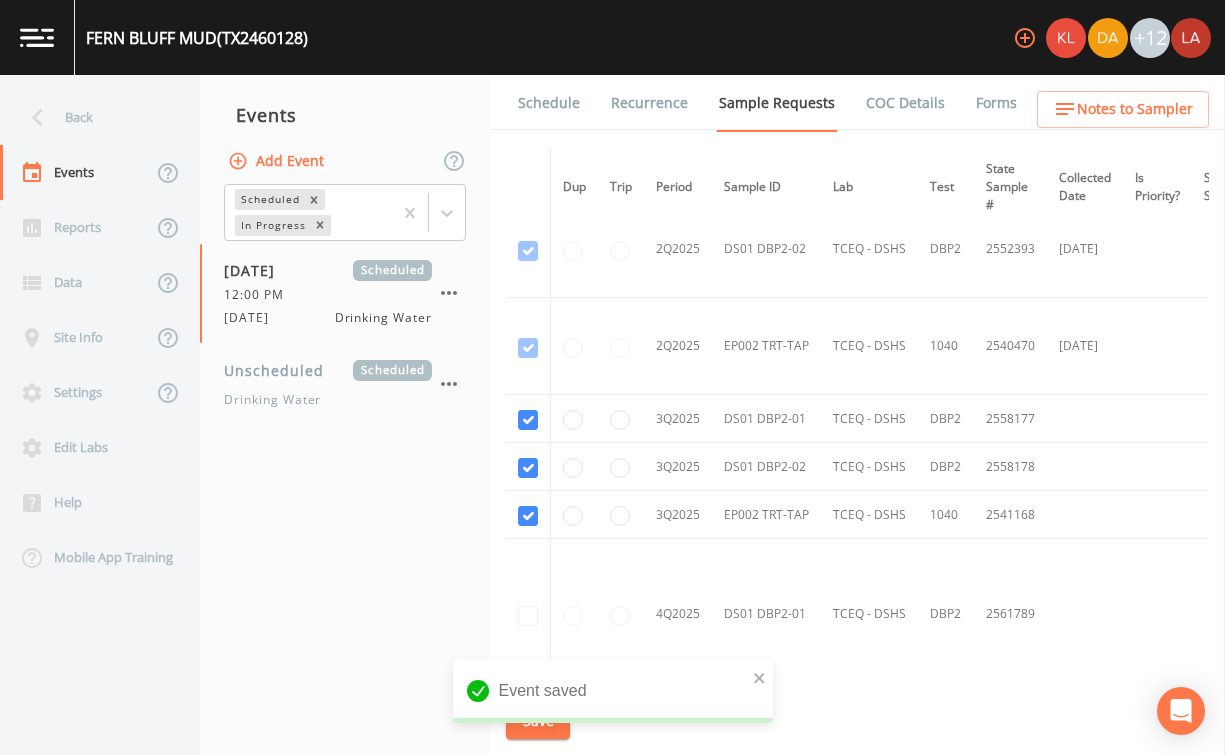 click on "Schedule" at bounding box center (549, 103) 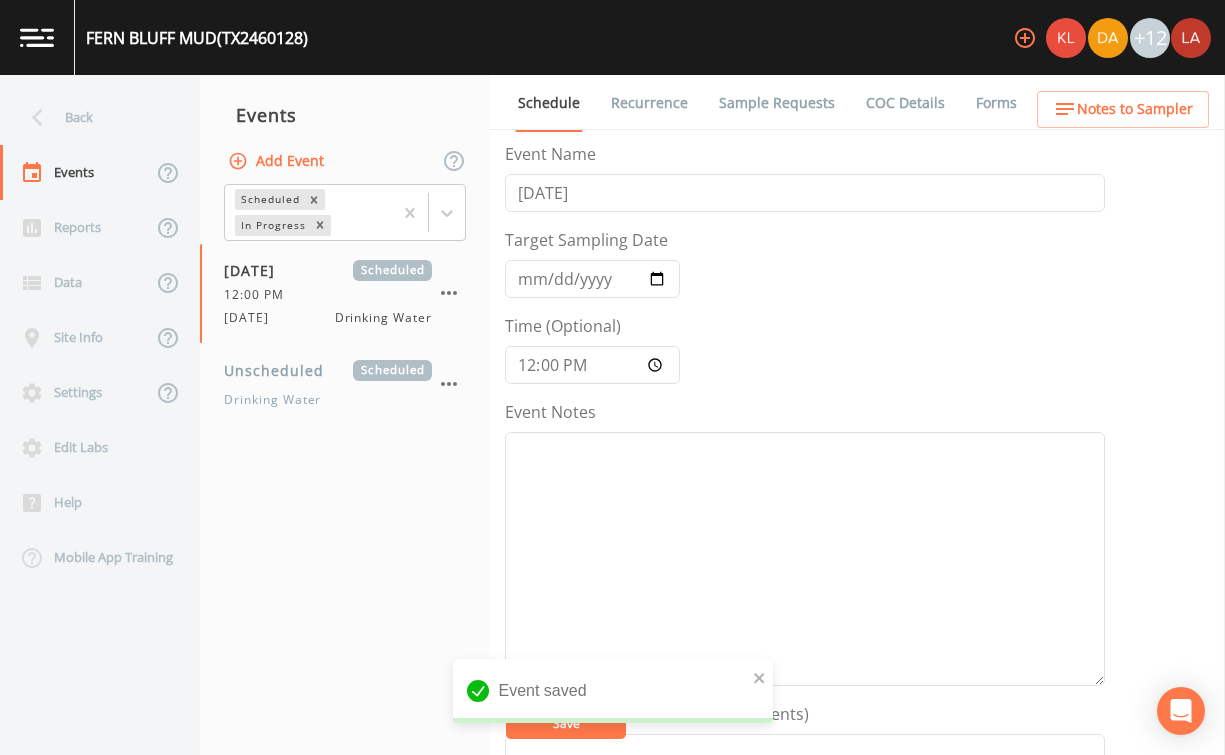 scroll, scrollTop: 653, scrollLeft: 0, axis: vertical 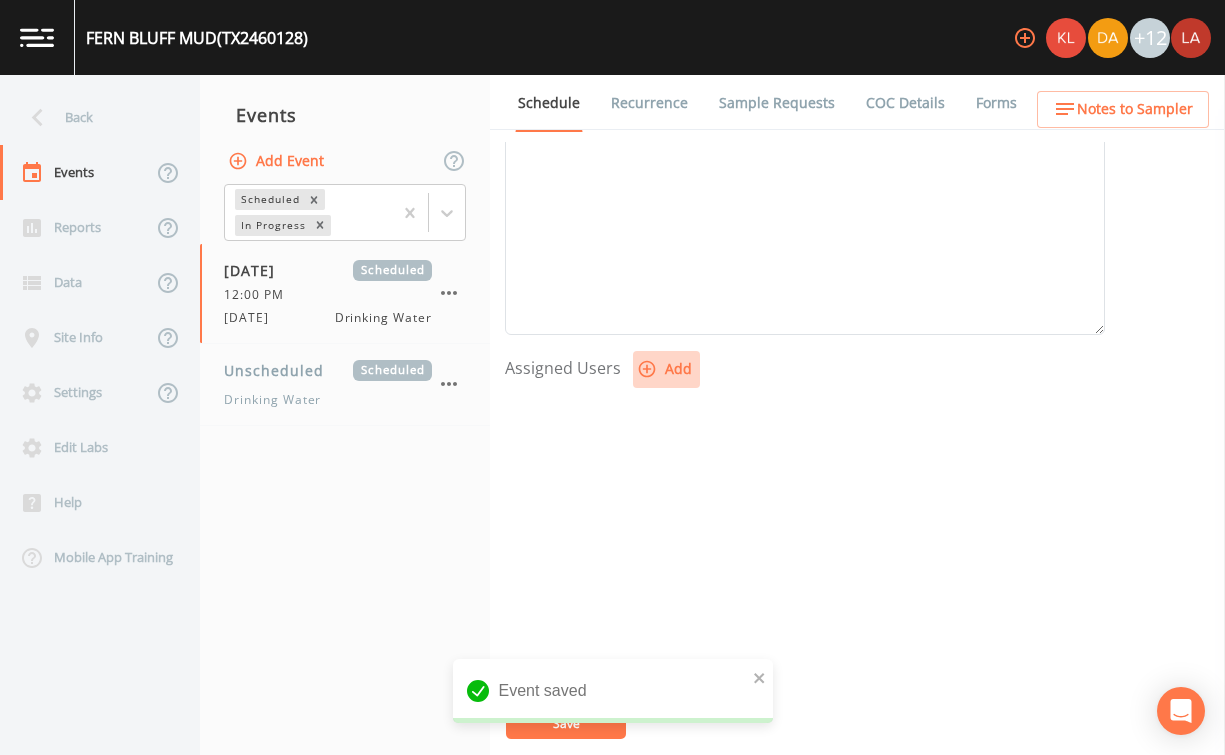 click on "Add" at bounding box center [666, 369] 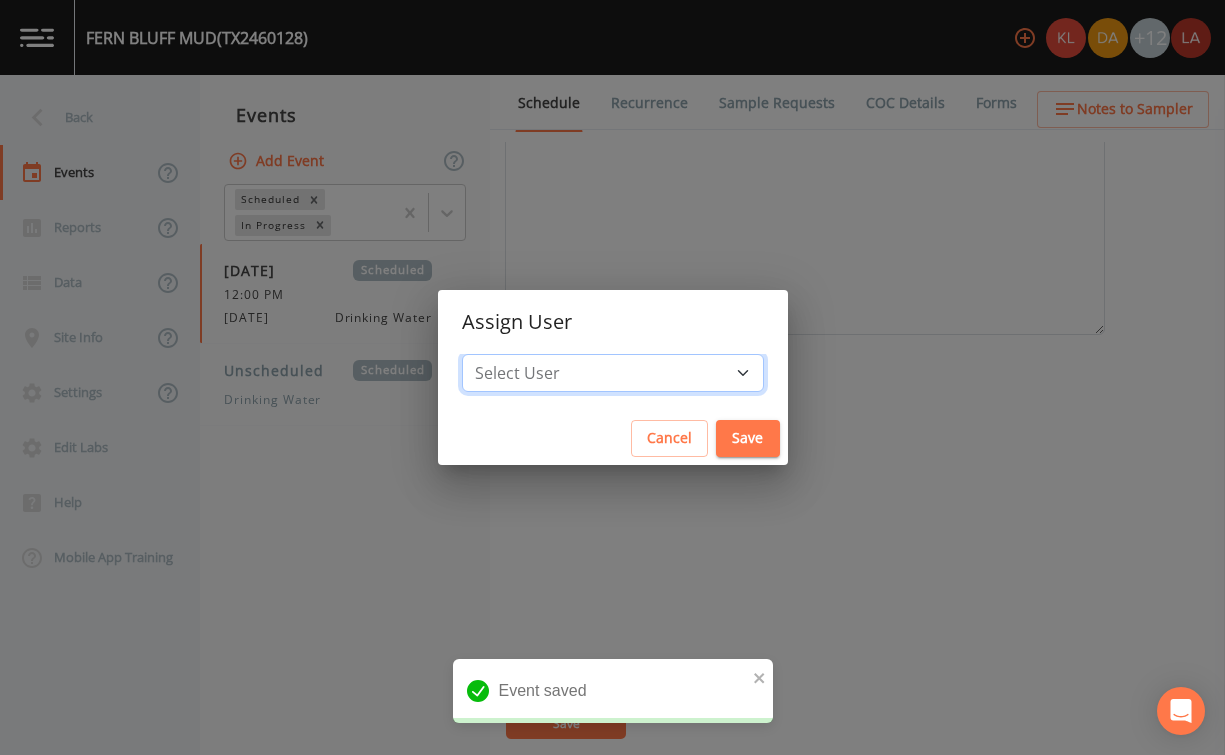 click on "Select User Kler  Teran David  Weber Joshua gere  Paul Mike  Franklin Rodolfo  Ramirez Zachary  Evans Stafford  Johnson Miriaha  Caddie Annie  Huebner Baley  Jones Reagan  Janecek Lauren  Saenz Sloan  Rigamonti Paul  Vann" at bounding box center (613, 373) 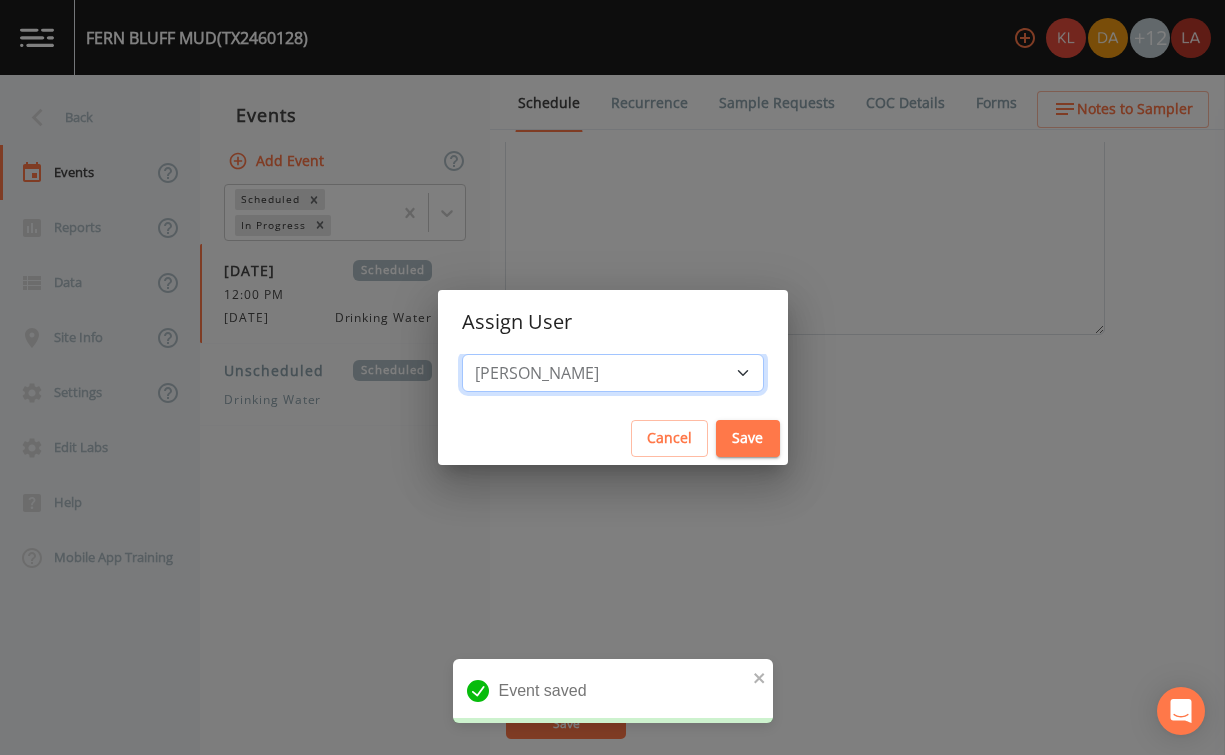 click on "Select User Kler  Teran David  Weber Joshua gere  Paul Mike  Franklin Rodolfo  Ramirez Zachary  Evans Stafford  Johnson Miriaha  Caddie Annie  Huebner Baley  Jones Reagan  Janecek Lauren  Saenz Sloan  Rigamonti Paul  Vann" at bounding box center [613, 373] 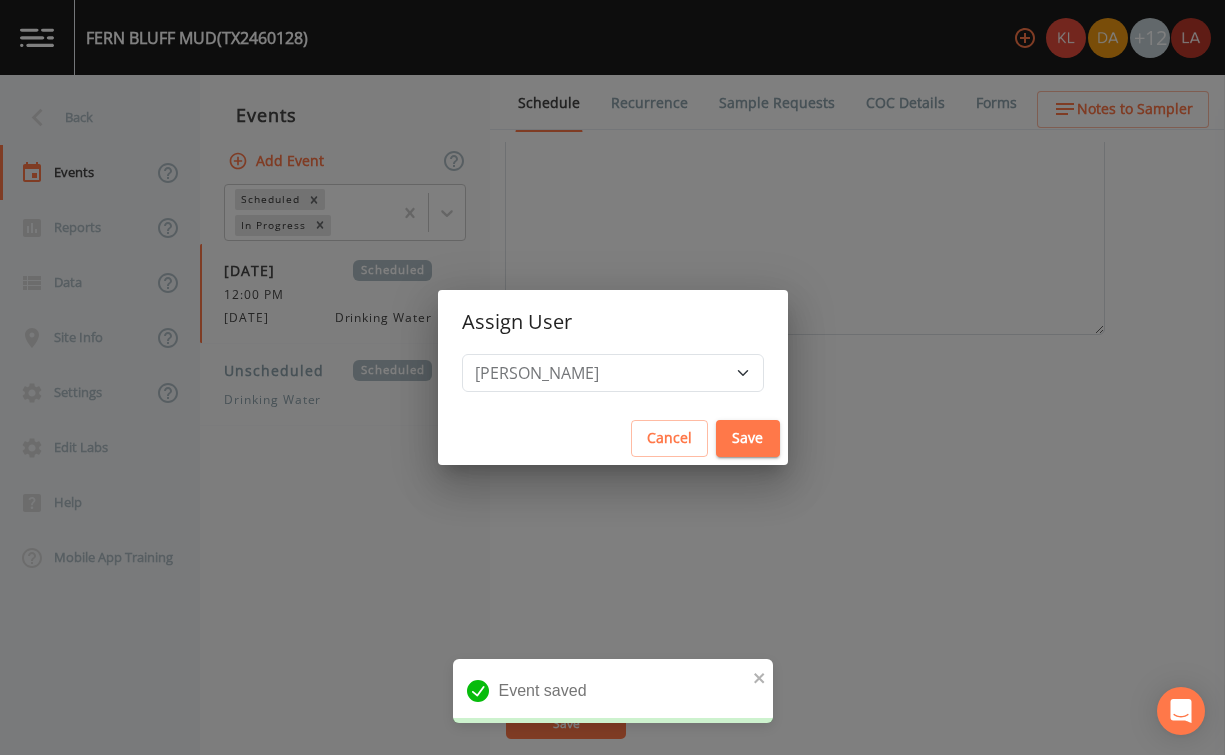 click on "Save" at bounding box center (748, 438) 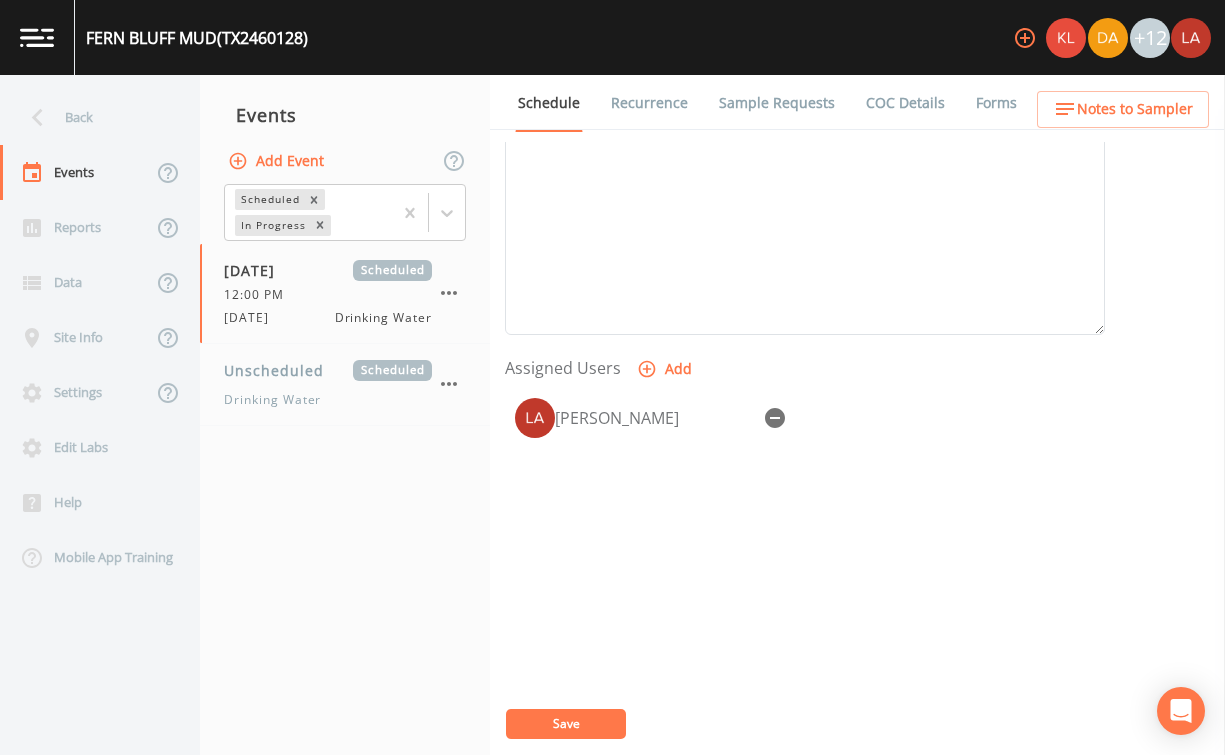 click on "Save" at bounding box center (566, 724) 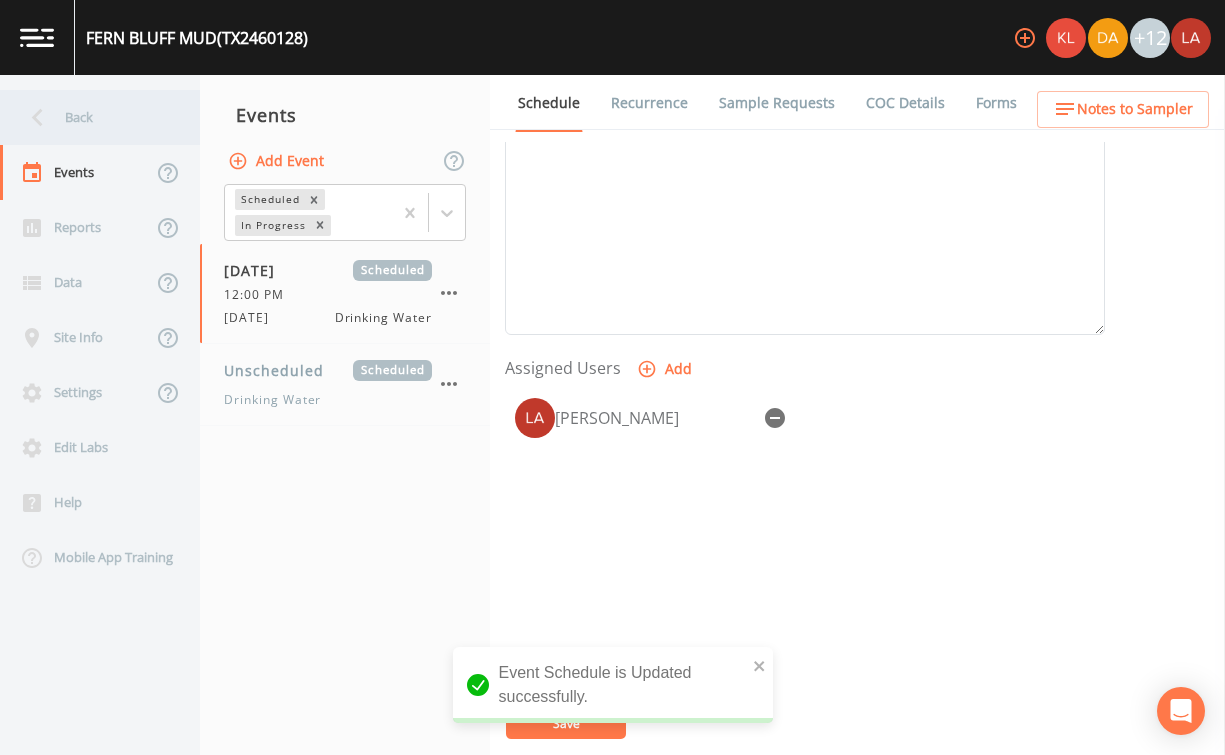 click on "Back" at bounding box center (90, 117) 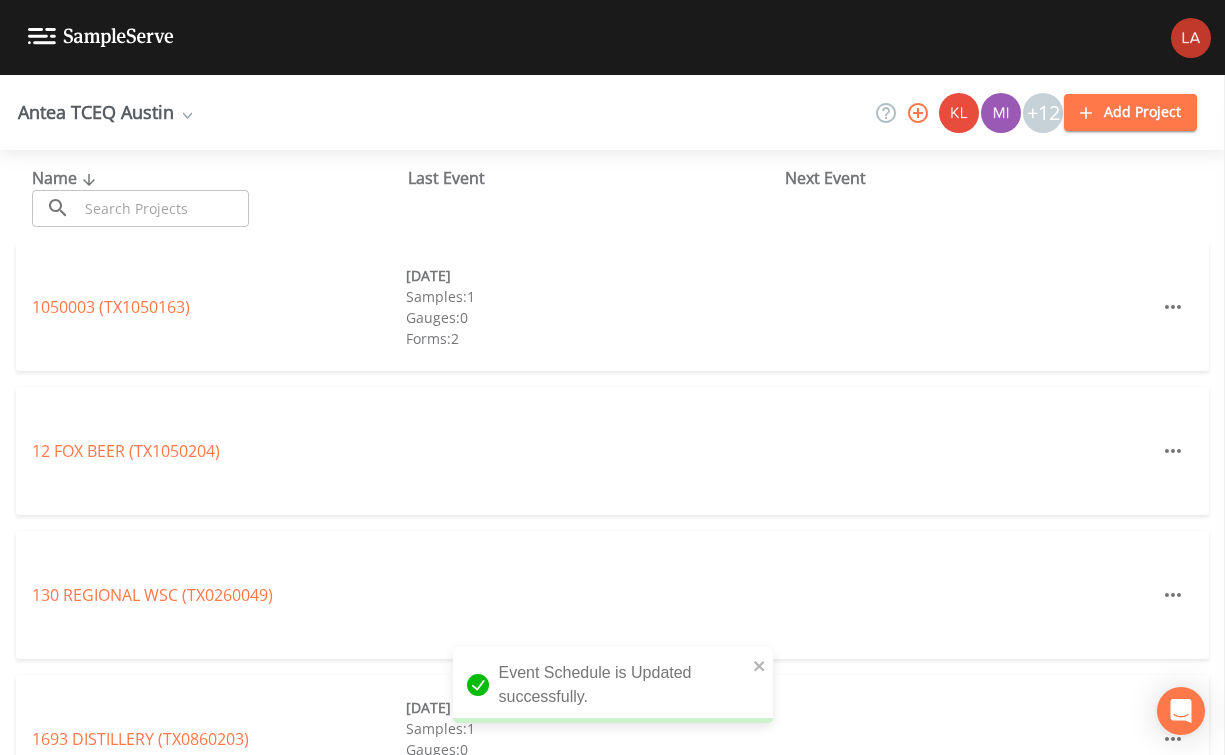 click at bounding box center [163, 208] 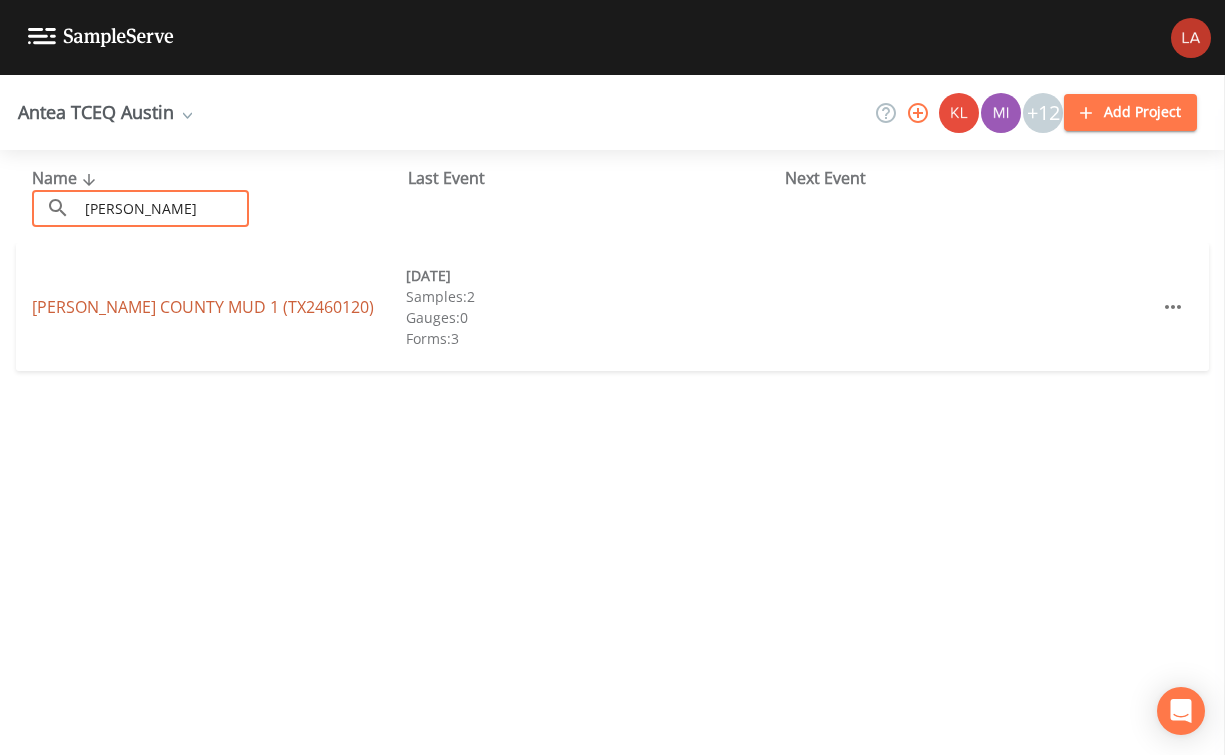 type on "williamson travis" 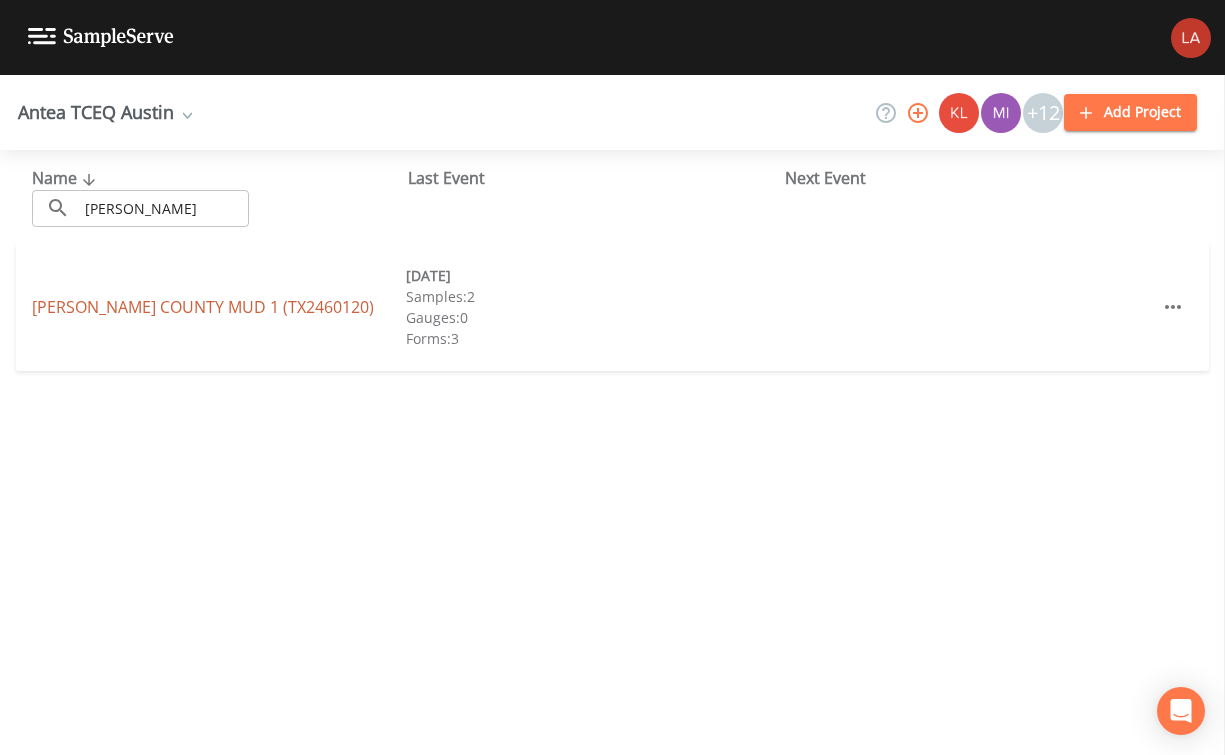 click on "WILLIAMSON TRAVIS COUNTY MUD 1   (TX2460120)" at bounding box center [203, 307] 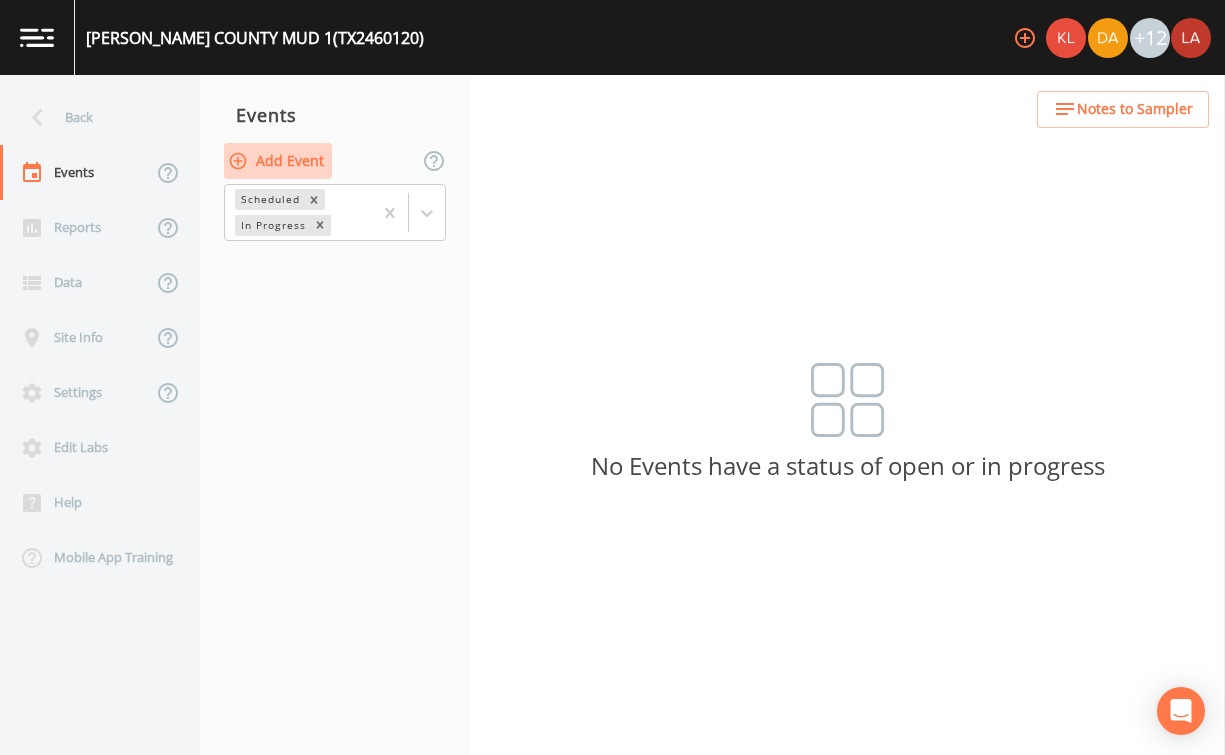 click on "Add Event" at bounding box center (278, 161) 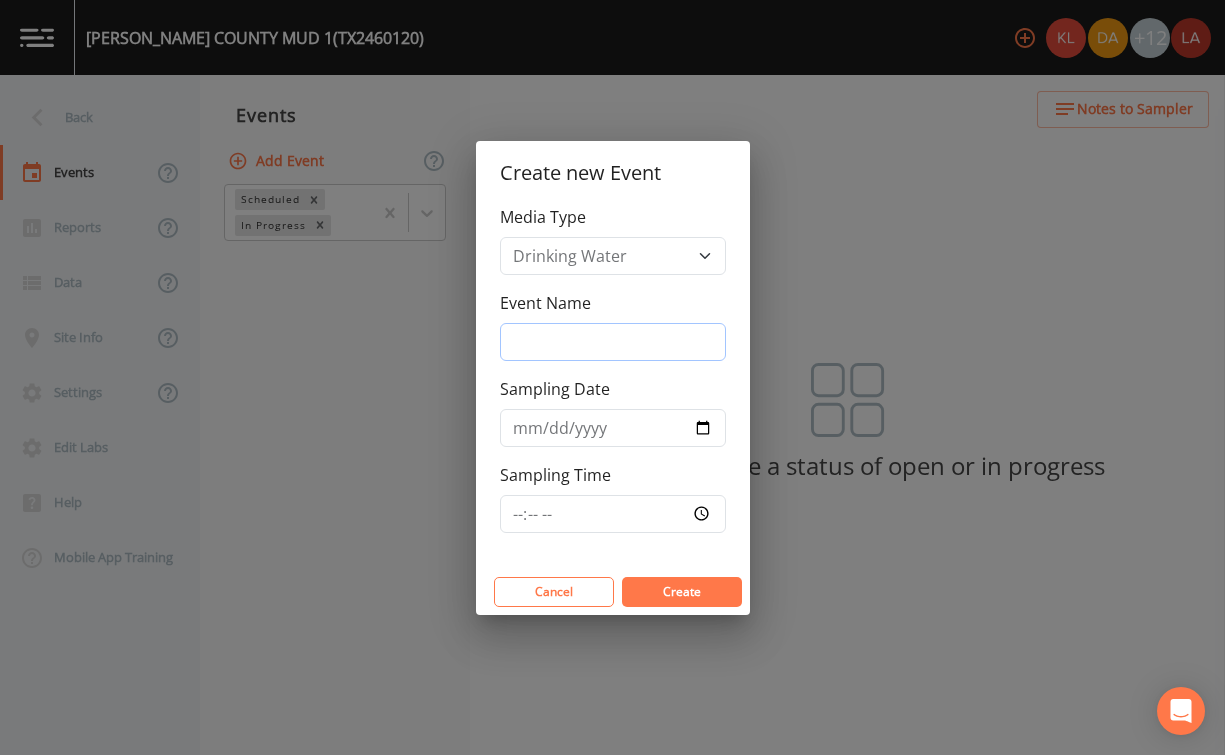 click on "Event Name" at bounding box center (613, 342) 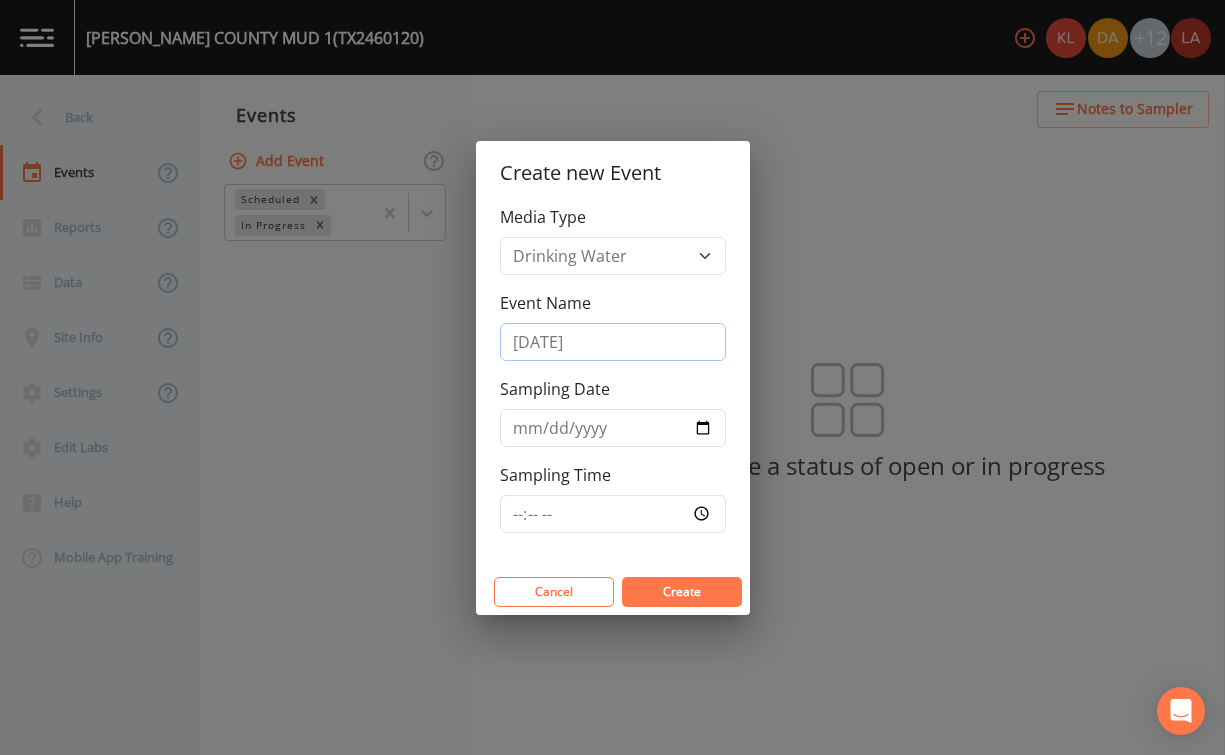 type on "07/14/25" 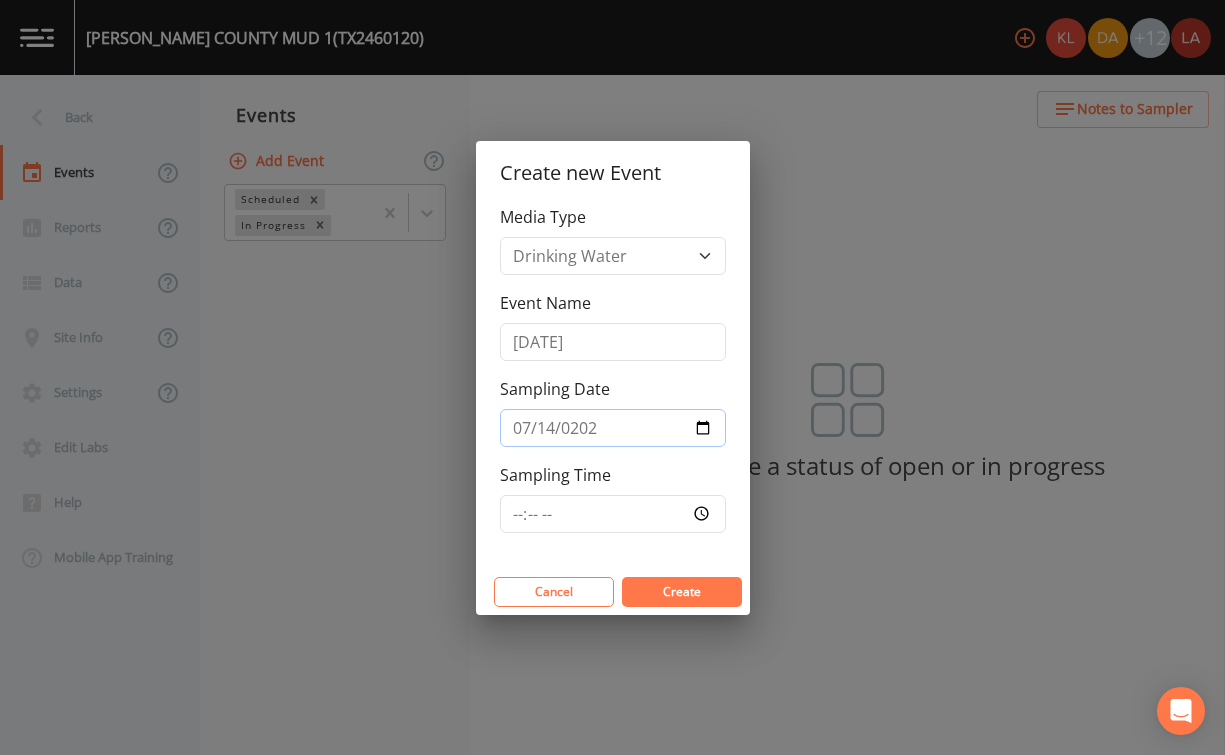 type on "2025-07-14" 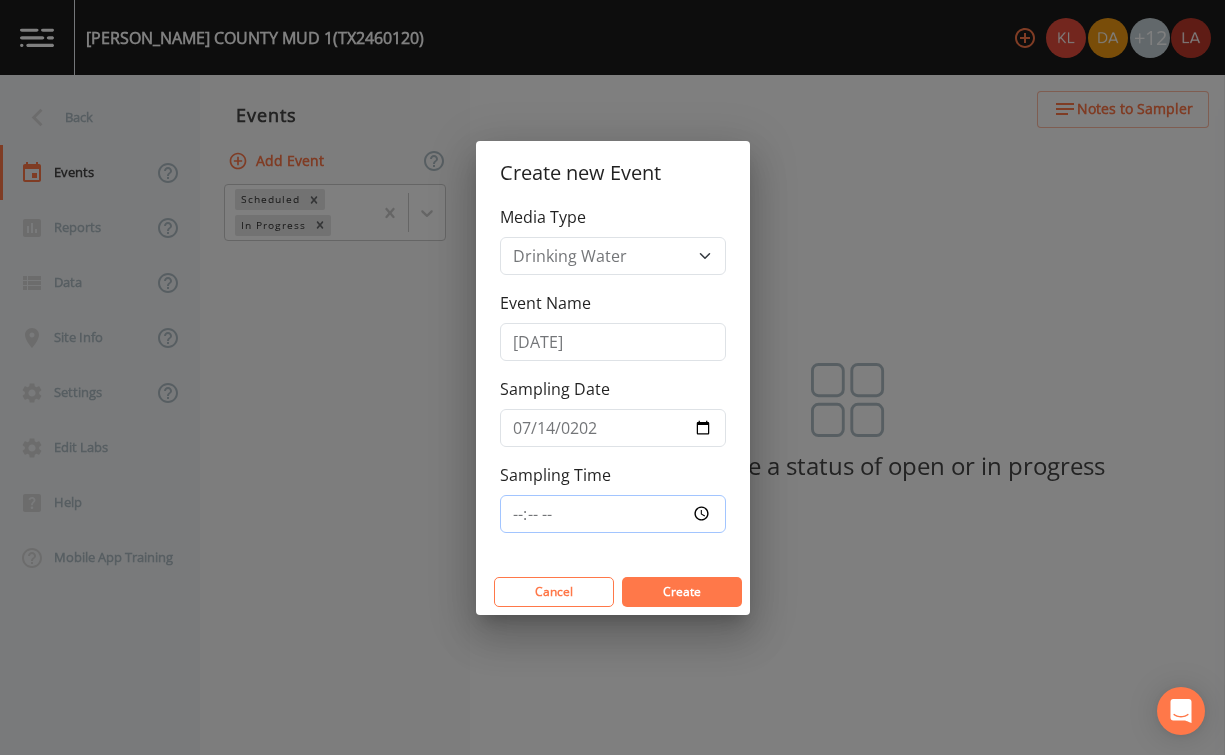 type on "13:00" 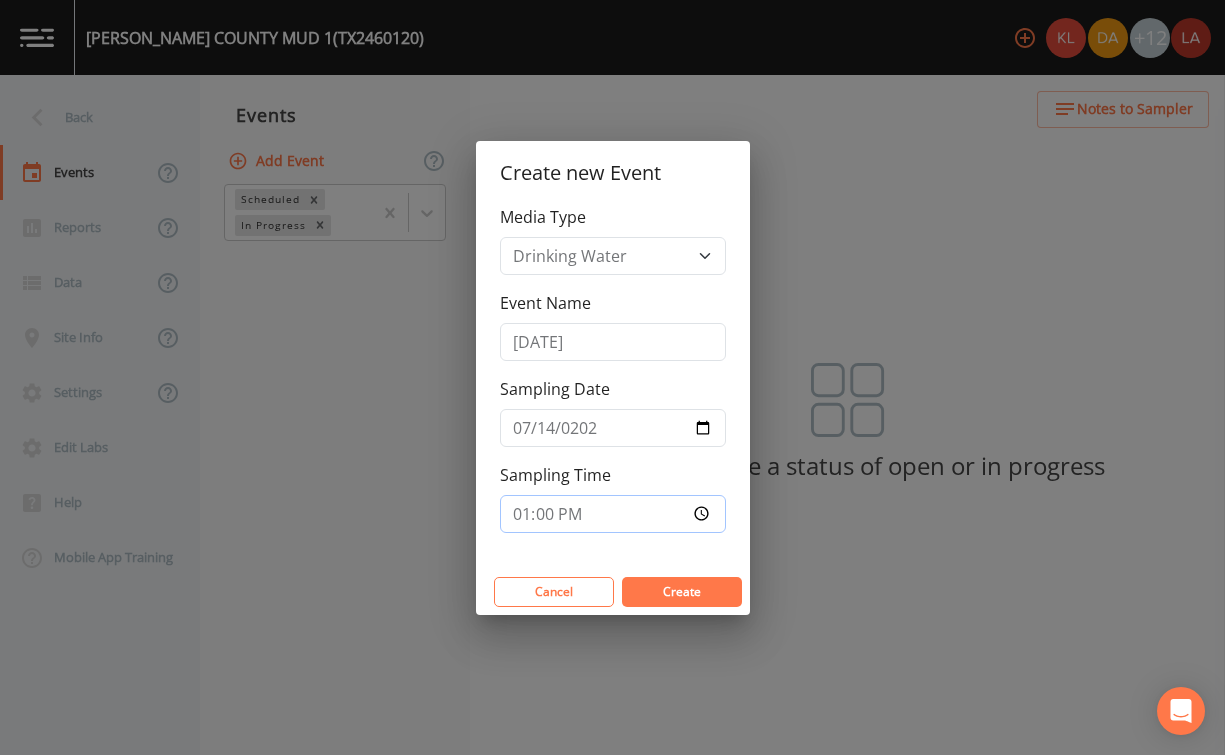 click on "Create" at bounding box center [682, 592] 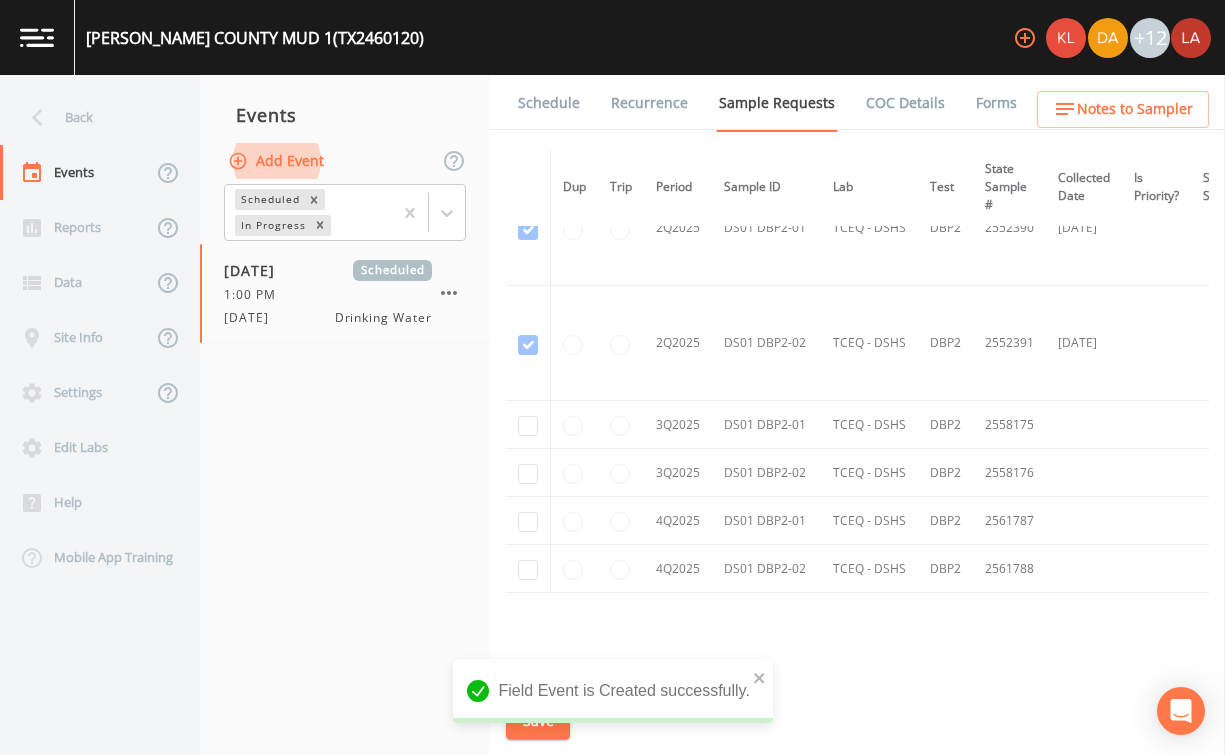 scroll, scrollTop: 1554, scrollLeft: 0, axis: vertical 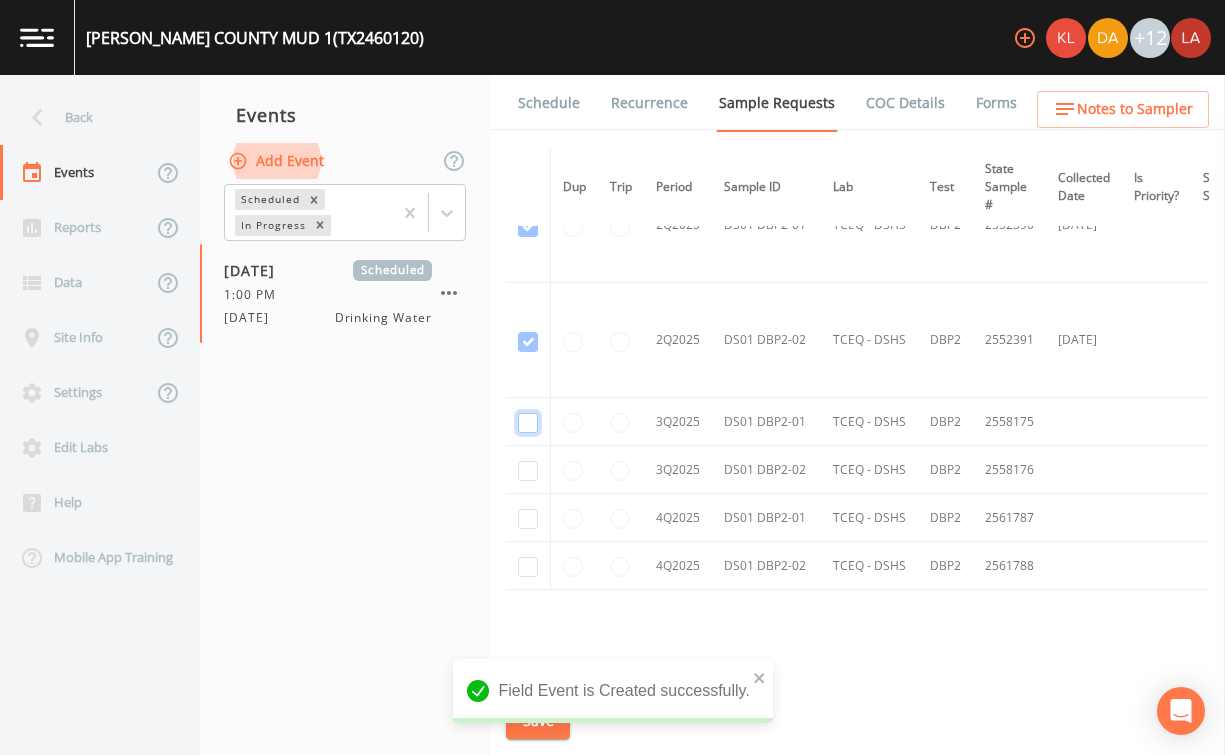 click at bounding box center (528, -1153) 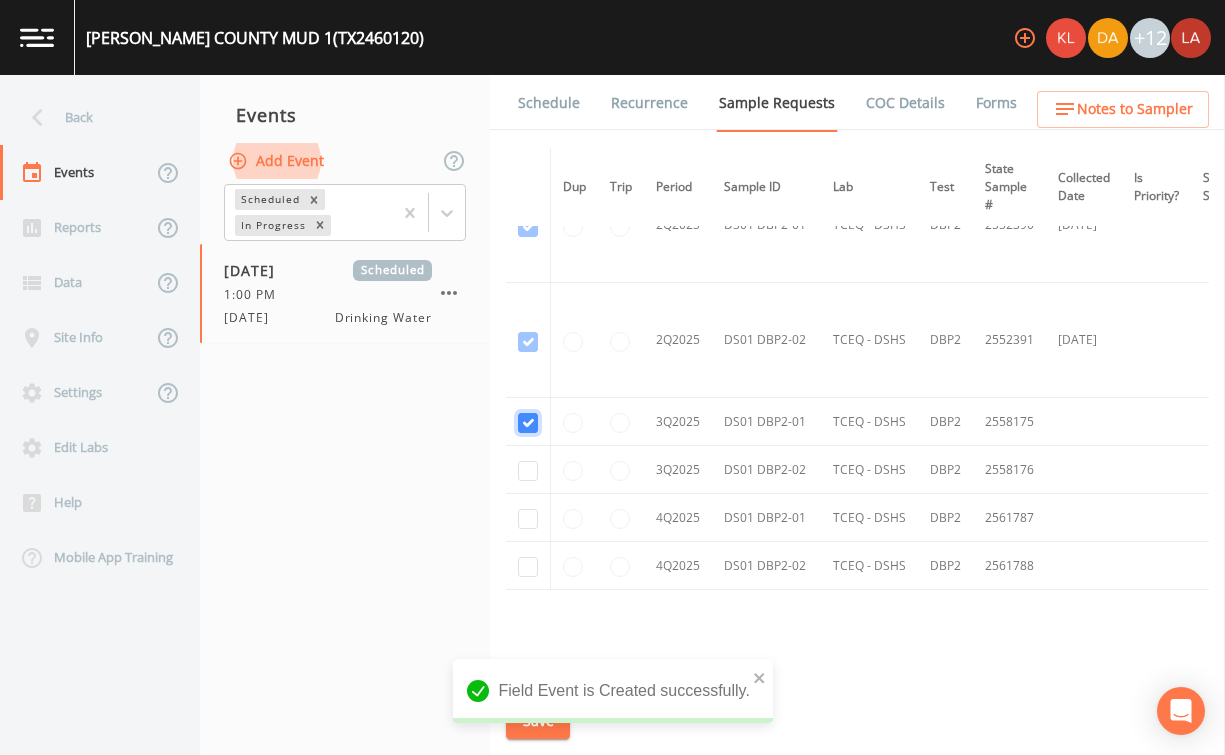 checkbox on "true" 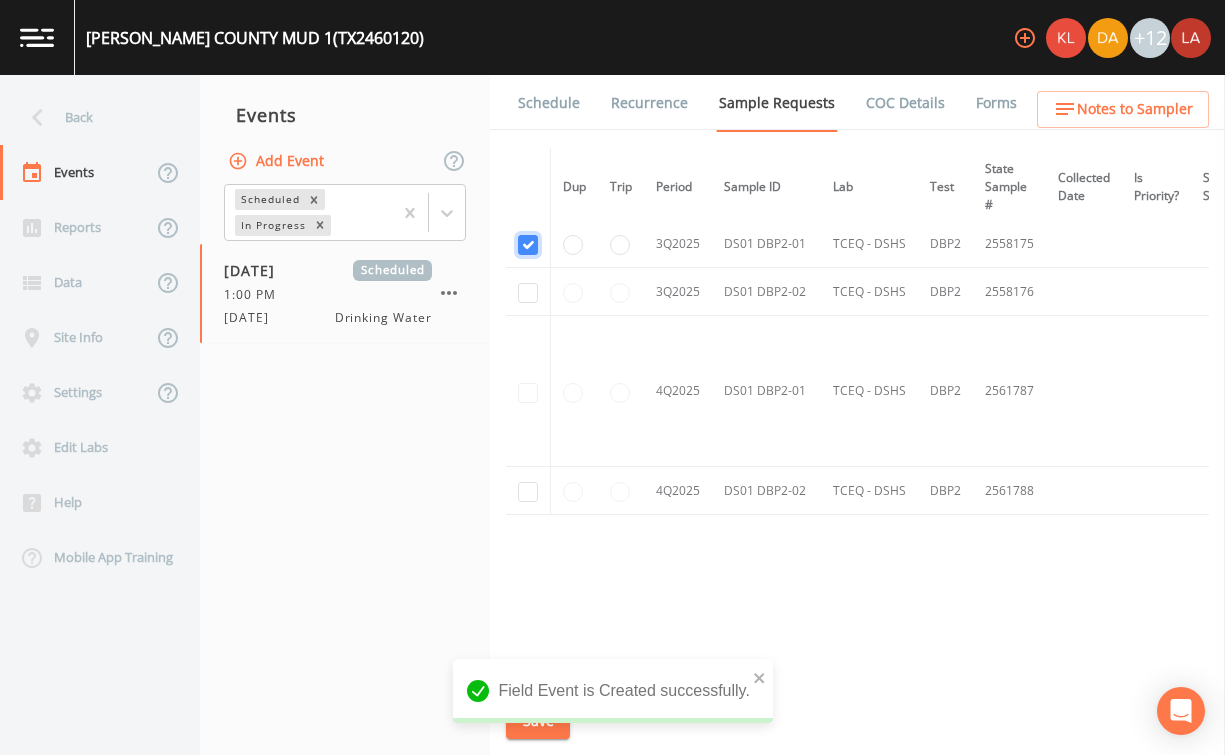 scroll, scrollTop: 1339, scrollLeft: 0, axis: vertical 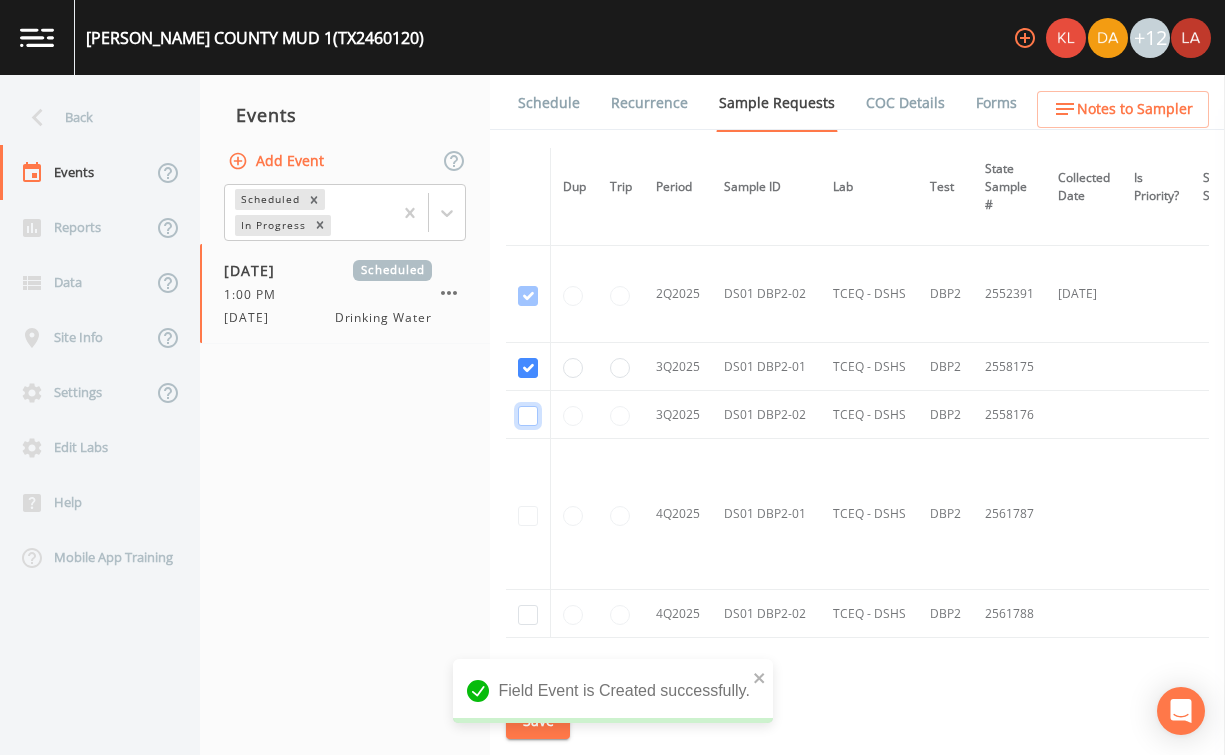 click at bounding box center [528, -868] 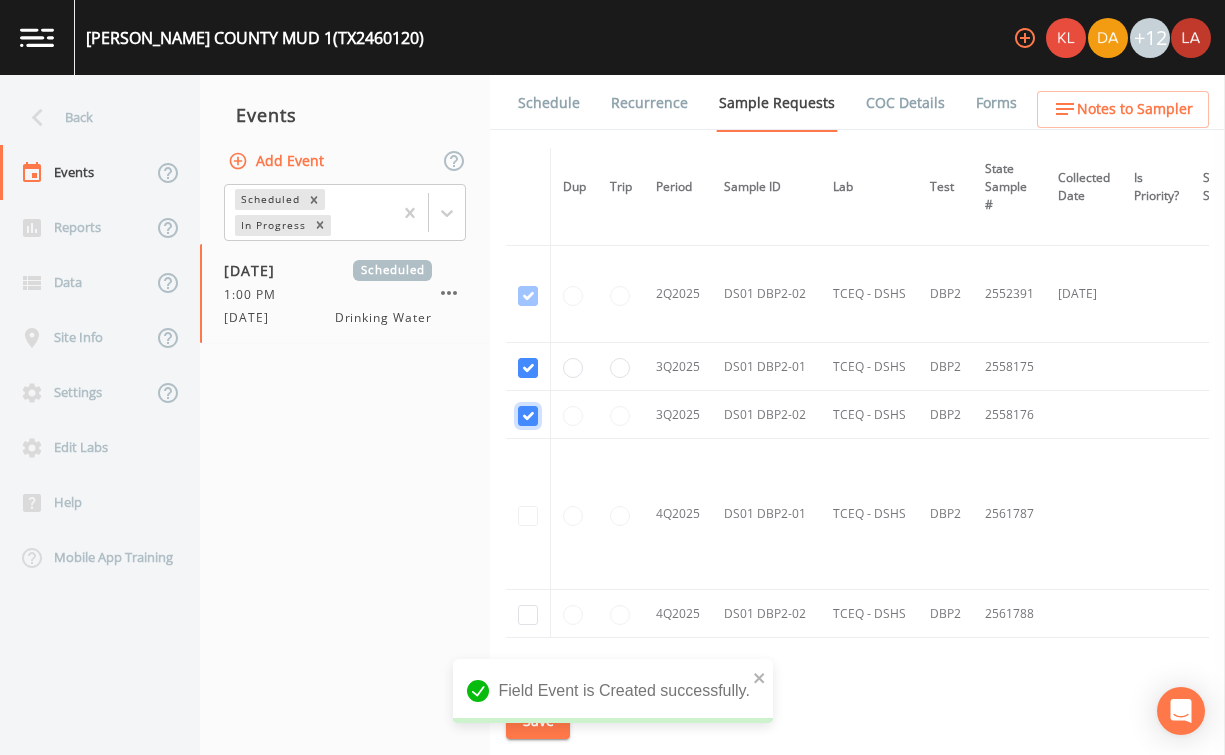 checkbox on "true" 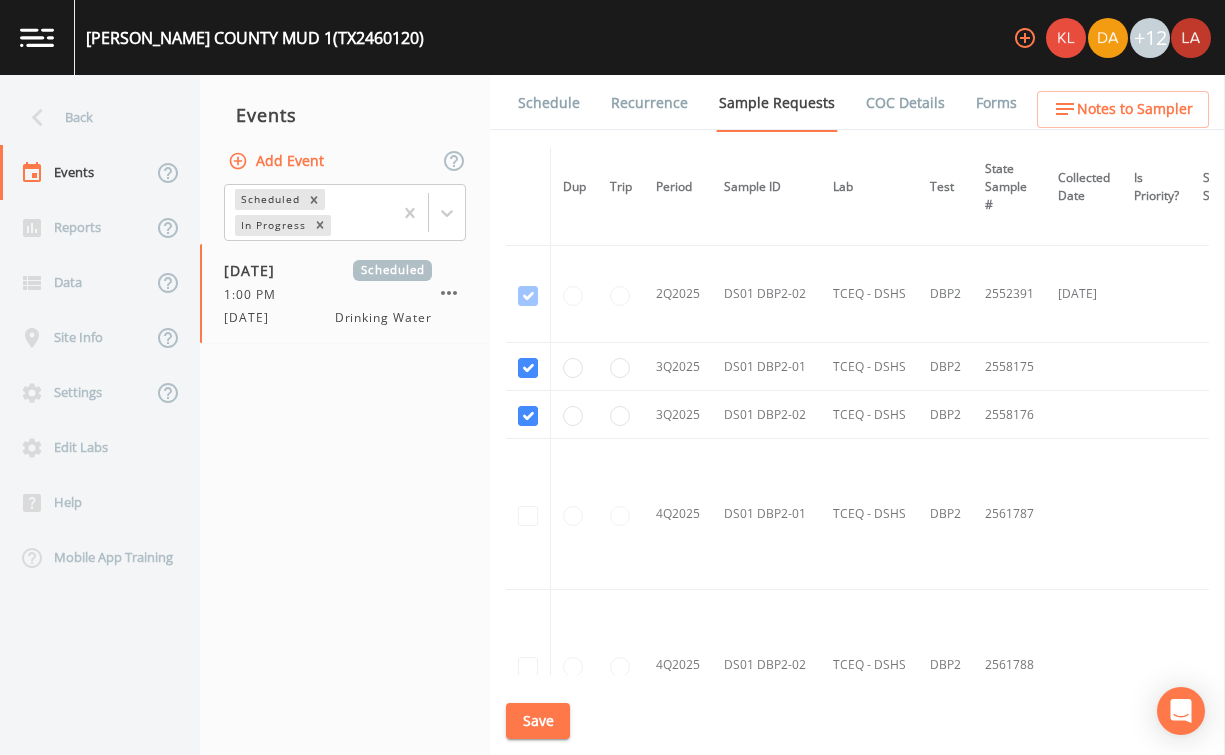 click on "Save" at bounding box center (538, 721) 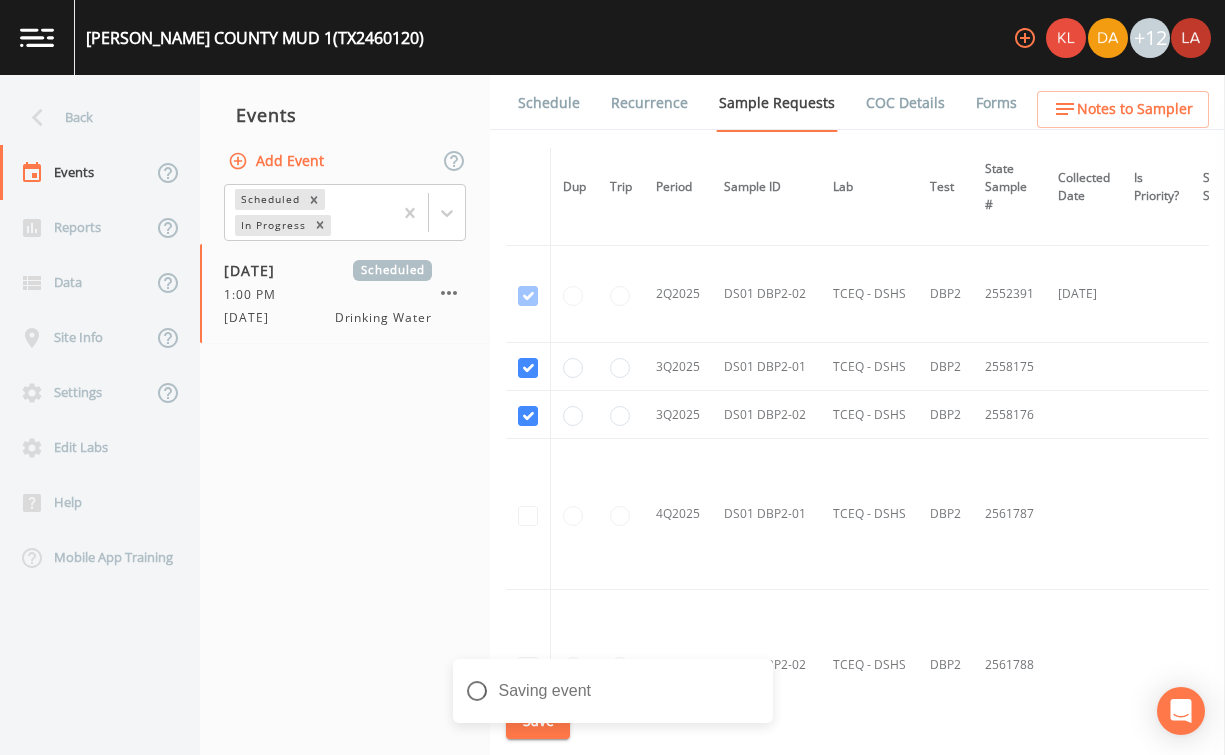 click on "Schedule" at bounding box center [549, 103] 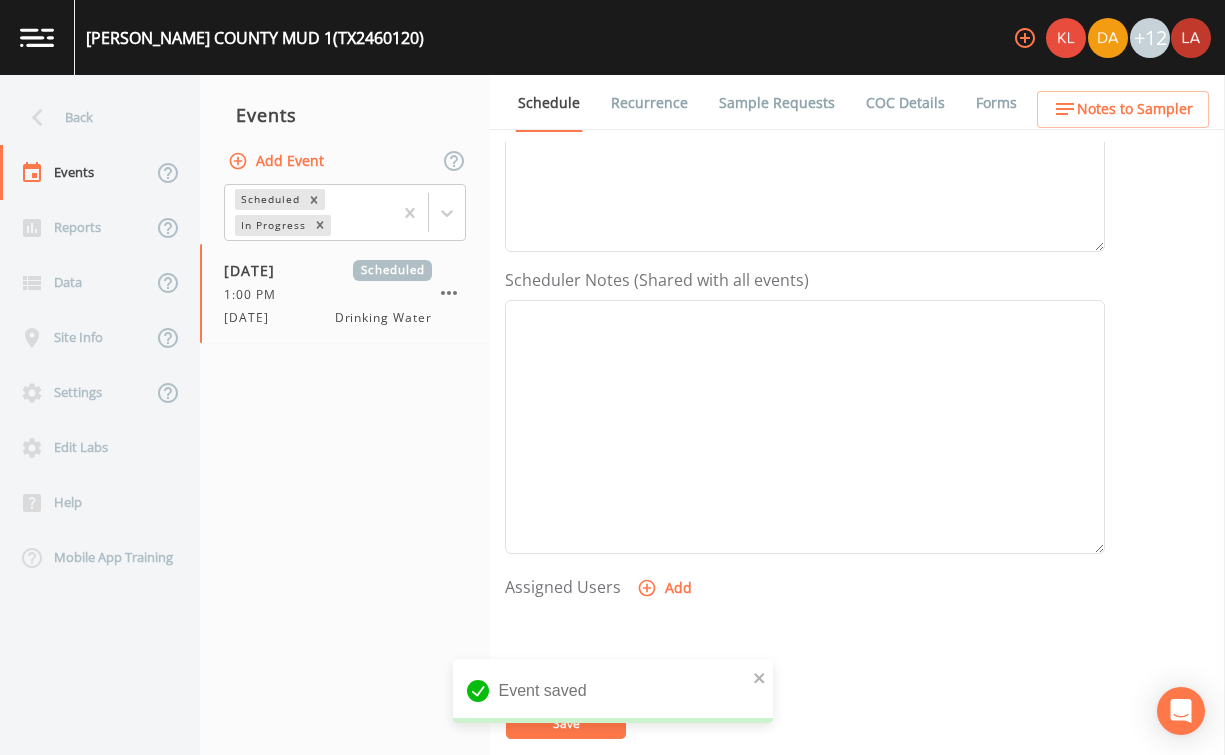 scroll, scrollTop: 436, scrollLeft: 0, axis: vertical 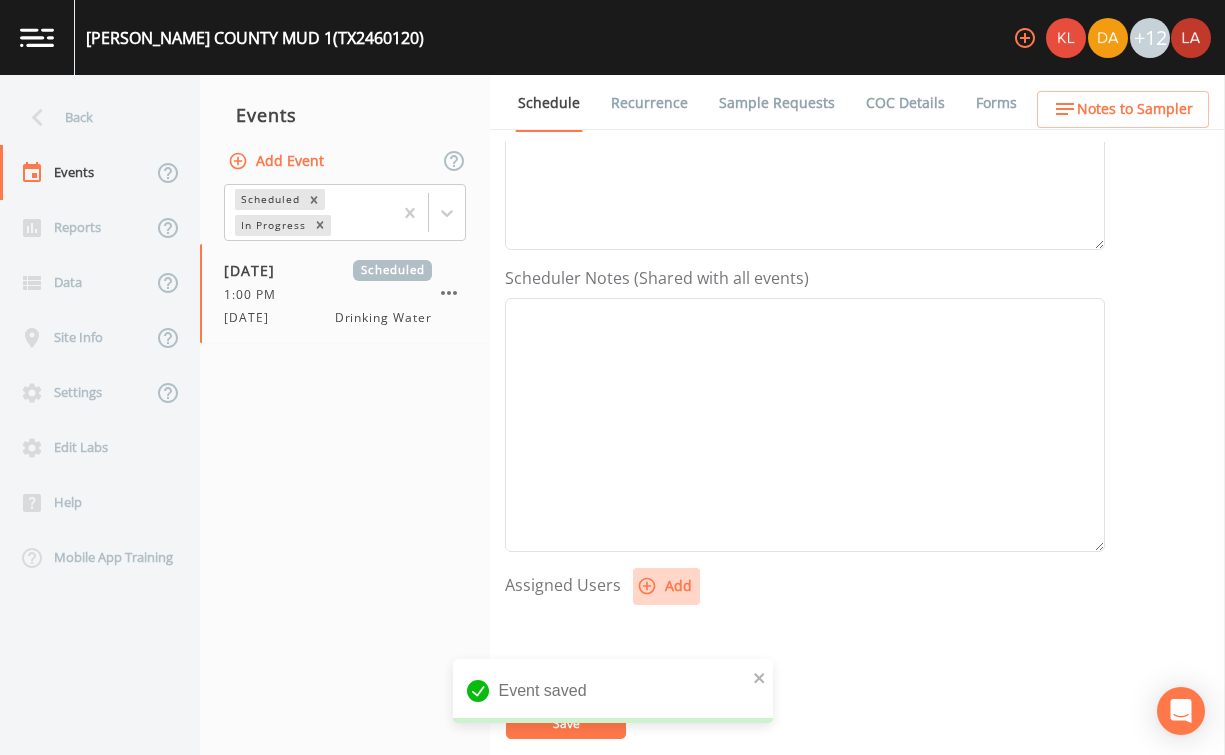 click 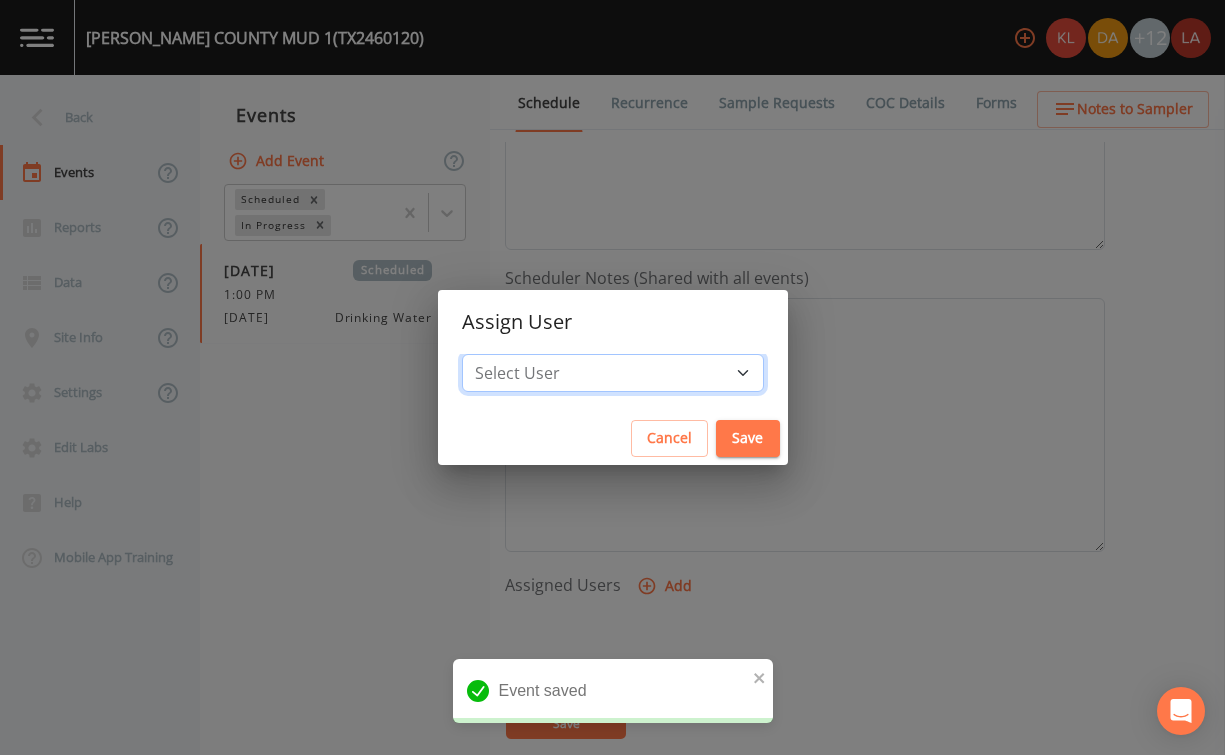 click on "Select User Kler  Teran David  Weber Joshua gere  Paul Mike  Franklin Rodolfo  Ramirez Zachary  Evans Stafford  Johnson Miriaha  Caddie Annie  Huebner Baley  Jones Reagan  Janecek Lauren  Saenz Sloan  Rigamonti Paul  Vann" at bounding box center (613, 373) 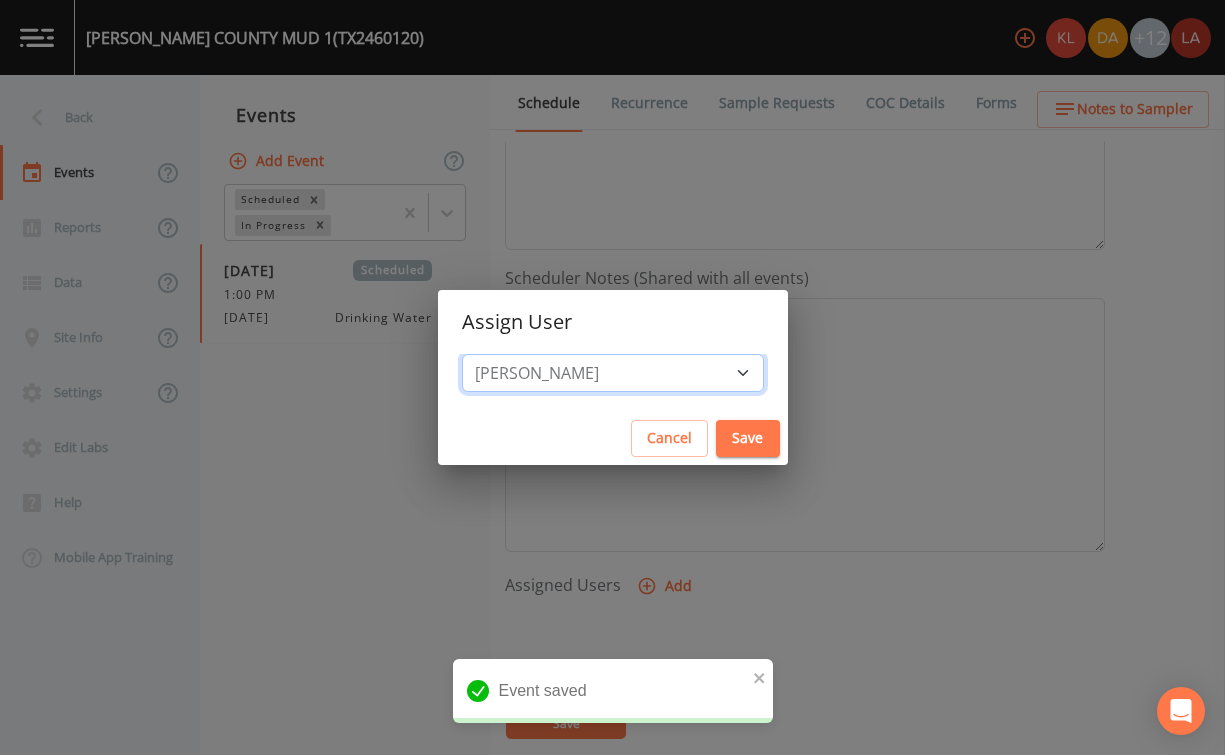 click on "Select User Kler  Teran David  Weber Joshua gere  Paul Mike  Franklin Rodolfo  Ramirez Zachary  Evans Stafford  Johnson Miriaha  Caddie Annie  Huebner Baley  Jones Reagan  Janecek Lauren  Saenz Sloan  Rigamonti Paul  Vann" at bounding box center [613, 373] 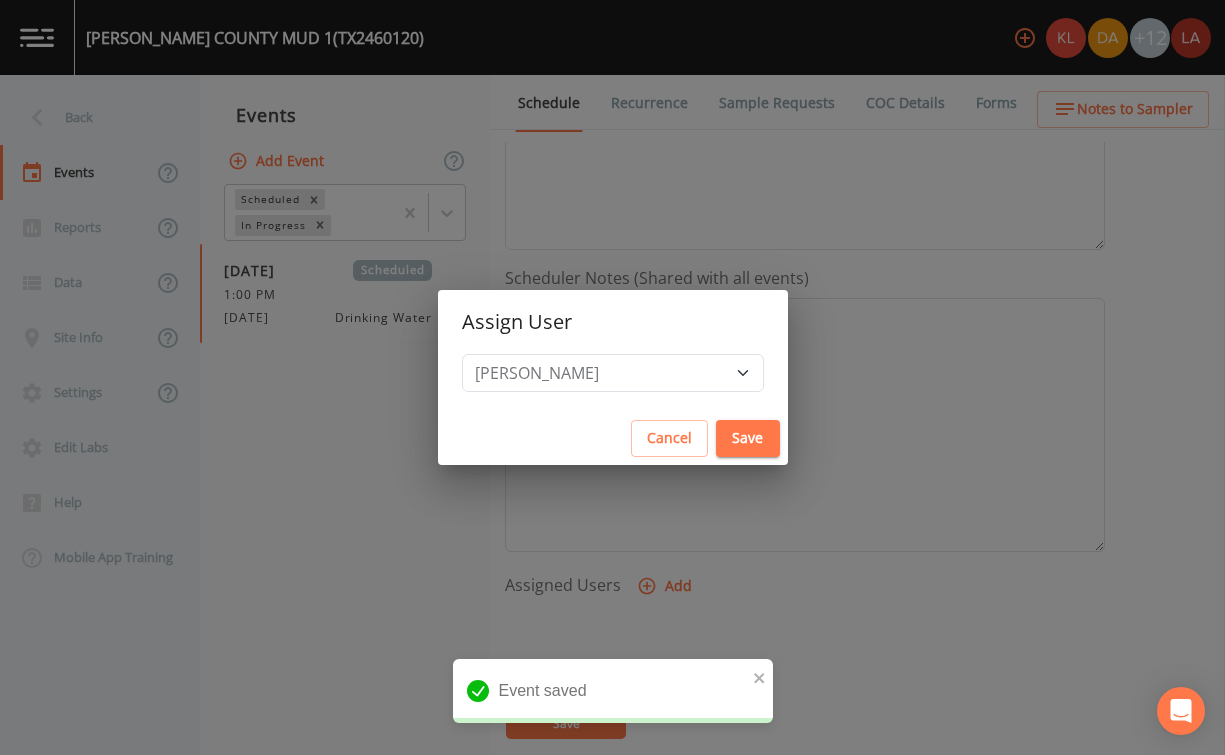 click on "Save" at bounding box center [748, 438] 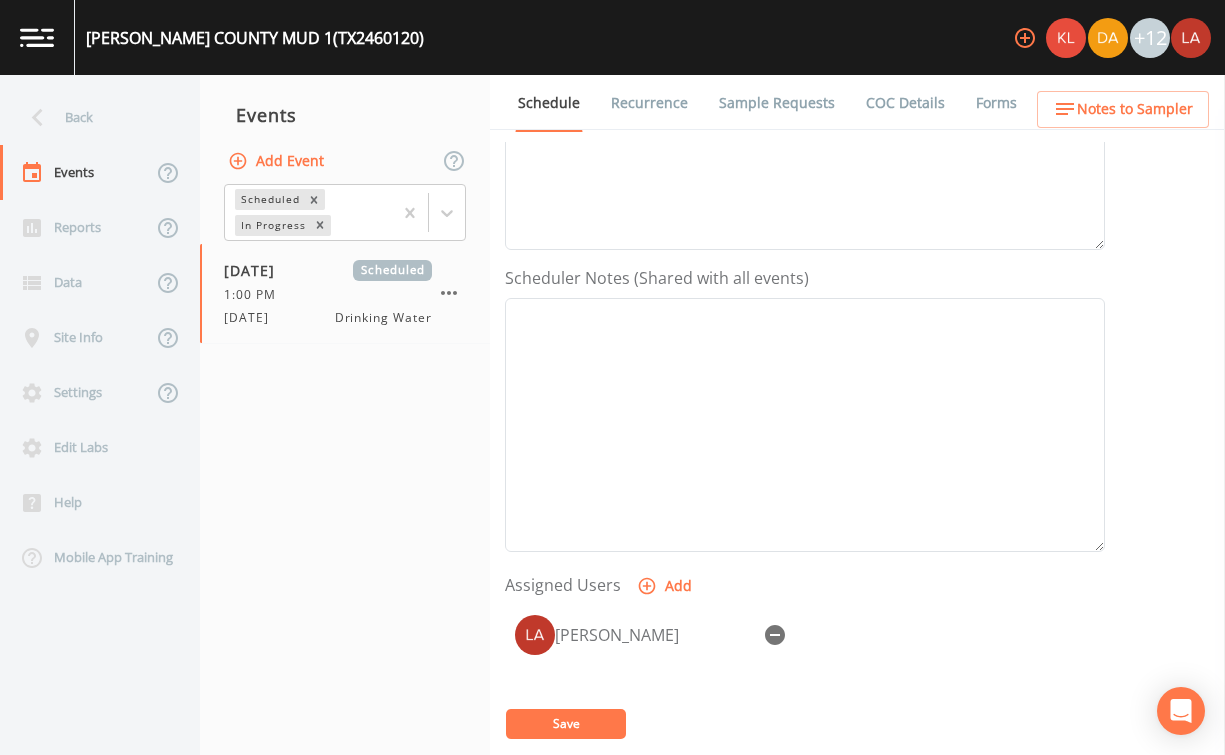 click on "WILLIAMSON TRAVIS COUNTY MUD 1  (TX2460120) +12 Back Events Reports Data Site Info Settings Edit Labs Help Mobile App Training Events Add Event Scheduled In Progress 07/14/2025 Scheduled 1:00 PM 07/14/25 Drinking Water Schedule Recurrence Sample Requests COC Details Forms Event Name 07/14/25 Target Sampling Date 2025-07-14 Time (Optional) 13:00:00 Event Notes Scheduler Notes (Shared with all events) Assigned Users Add Lauren  Saenz Save Notes to Sampler Event saved" at bounding box center (612, 377) 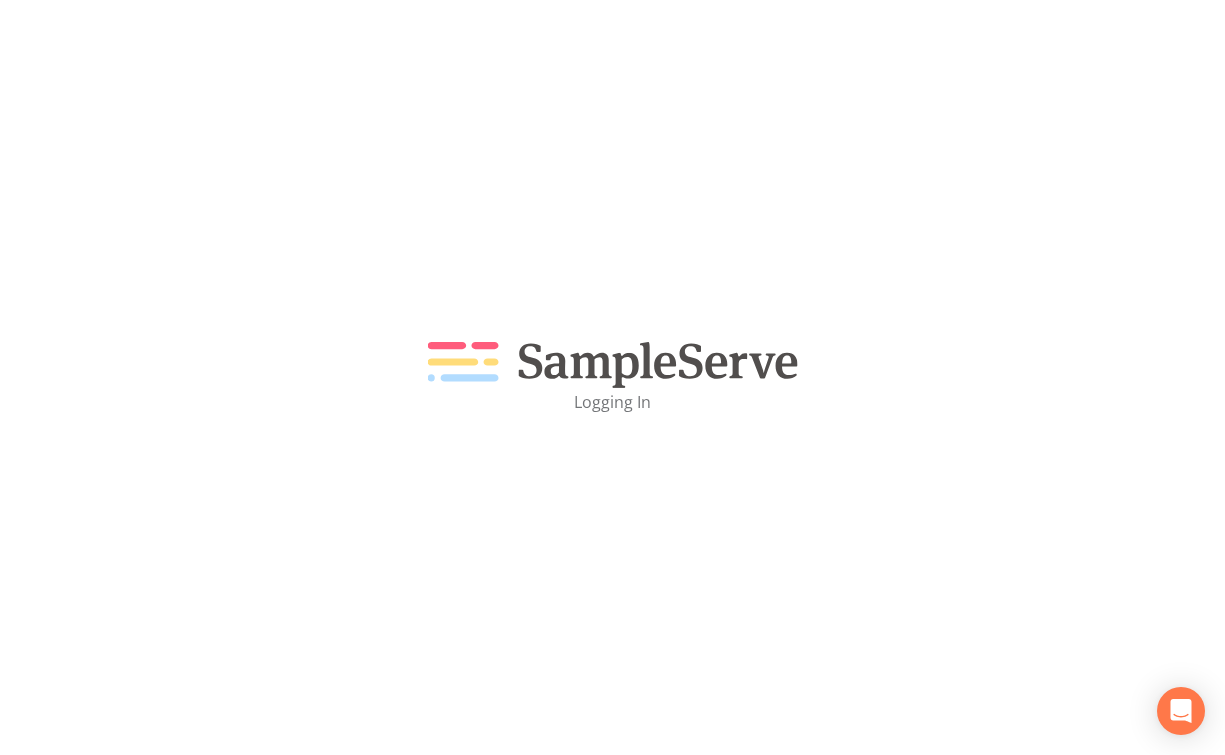 scroll, scrollTop: 0, scrollLeft: 0, axis: both 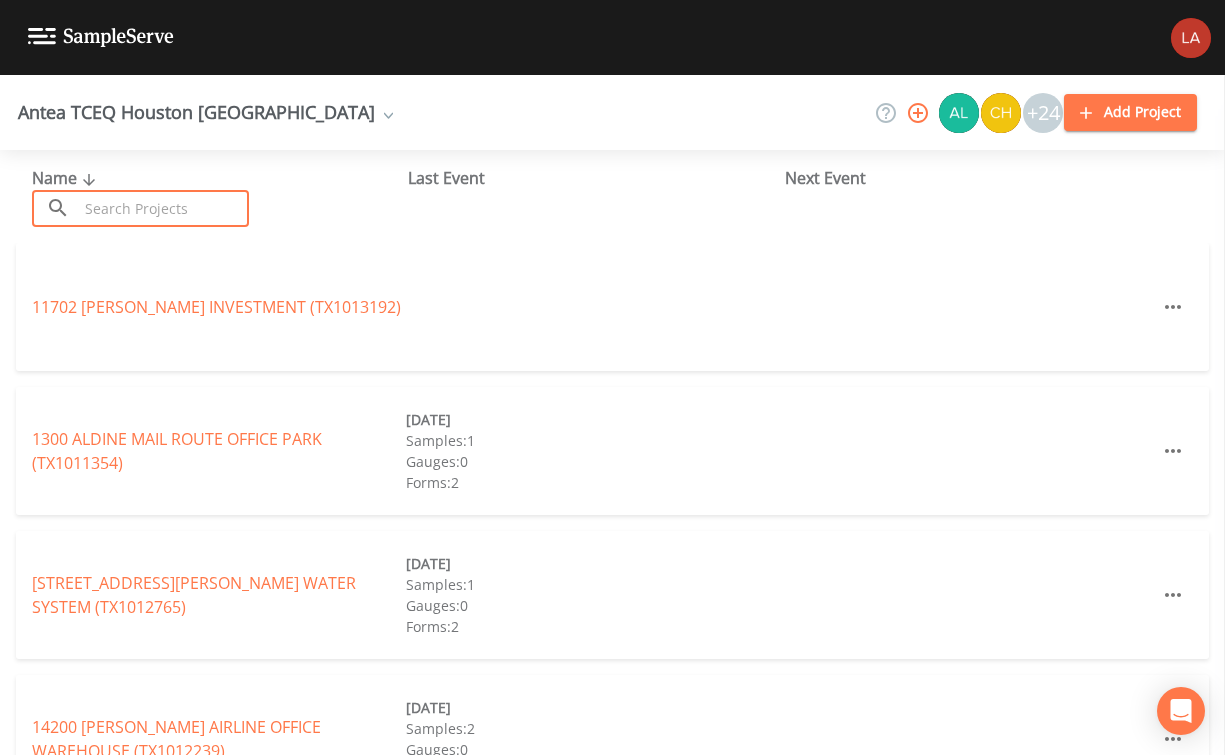 drag, startPoint x: 0, startPoint y: 0, endPoint x: 211, endPoint y: 217, distance: 302.67145 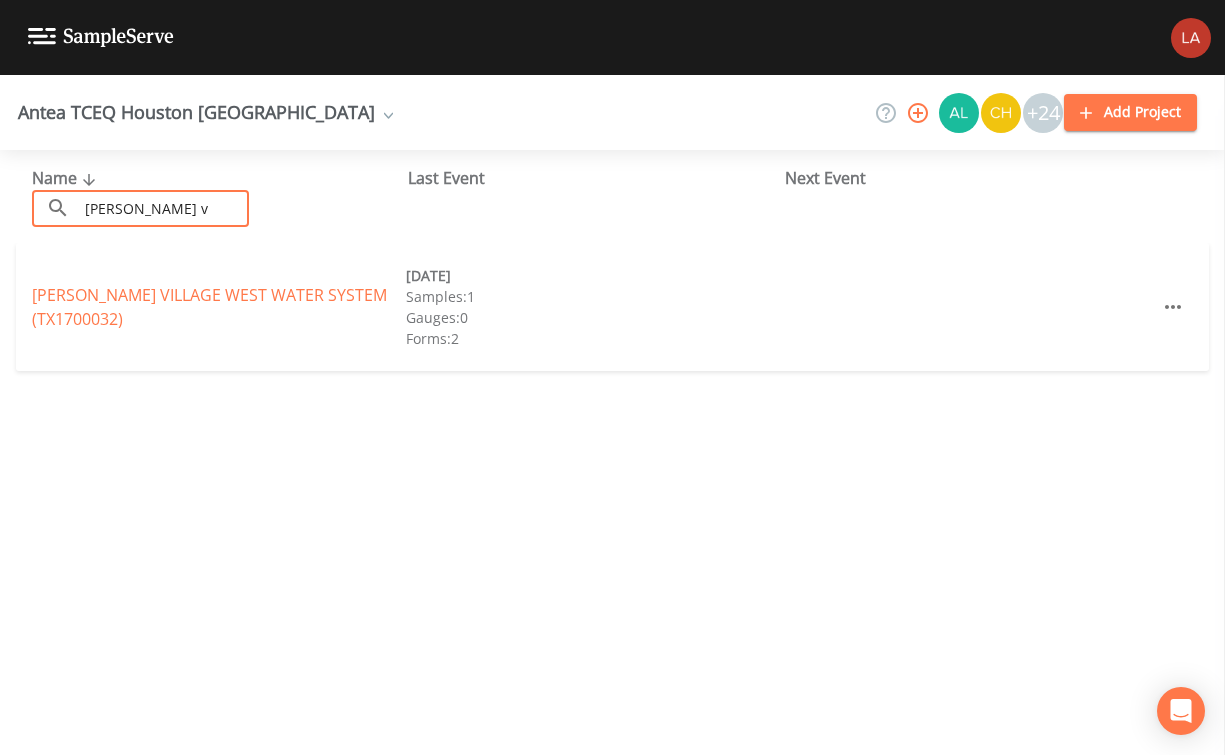 type on "[PERSON_NAME] v" 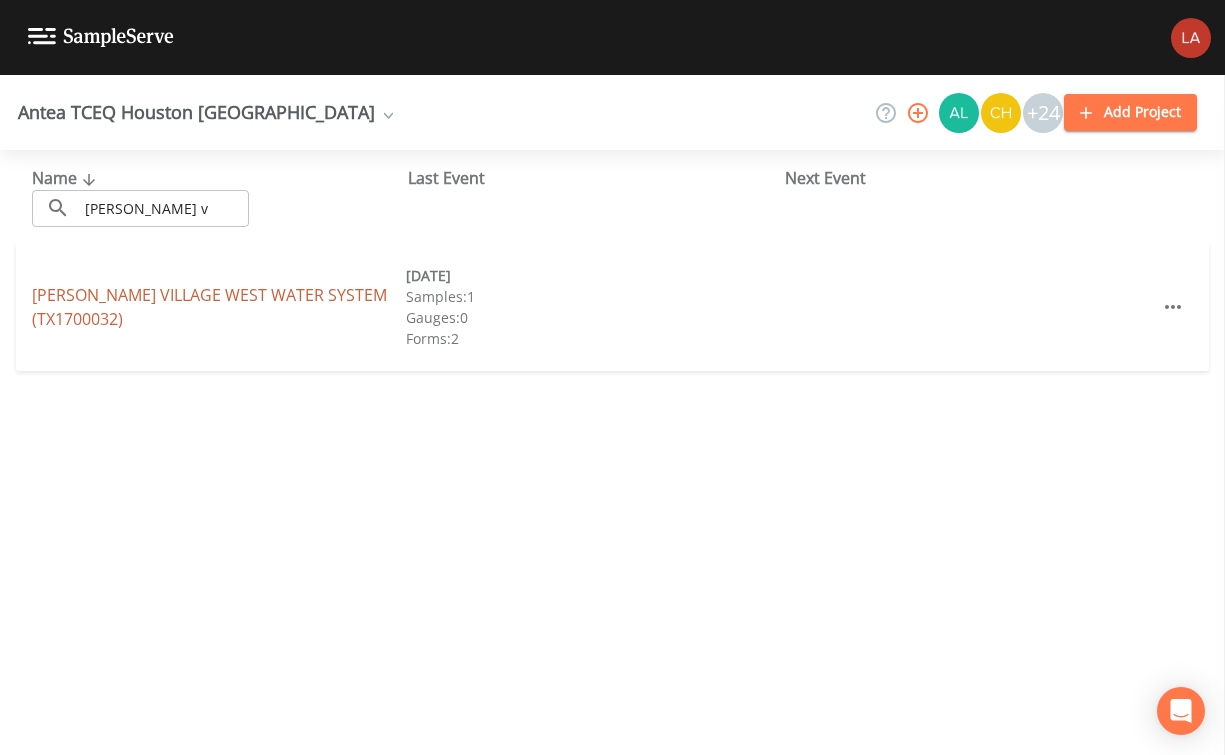 click on "[PERSON_NAME] VILLAGE WEST WATER SYSTEM   (TX1700032)" at bounding box center [209, 307] 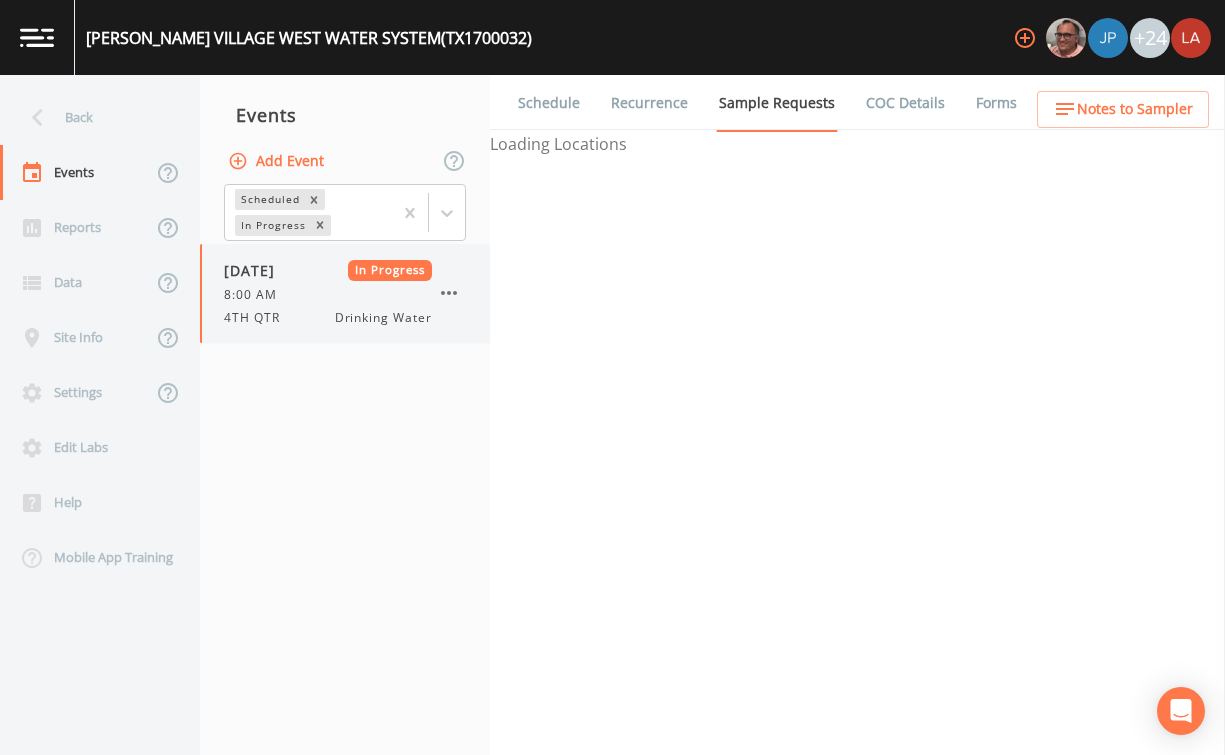click on "[DATE] In Progress 8:00 AM 4TH QTR Drinking Water" at bounding box center (328, 293) 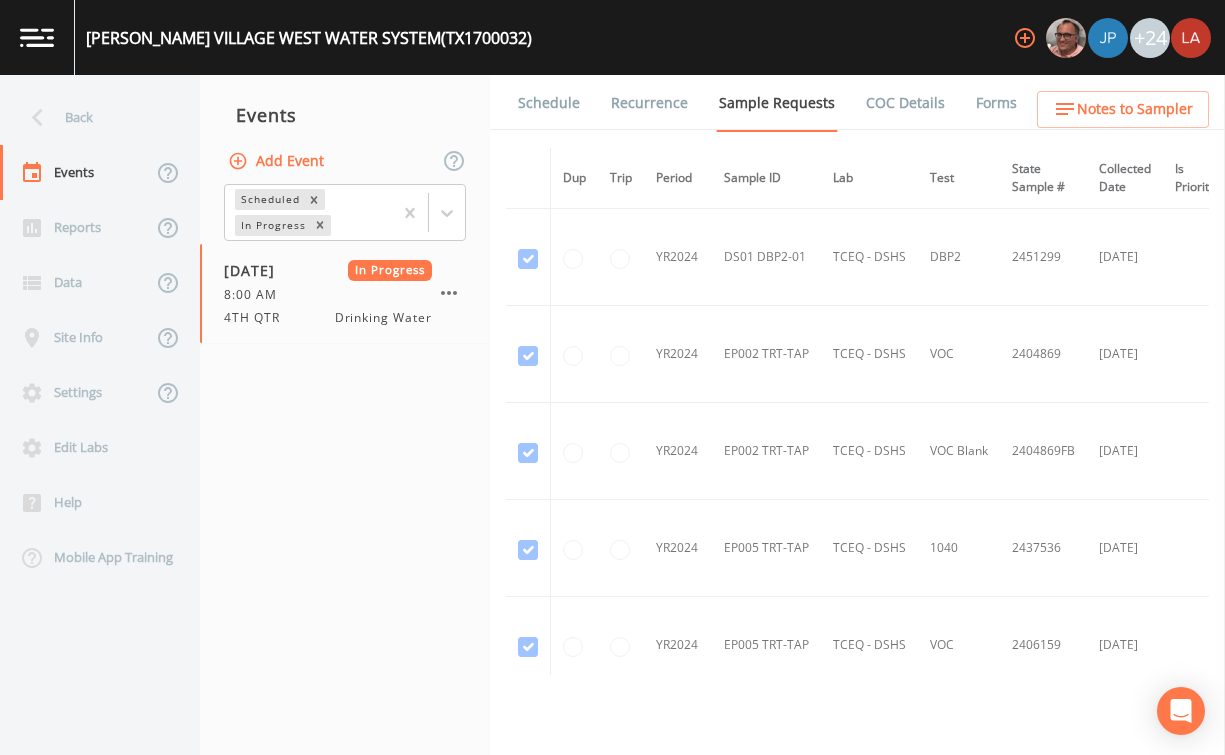 click on "Schedule" at bounding box center [549, 103] 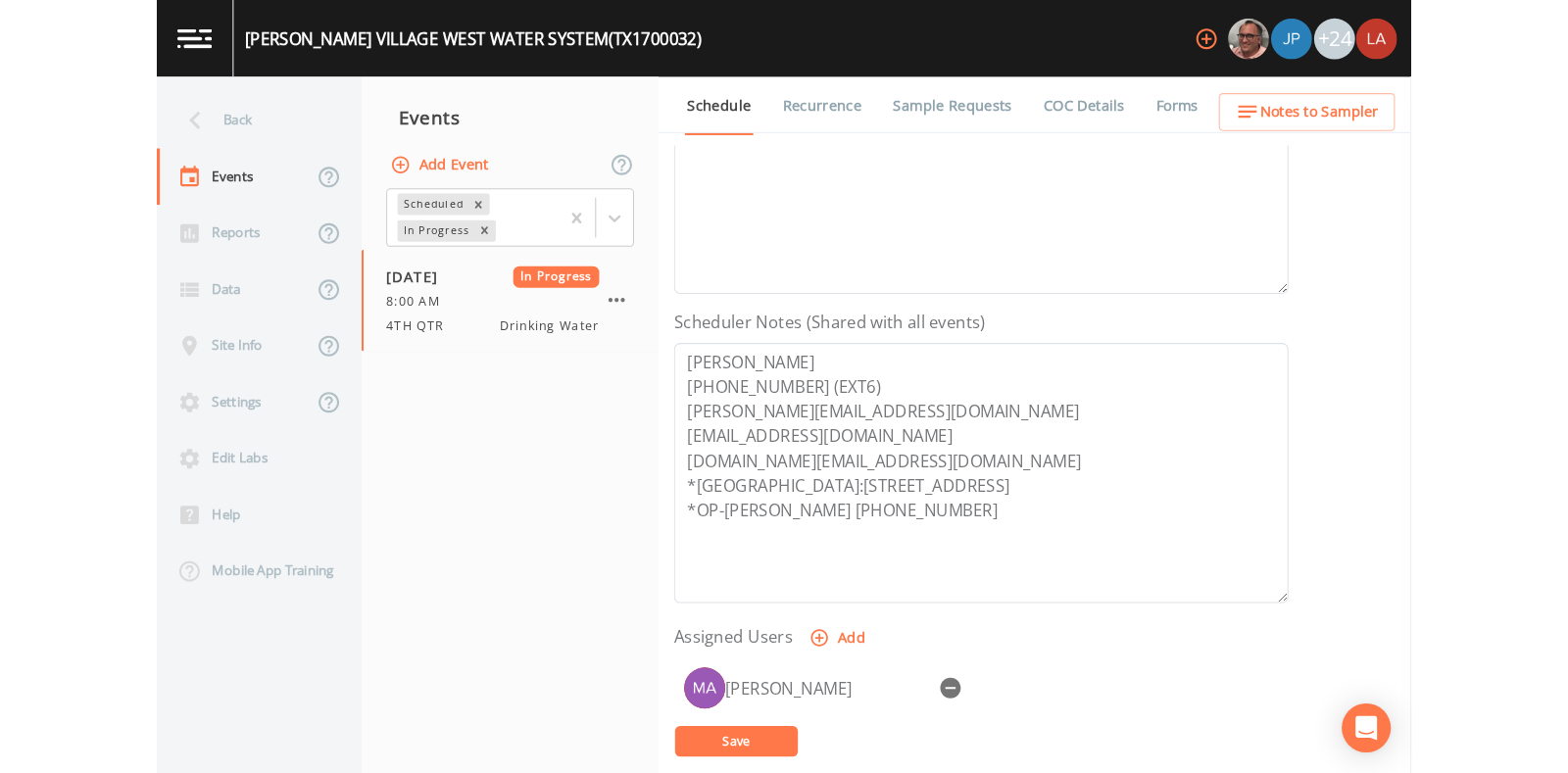 scroll, scrollTop: 412, scrollLeft: 0, axis: vertical 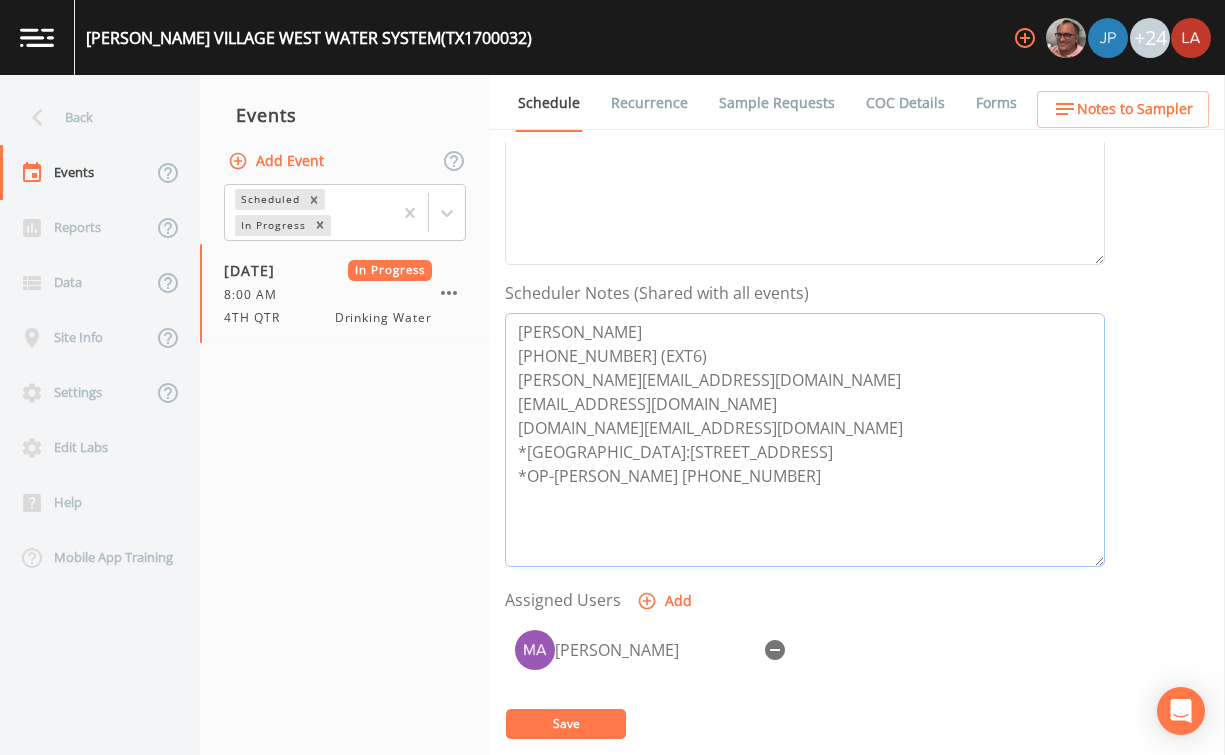 drag, startPoint x: 779, startPoint y: 474, endPoint x: 510, endPoint y: 468, distance: 269.0669 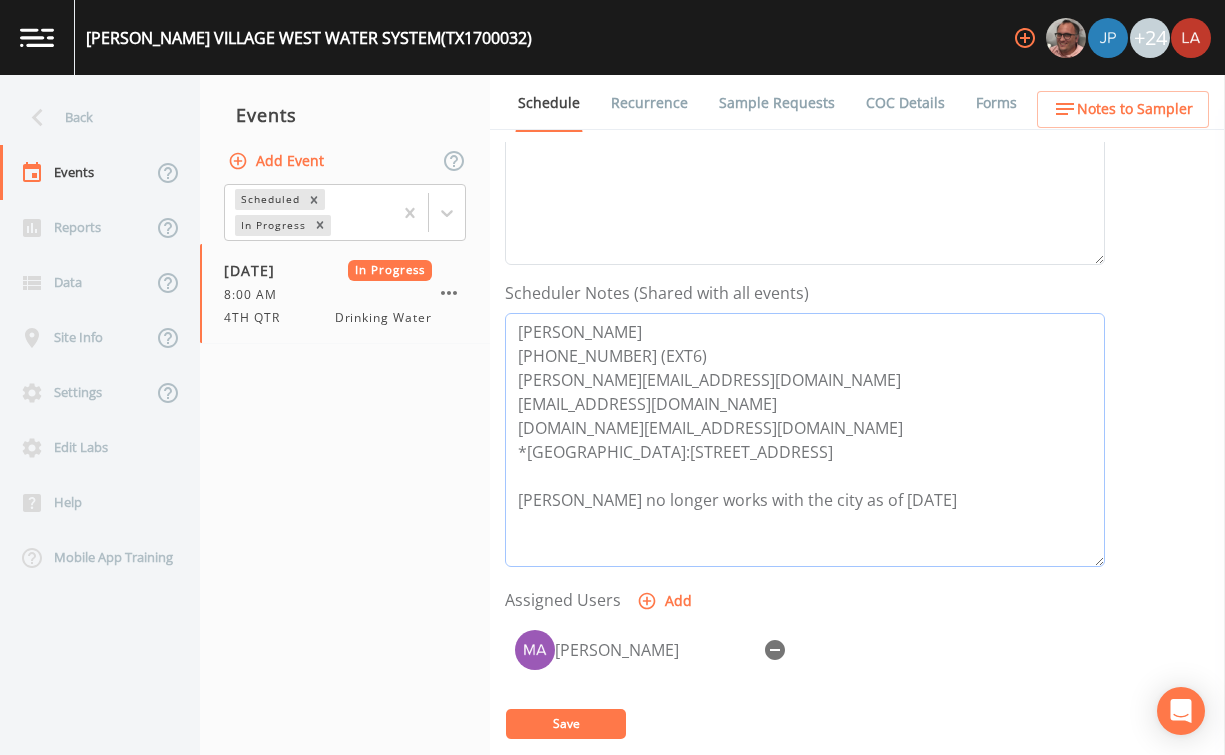type on "[PERSON_NAME]
[PHONE_NUMBER] (EXT6)
[PERSON_NAME][EMAIL_ADDRESS][DOMAIN_NAME]
[EMAIL_ADDRESS][DOMAIN_NAME]
[DOMAIN_NAME][EMAIL_ADDRESS][DOMAIN_NAME]
*[GEOGRAPHIC_DATA]:[STREET_ADDRESS]
[PERSON_NAME] no longer works with the city as of [DATE]" 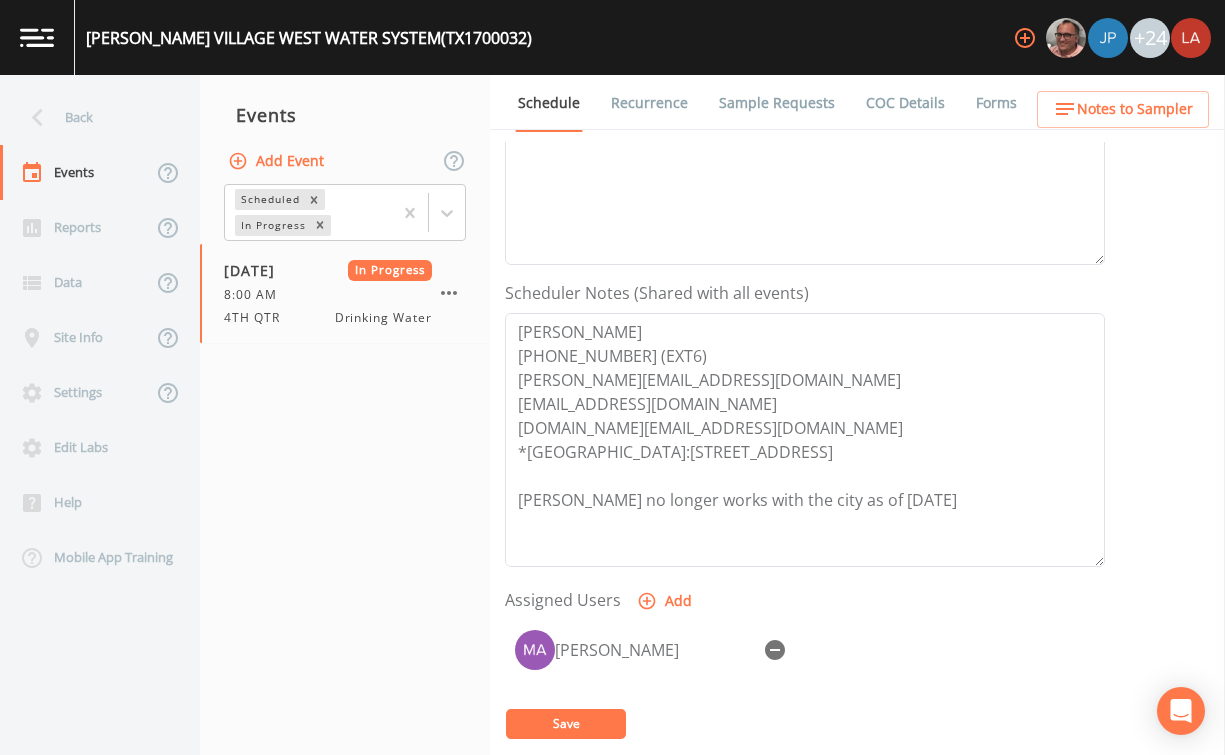 click on "Save" at bounding box center (566, 724) 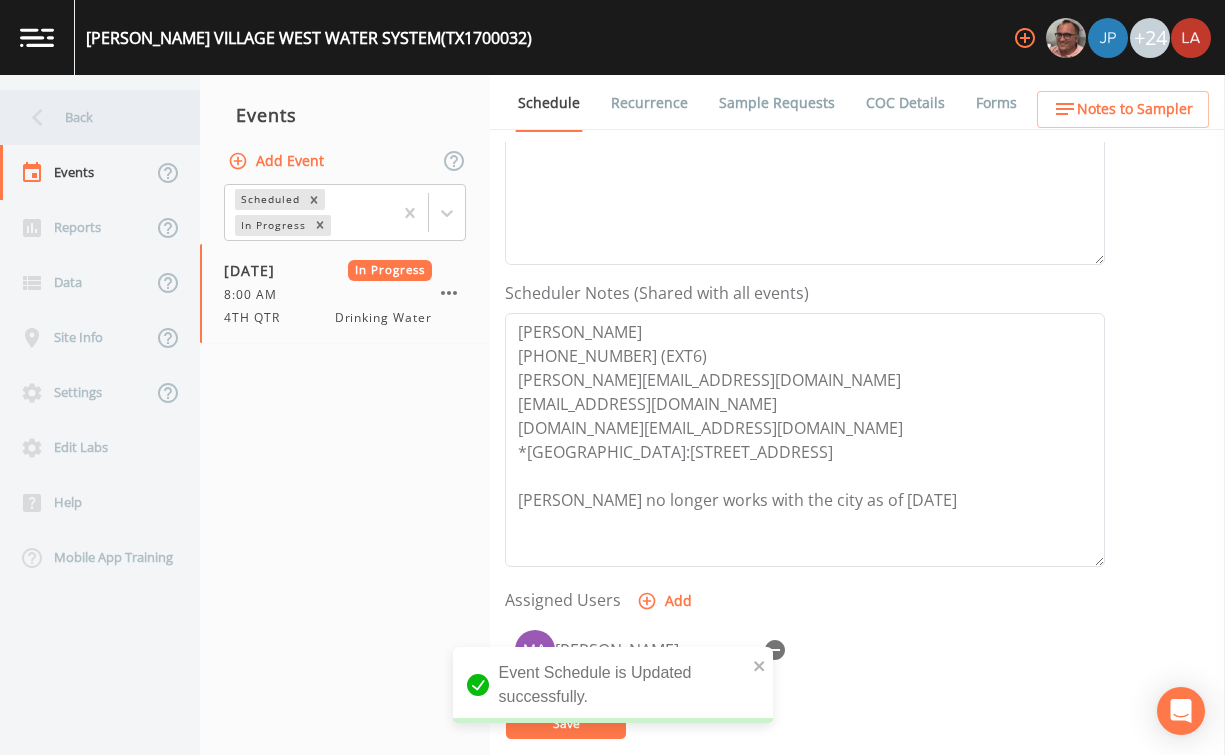 click on "Back" at bounding box center [90, 117] 